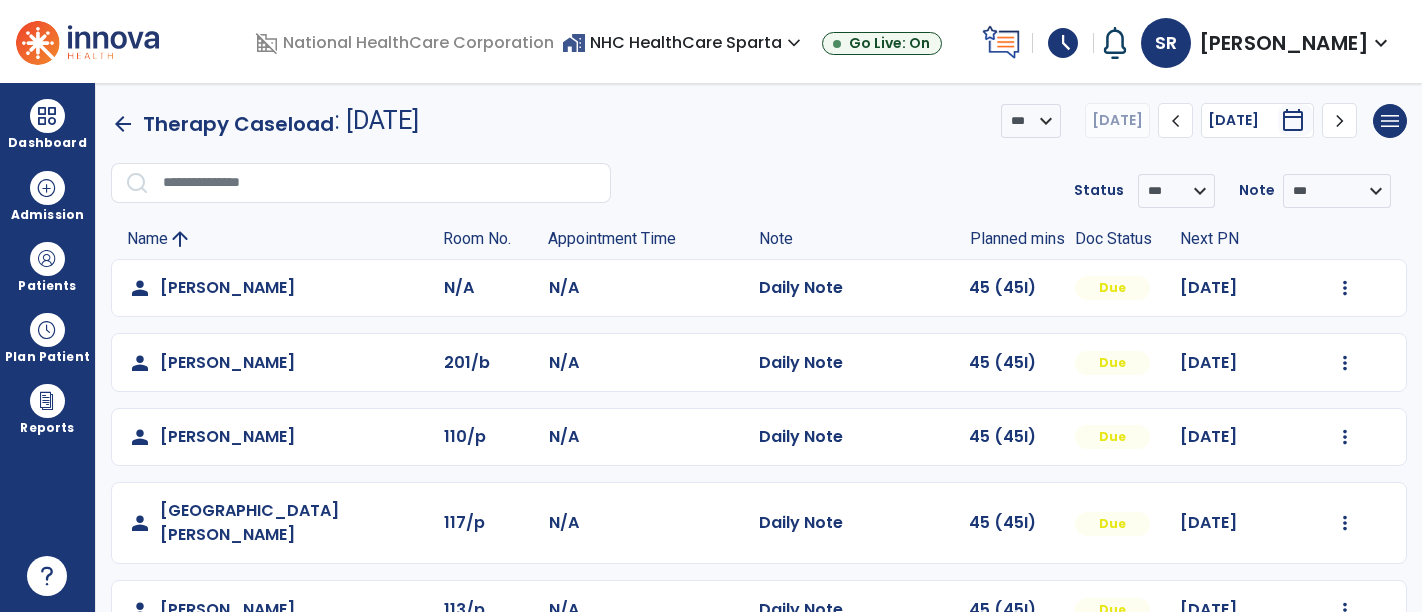 scroll, scrollTop: 0, scrollLeft: 0, axis: both 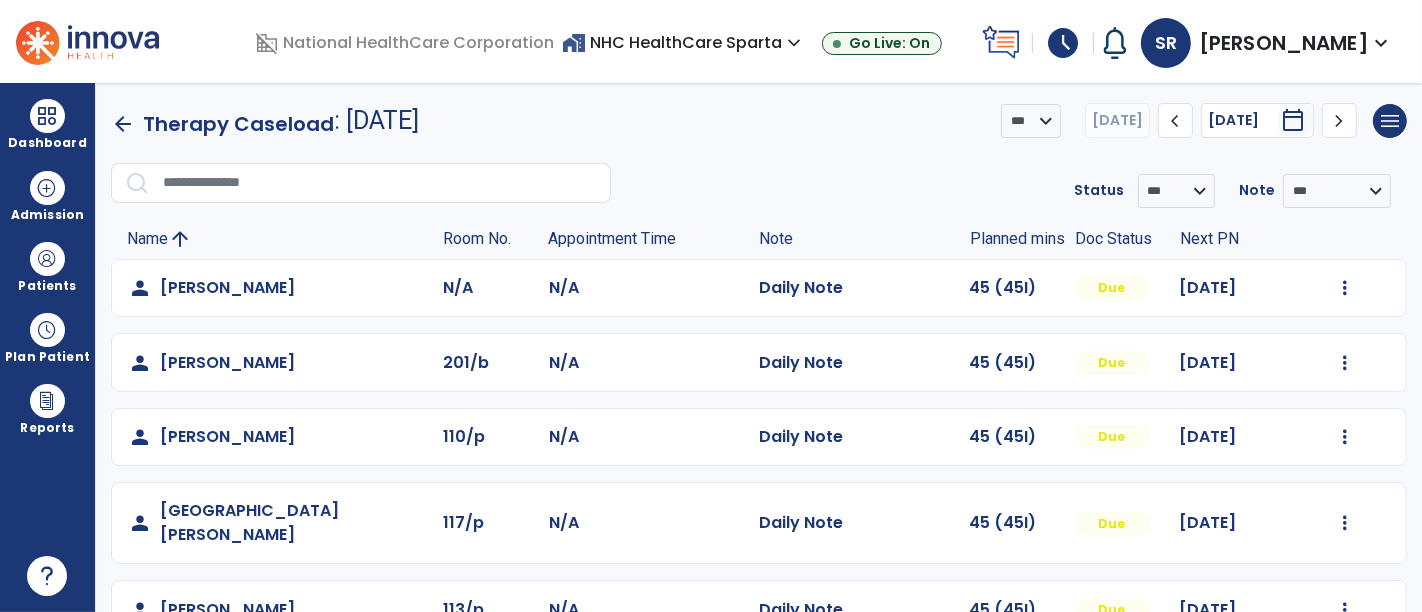 click on "arrow_back   Therapy Caseload  : [DATE] *** ****  [DATE]  chevron_left [DATE]  *********  calendar_today  chevron_right  menu   Export List   Print List" 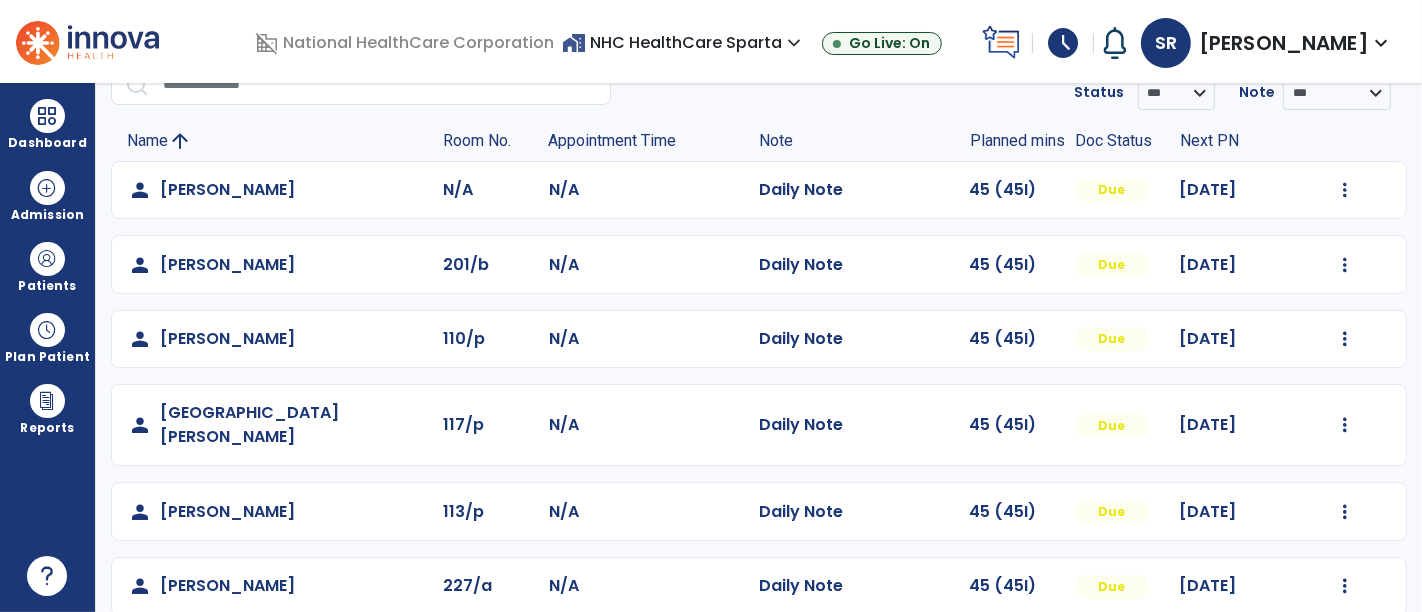 click on "Mark Visit As Complete   Reset Note   Open Document   G + C Mins" 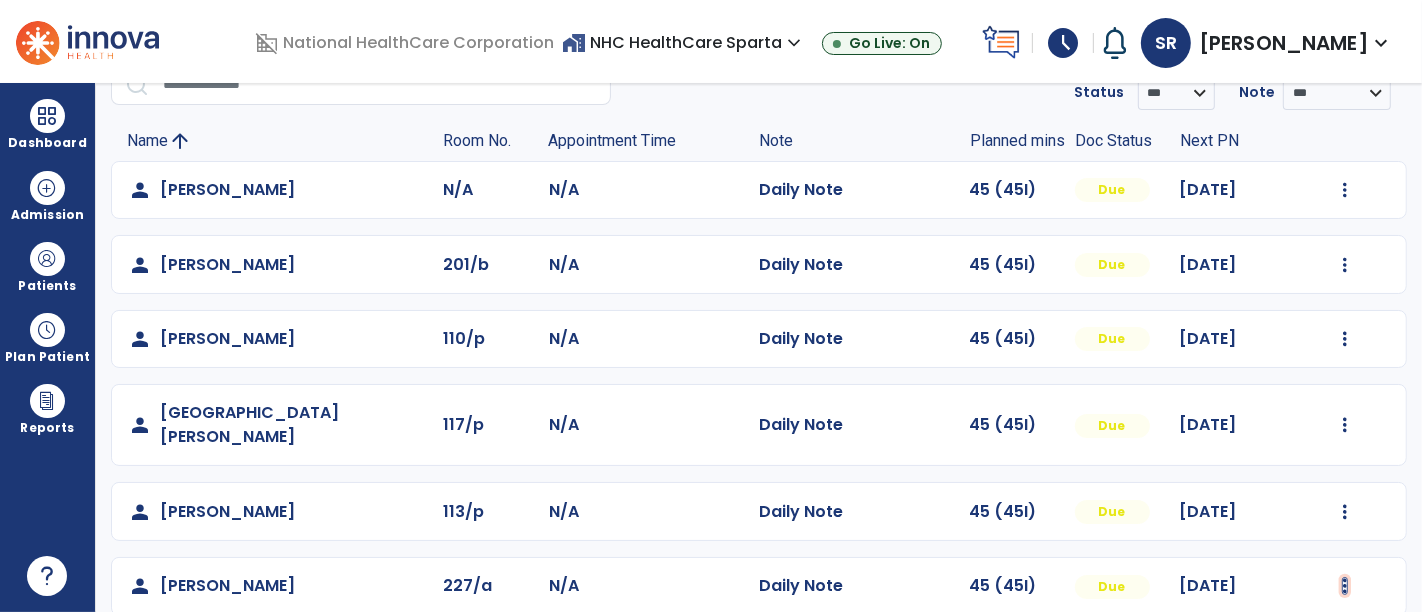 click at bounding box center (1345, 190) 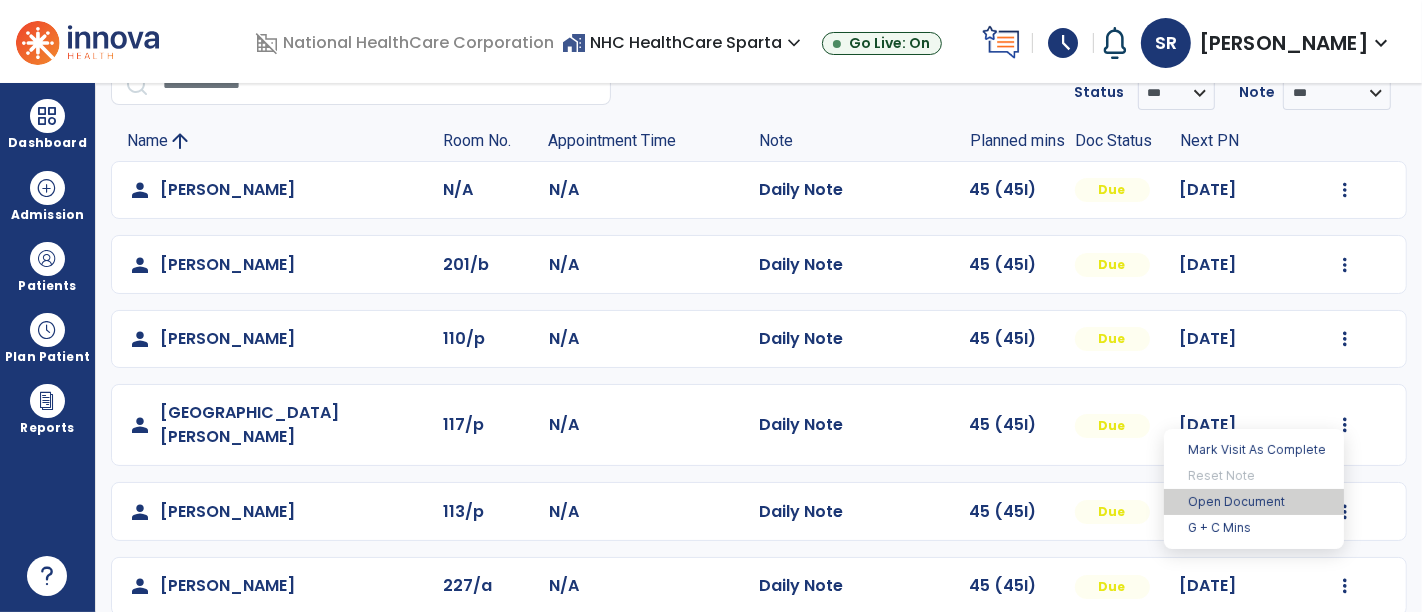 click on "Open Document" at bounding box center (1254, 502) 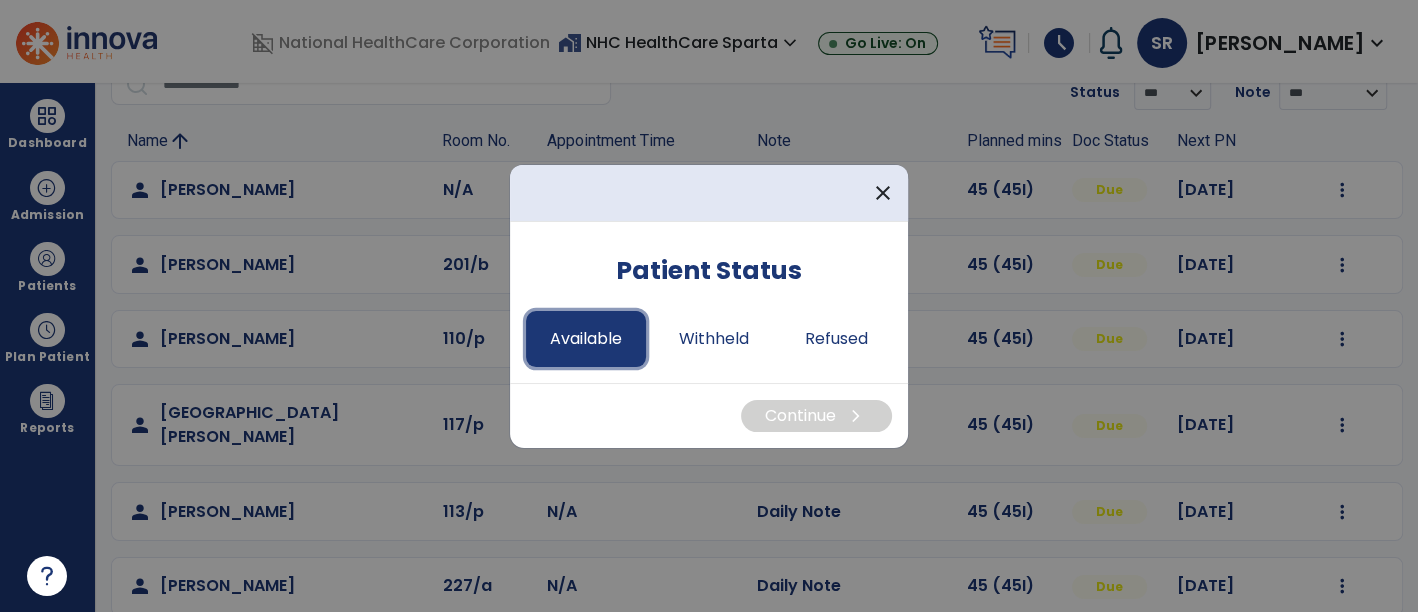 click on "Available" at bounding box center [586, 339] 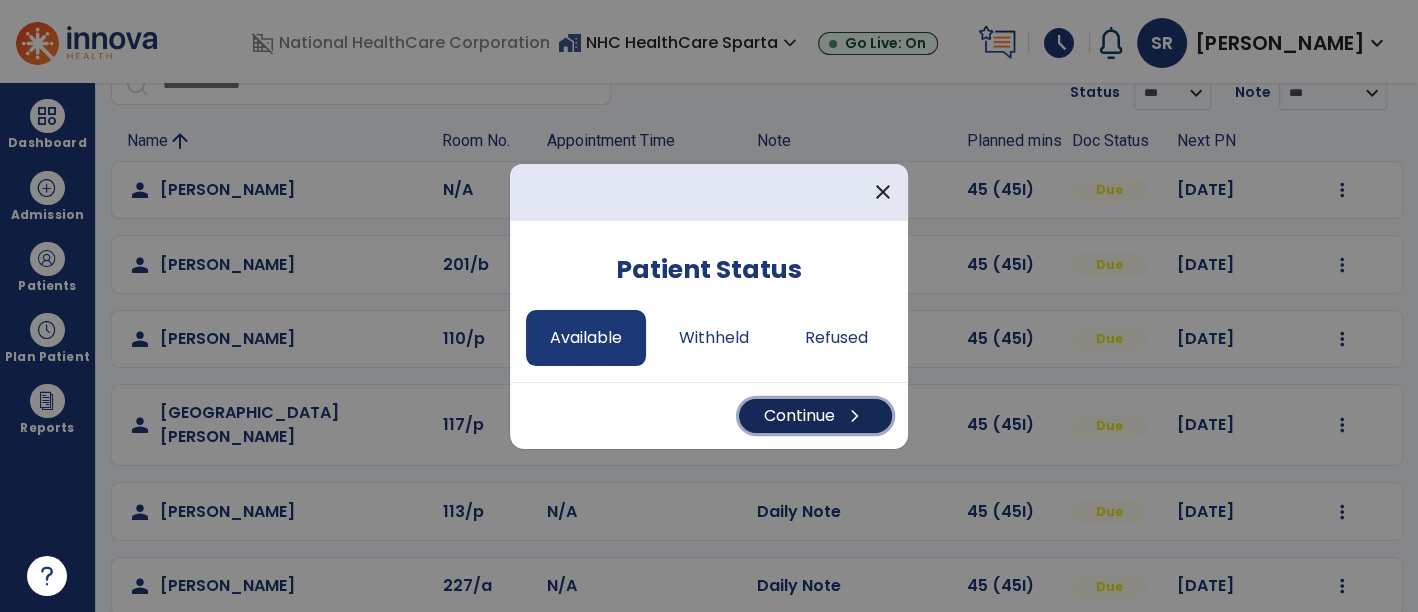 click on "Continue   chevron_right" at bounding box center (815, 416) 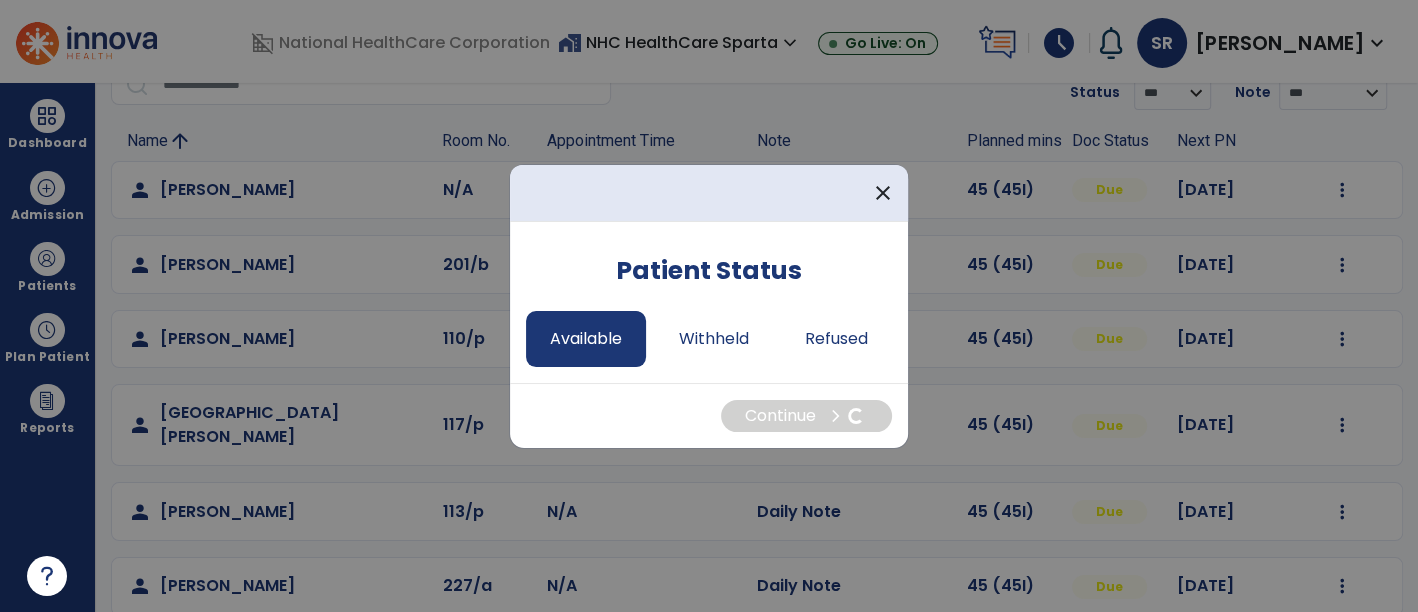 select on "*" 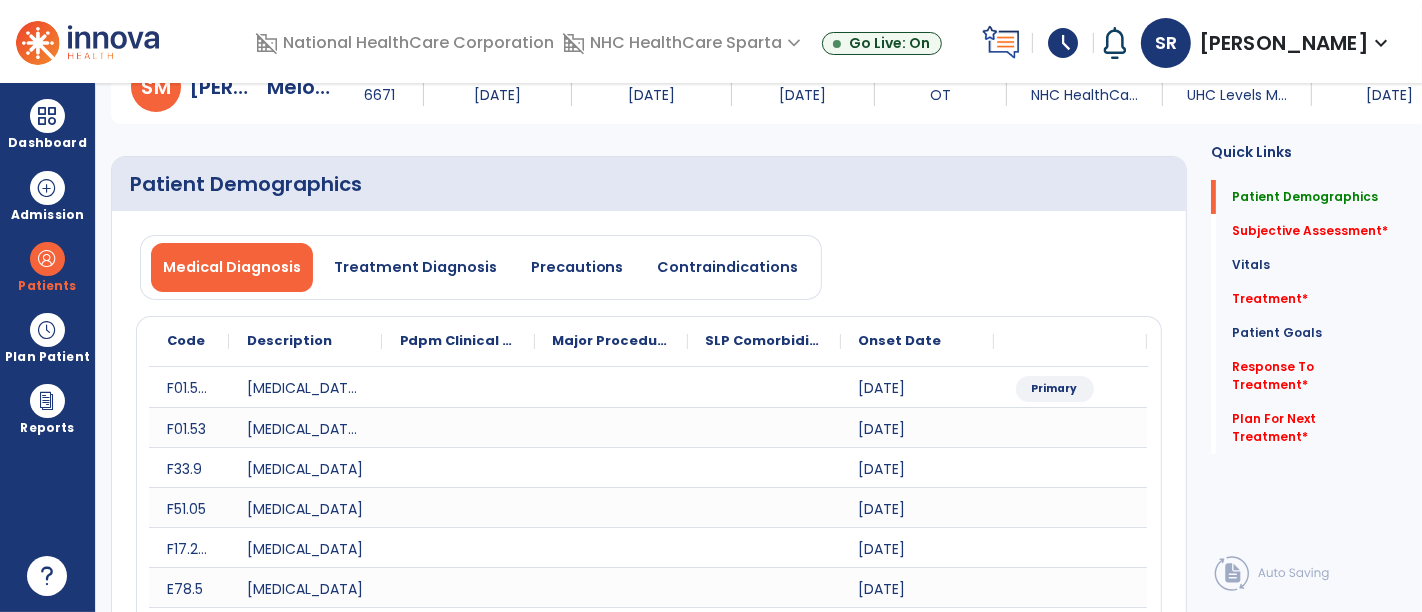 click on "Major Procedure" 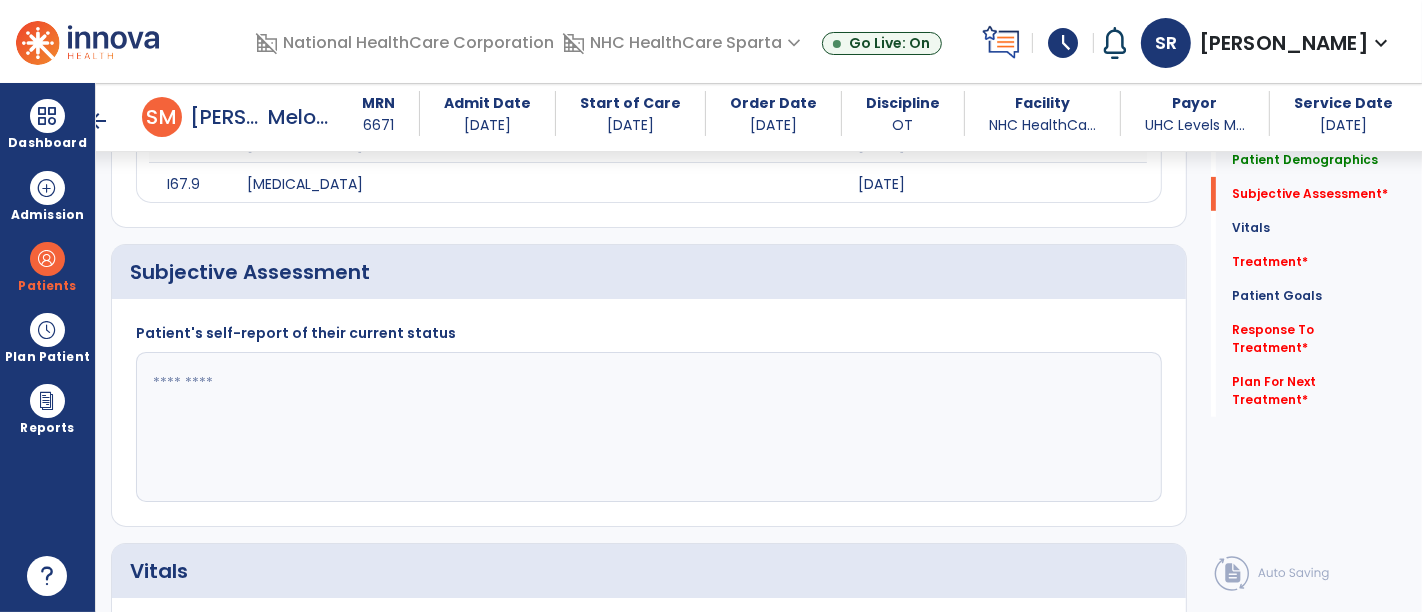 scroll, scrollTop: 606, scrollLeft: 0, axis: vertical 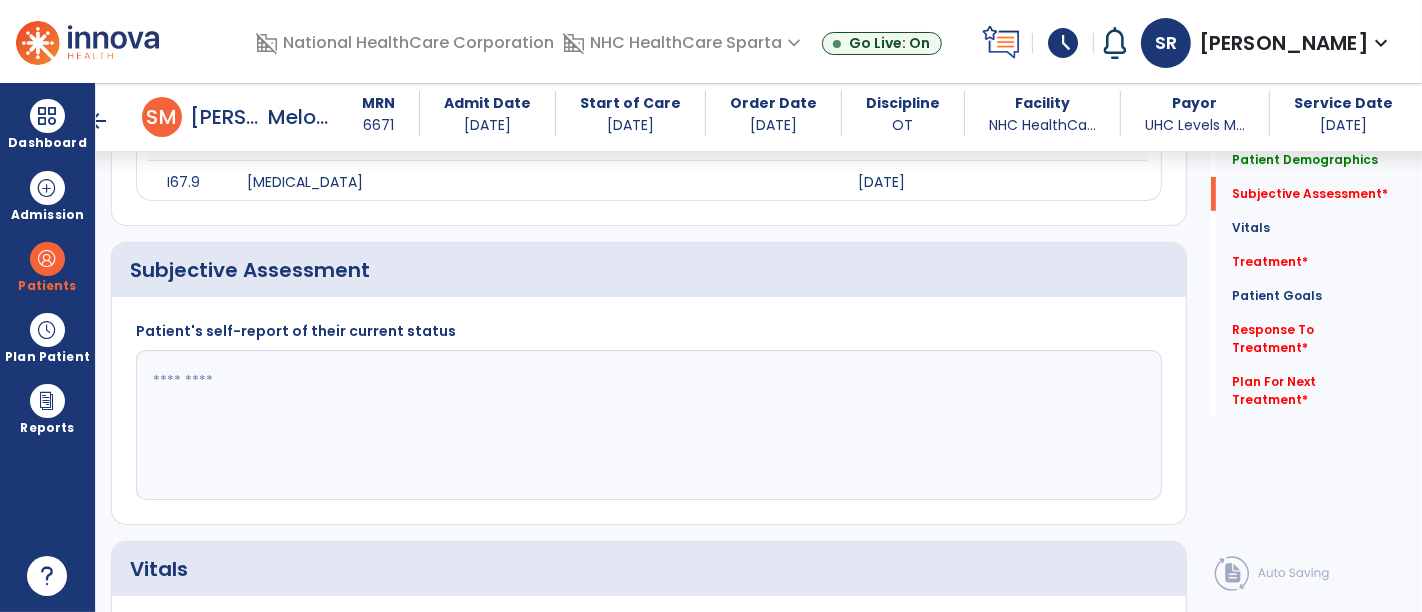 click 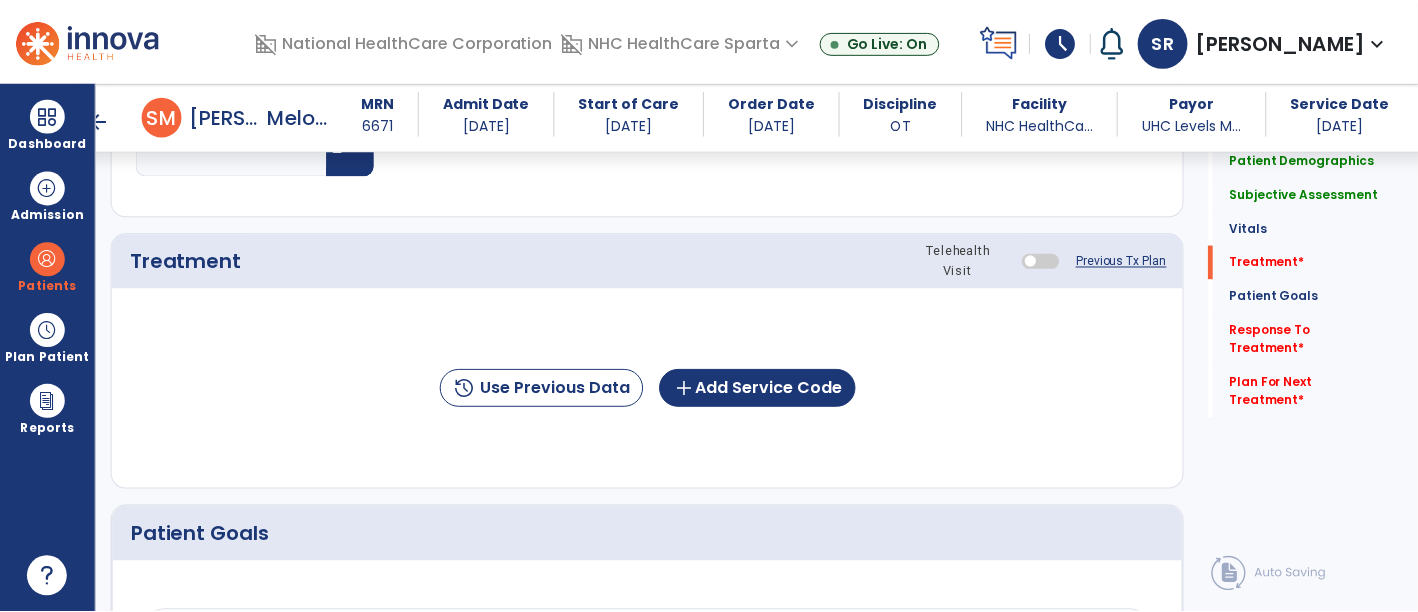 scroll, scrollTop: 1338, scrollLeft: 0, axis: vertical 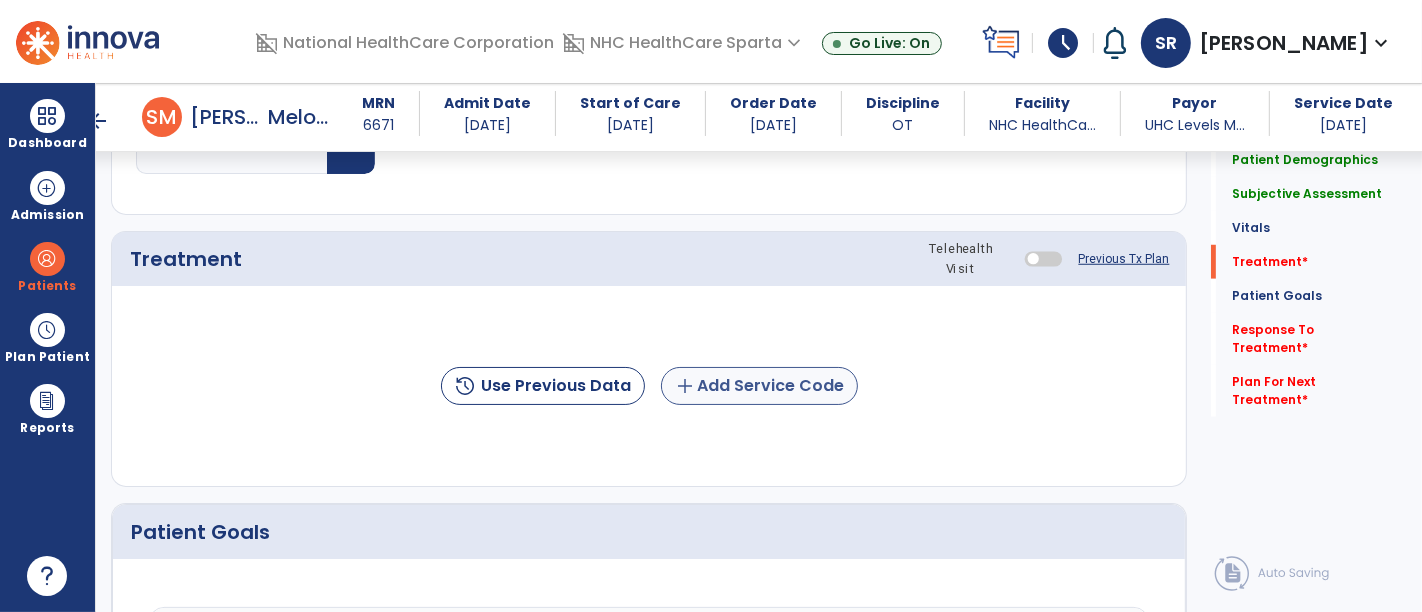 type on "**********" 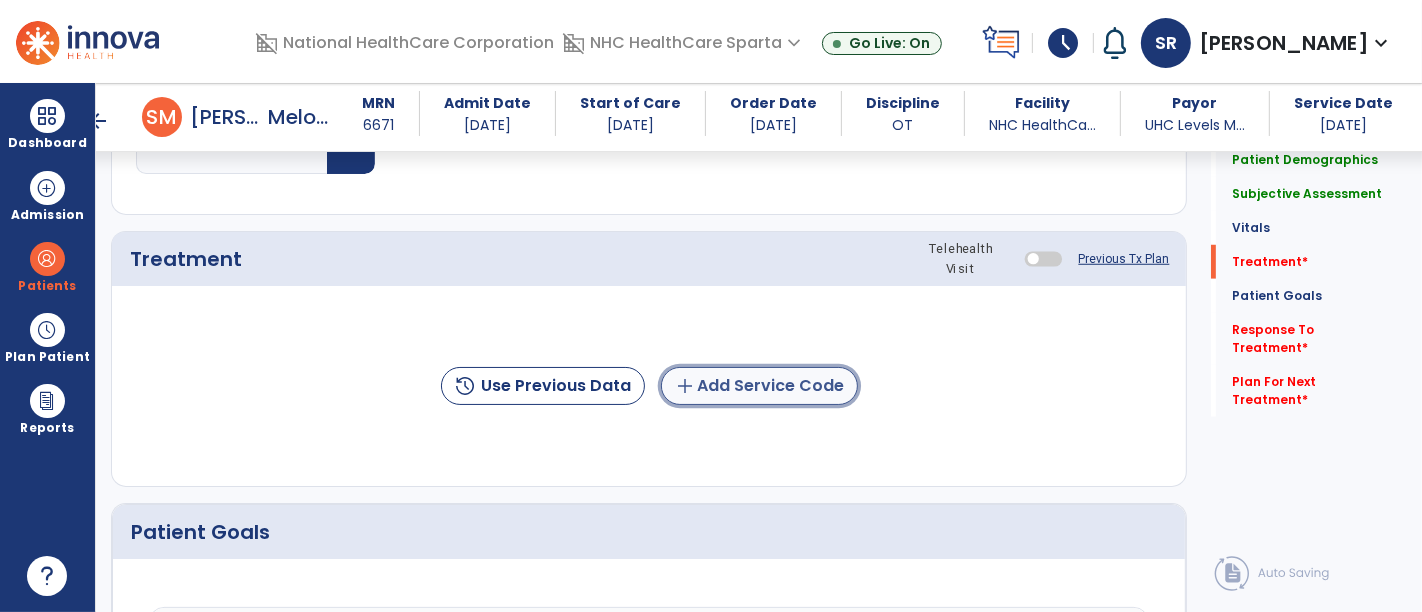 click on "add  Add Service Code" 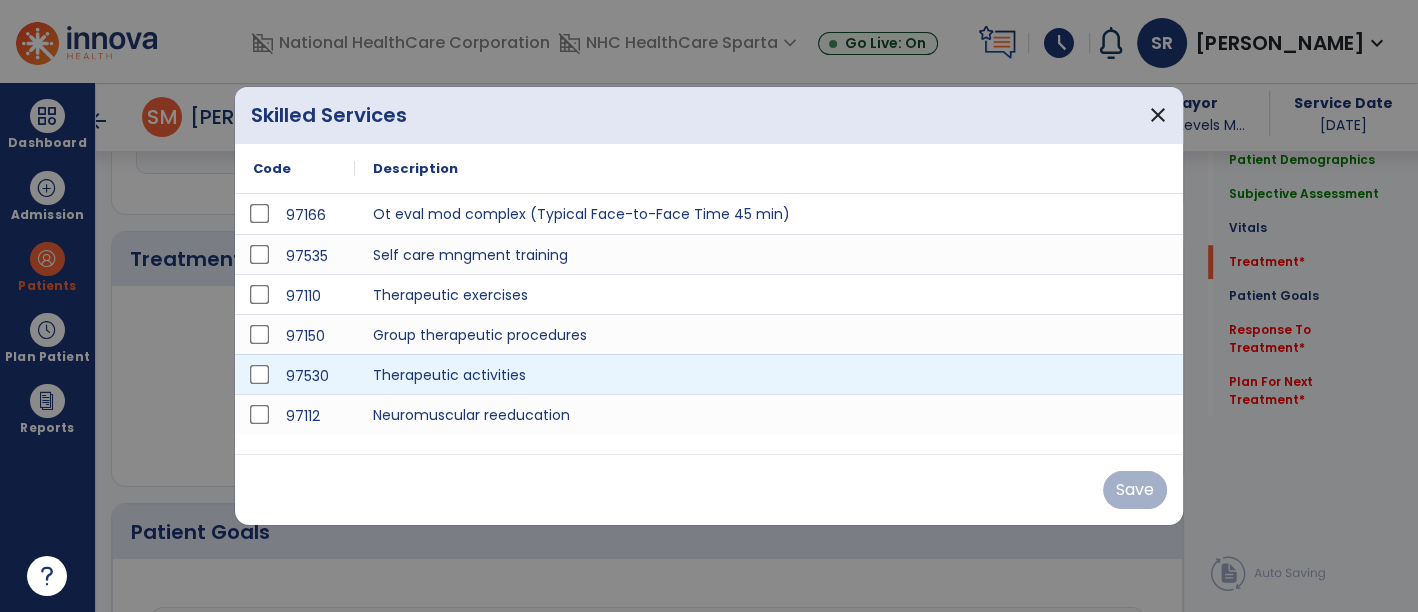 scroll, scrollTop: 1338, scrollLeft: 0, axis: vertical 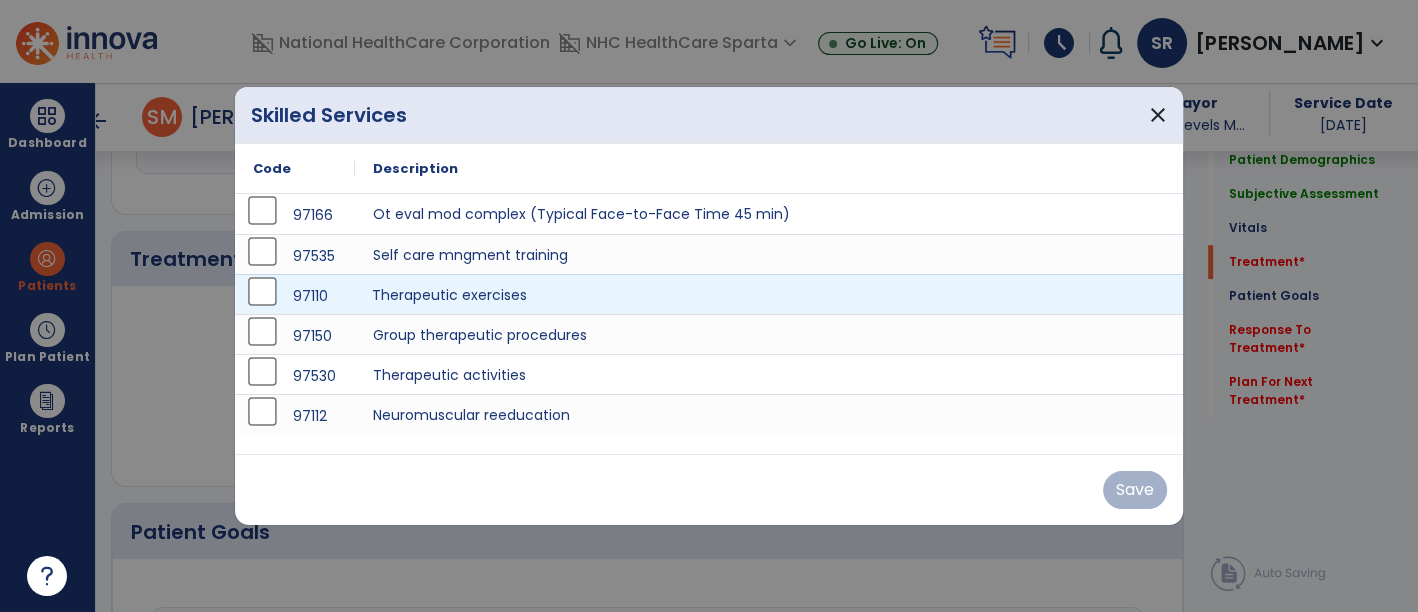 click on "Therapeutic exercises" at bounding box center [769, 294] 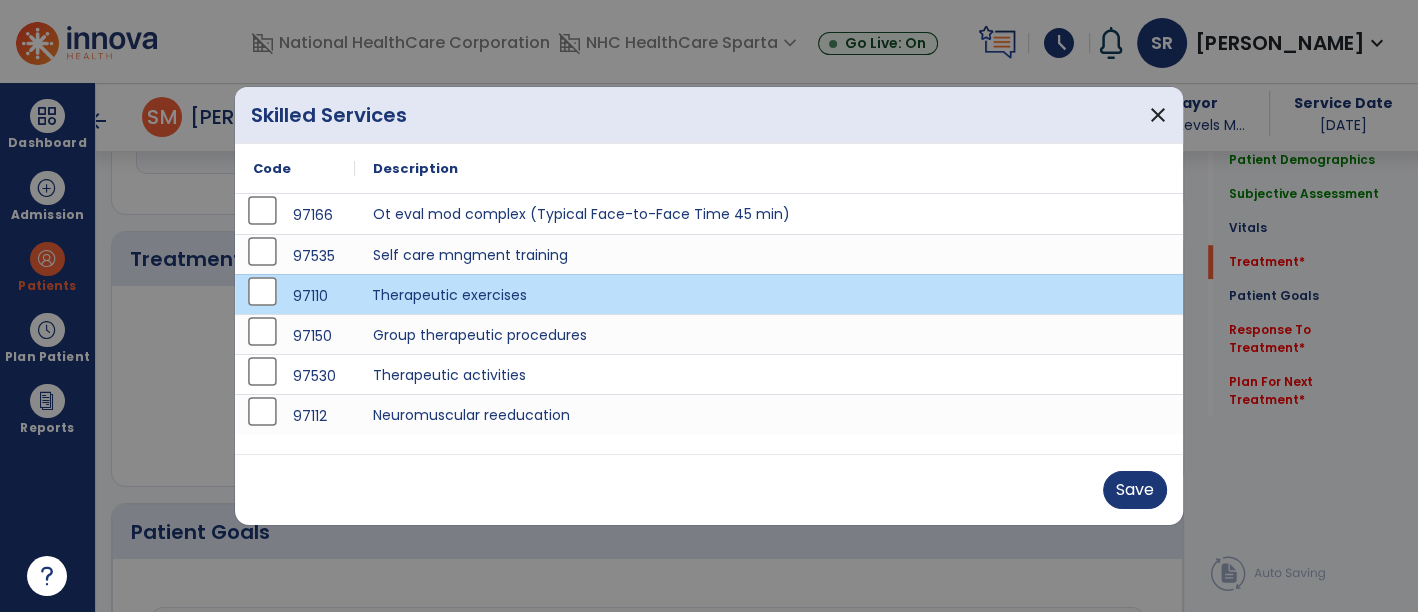 click on "Therapeutic exercises" at bounding box center [769, 294] 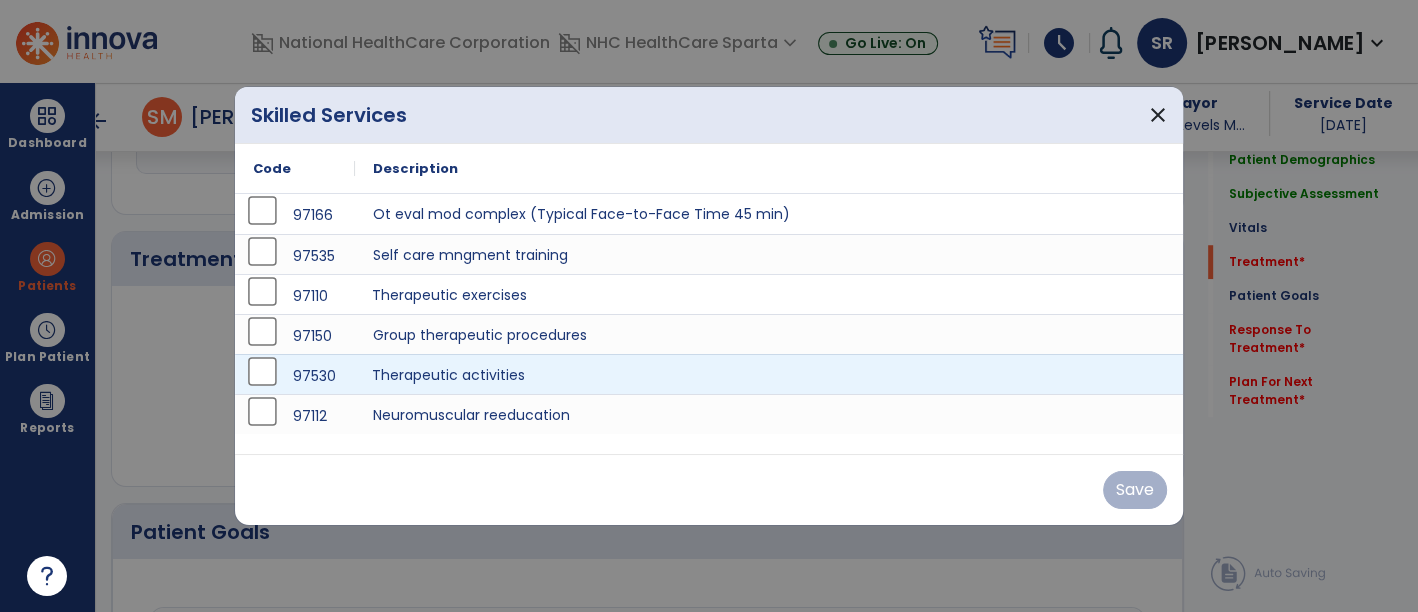 click on "Therapeutic activities" at bounding box center (769, 374) 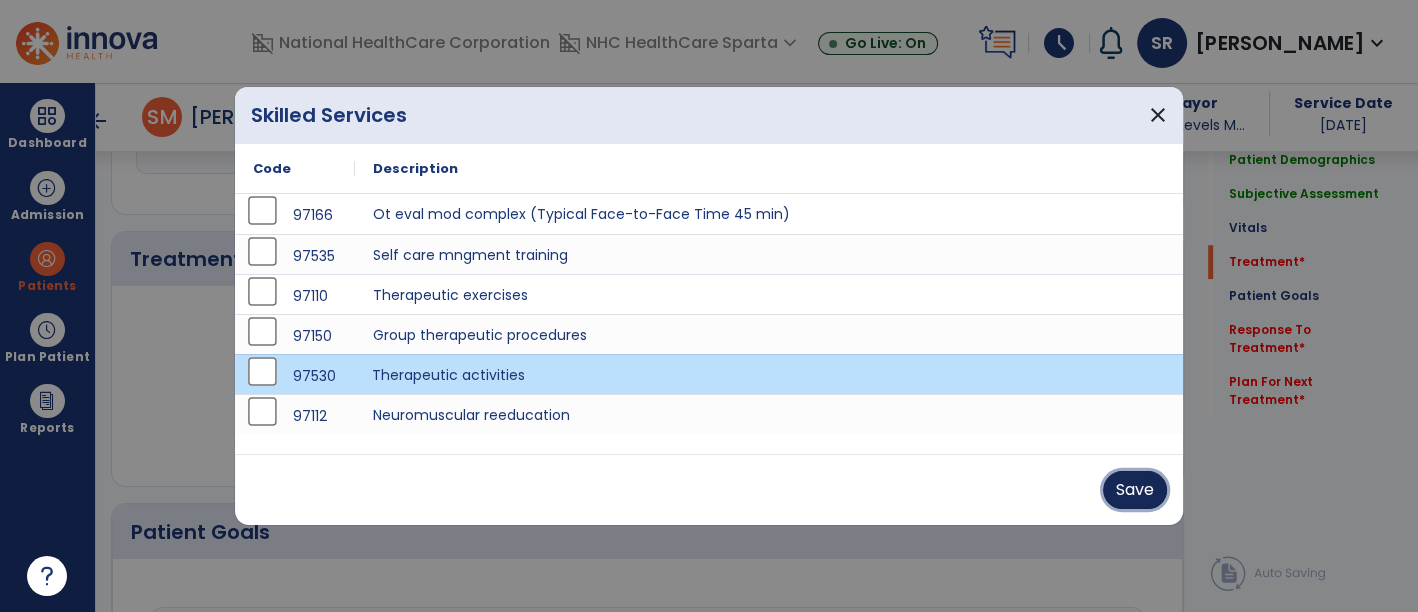 click on "Save" at bounding box center (1135, 490) 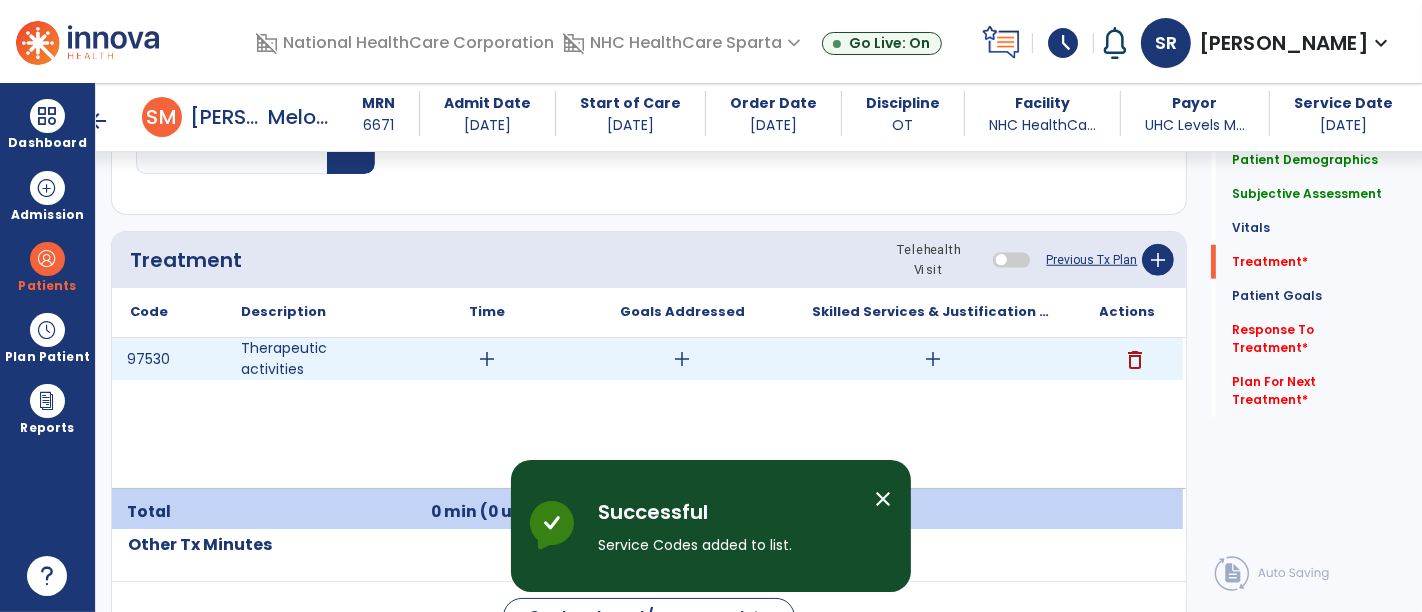 click on "add" at bounding box center [488, 359] 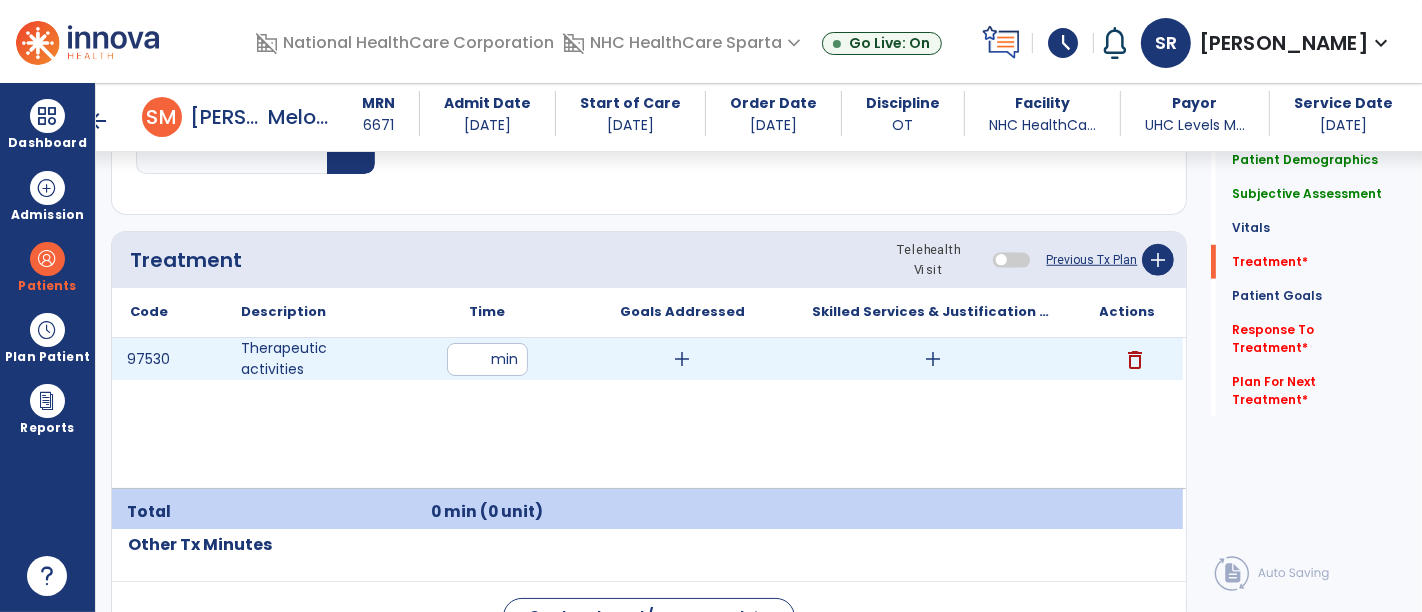 type on "**" 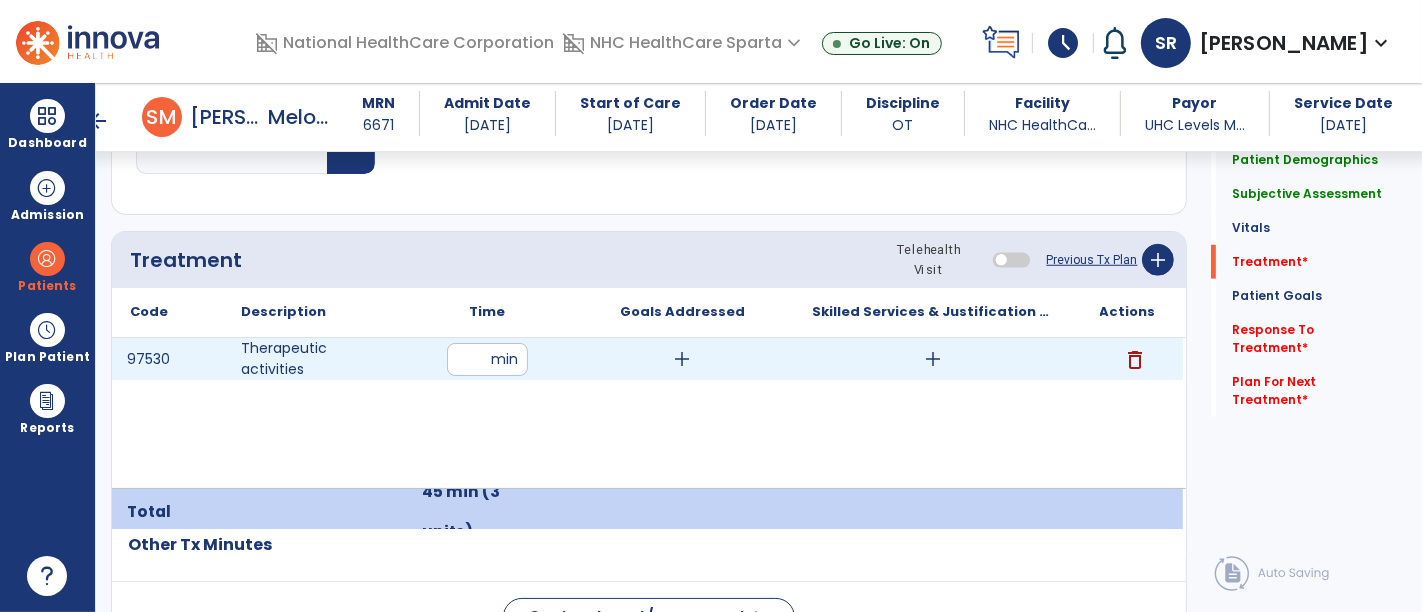 click on "add" at bounding box center [683, 359] 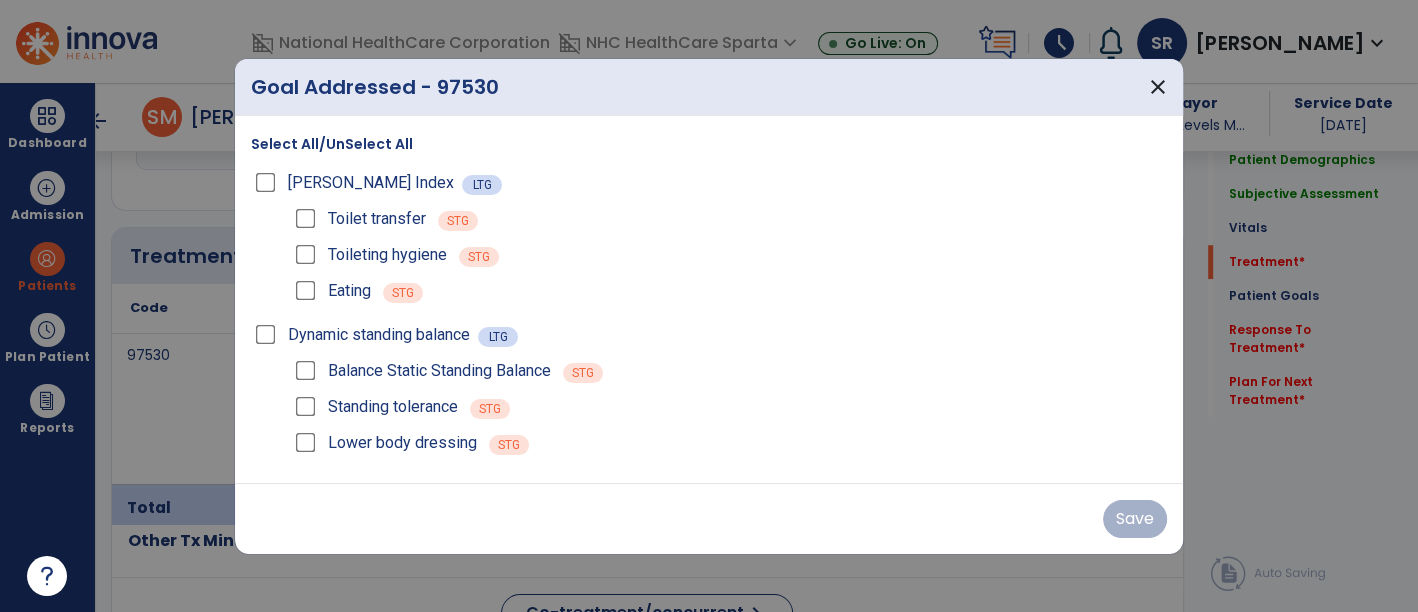scroll, scrollTop: 1338, scrollLeft: 0, axis: vertical 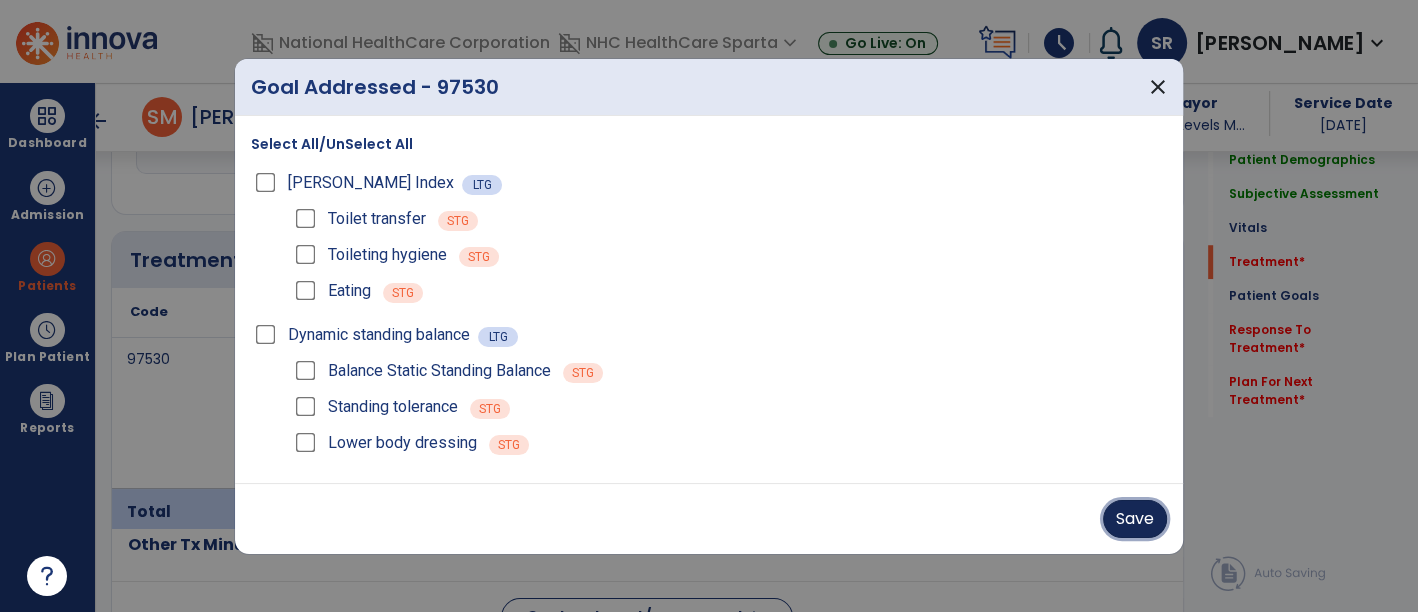 click on "Save" at bounding box center [1135, 519] 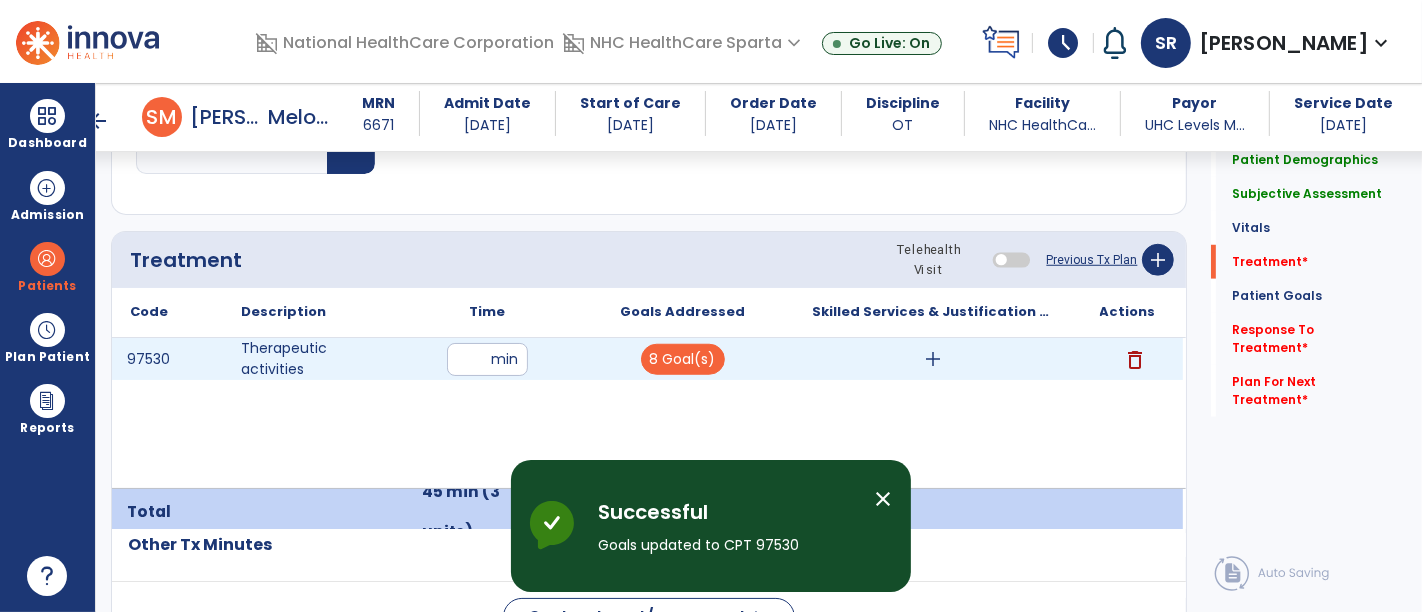 click on "add" at bounding box center (933, 359) 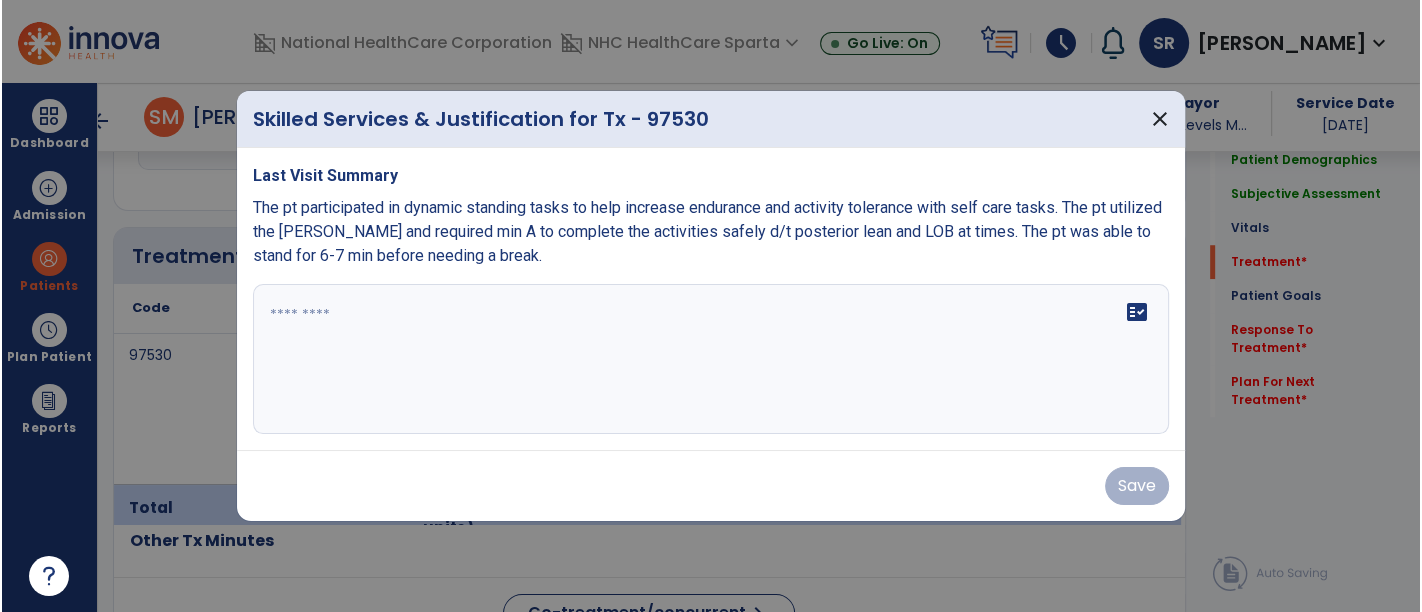 scroll, scrollTop: 1338, scrollLeft: 0, axis: vertical 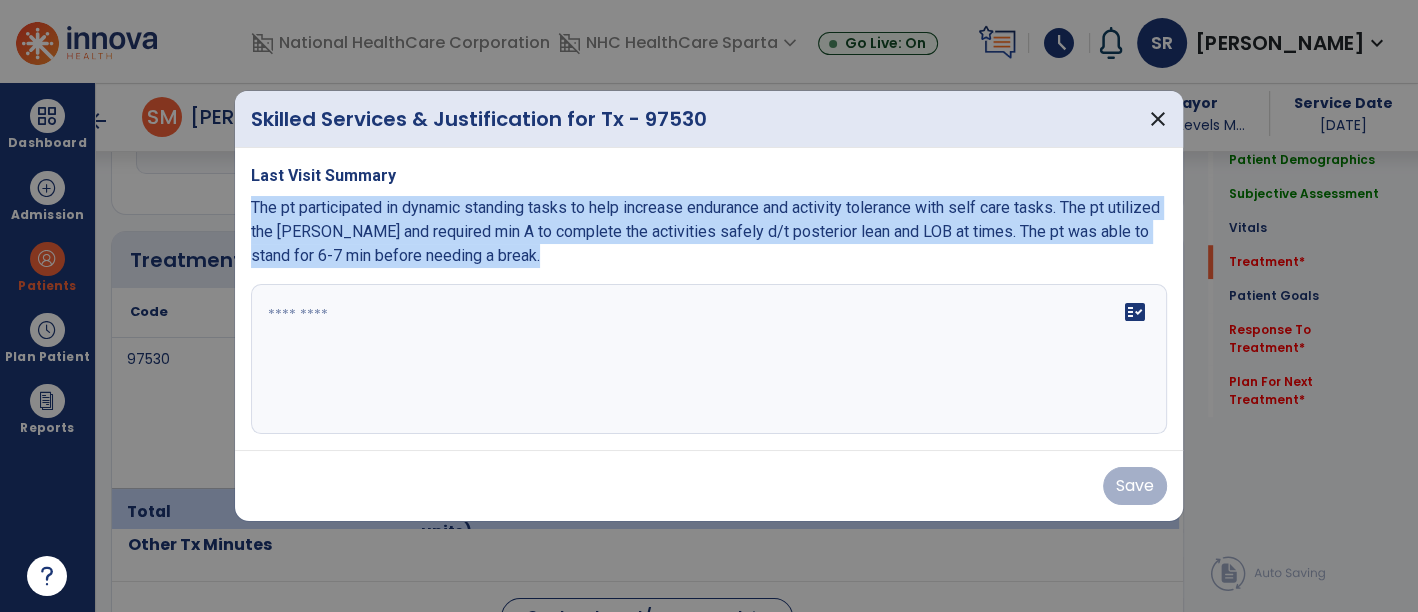drag, startPoint x: 249, startPoint y: 204, endPoint x: 583, endPoint y: 276, distance: 341.67236 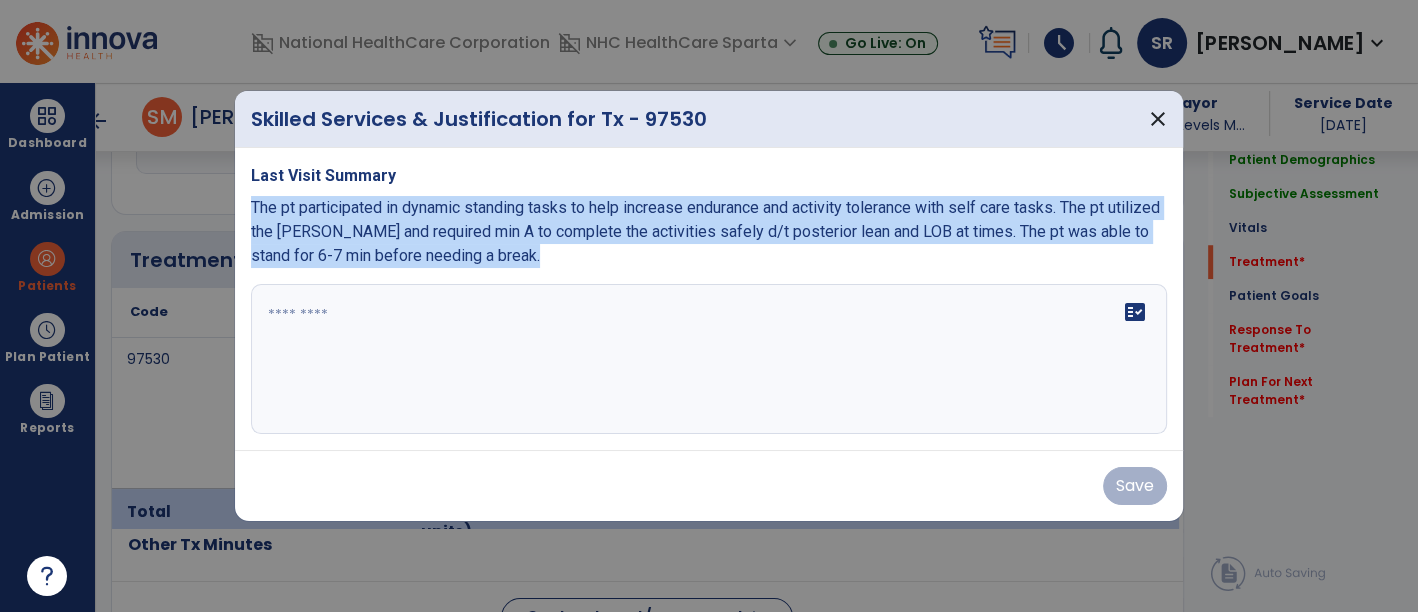 click on "Last Visit Summary The pt participated in dynamic standing tasks to help increase endurance and activity tolerance with self care tasks. The pt utilized the [PERSON_NAME] and required min A to complete the activities safely d/t posterior lean and LOB at times. The pt was able to stand for 6-7 min before needing a break.    fact_check" at bounding box center (709, 299) 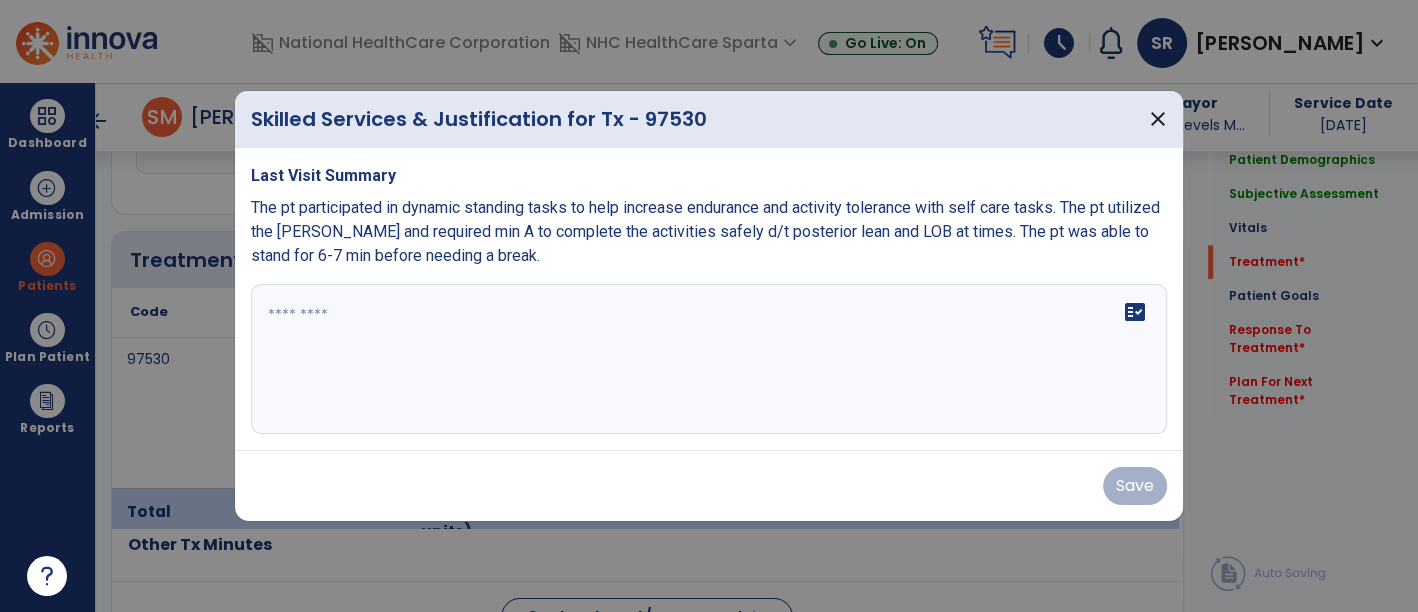 click on "Last Visit Summary The pt participated in dynamic standing tasks to help increase endurance and activity tolerance with self care tasks. The pt utilized the [PERSON_NAME] and required min A to complete the activities safely d/t posterior lean and LOB at times. The pt was able to stand for 6-7 min before needing a break.    fact_check" at bounding box center (709, 299) 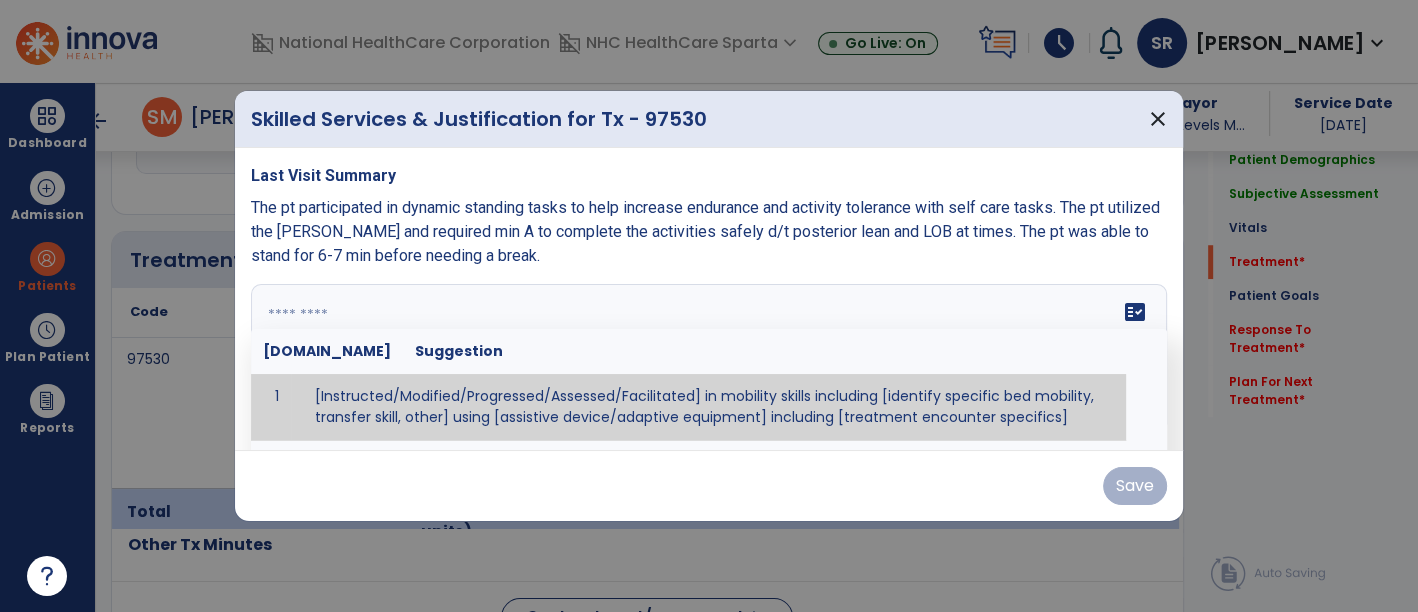 paste on "**********" 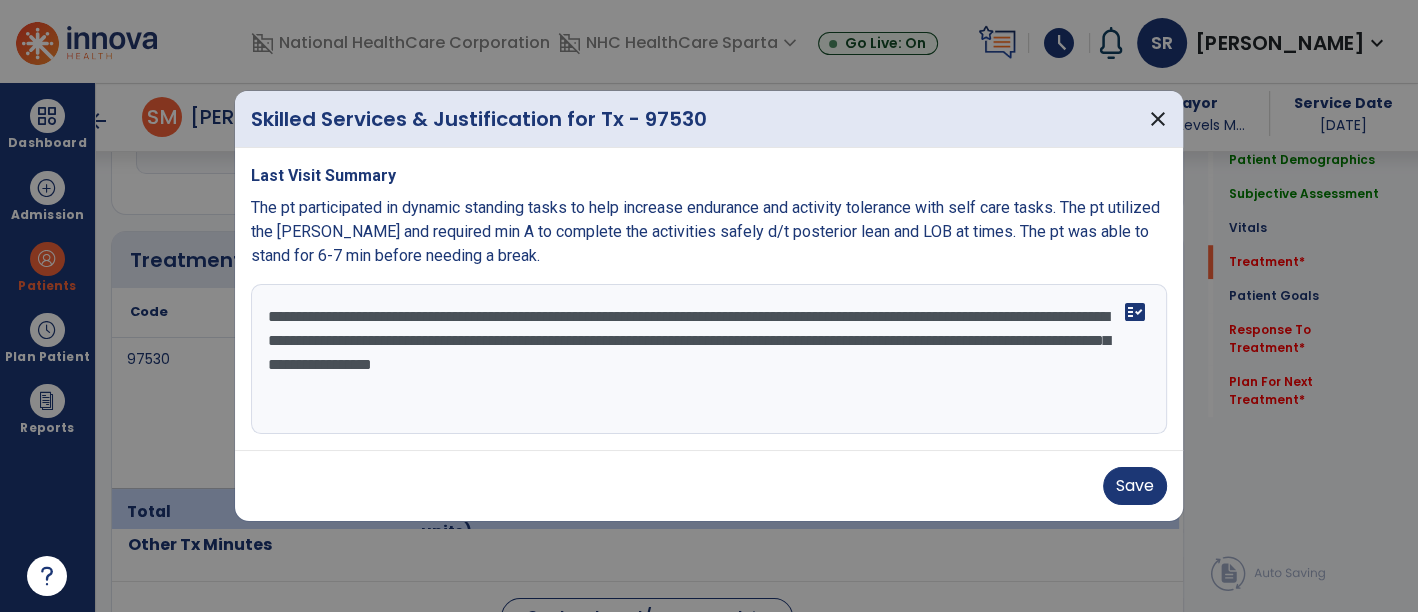click on "**********" at bounding box center (709, 359) 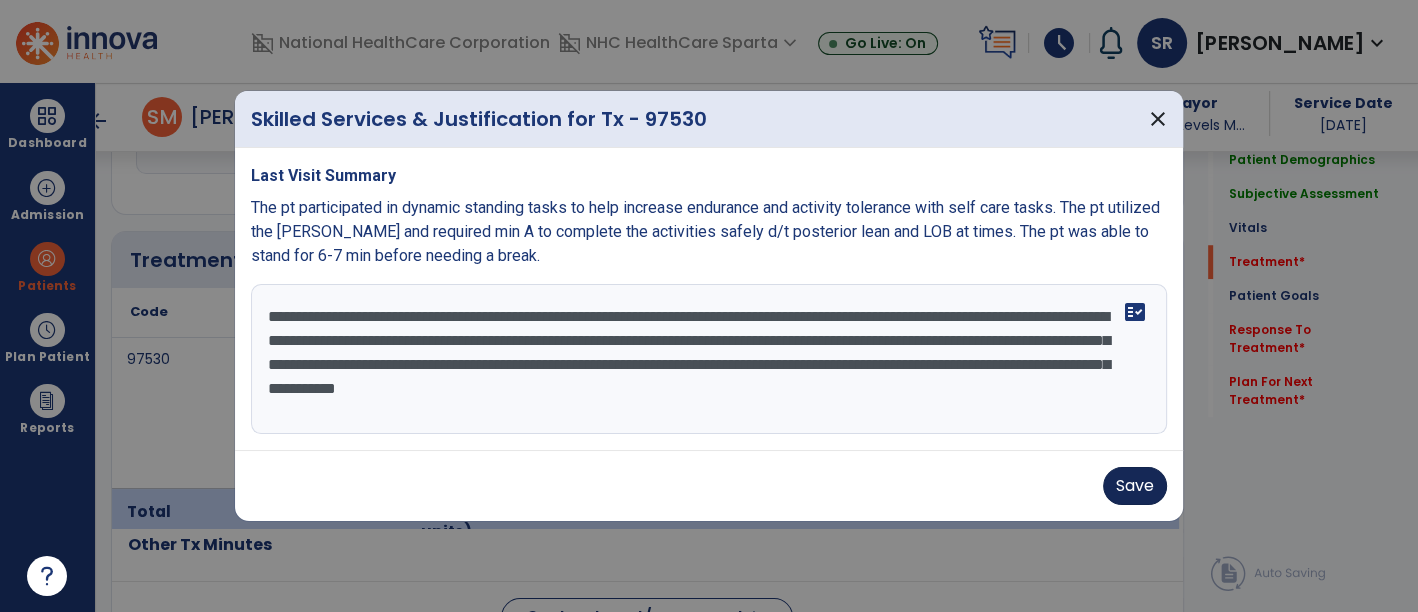 type on "**********" 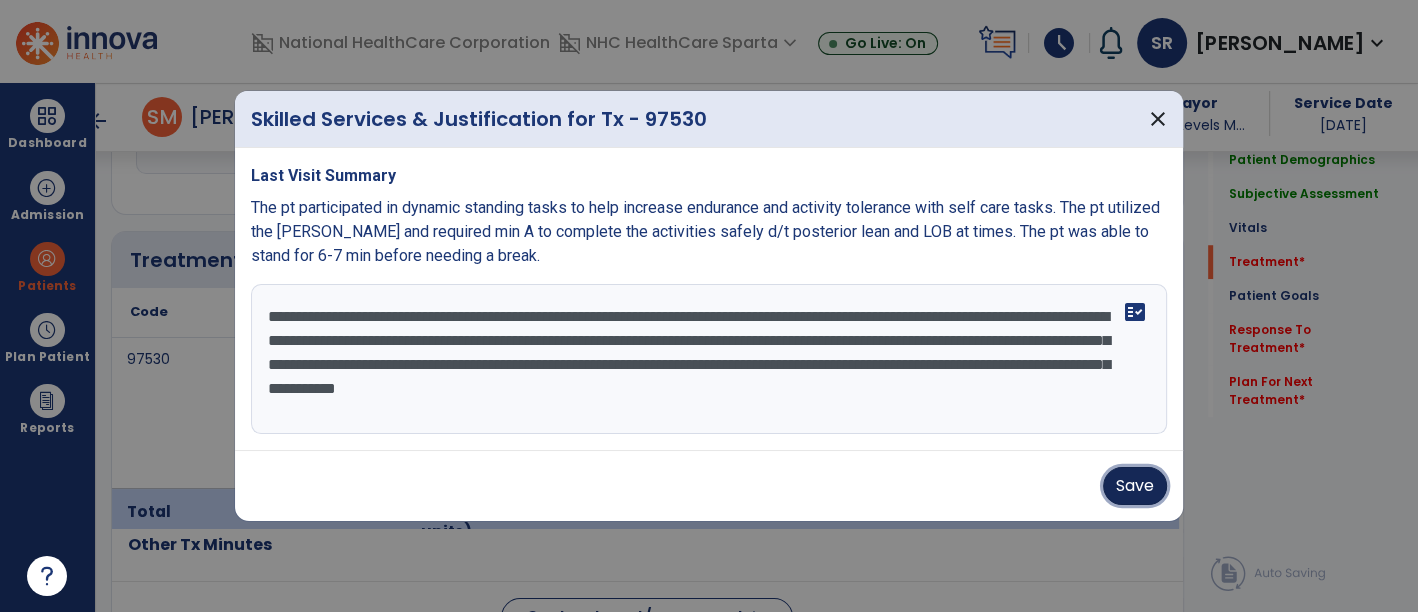click on "Save" at bounding box center (1135, 486) 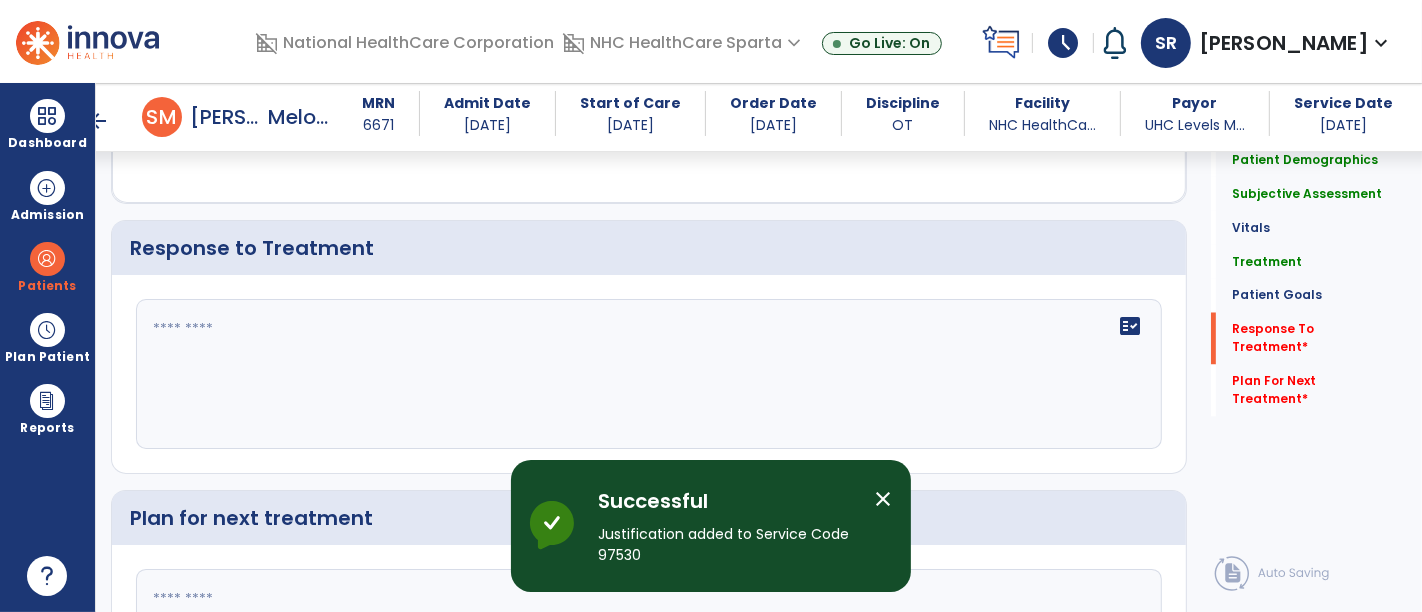 scroll, scrollTop: 2996, scrollLeft: 0, axis: vertical 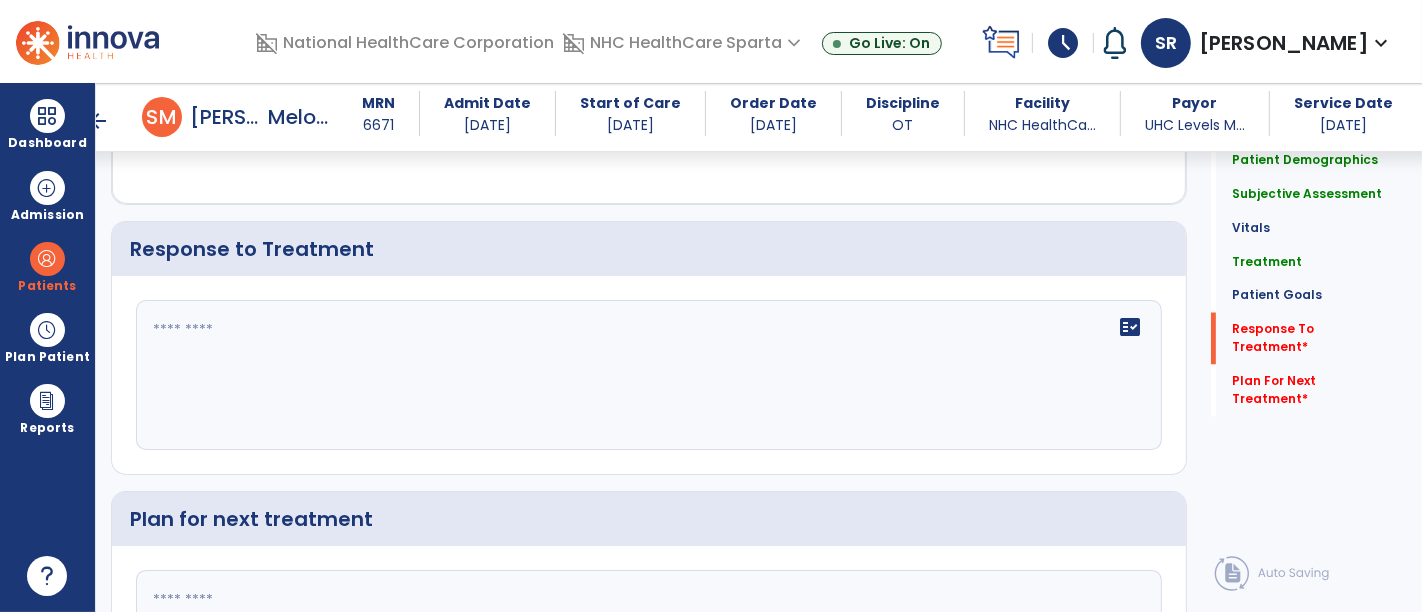 click on "fact_check" 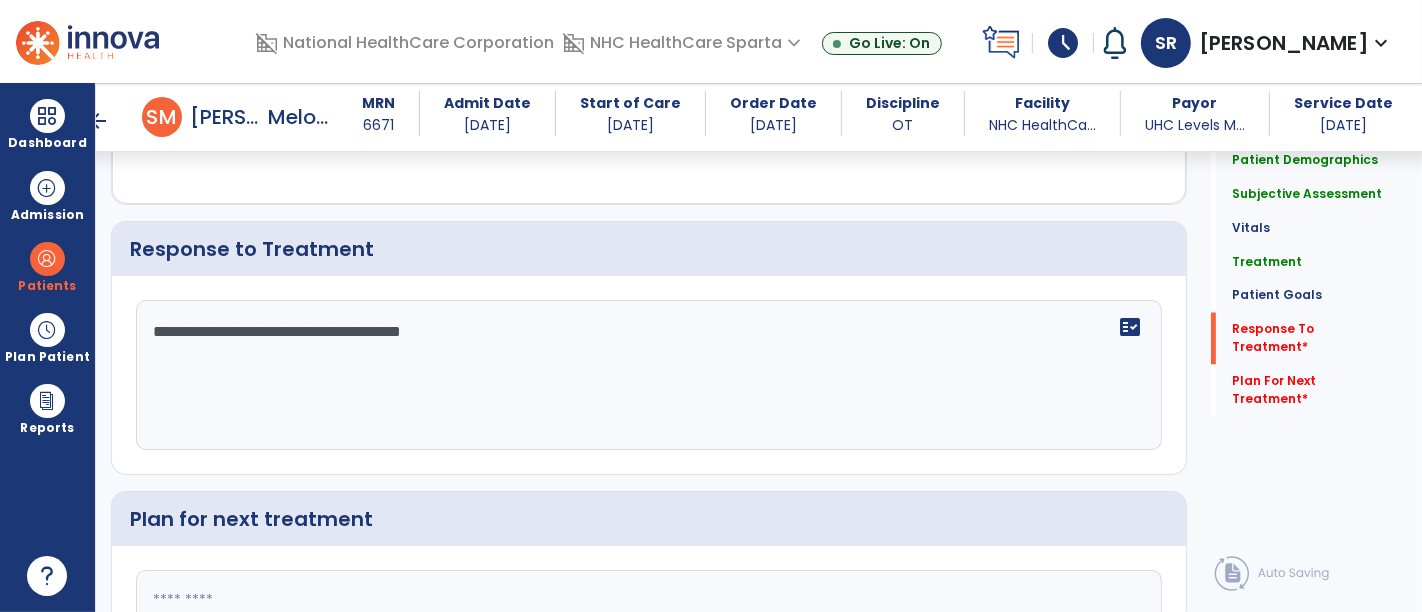 type on "**********" 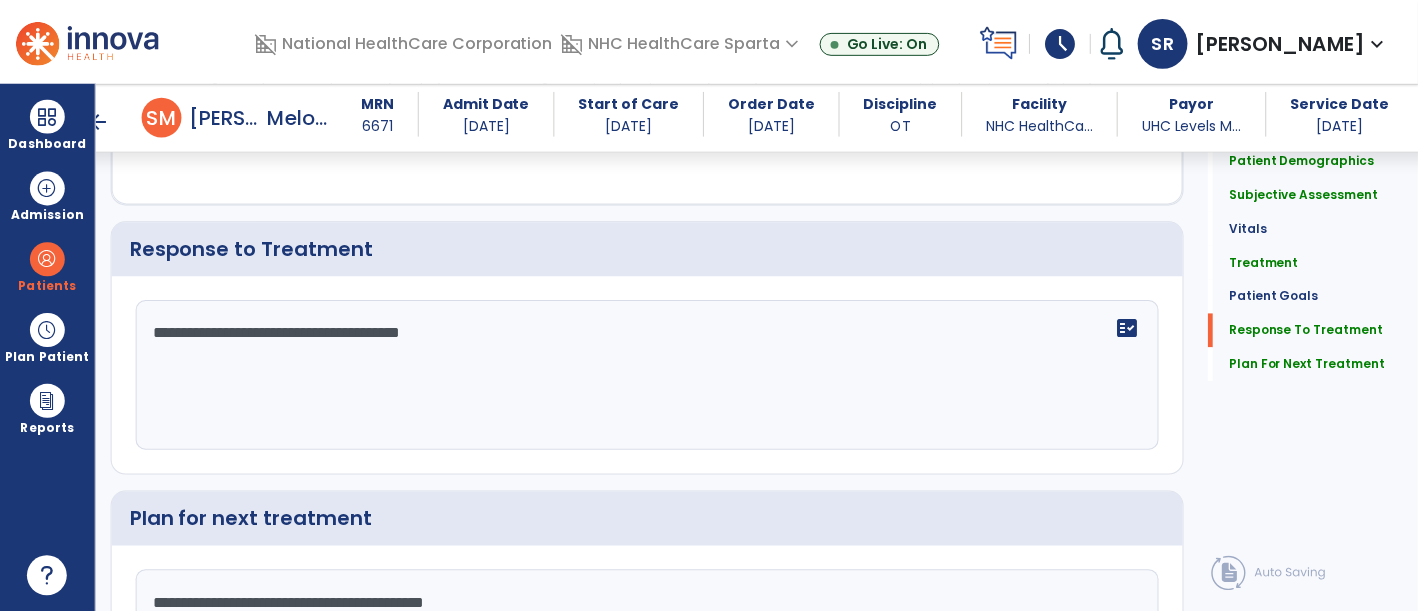 scroll, scrollTop: 3185, scrollLeft: 0, axis: vertical 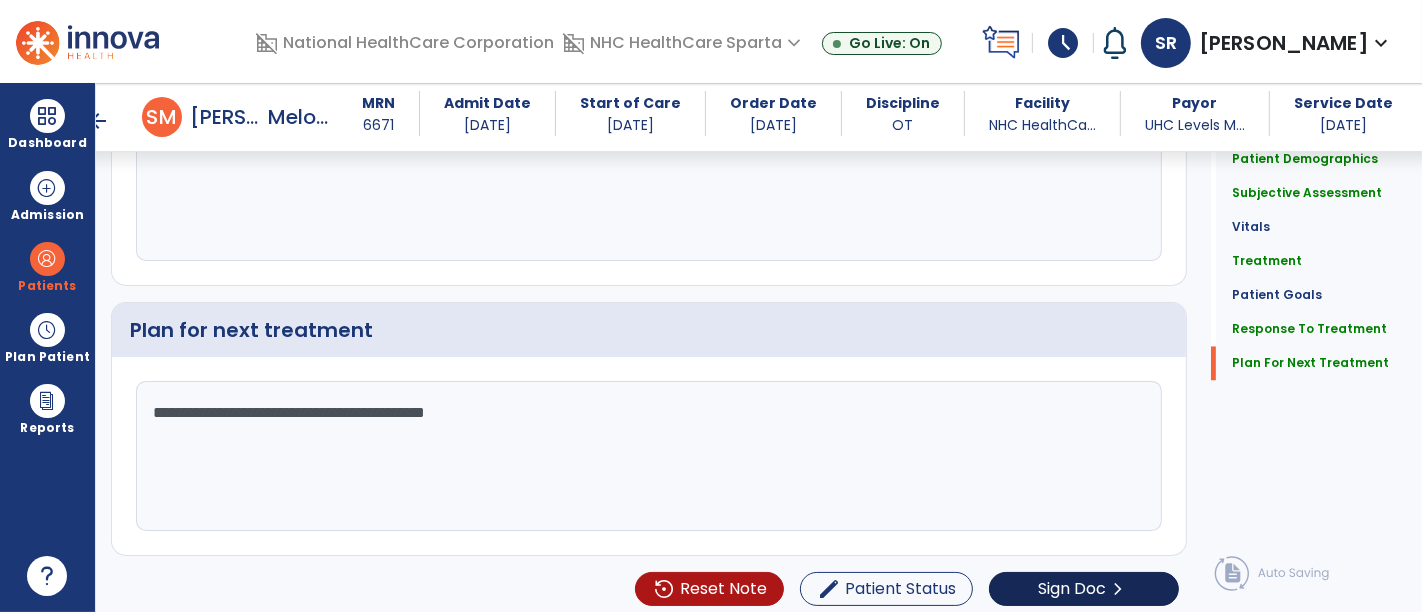type on "**********" 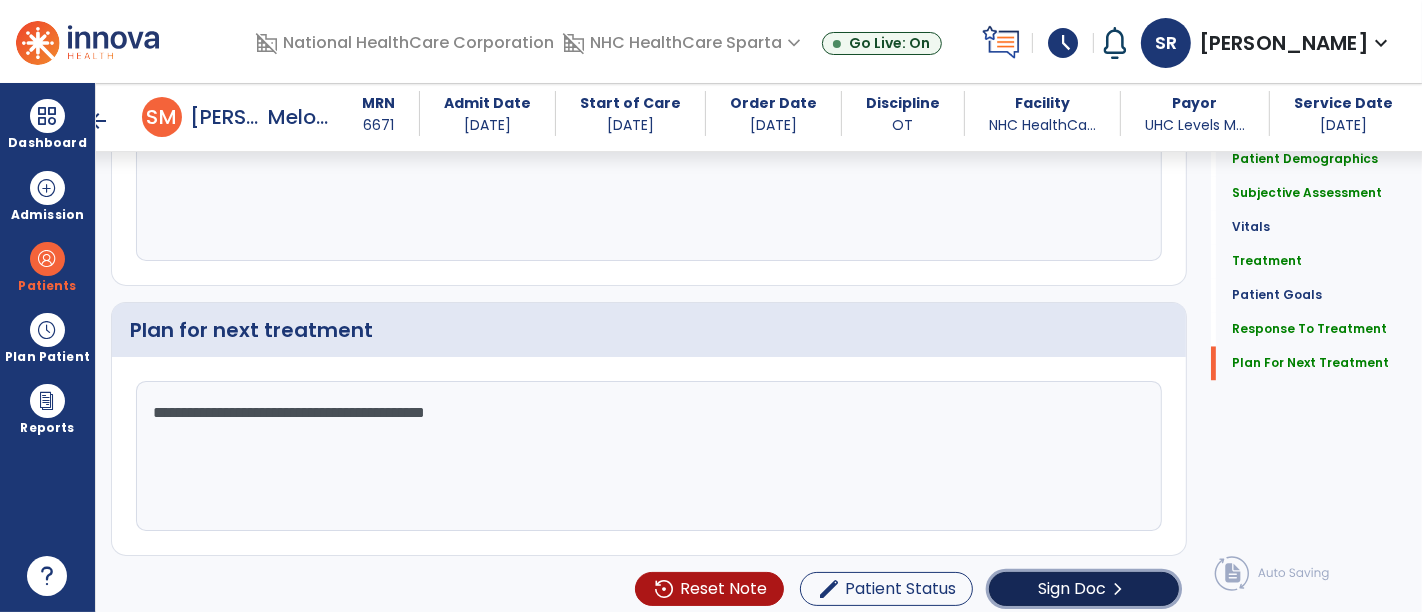 click on "Sign Doc" 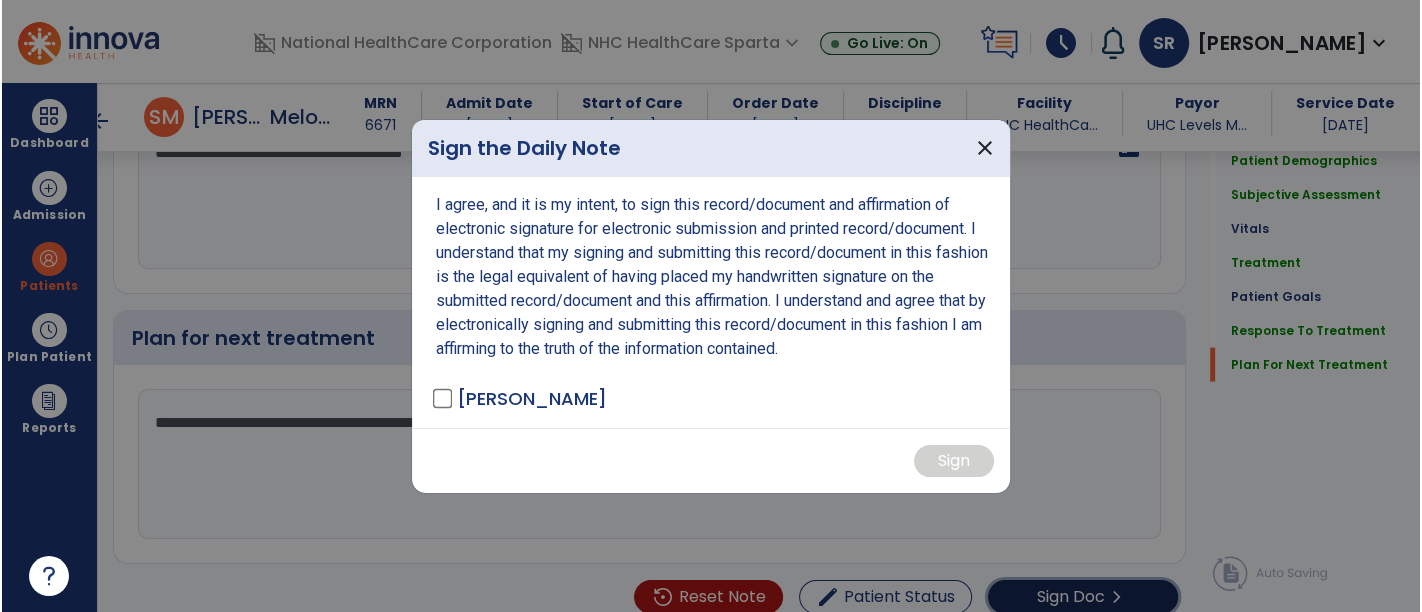 scroll, scrollTop: 3185, scrollLeft: 0, axis: vertical 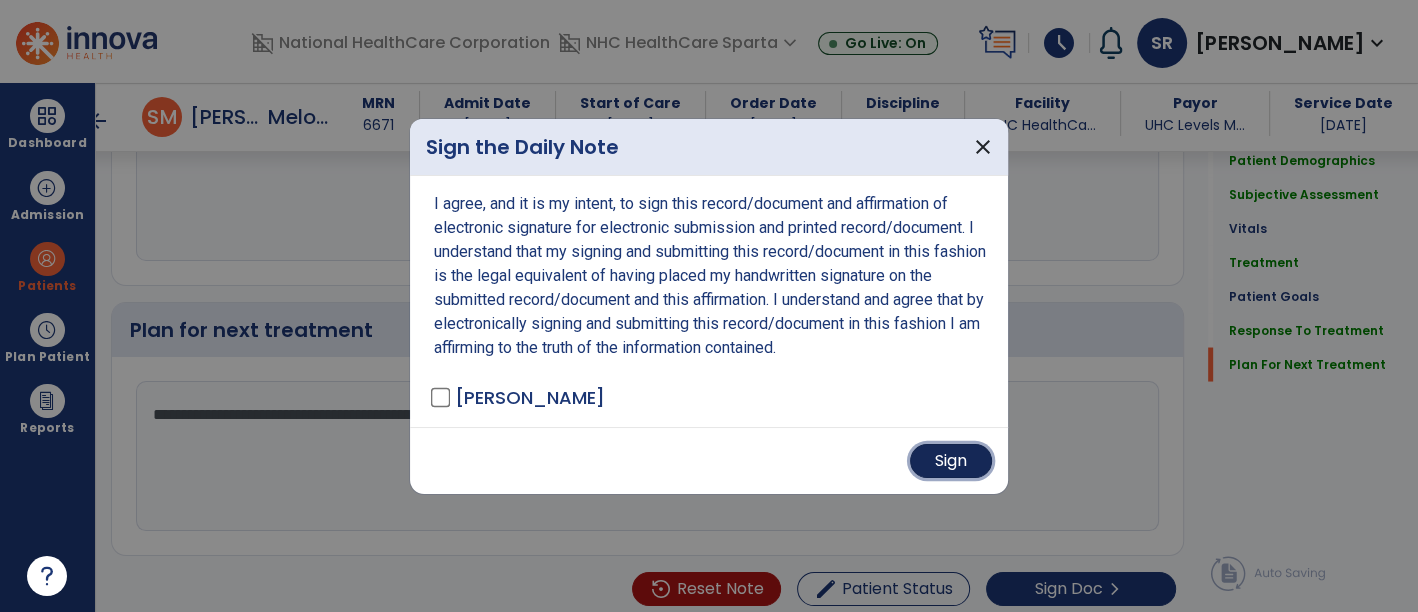 click on "Sign" at bounding box center (951, 461) 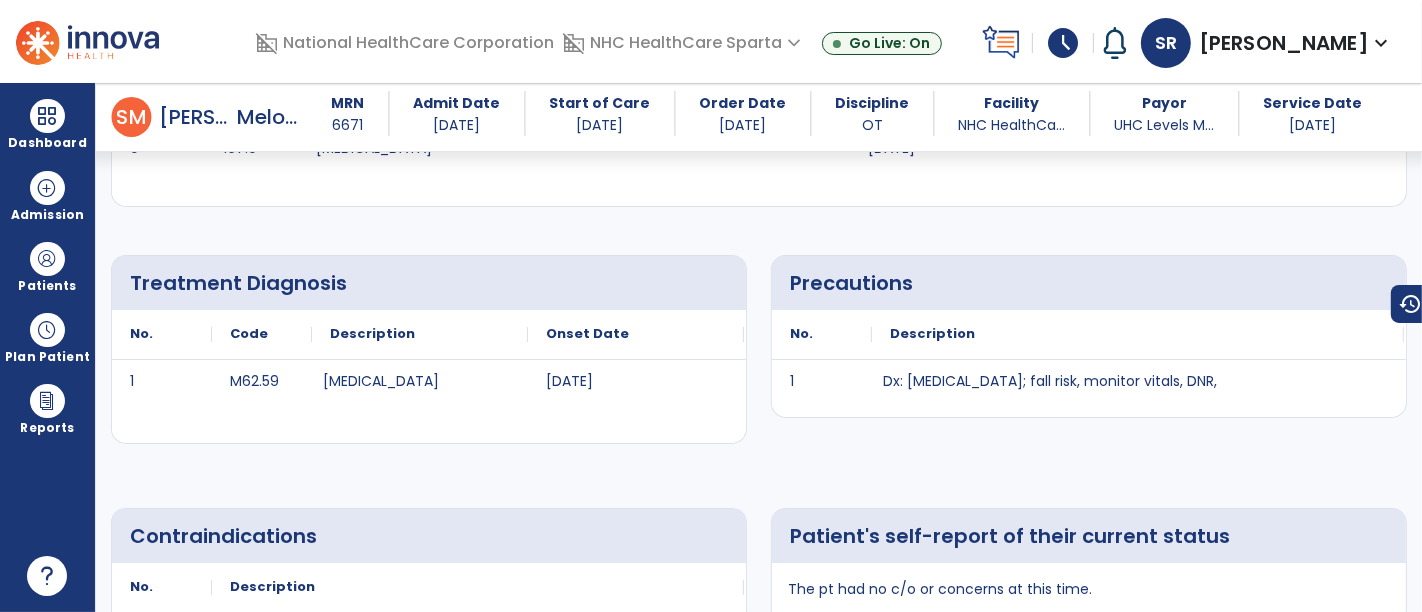 scroll, scrollTop: 735, scrollLeft: 0, axis: vertical 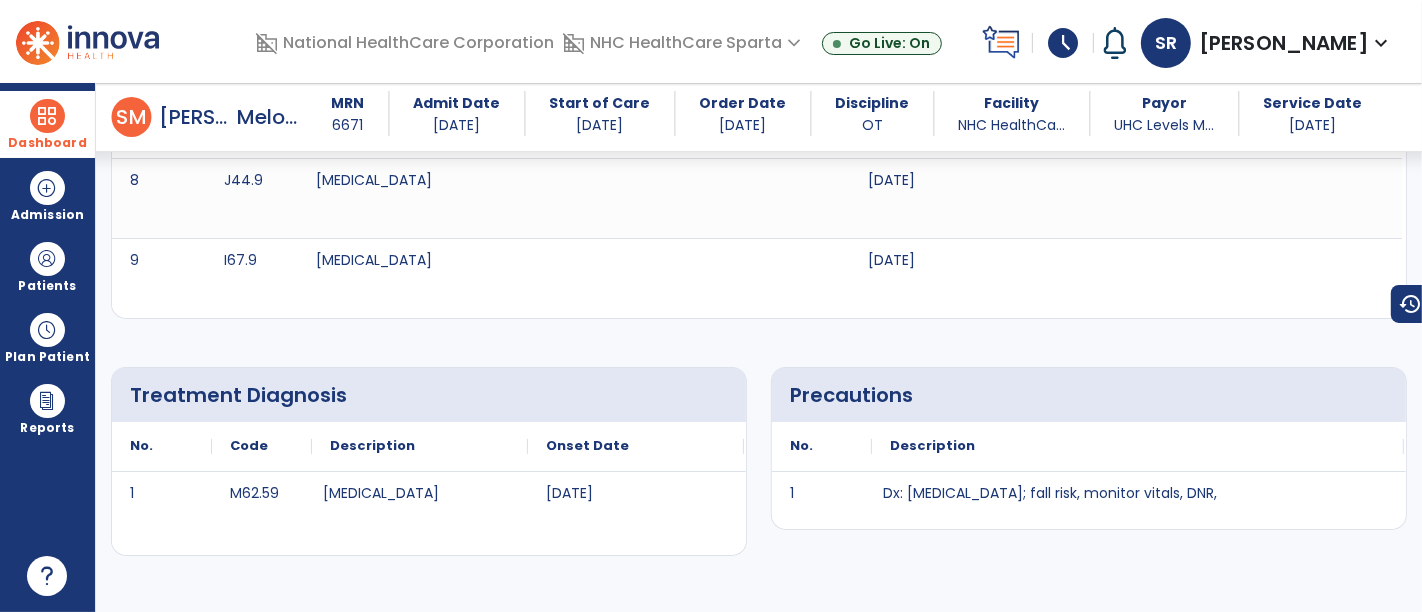 click on "Dashboard" at bounding box center [47, 124] 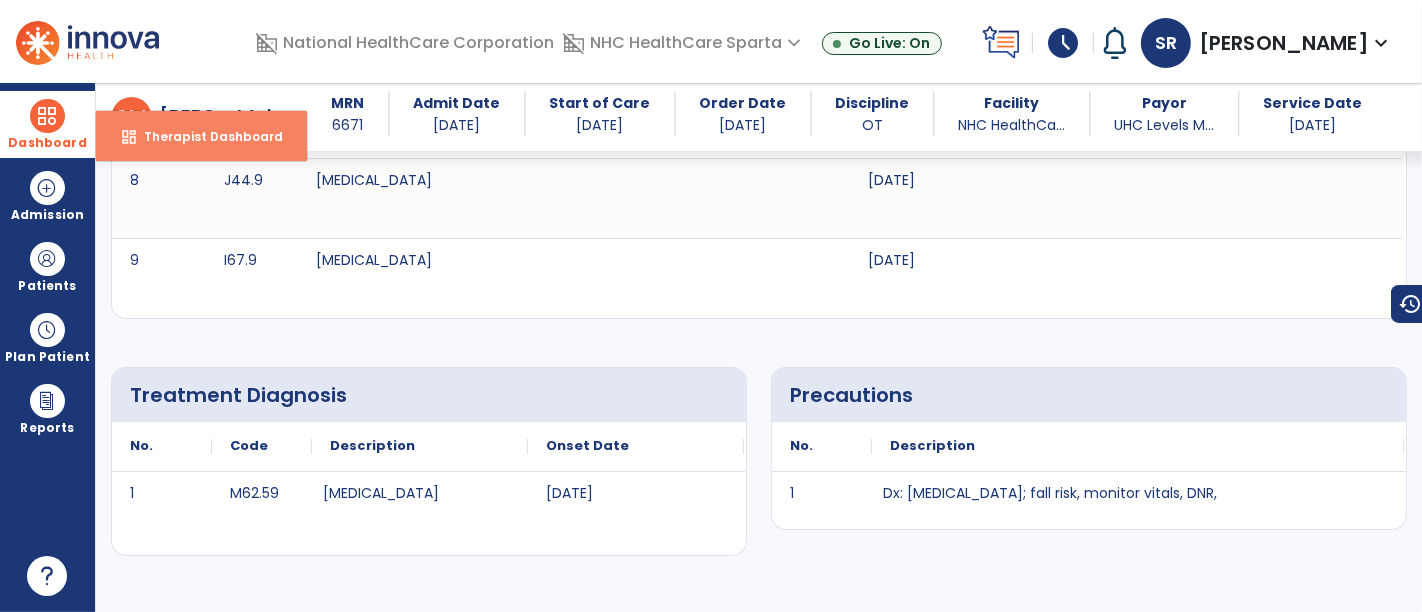 click on "Therapist Dashboard" at bounding box center (205, 136) 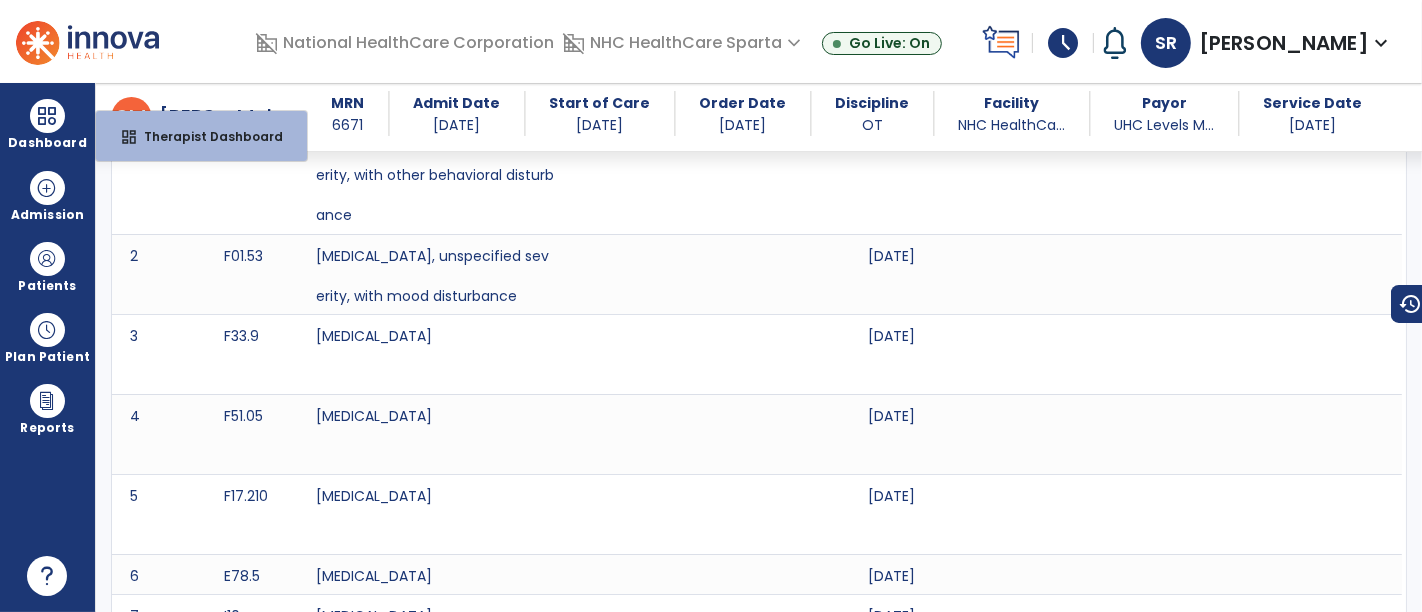 select on "****" 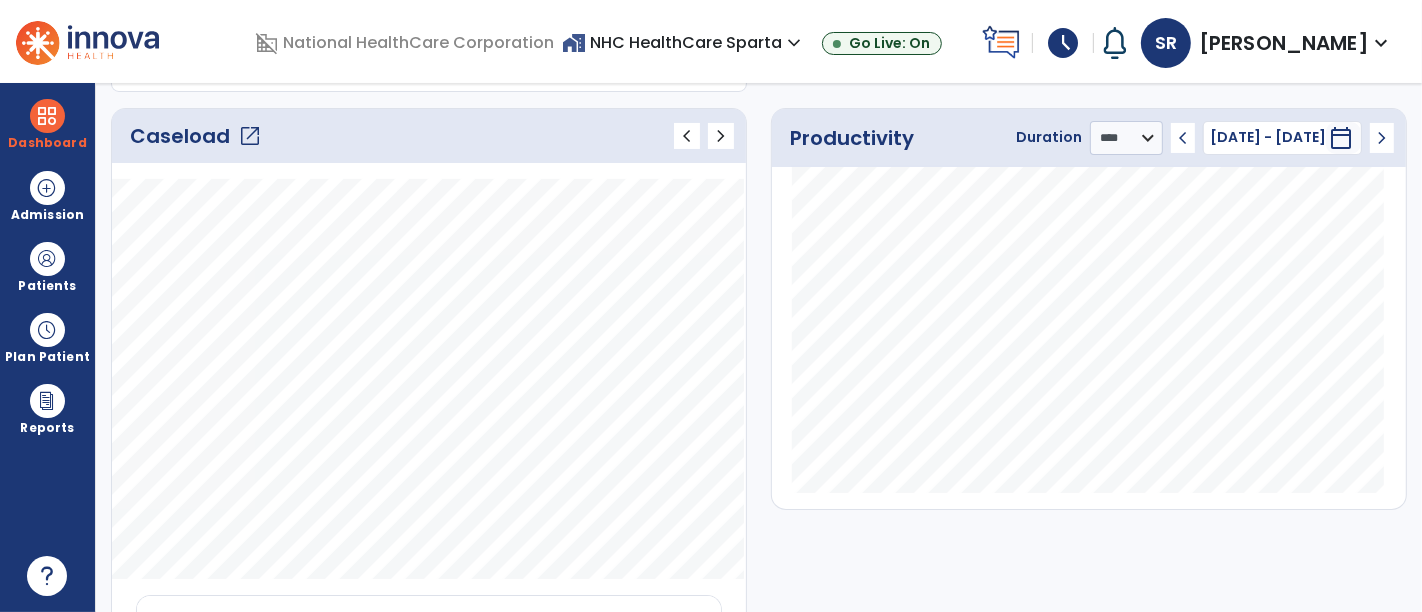 scroll, scrollTop: 0, scrollLeft: 0, axis: both 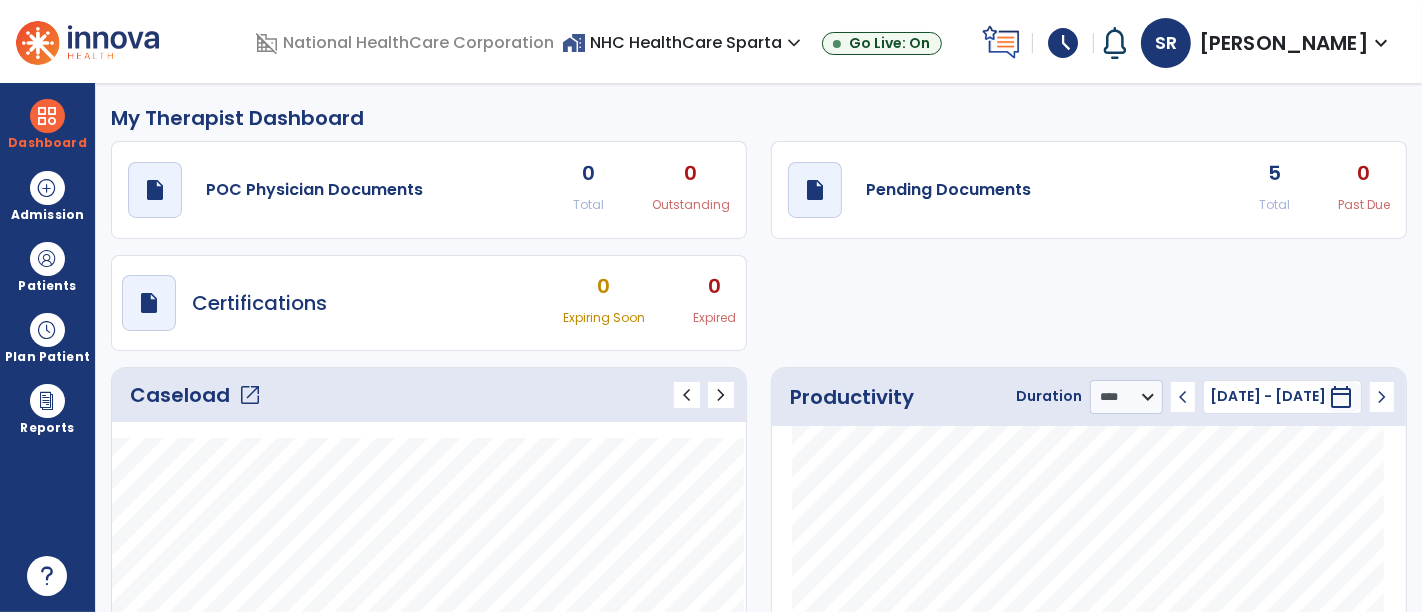 click on "draft   open_in_new  POC Physician Documents 0 Total 0 Outstanding  draft   open_in_new  Pending Documents 5 Total 0 Past Due  draft   open_in_new  Certifications 0 Expiring Soon 0 Expired" 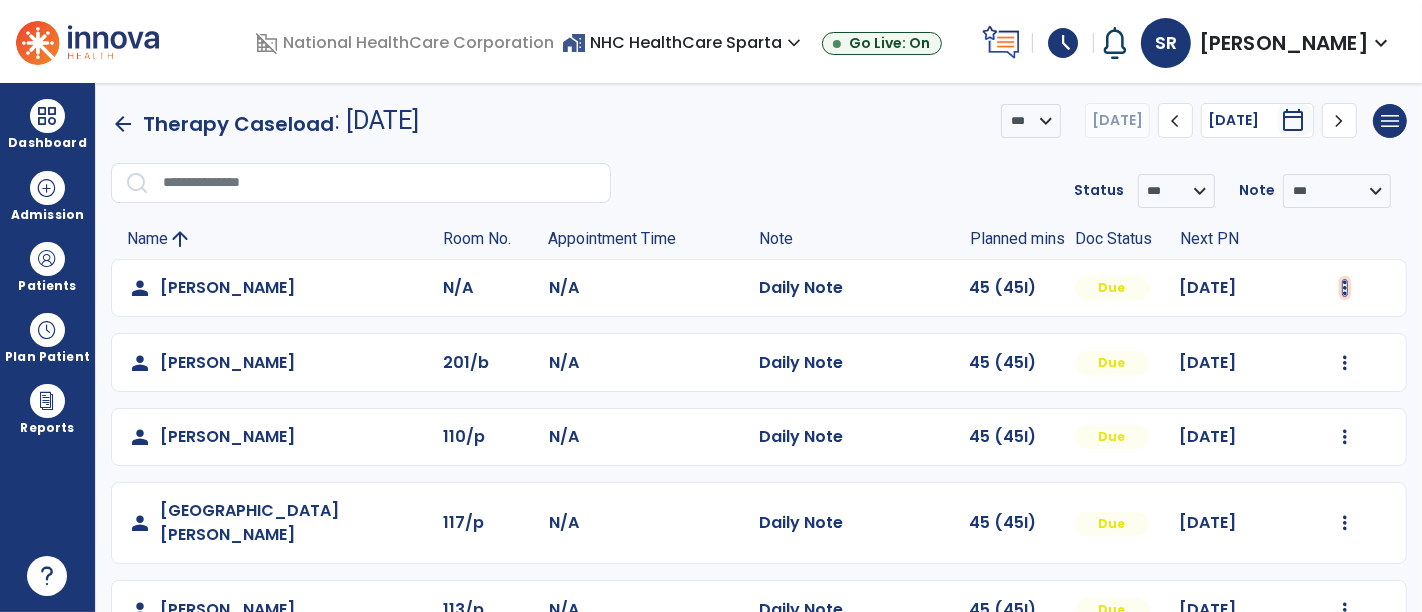 click at bounding box center [1345, 288] 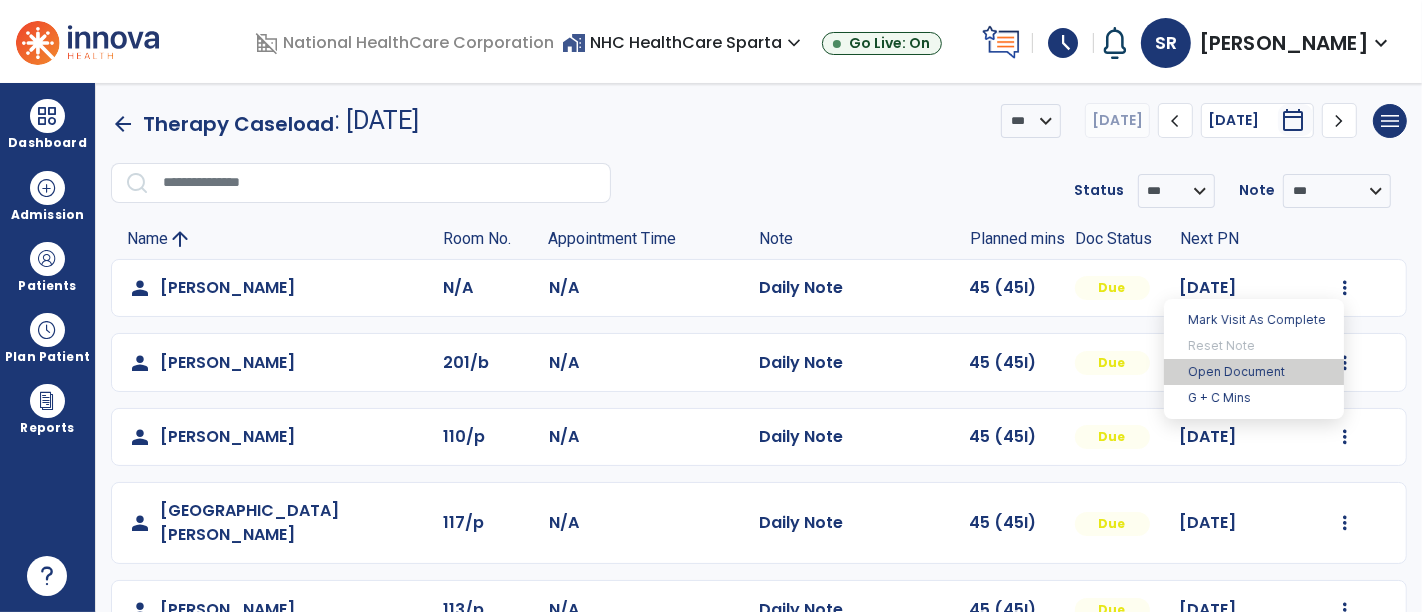 click on "Open Document" at bounding box center (1254, 372) 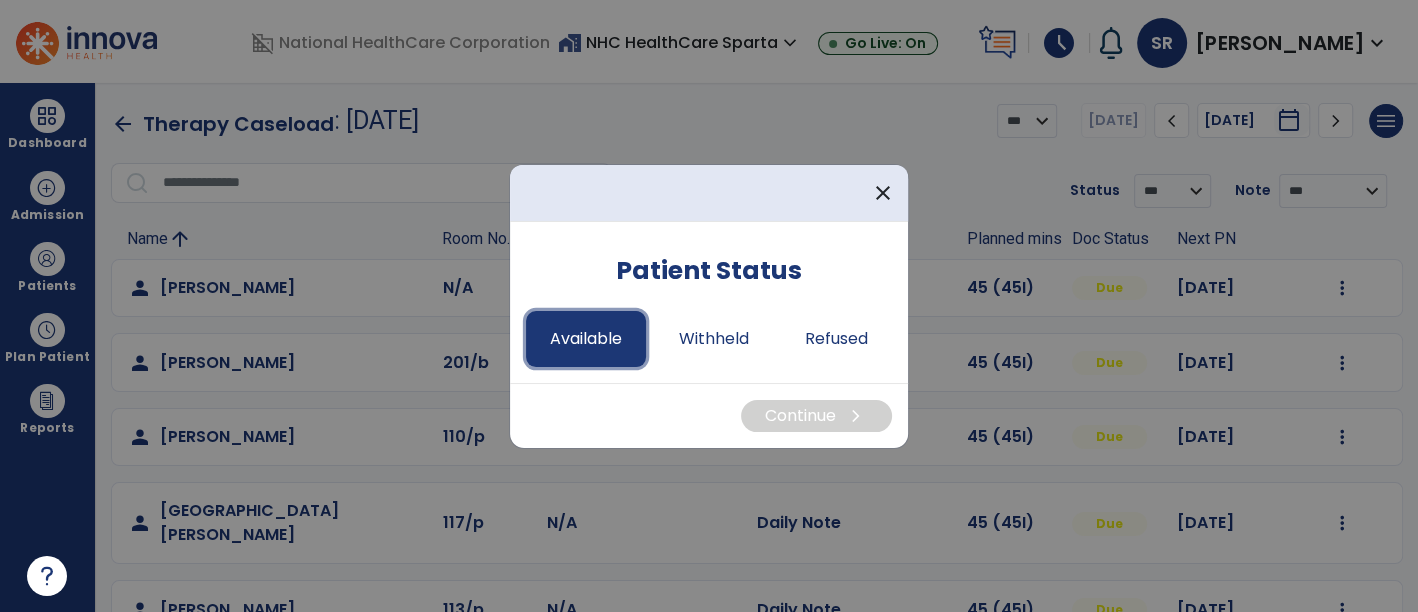 click on "Available" at bounding box center [586, 339] 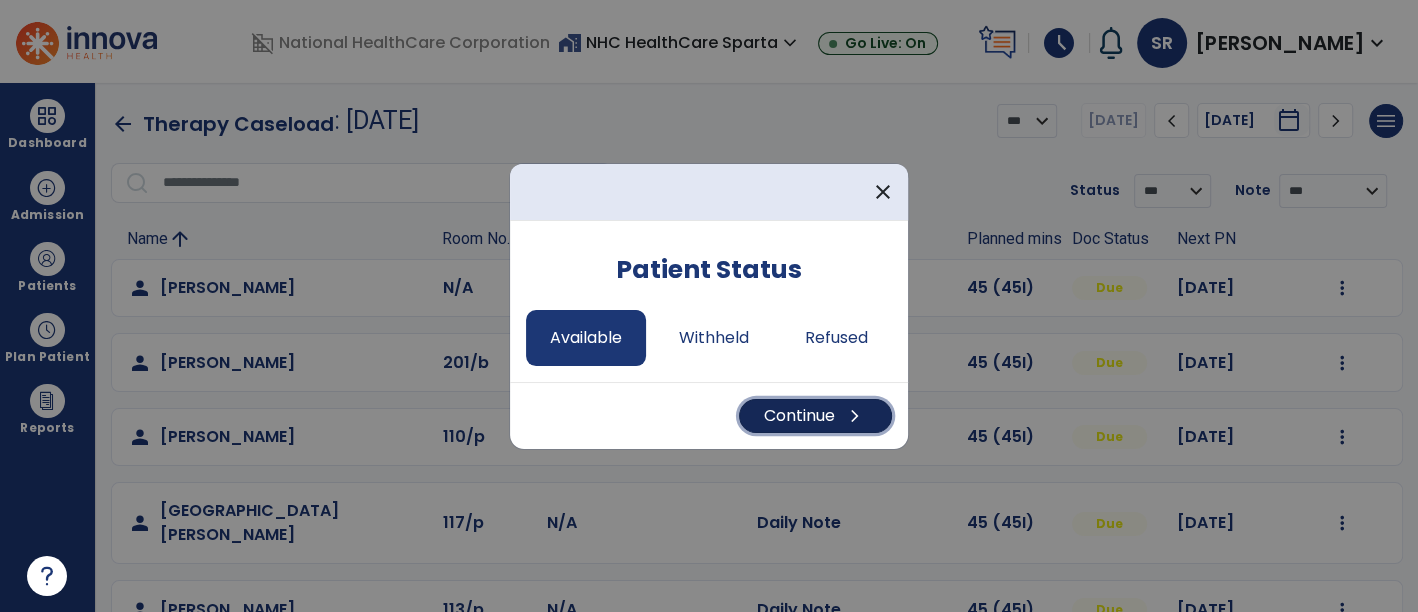 click on "Continue   chevron_right" at bounding box center (815, 416) 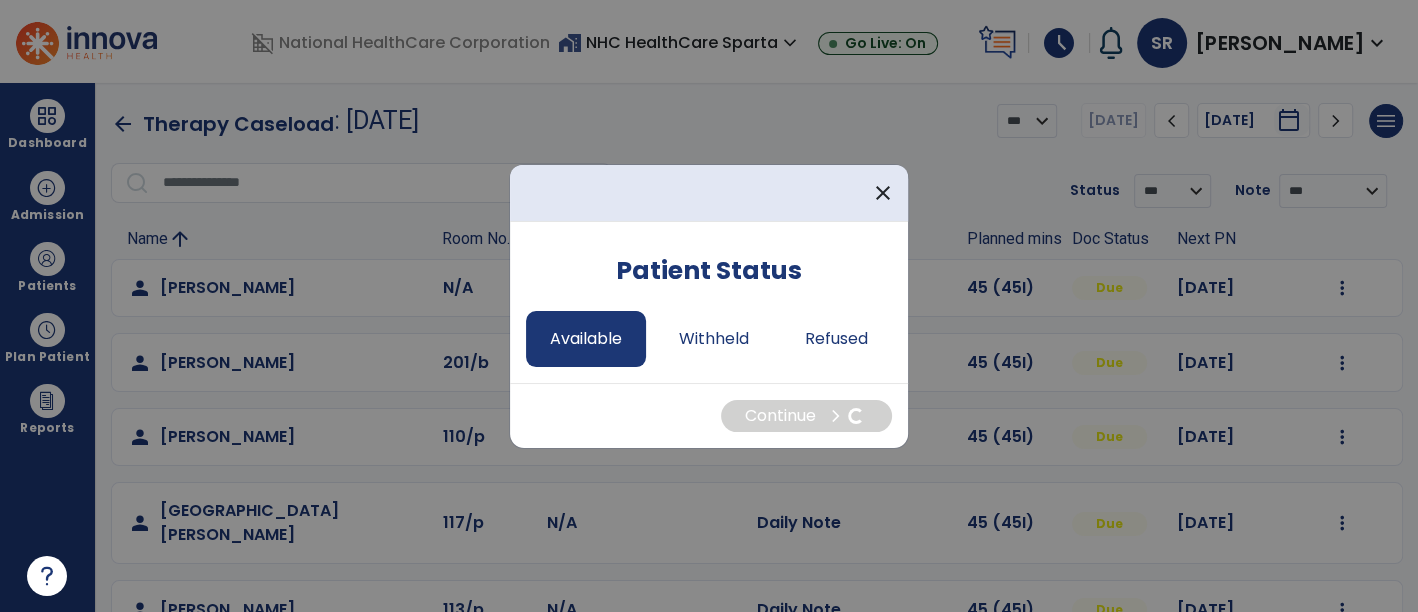 select on "*" 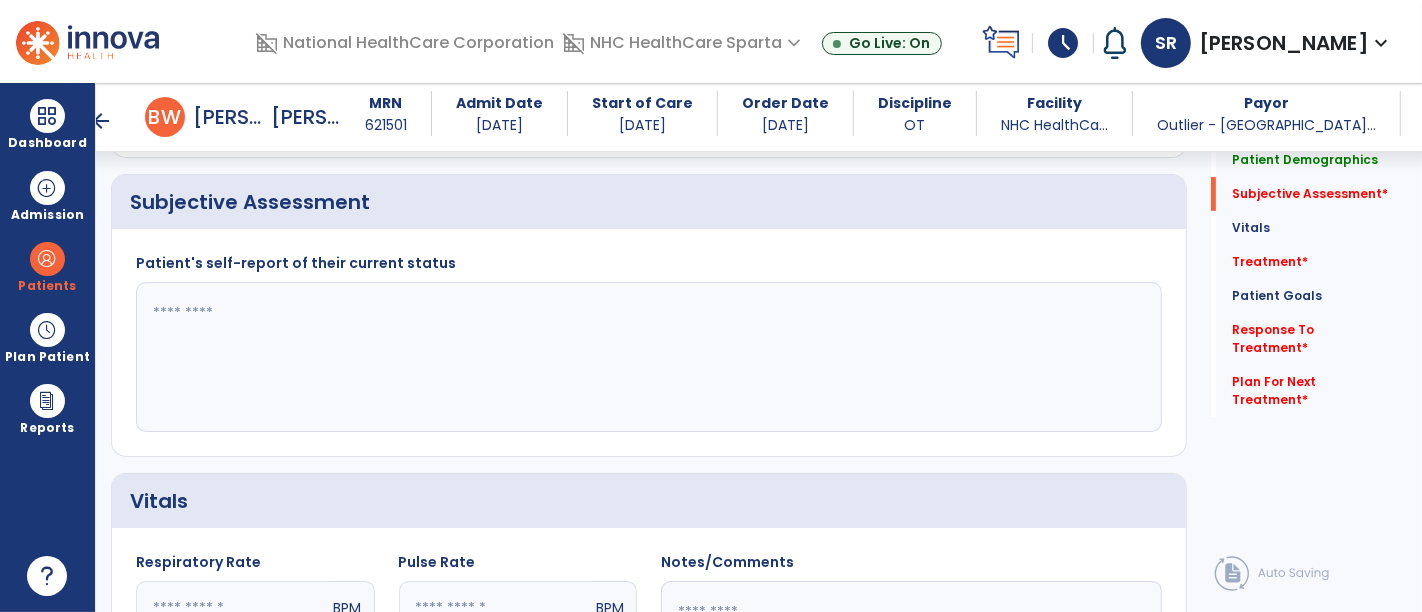 scroll, scrollTop: 353, scrollLeft: 0, axis: vertical 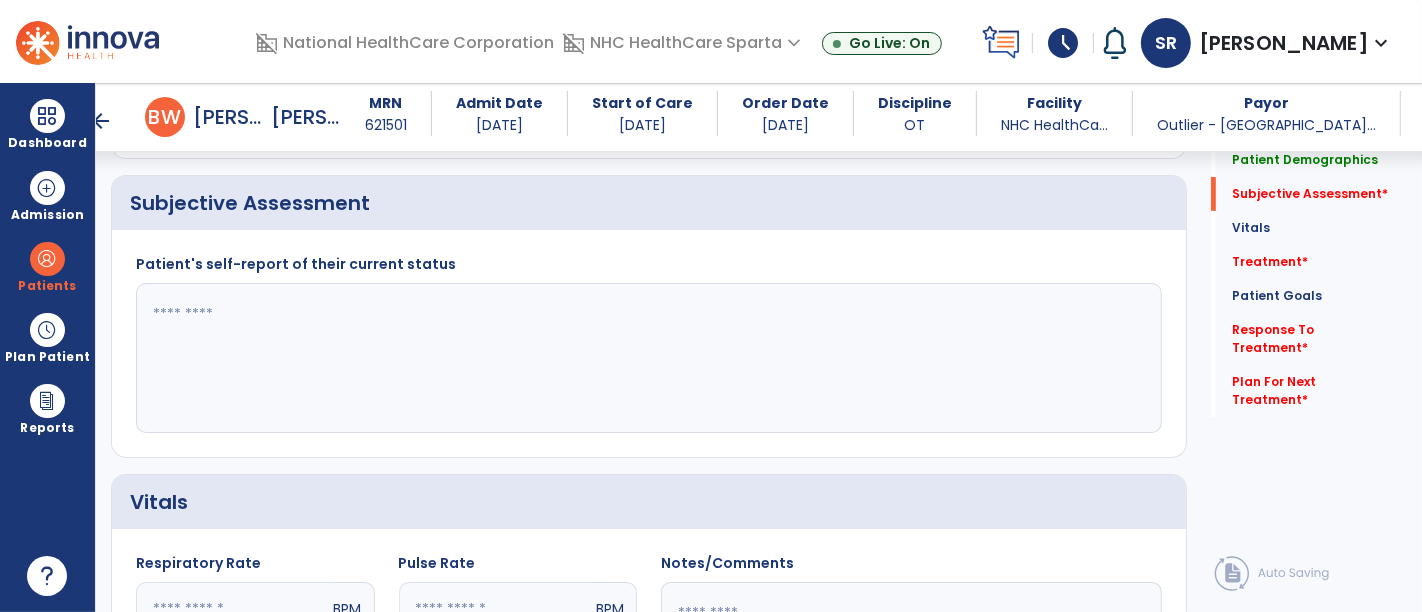 click 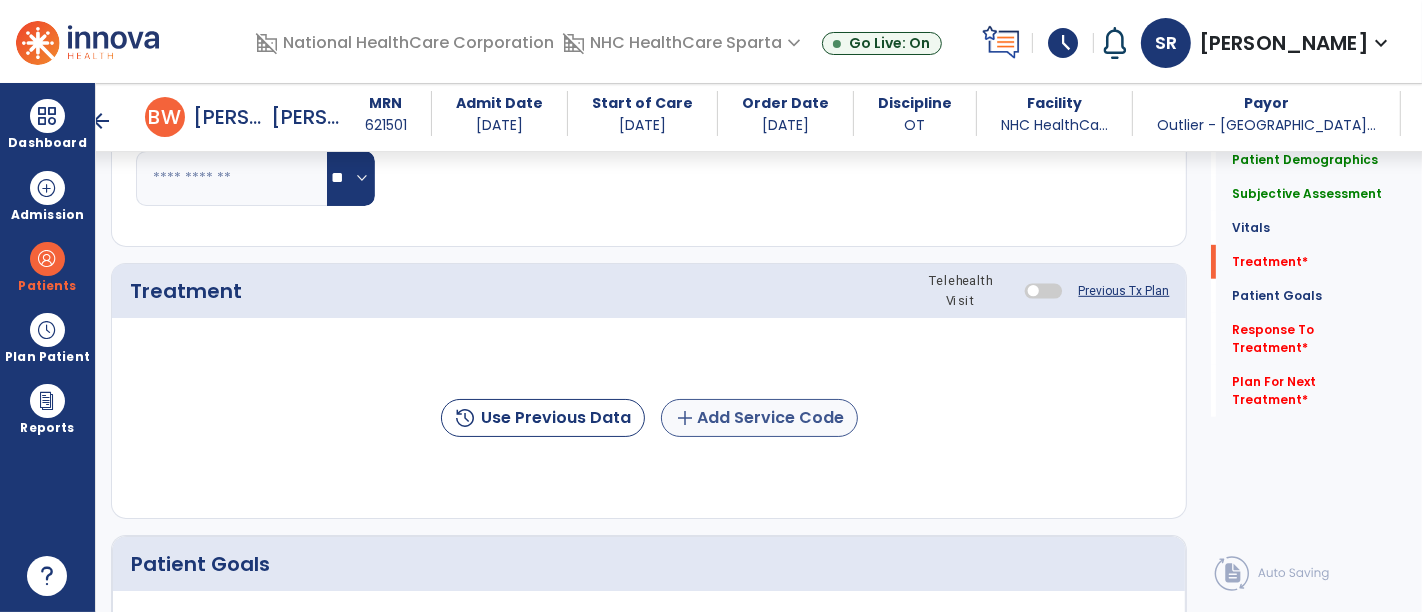 type on "**********" 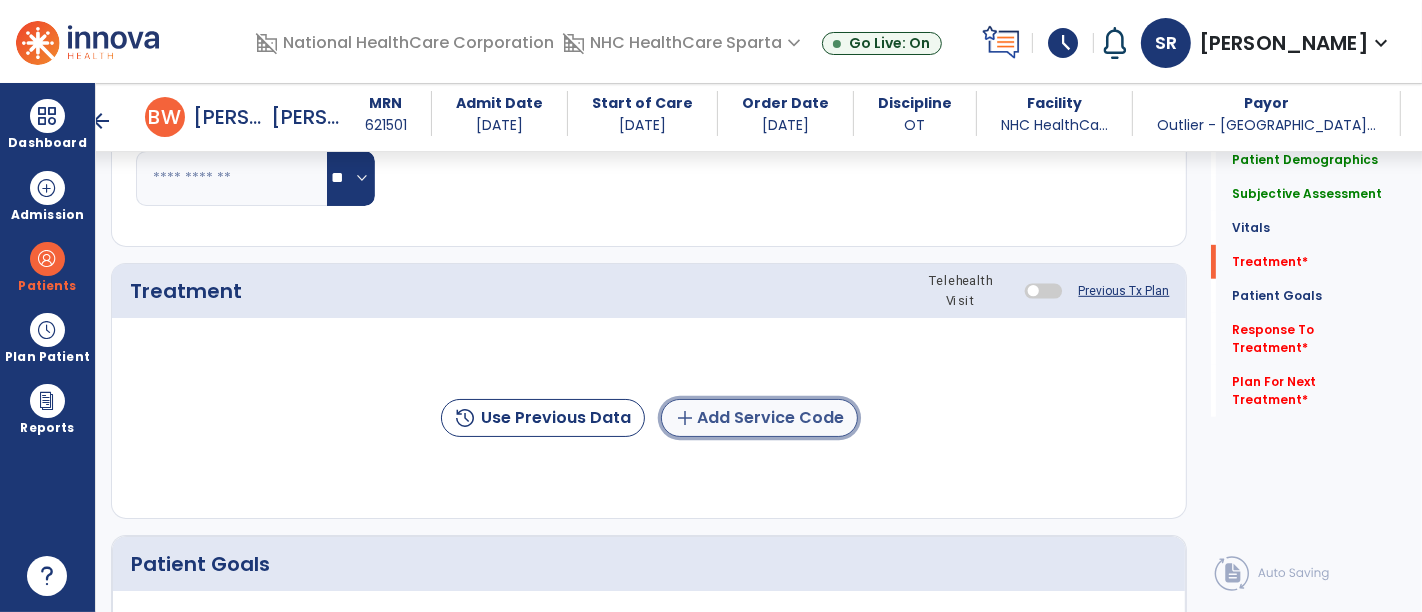 click on "add  Add Service Code" 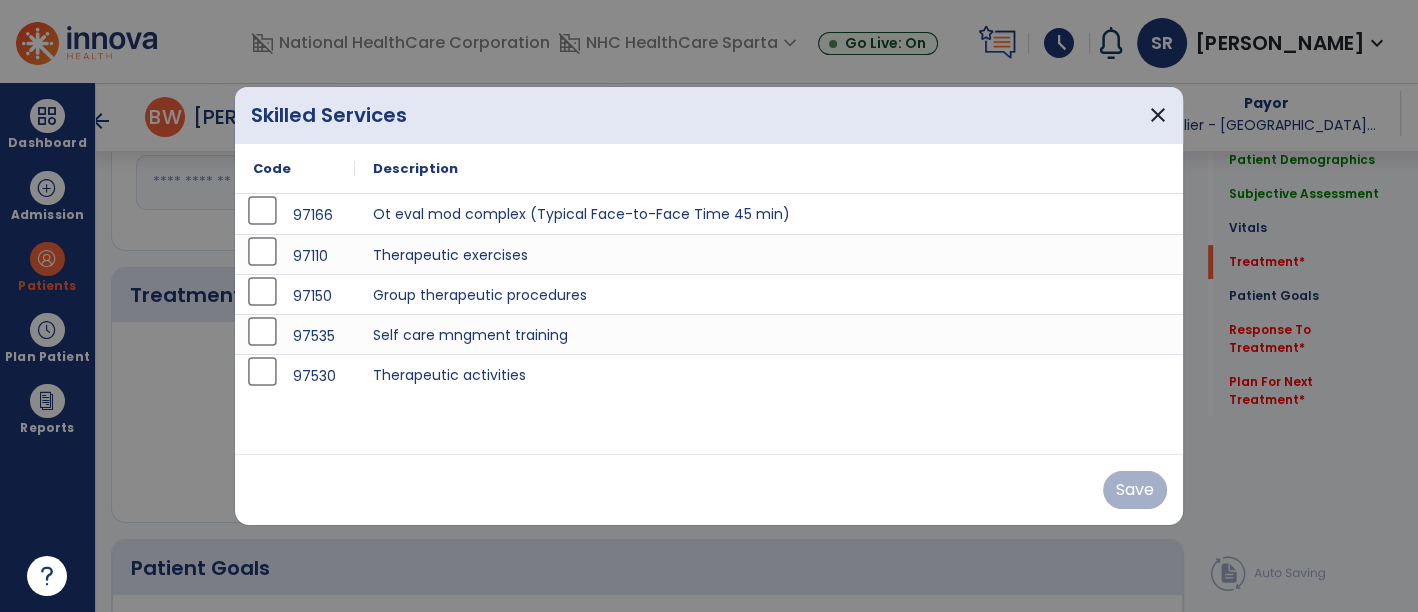 scroll, scrollTop: 986, scrollLeft: 0, axis: vertical 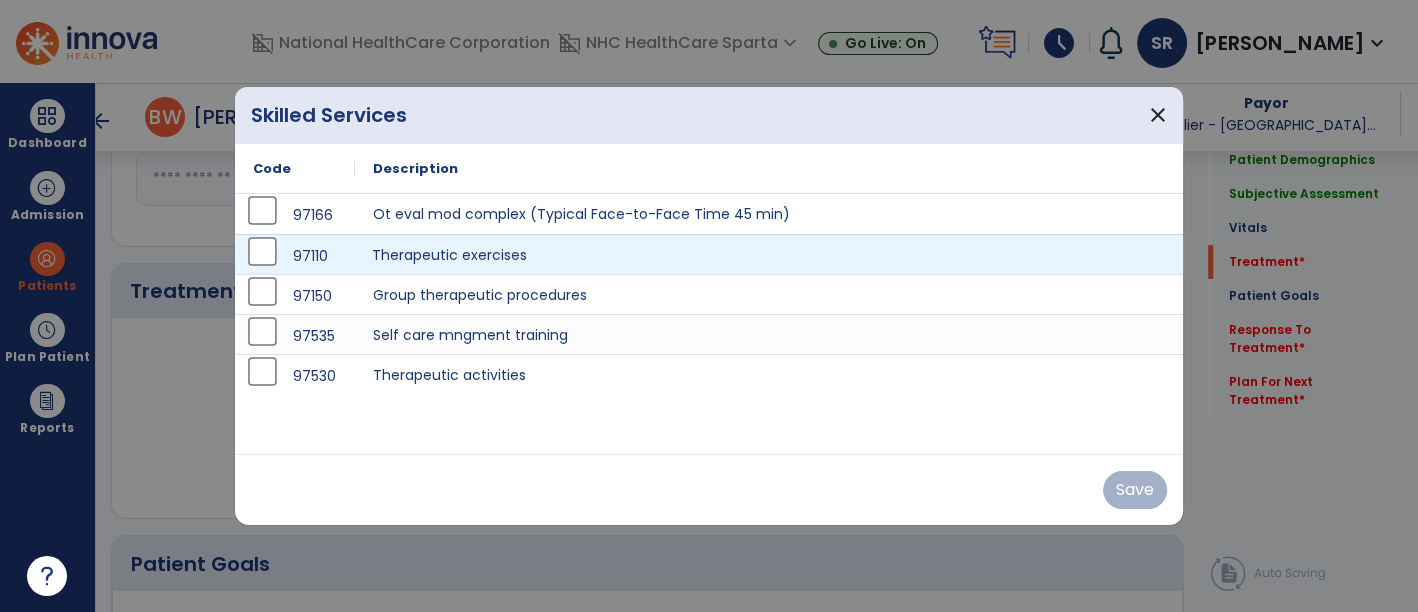 click on "Therapeutic exercises" at bounding box center (769, 254) 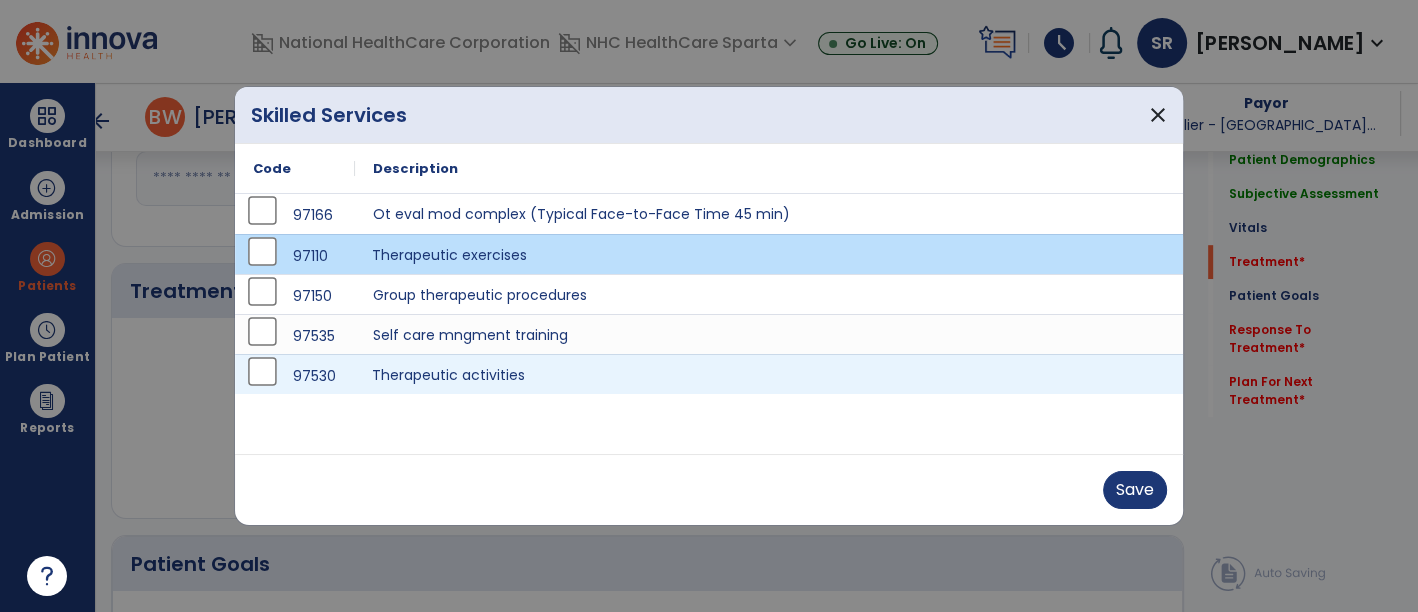 click on "Therapeutic activities" at bounding box center (769, 374) 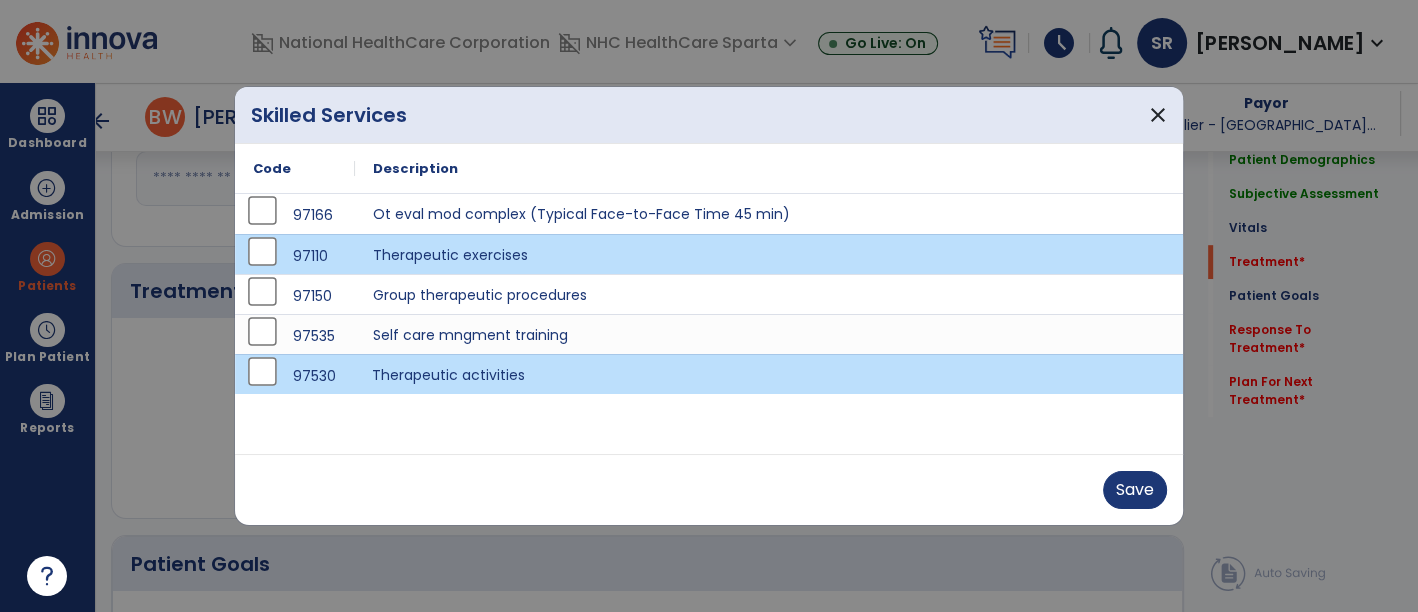 click on "97166 Ot eval mod complex (Typical Face-to-Face Time 45 min)   97110 Therapeutic exercises   97150 Group therapeutic procedures   97535 Self care mngment training   97530 Therapeutic activities" at bounding box center (709, 324) 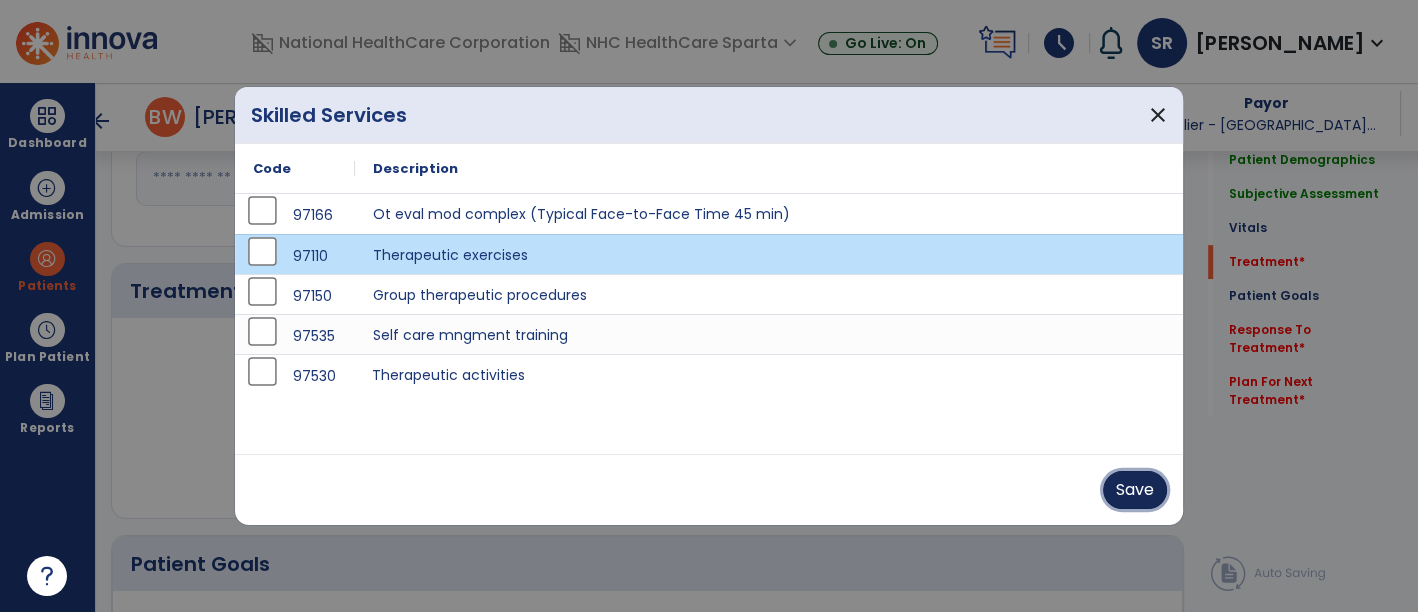 click on "Save" at bounding box center (1135, 490) 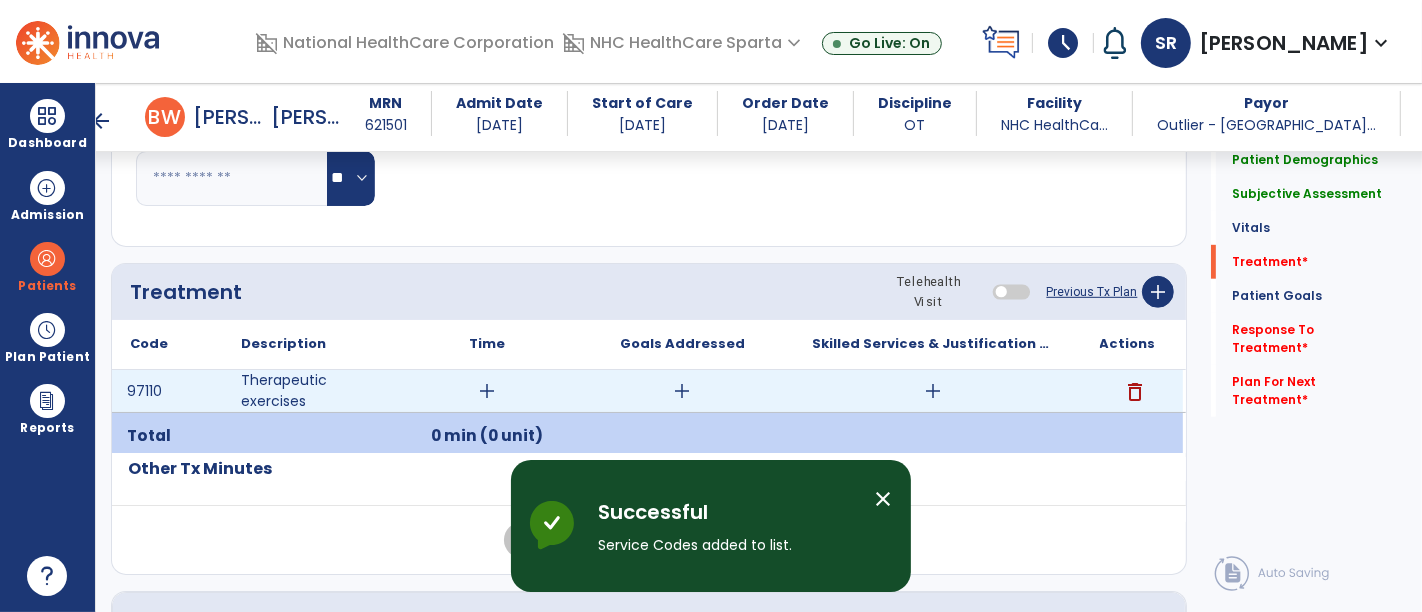 click on "add" at bounding box center (488, 391) 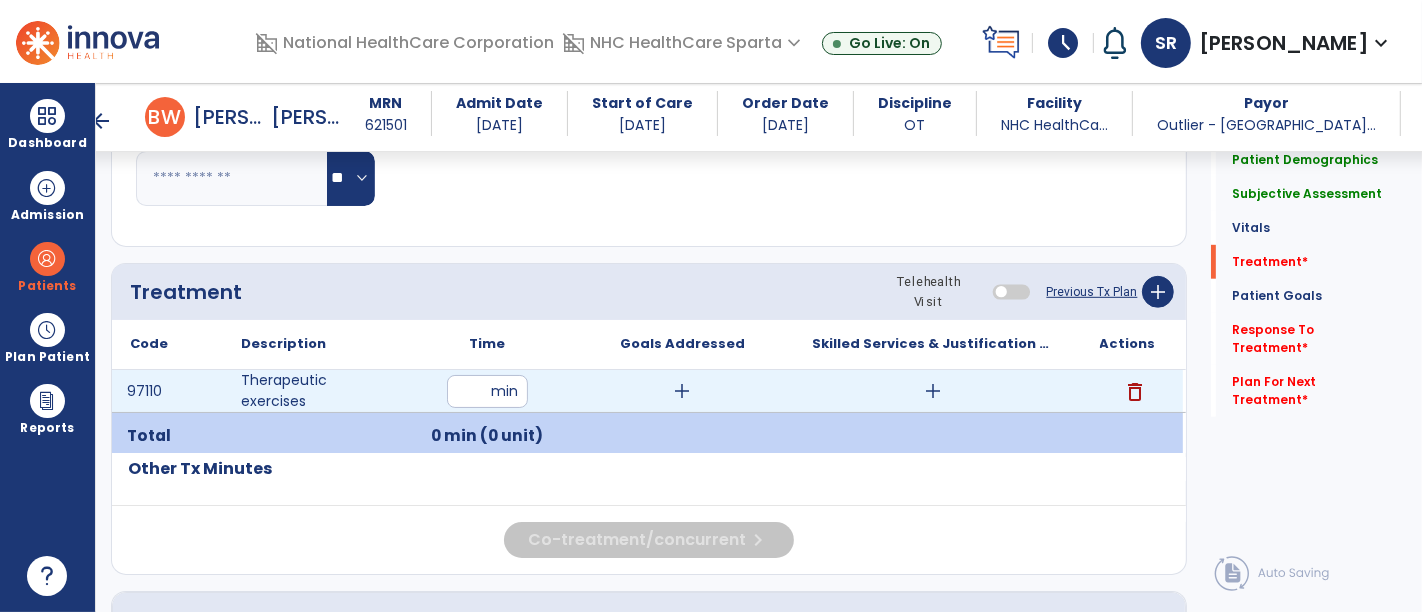 type on "**" 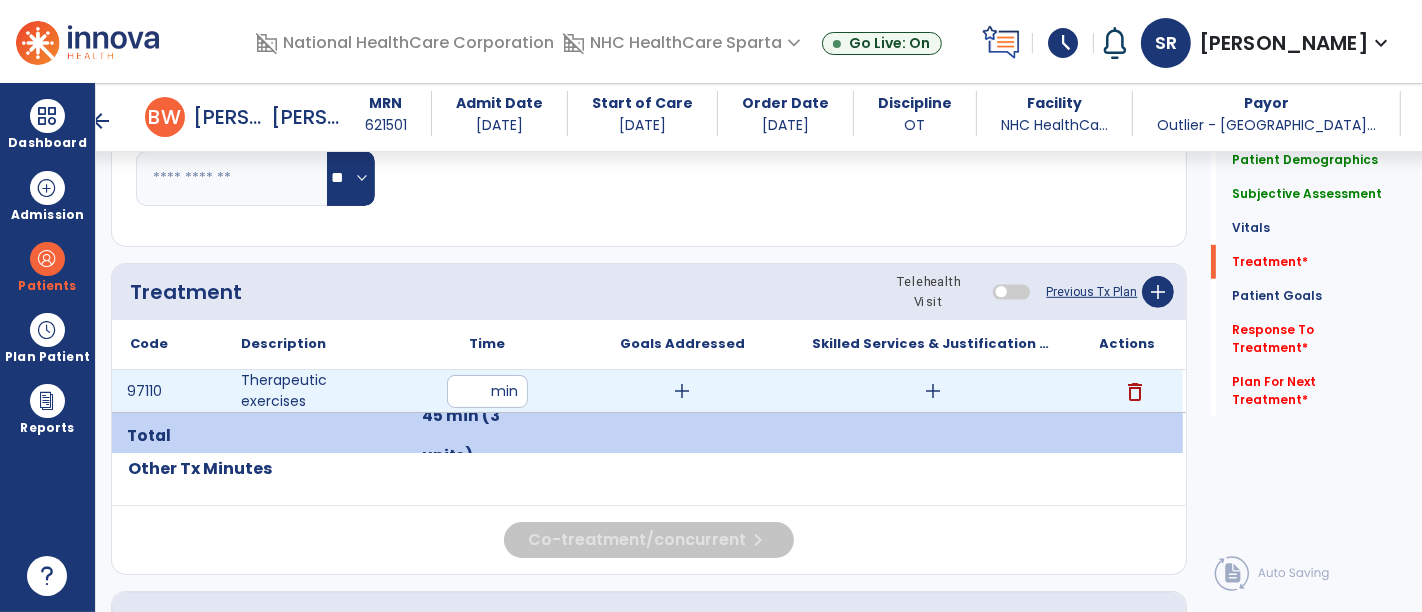 click on "add" at bounding box center [683, 391] 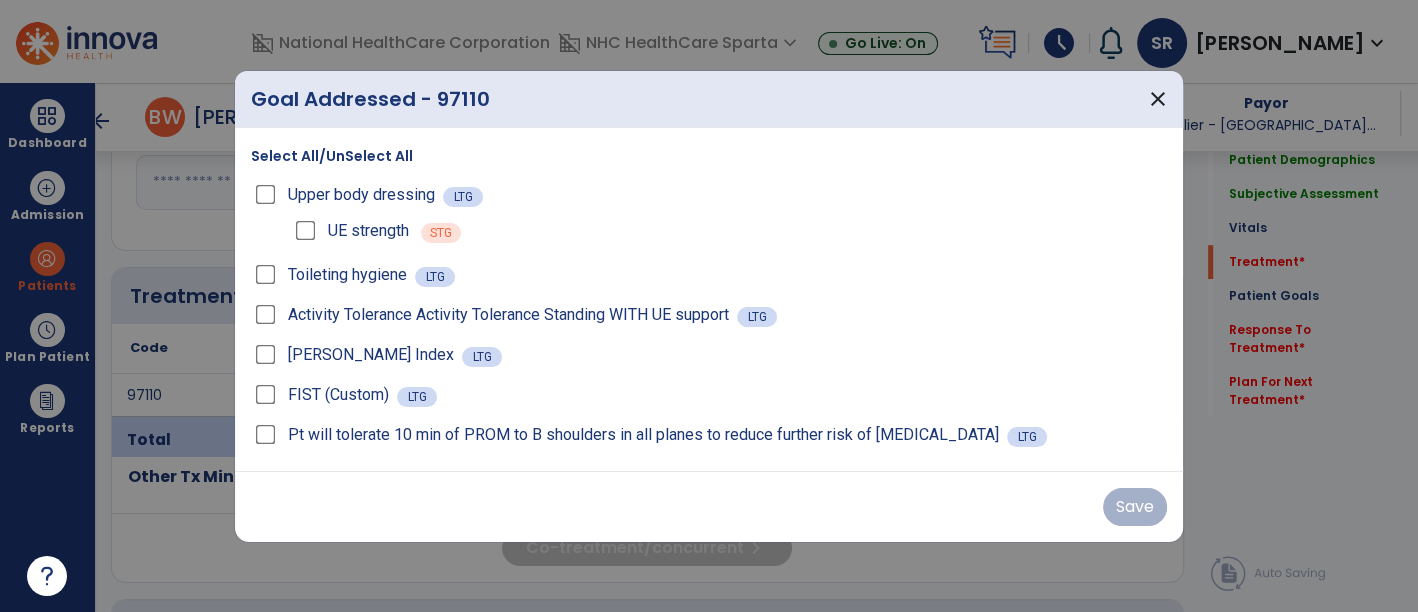 scroll, scrollTop: 986, scrollLeft: 0, axis: vertical 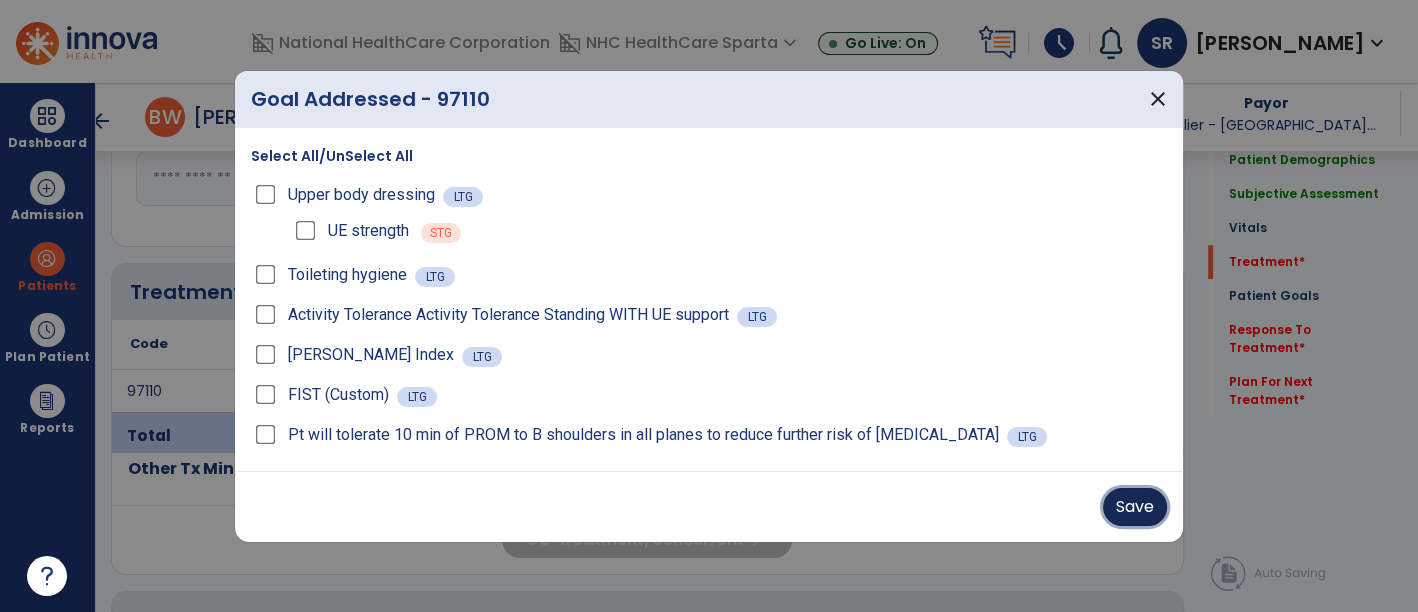 click on "Save" at bounding box center [1135, 507] 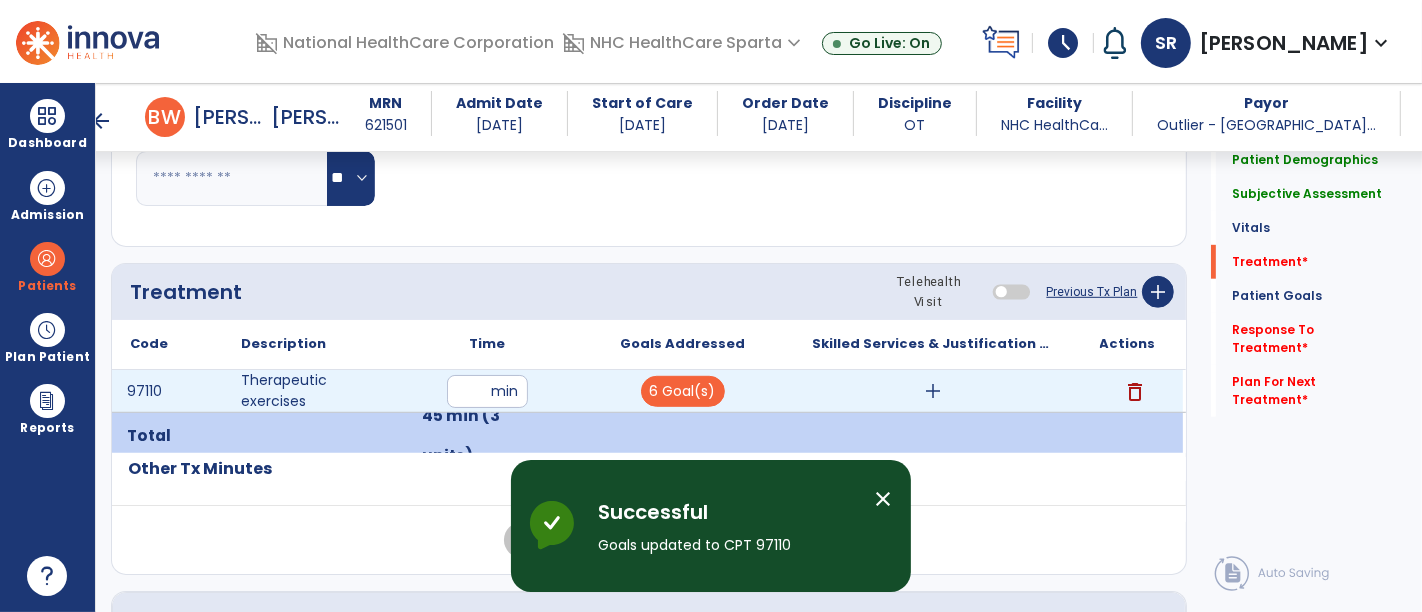 click on "add" at bounding box center (933, 391) 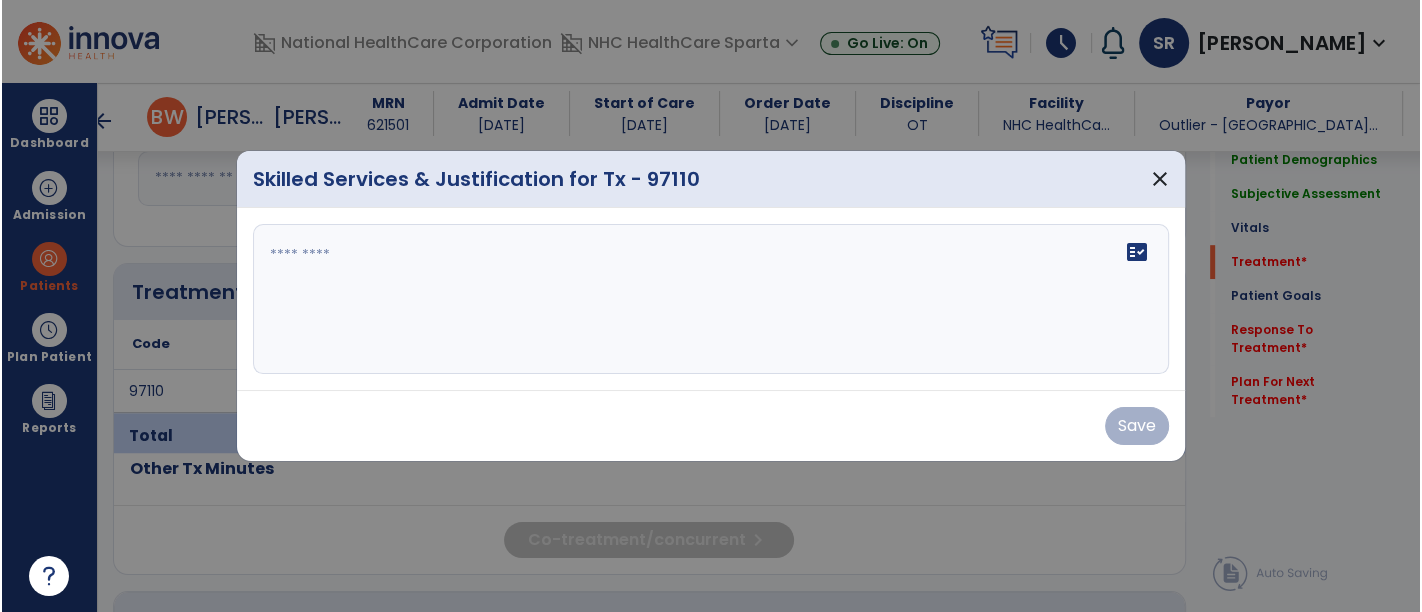 scroll, scrollTop: 986, scrollLeft: 0, axis: vertical 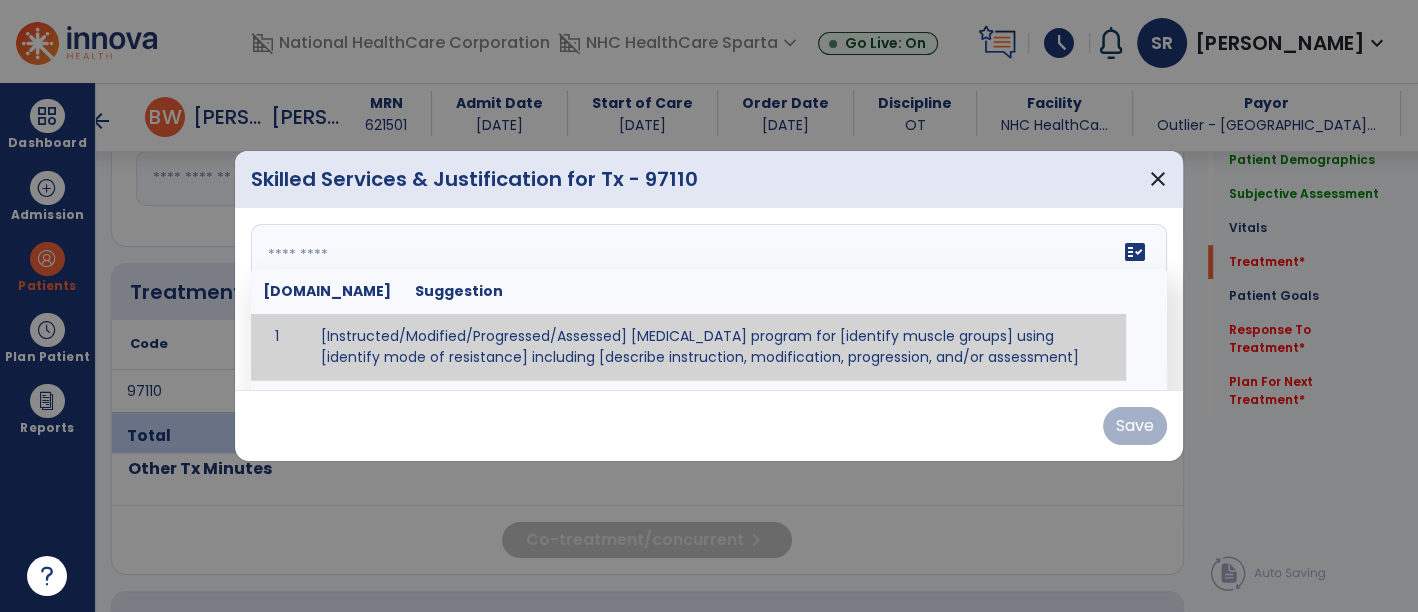 click at bounding box center (707, 299) 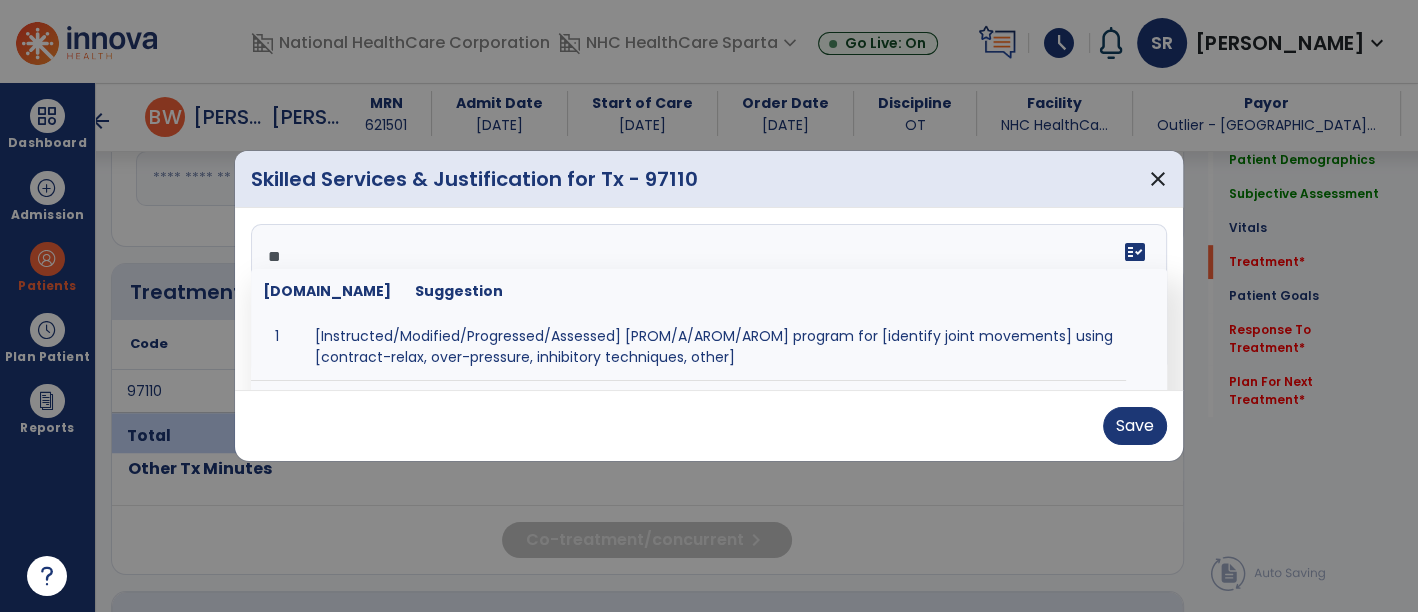 type on "*" 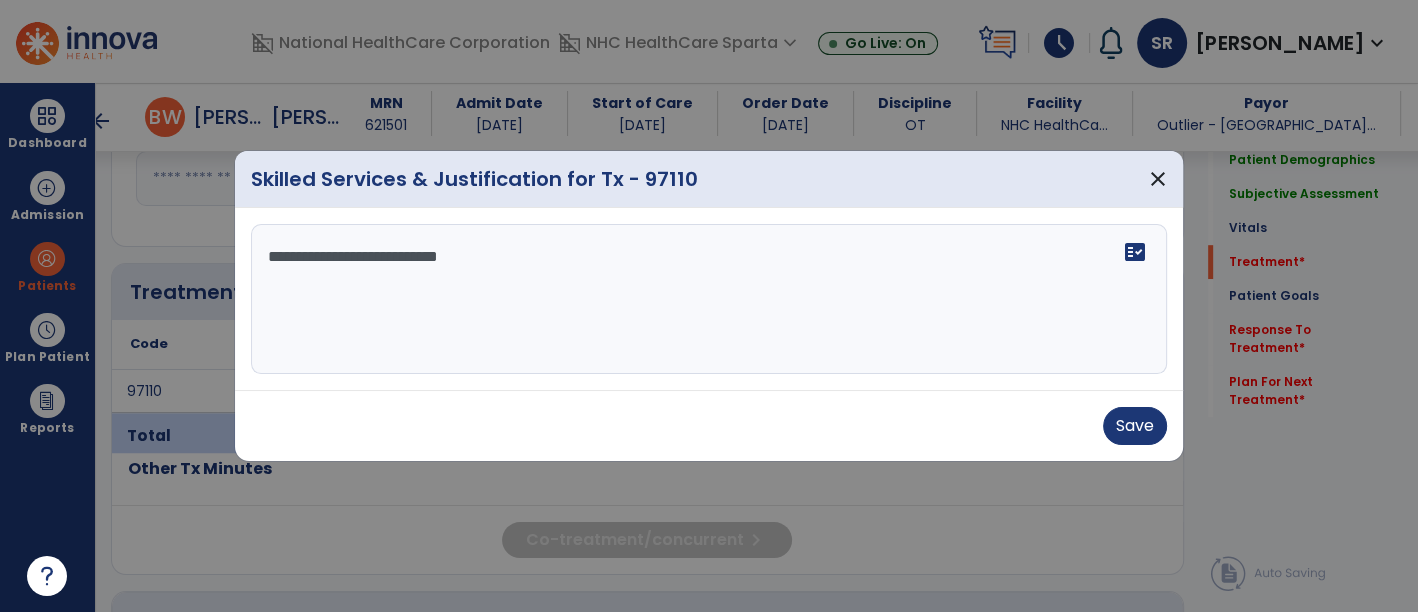 click at bounding box center (709, 306) 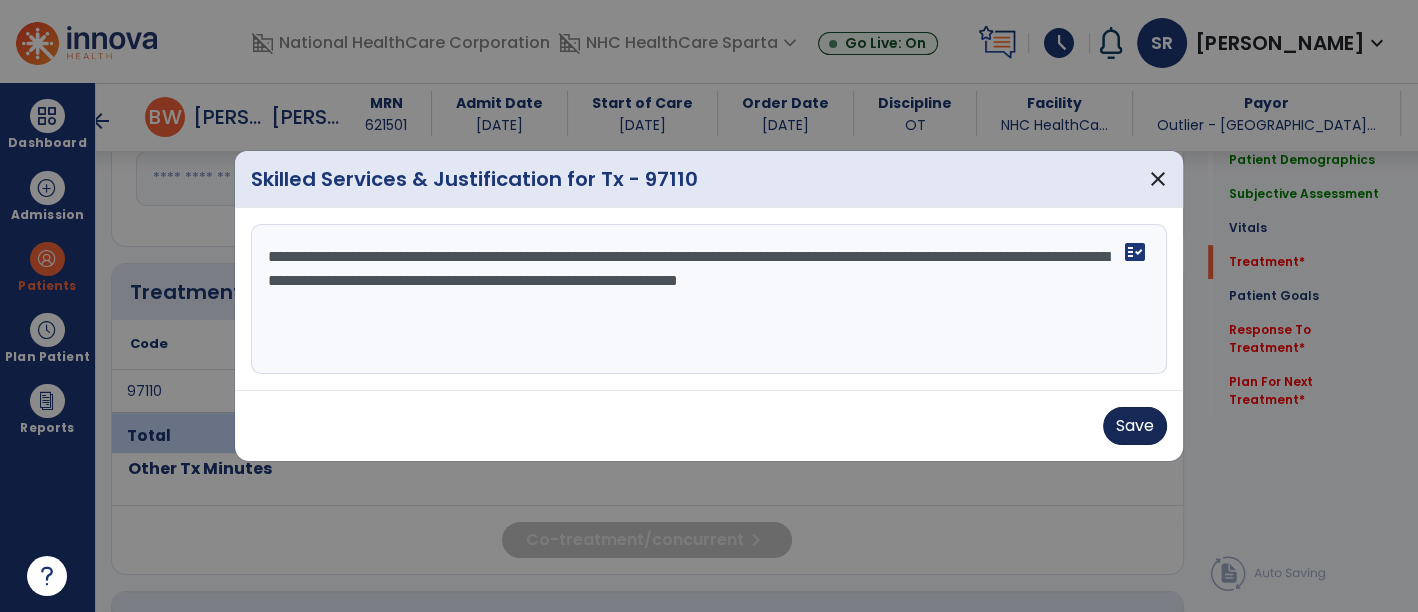 type on "**********" 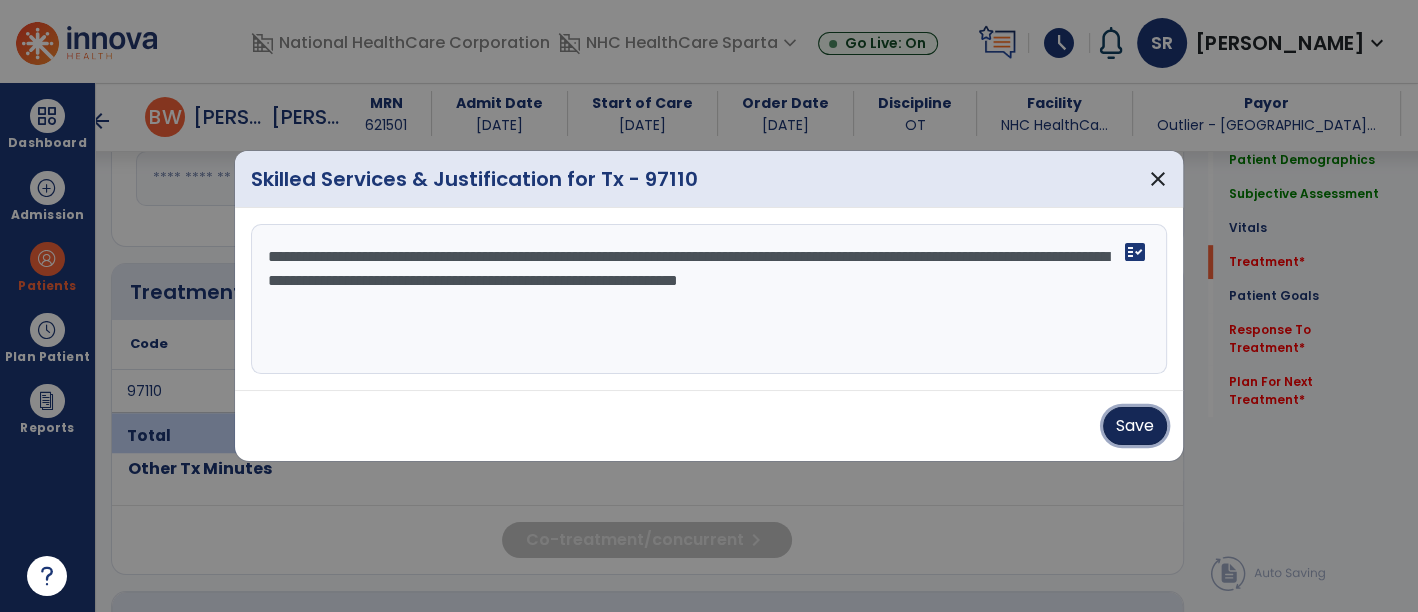 click on "Save" at bounding box center [1135, 426] 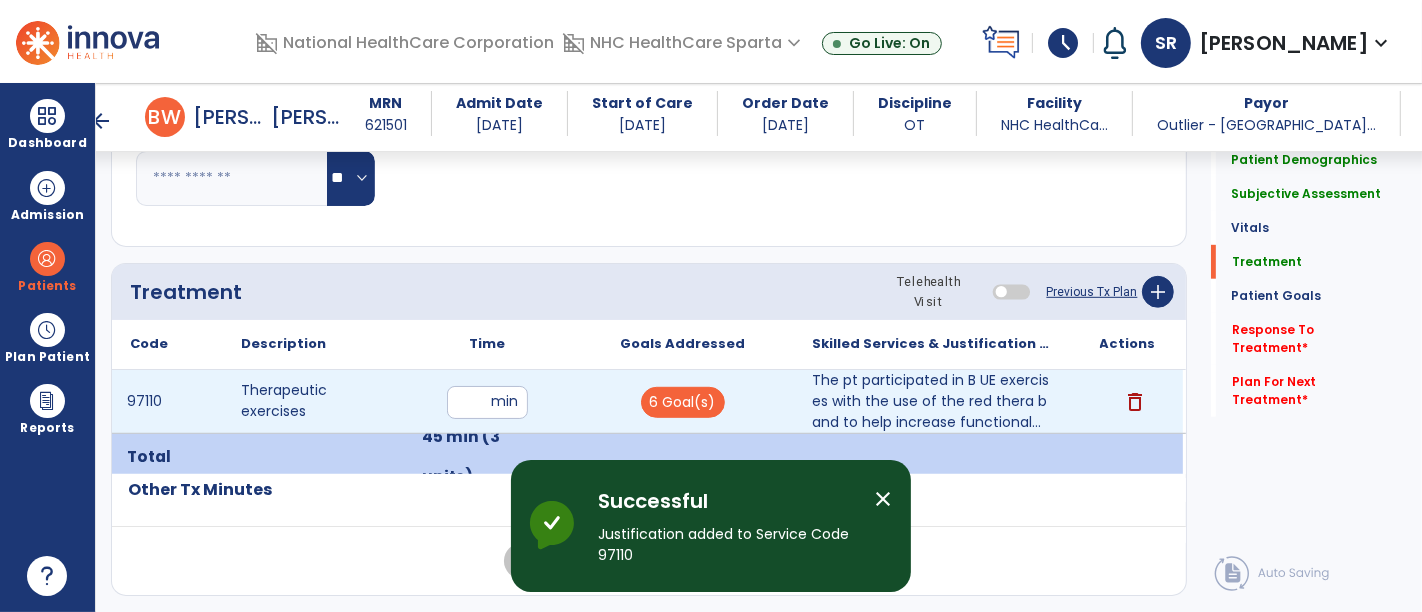 click on "delete" at bounding box center (1127, 401) 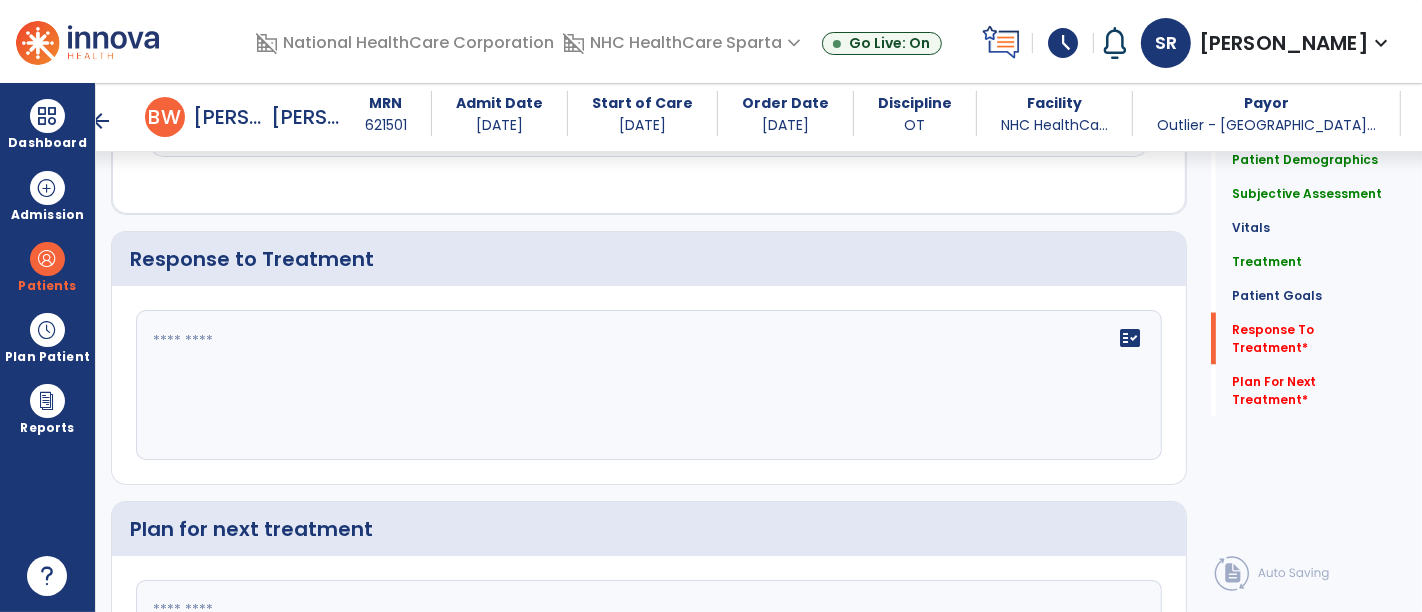scroll, scrollTop: 2721, scrollLeft: 0, axis: vertical 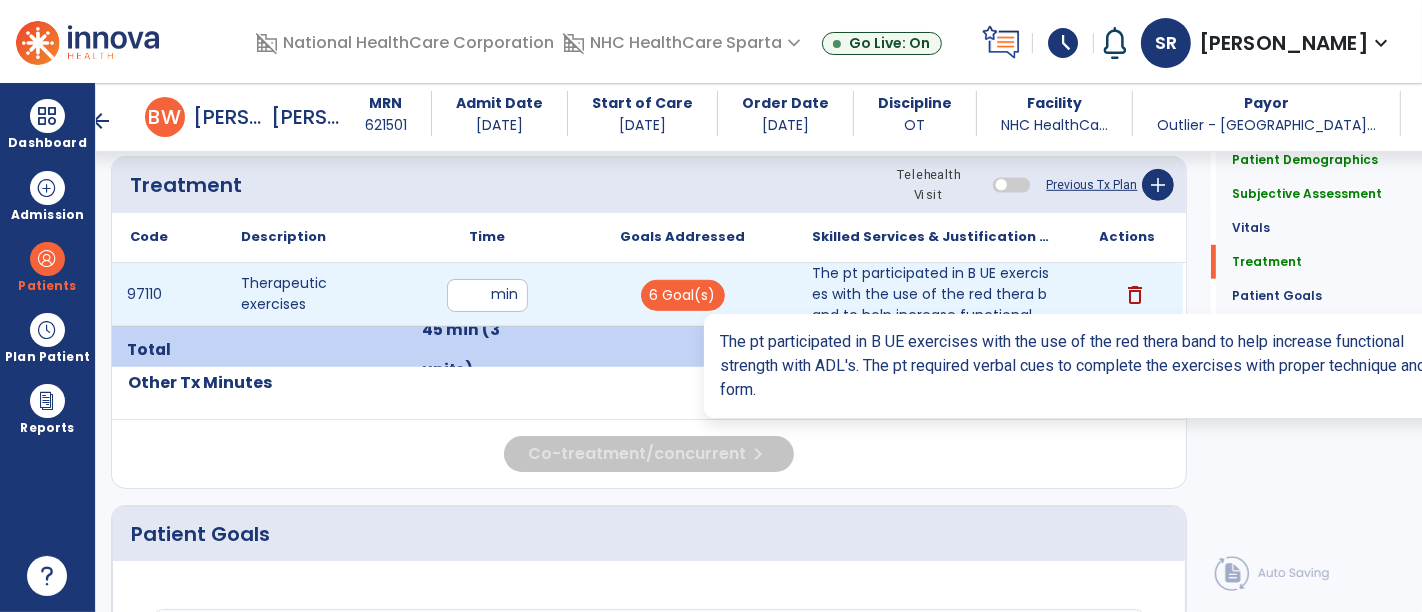 type on "**********" 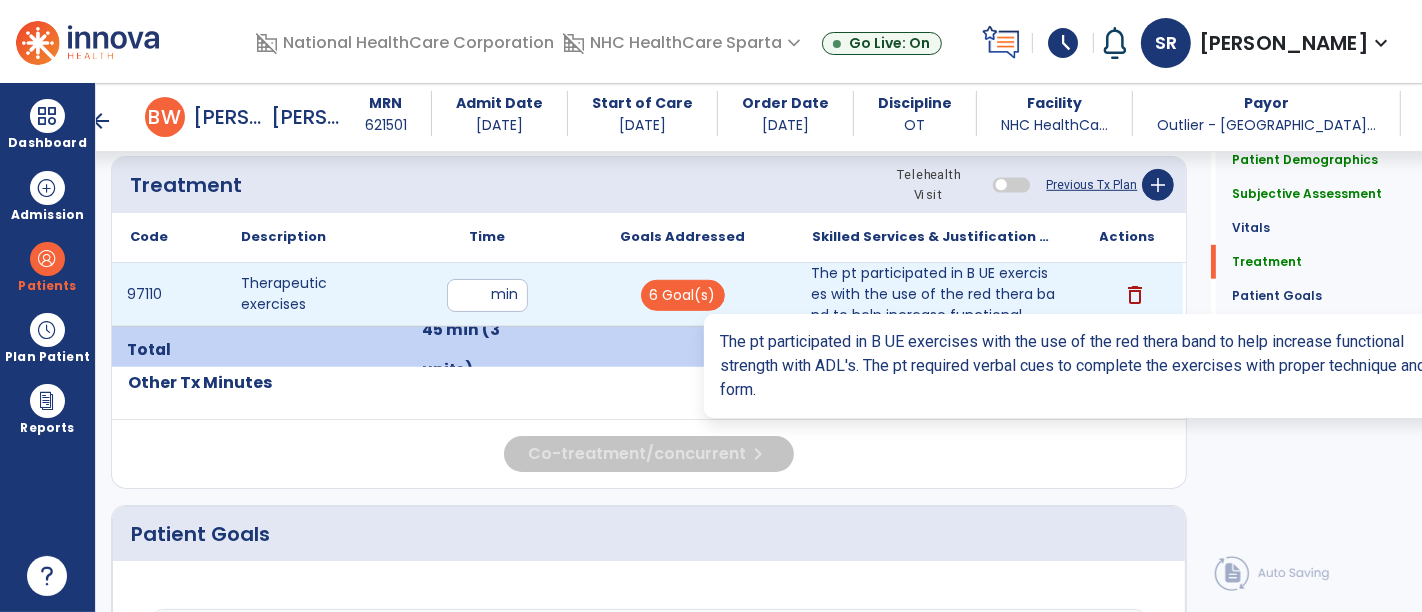 click on "The pt participated in B UE exercises with the use of the red thera band to help increase functional..." at bounding box center (933, 294) 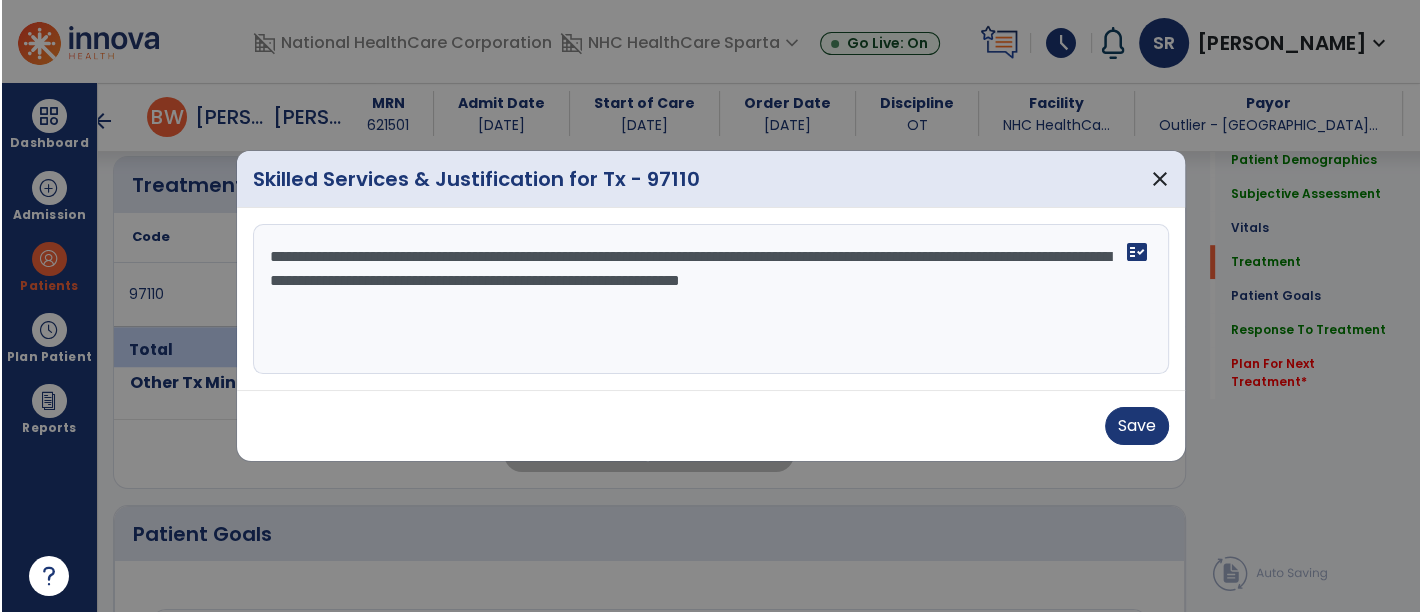 scroll, scrollTop: 1093, scrollLeft: 0, axis: vertical 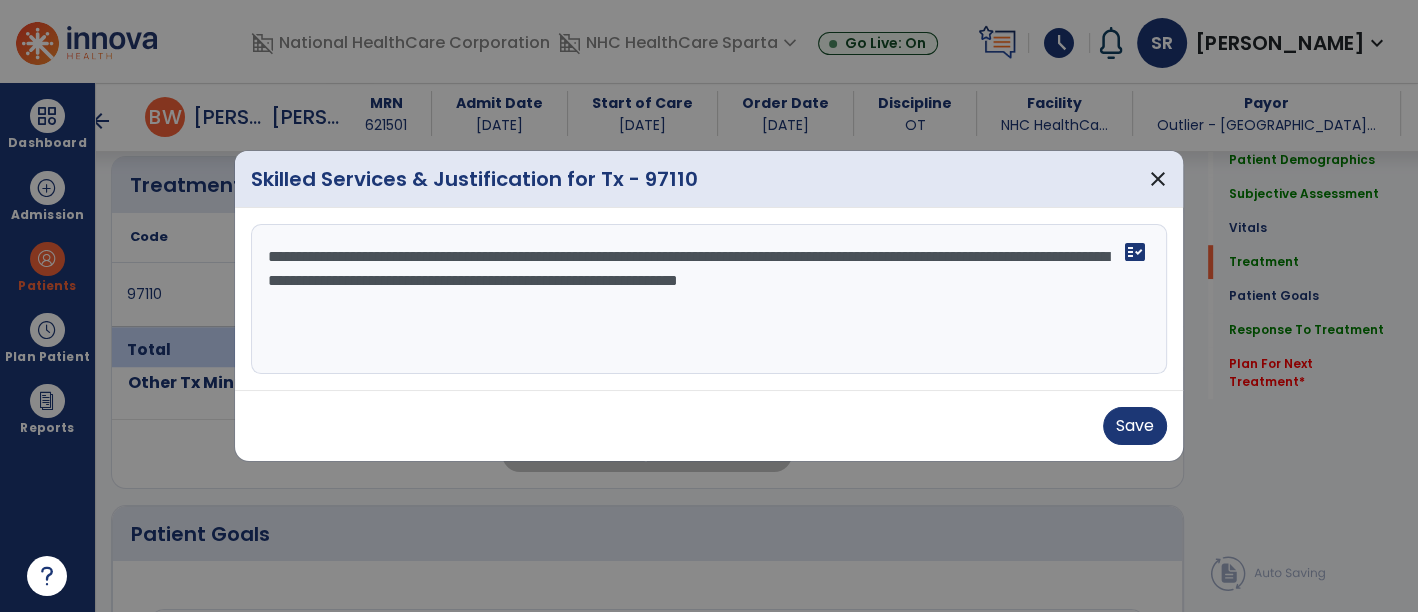 click on "**********" at bounding box center (709, 299) 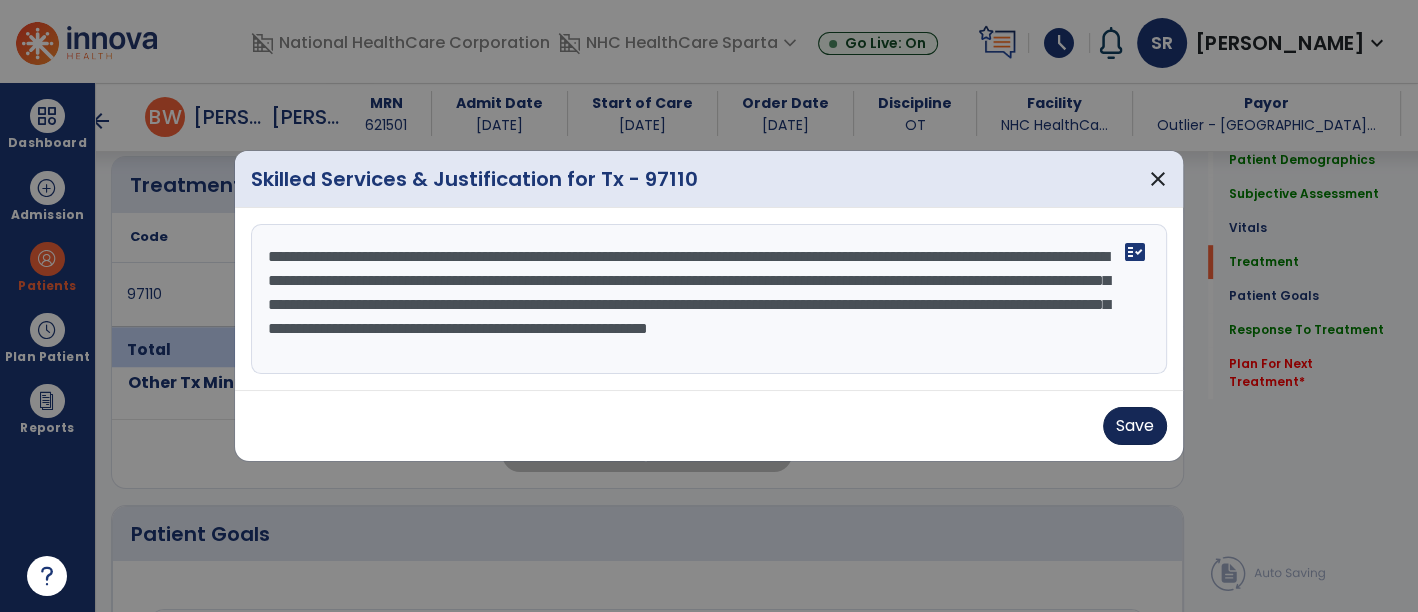 type on "**********" 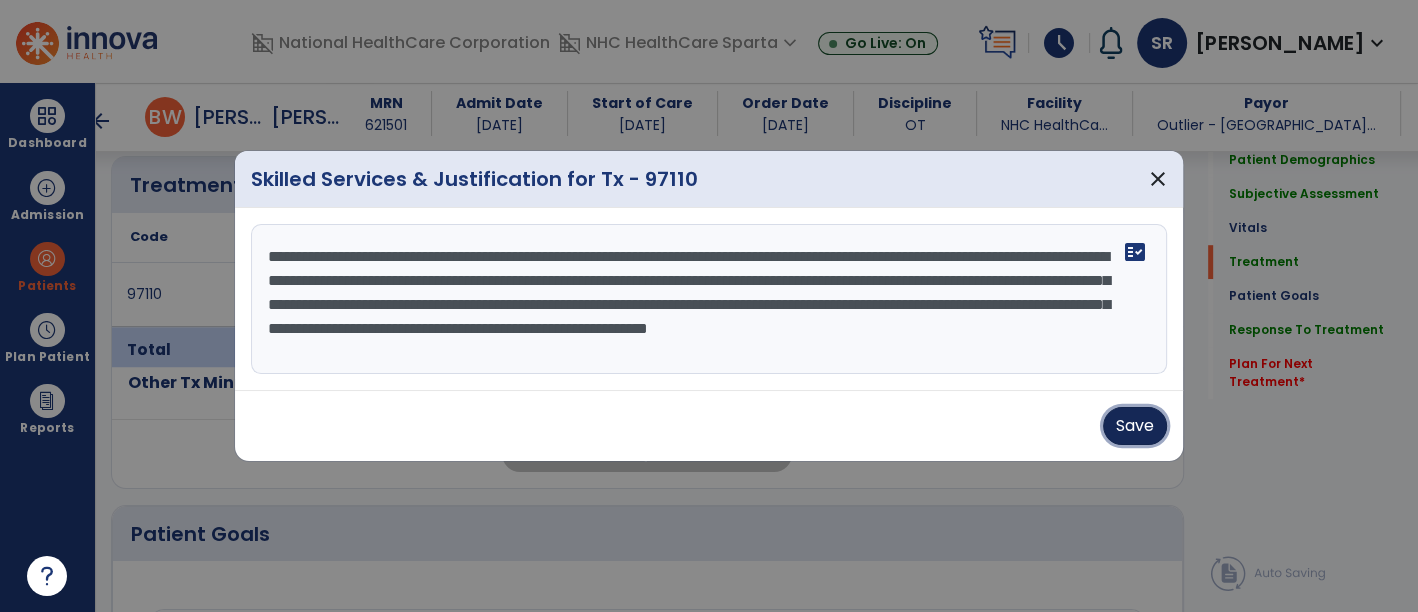 click on "Save" at bounding box center (1135, 426) 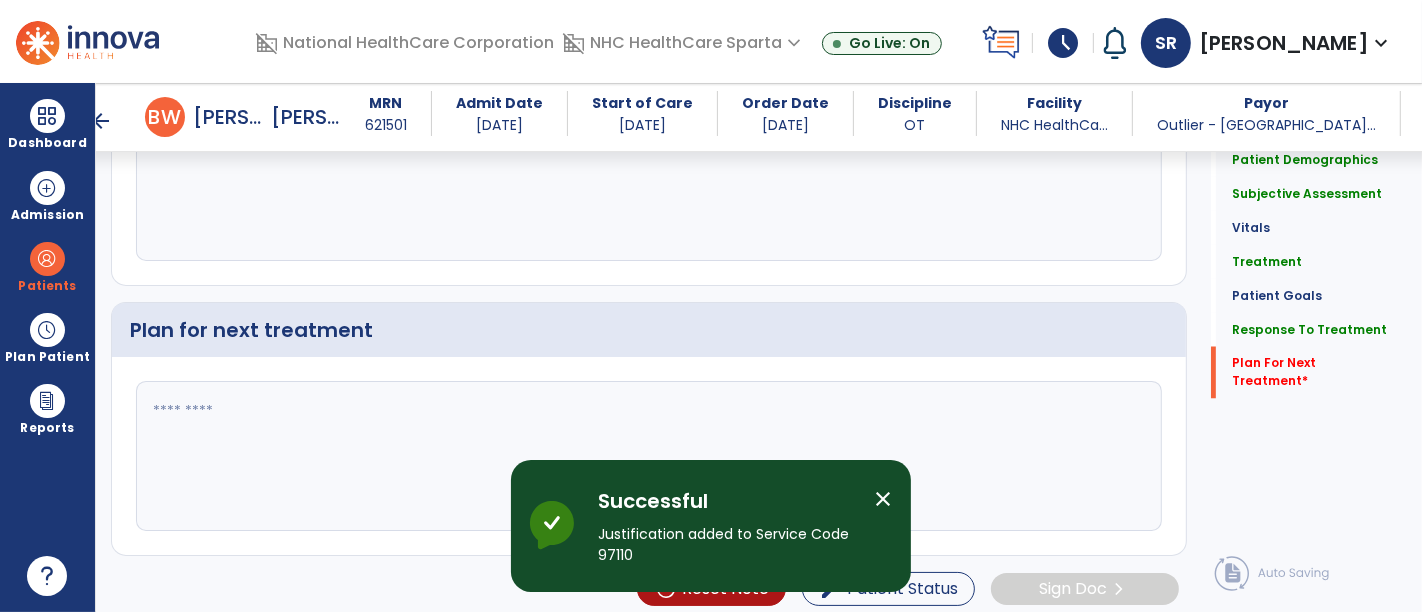 scroll, scrollTop: 2919, scrollLeft: 0, axis: vertical 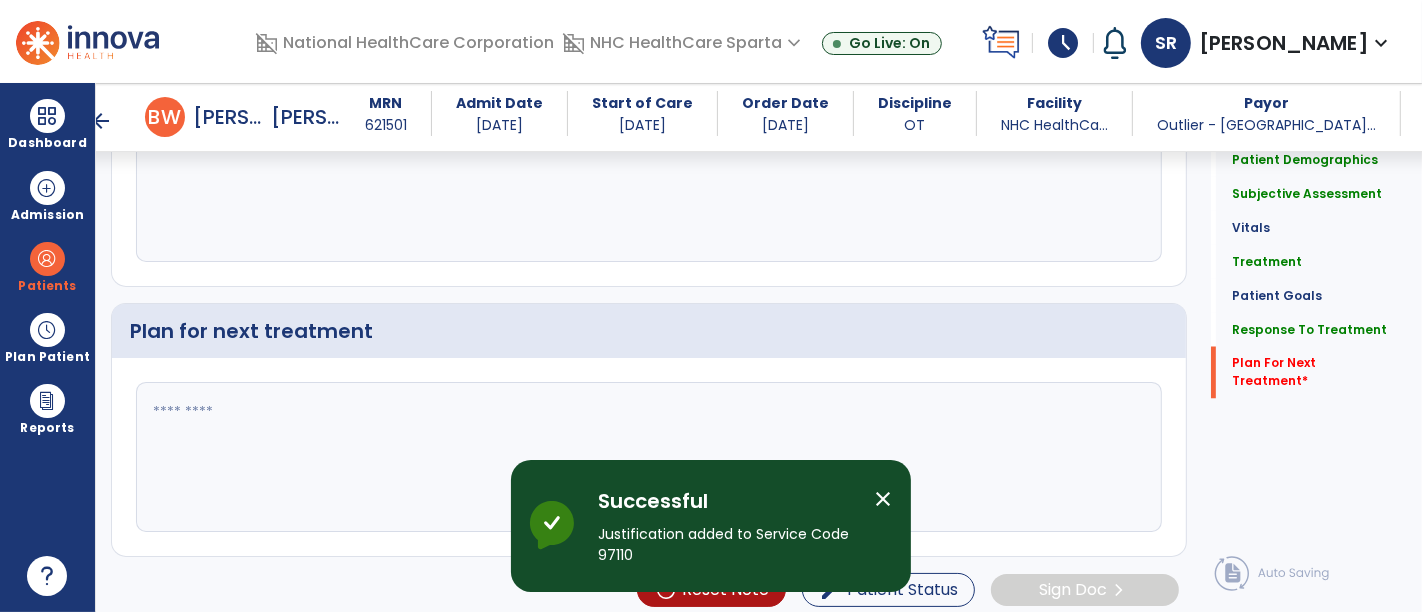 click 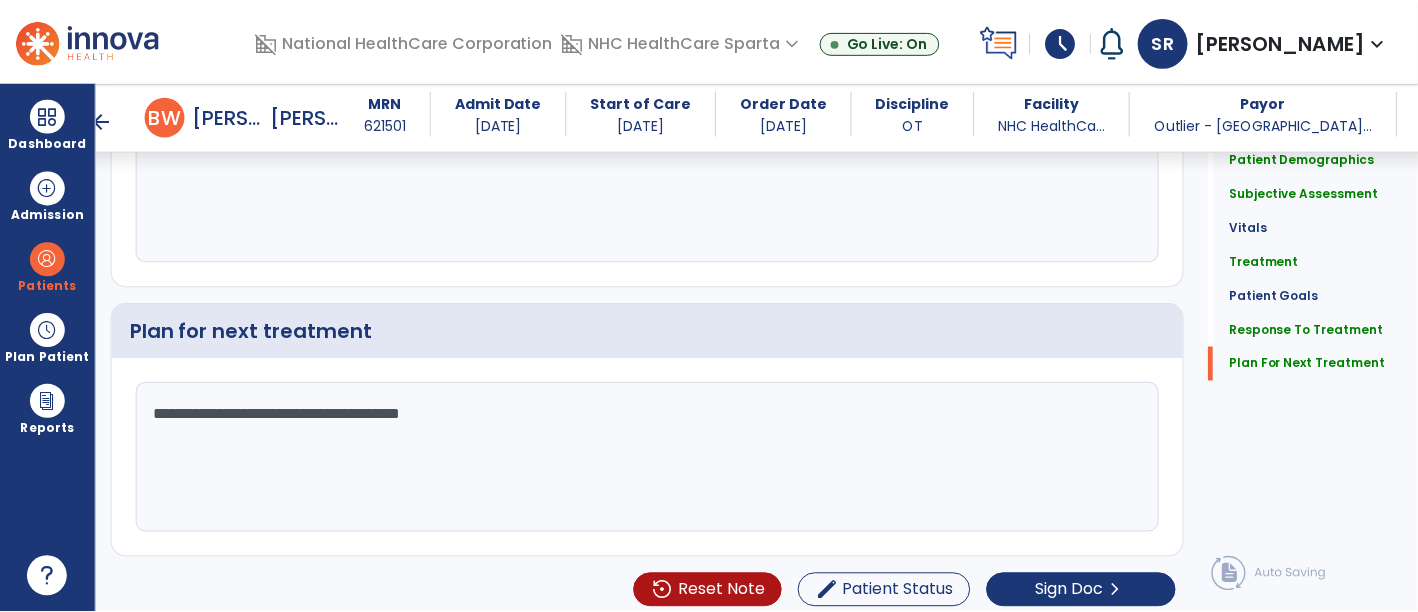 scroll, scrollTop: 2920, scrollLeft: 0, axis: vertical 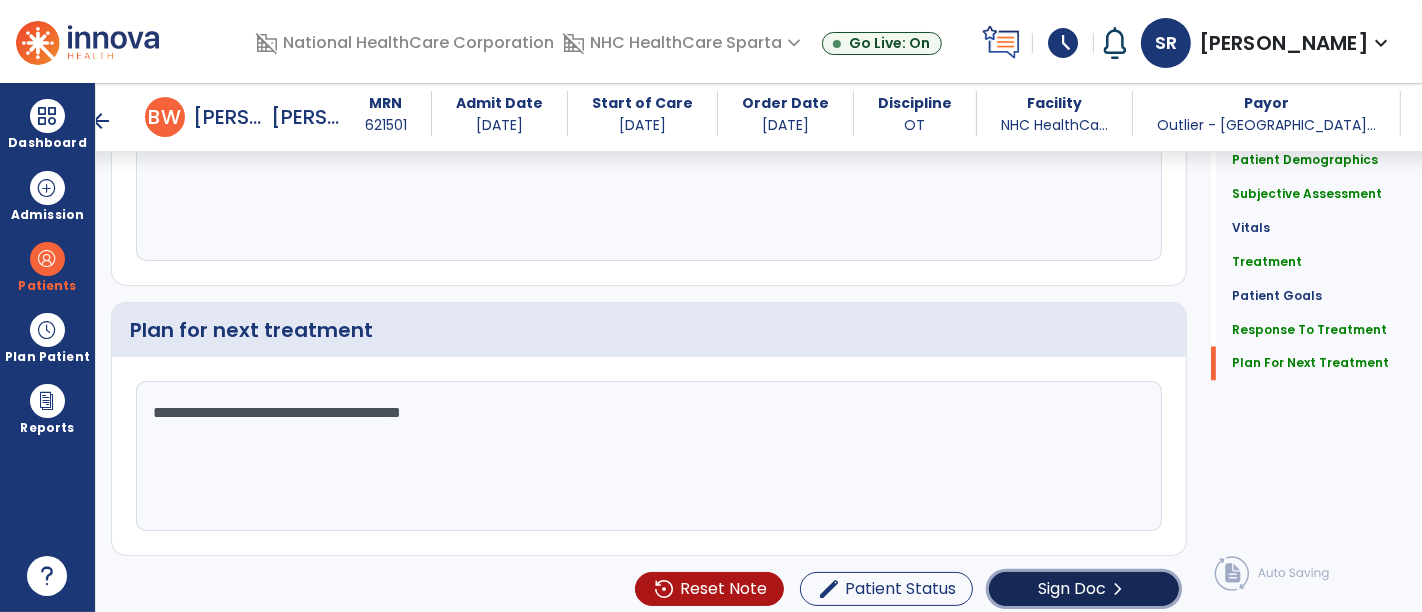 click on "Sign Doc  chevron_right" 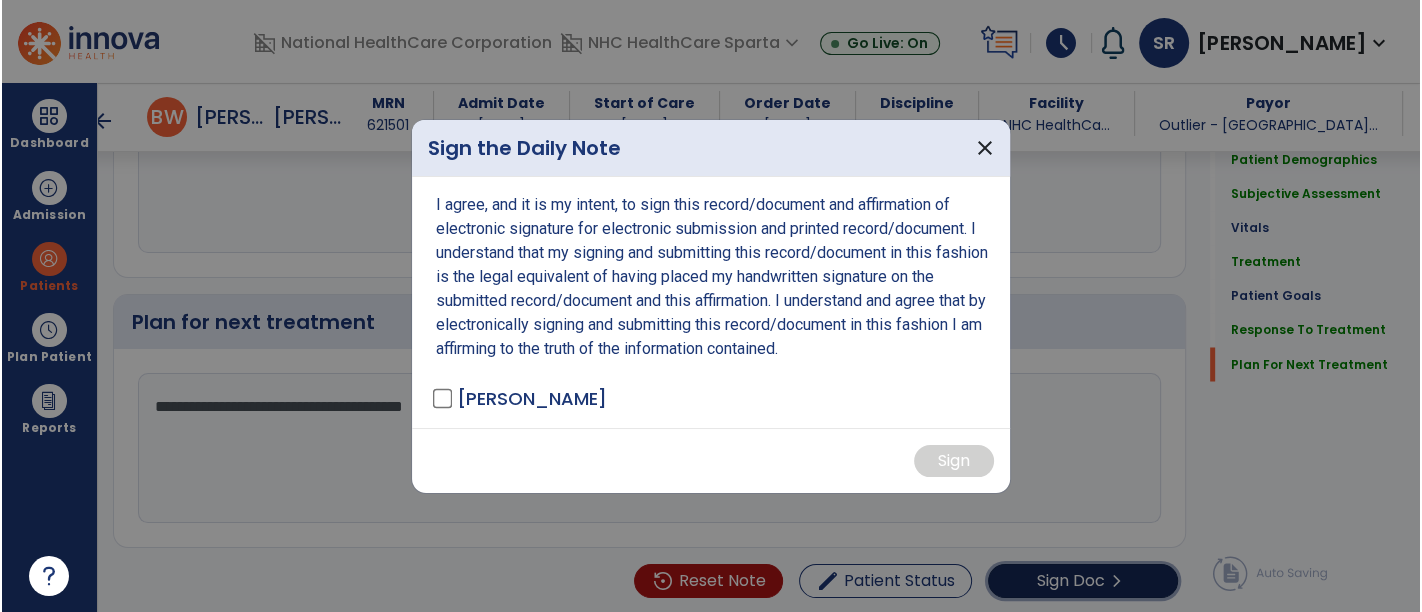 scroll, scrollTop: 2920, scrollLeft: 0, axis: vertical 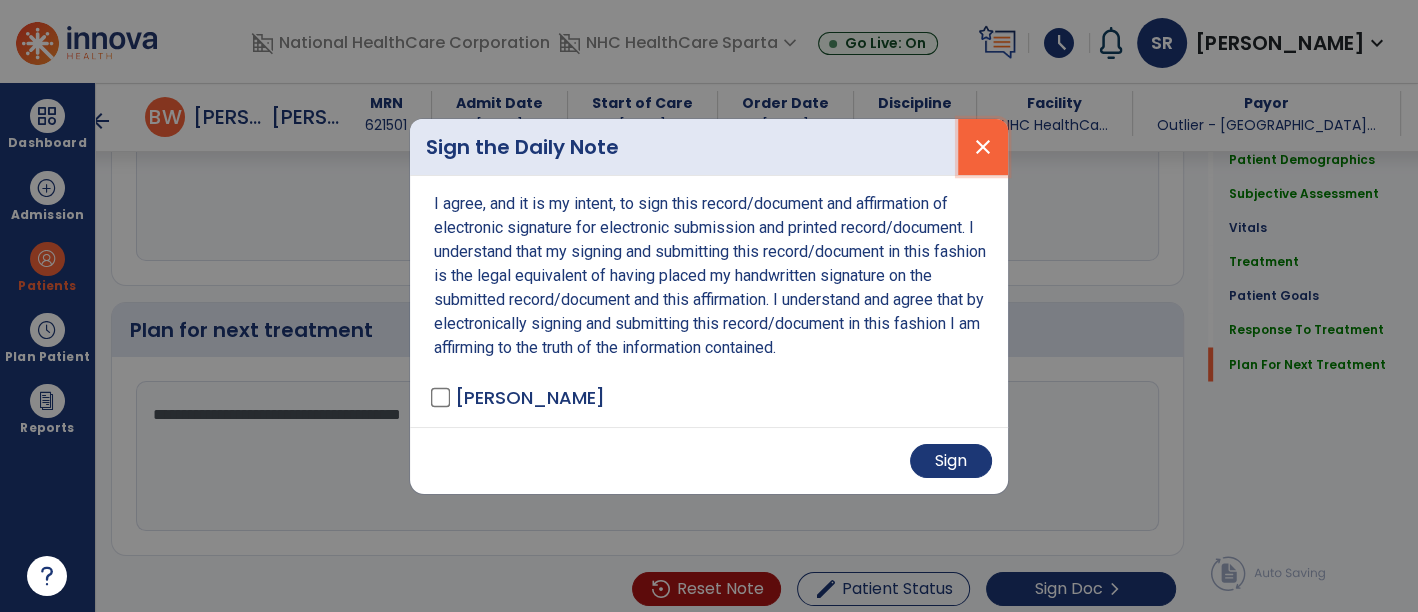 click on "close" at bounding box center [983, 147] 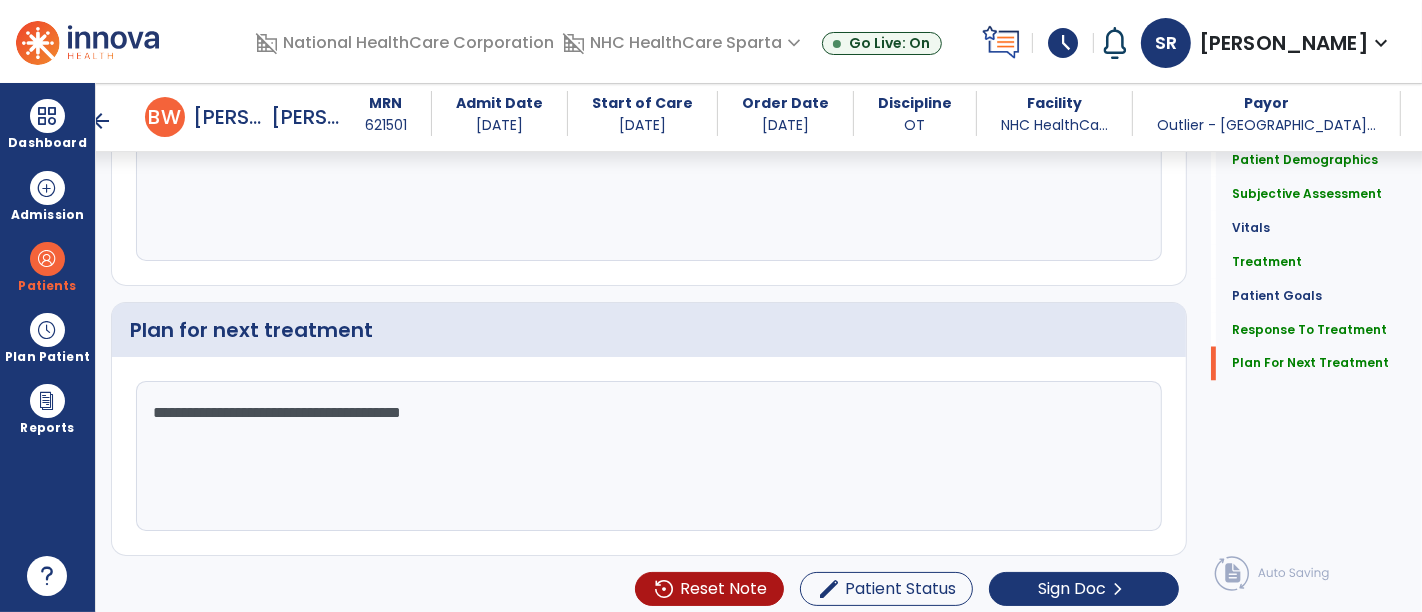 scroll, scrollTop: 2920, scrollLeft: 0, axis: vertical 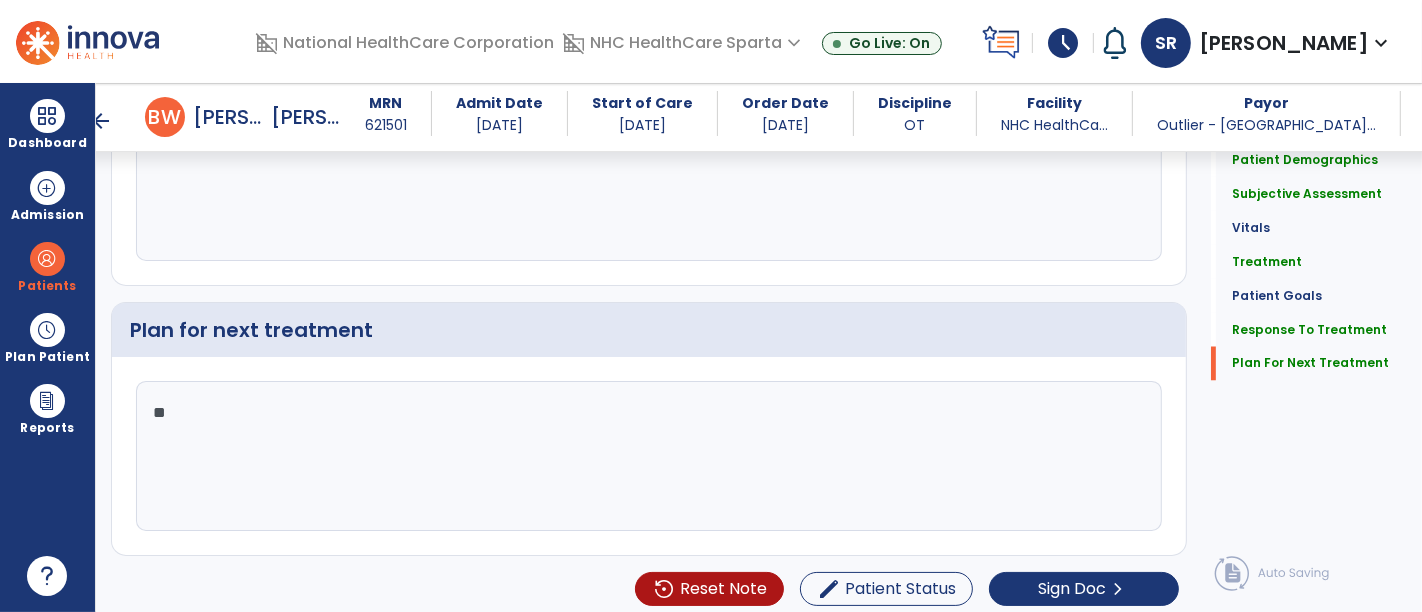 type on "*" 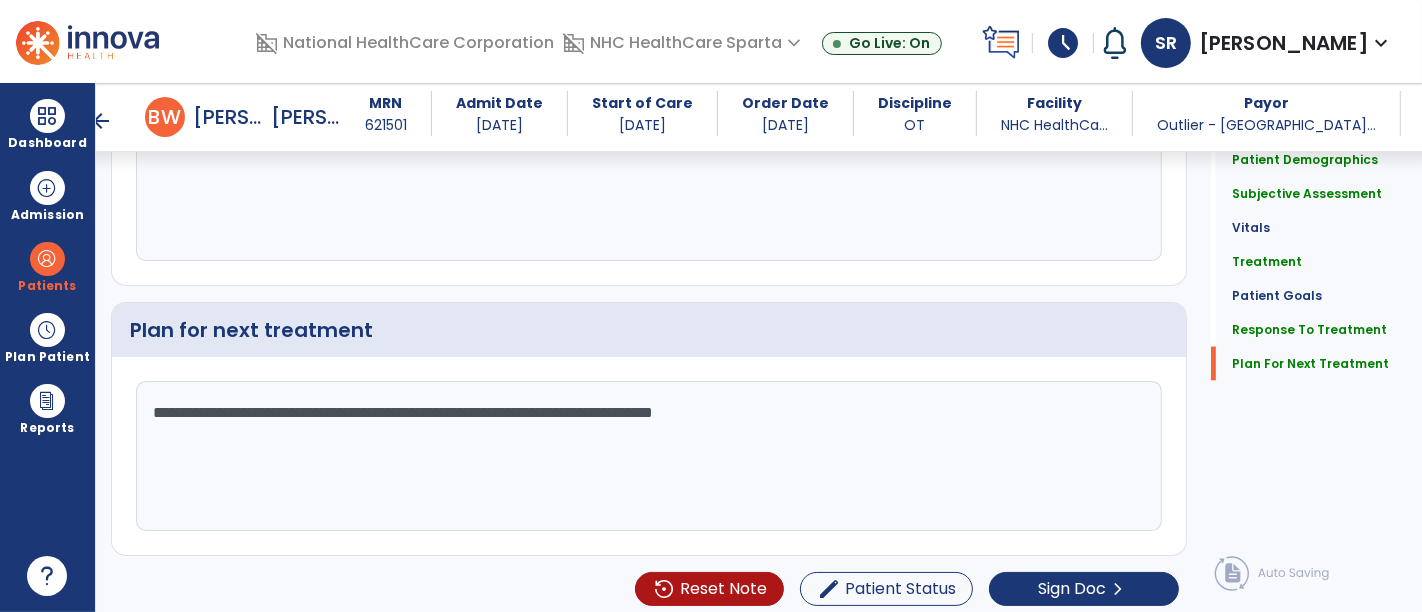 type on "**********" 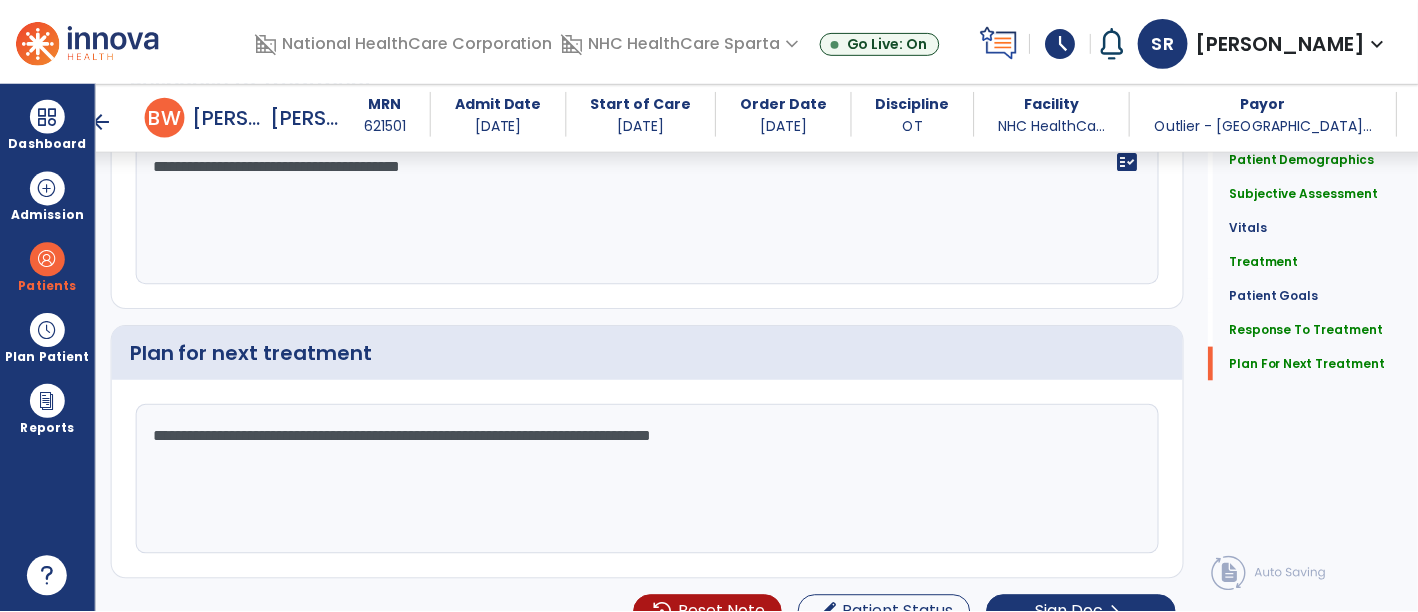 scroll, scrollTop: 2920, scrollLeft: 0, axis: vertical 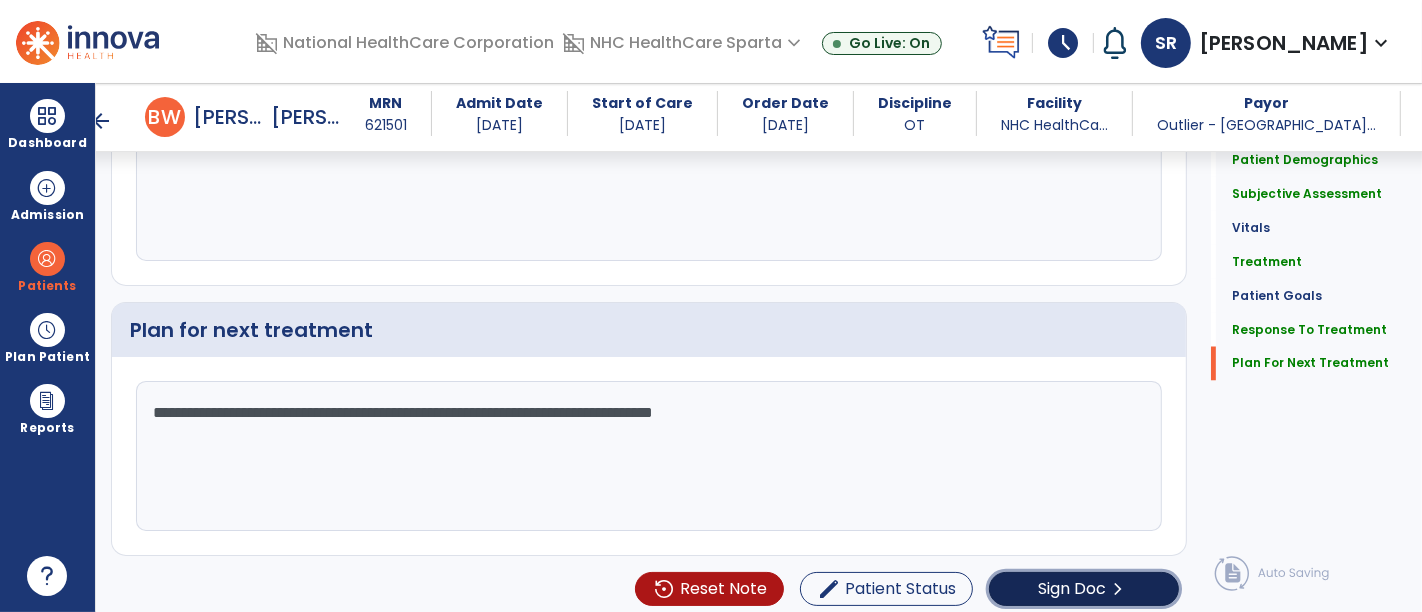 click on "Sign Doc" 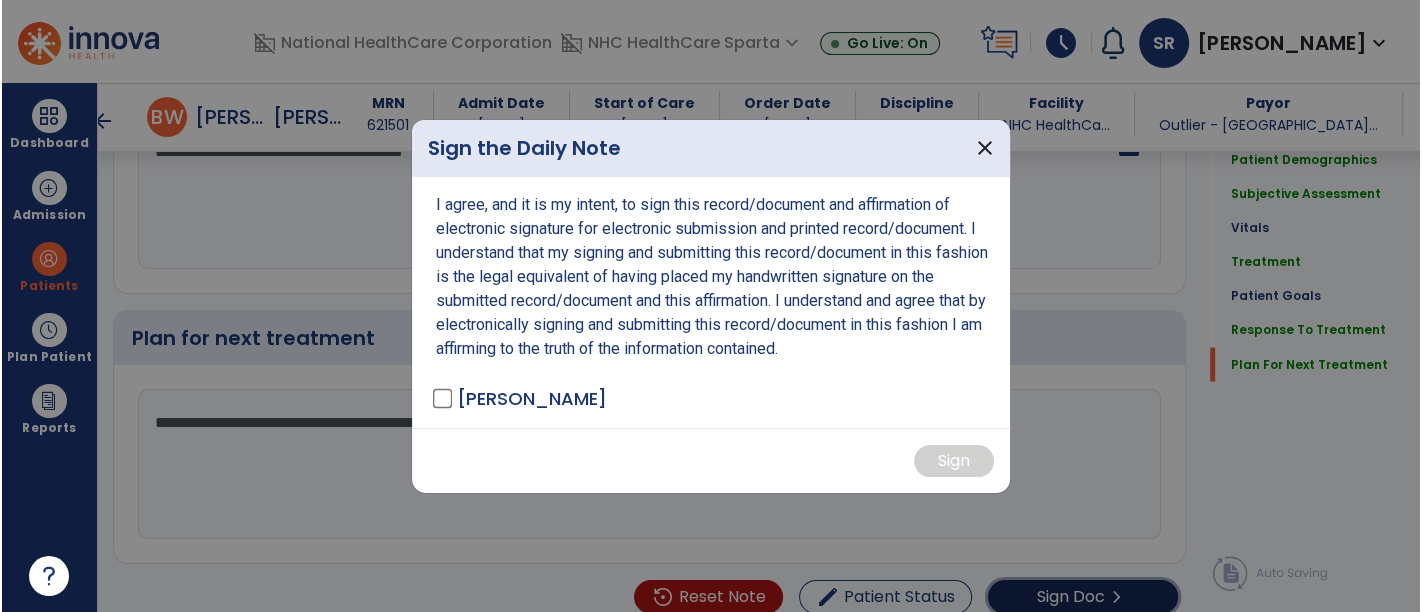 scroll, scrollTop: 2920, scrollLeft: 0, axis: vertical 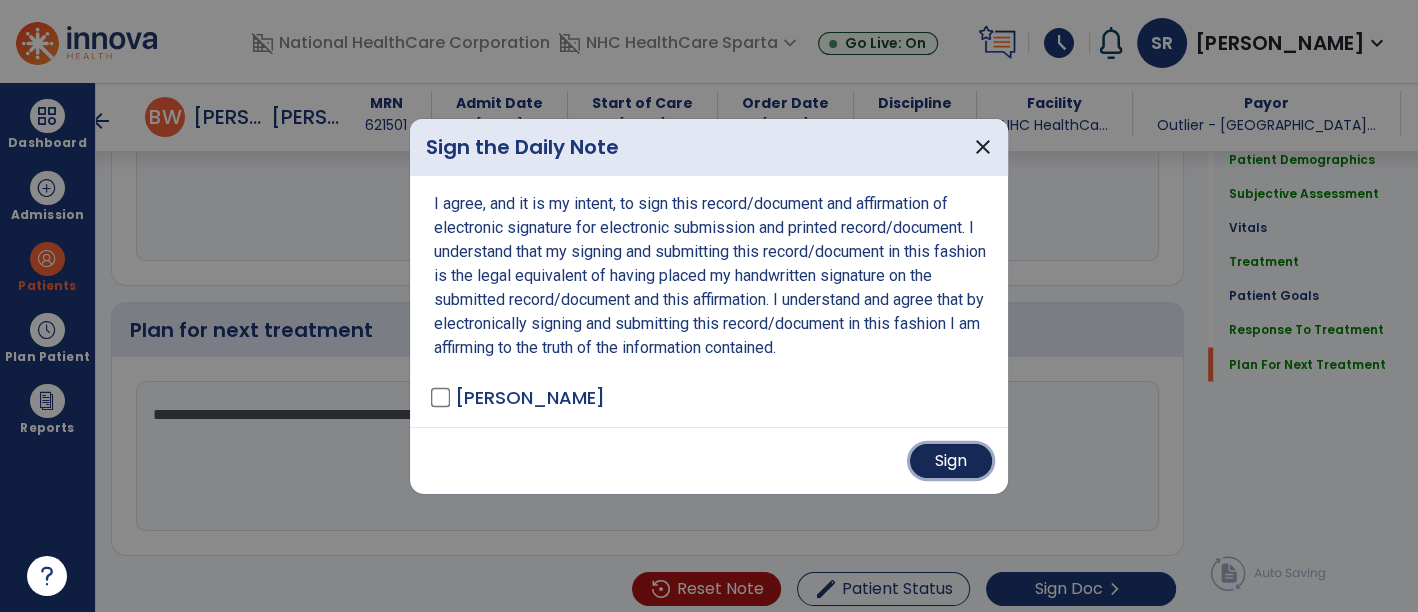 click on "Sign" at bounding box center [951, 461] 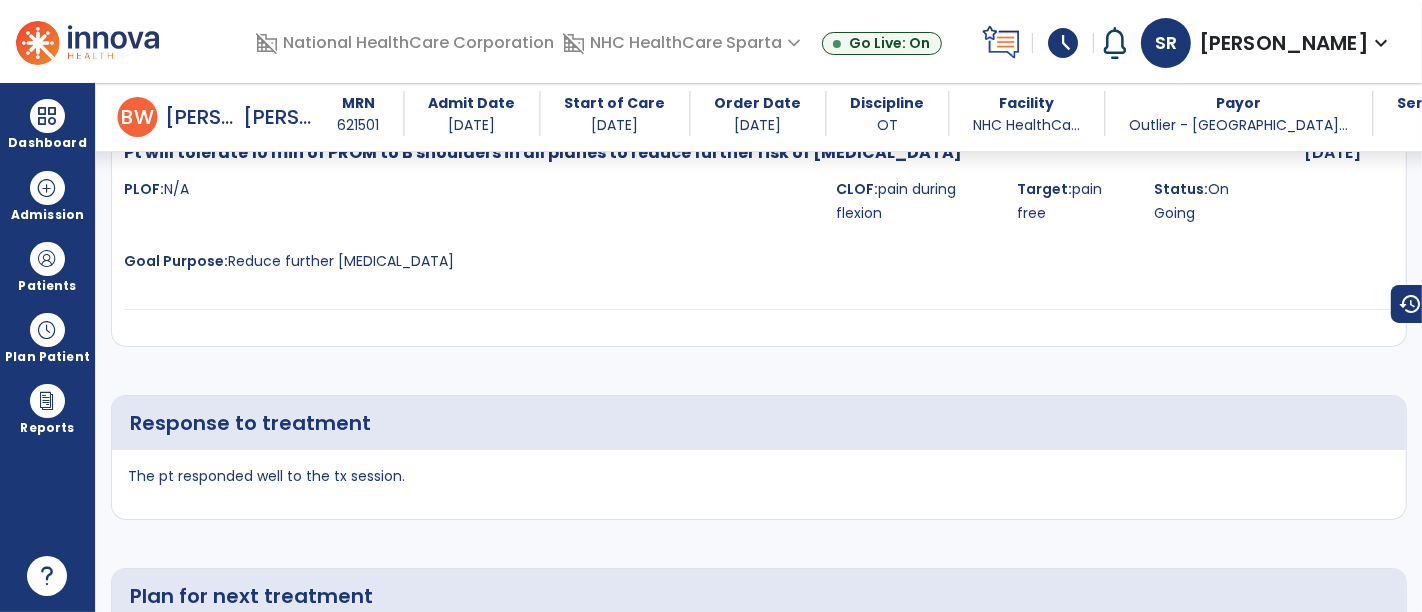 scroll, scrollTop: 3915, scrollLeft: 0, axis: vertical 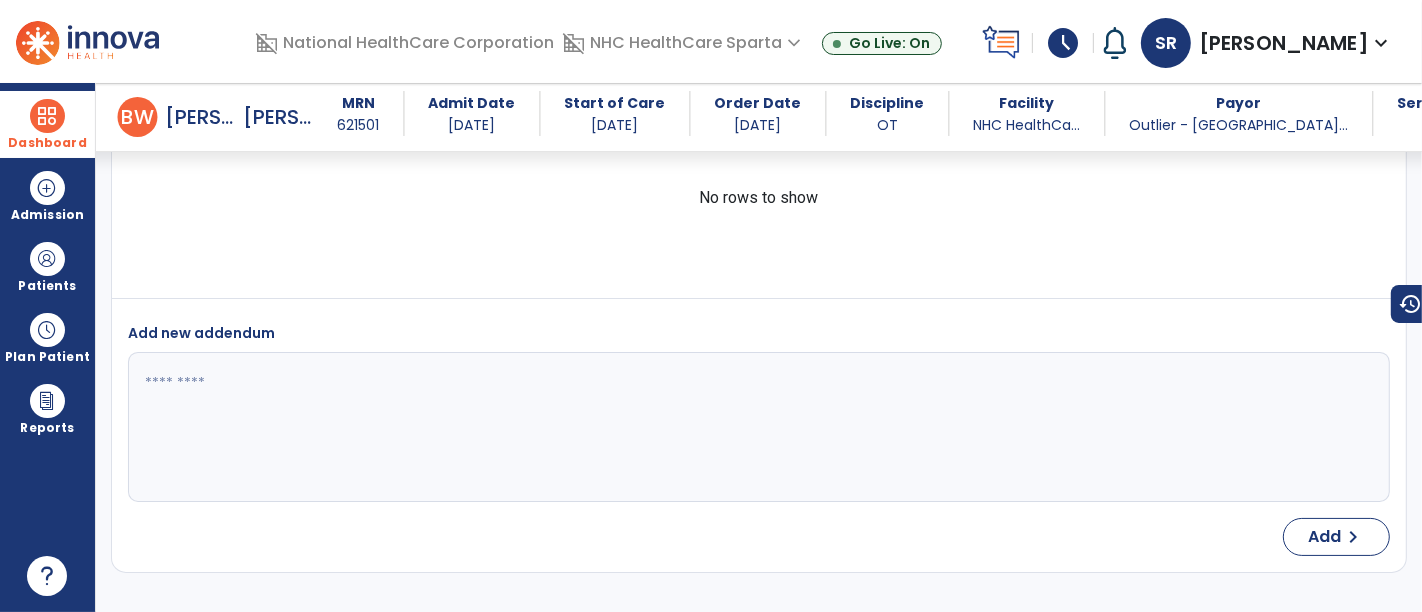 click at bounding box center (47, 116) 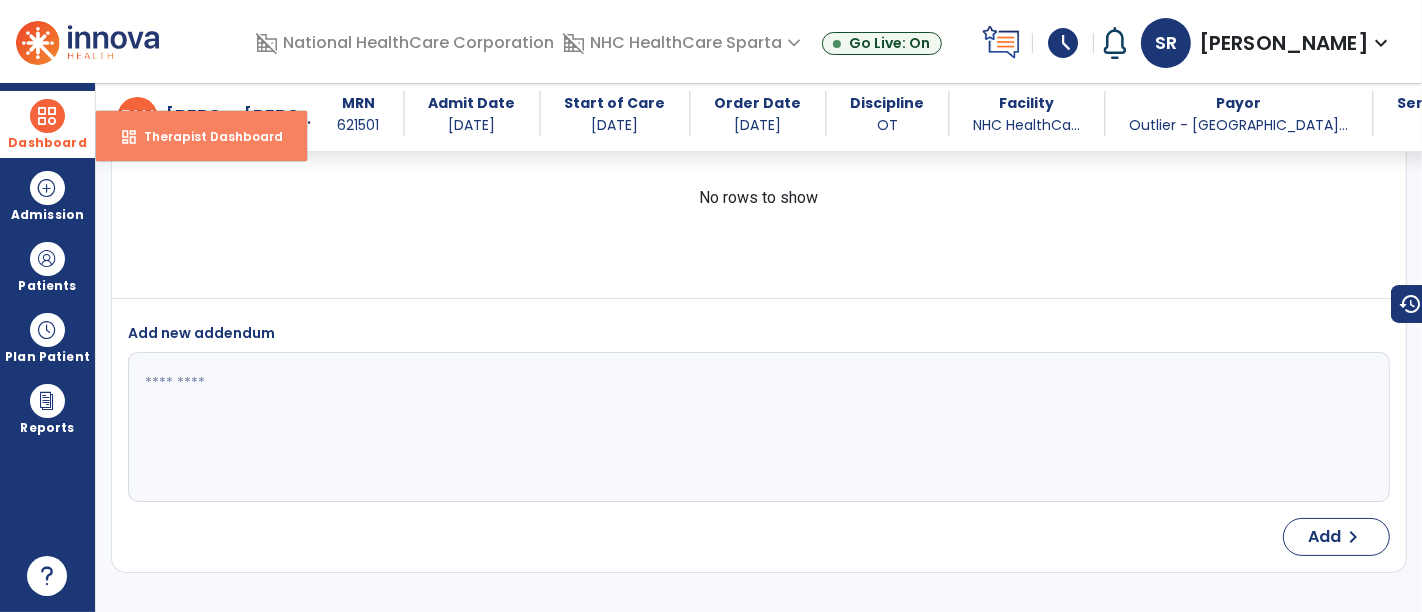 click on "dashboard  Therapist Dashboard" at bounding box center (201, 136) 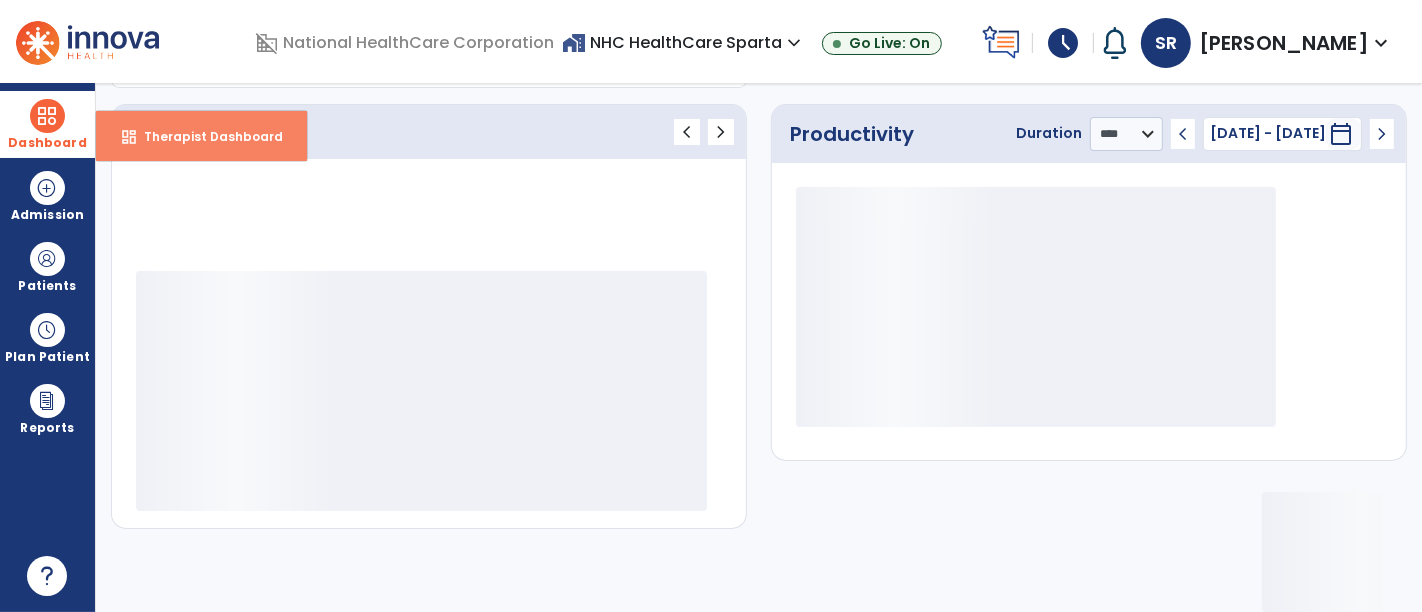 scroll, scrollTop: 259, scrollLeft: 0, axis: vertical 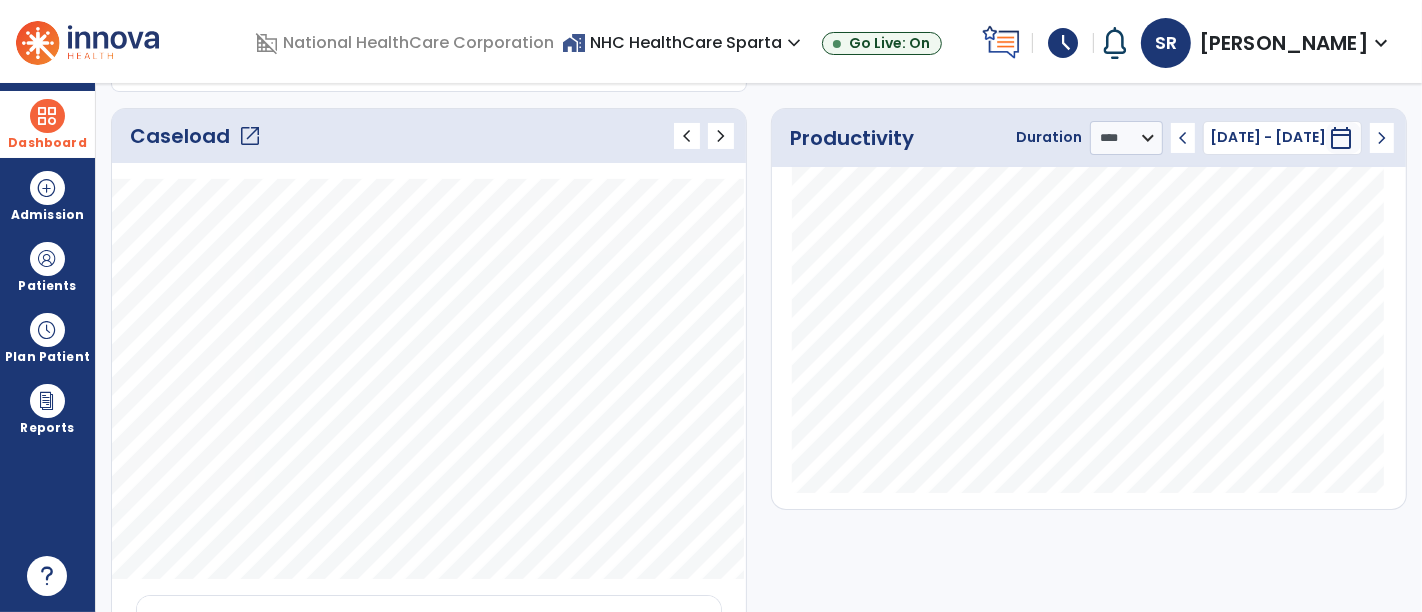 click on "Caseload   open_in_new" 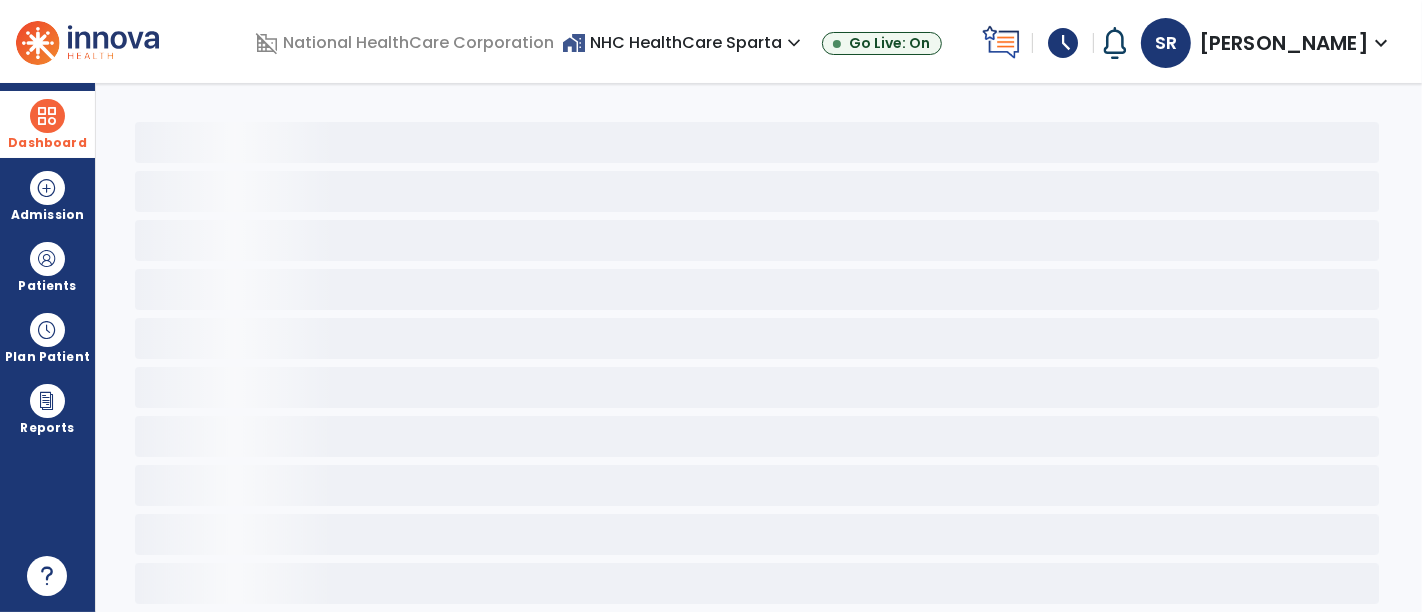 scroll, scrollTop: 48, scrollLeft: 0, axis: vertical 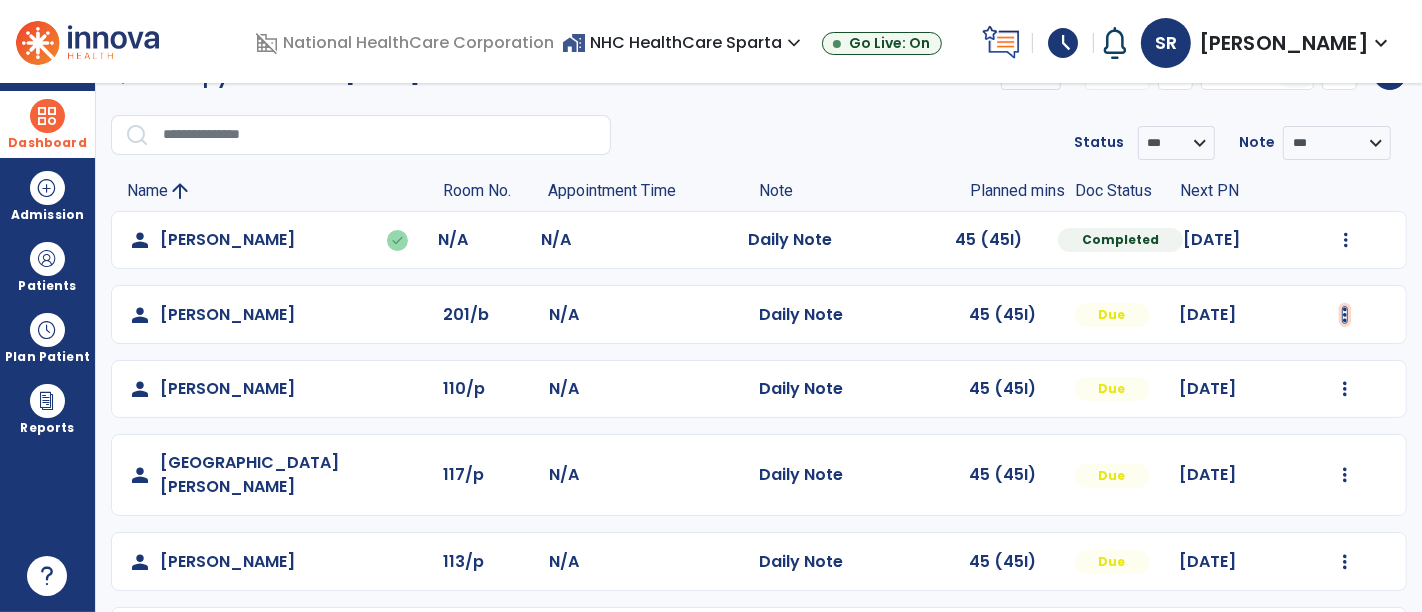 click at bounding box center [1346, 240] 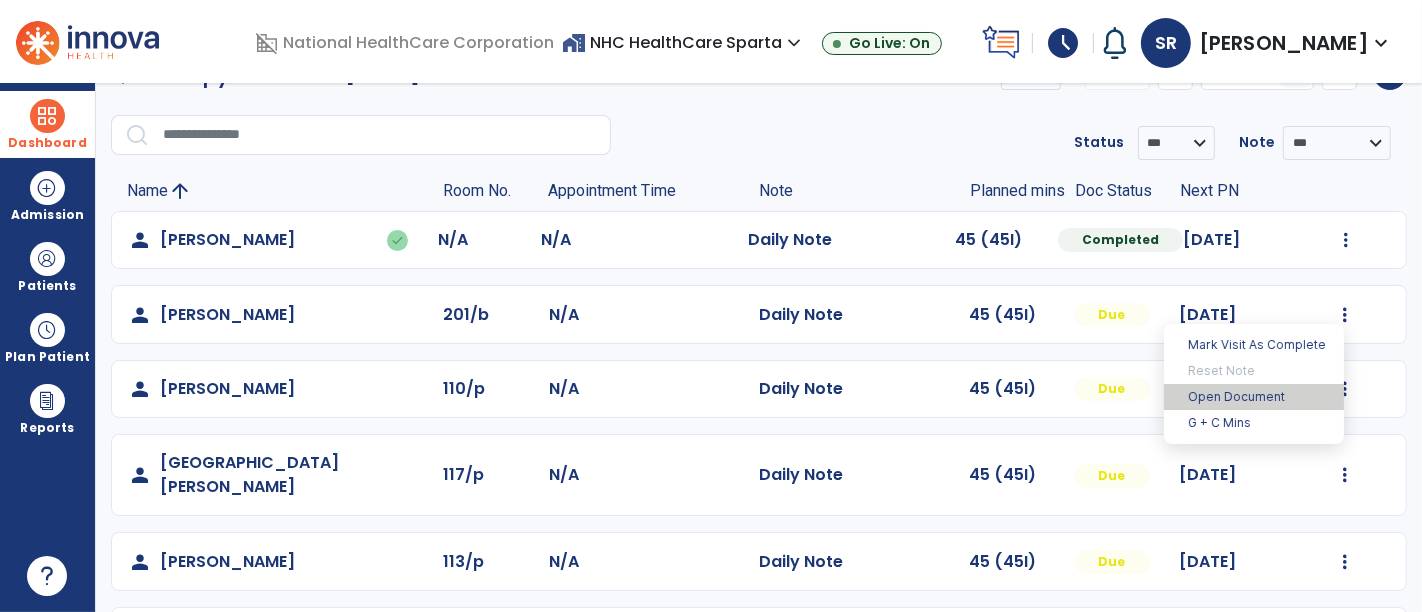 click on "Open Document" at bounding box center [1254, 397] 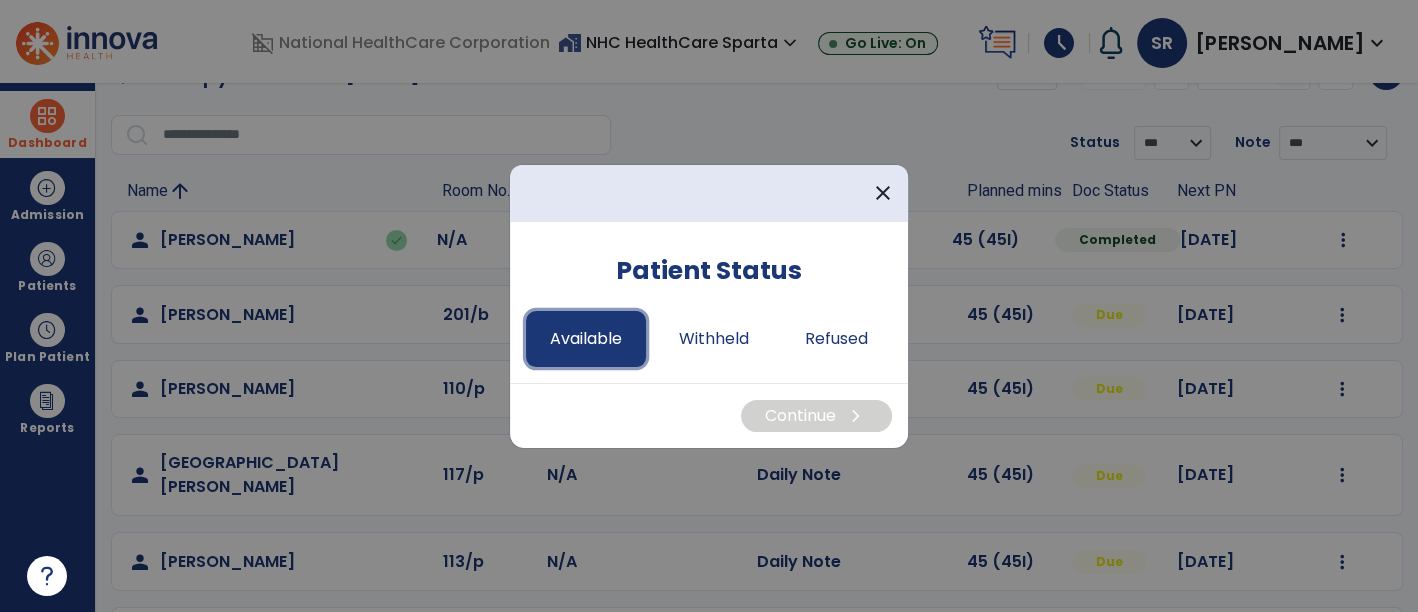 click on "Available" at bounding box center [586, 339] 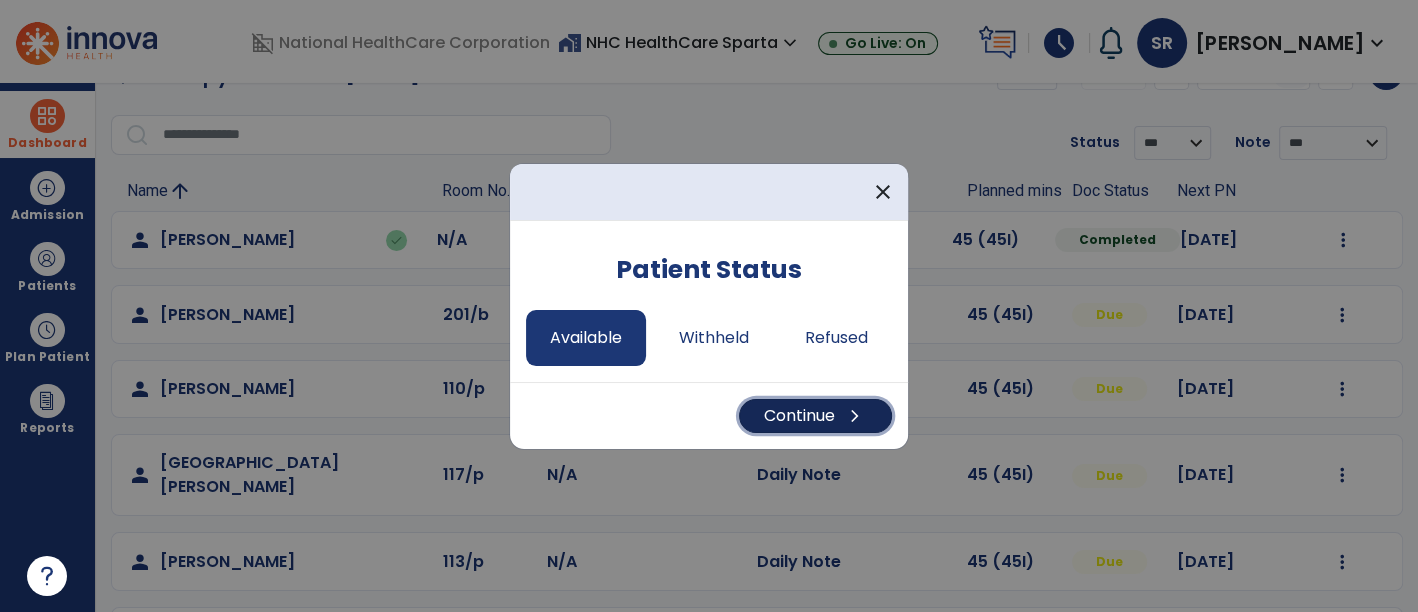 click on "chevron_right" at bounding box center (855, 416) 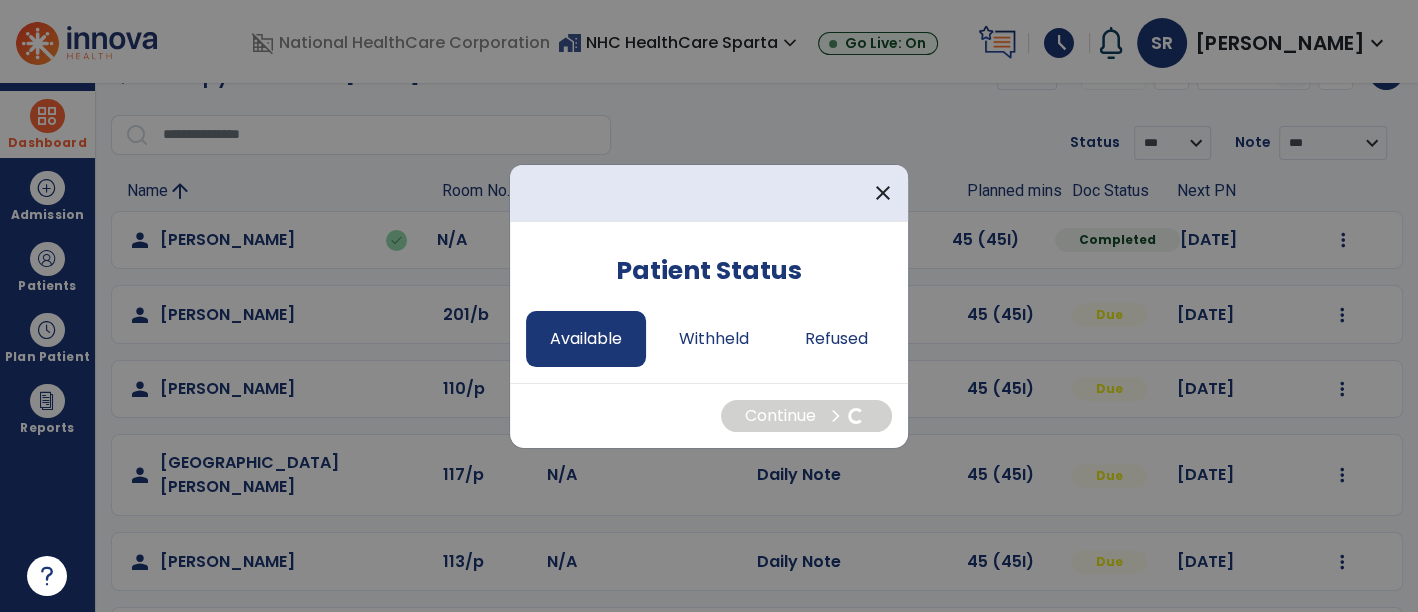 select on "*" 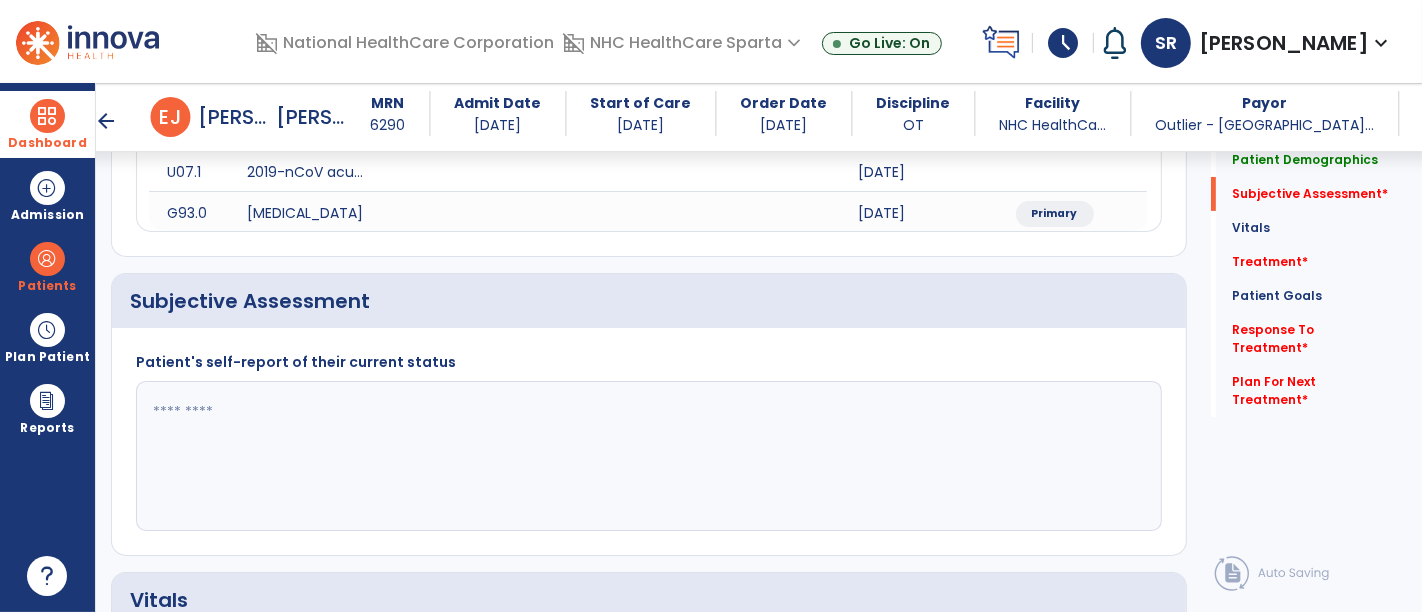 scroll, scrollTop: 430, scrollLeft: 0, axis: vertical 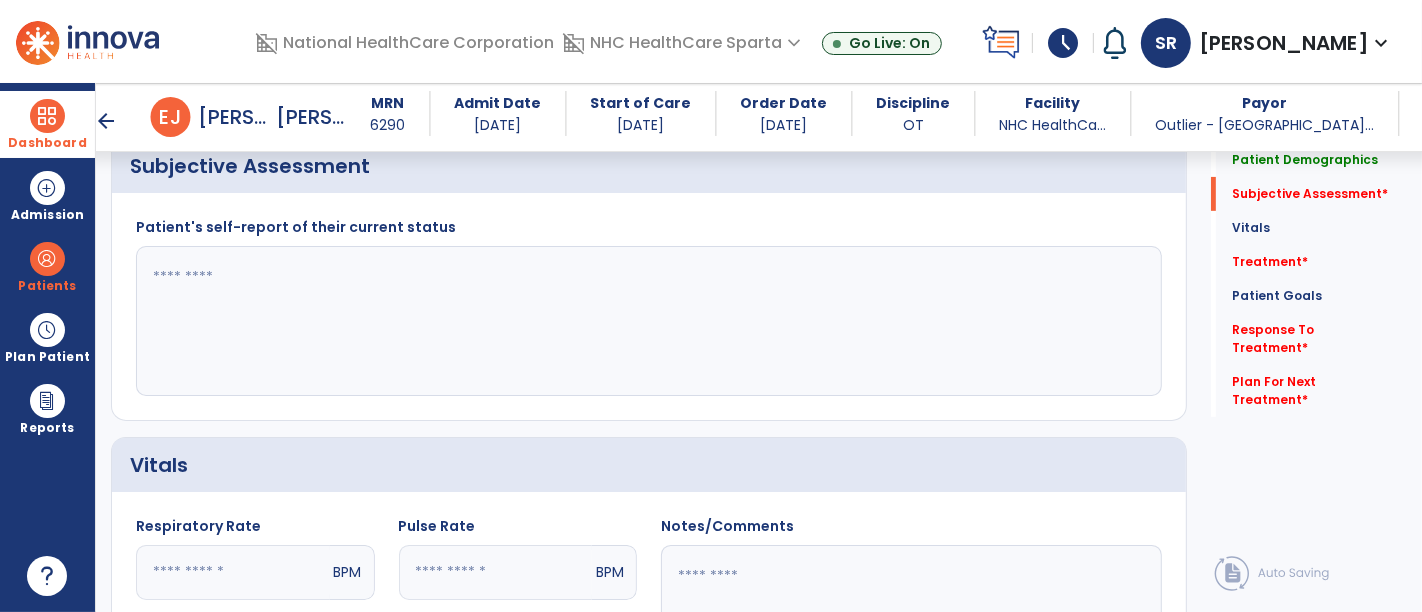 click 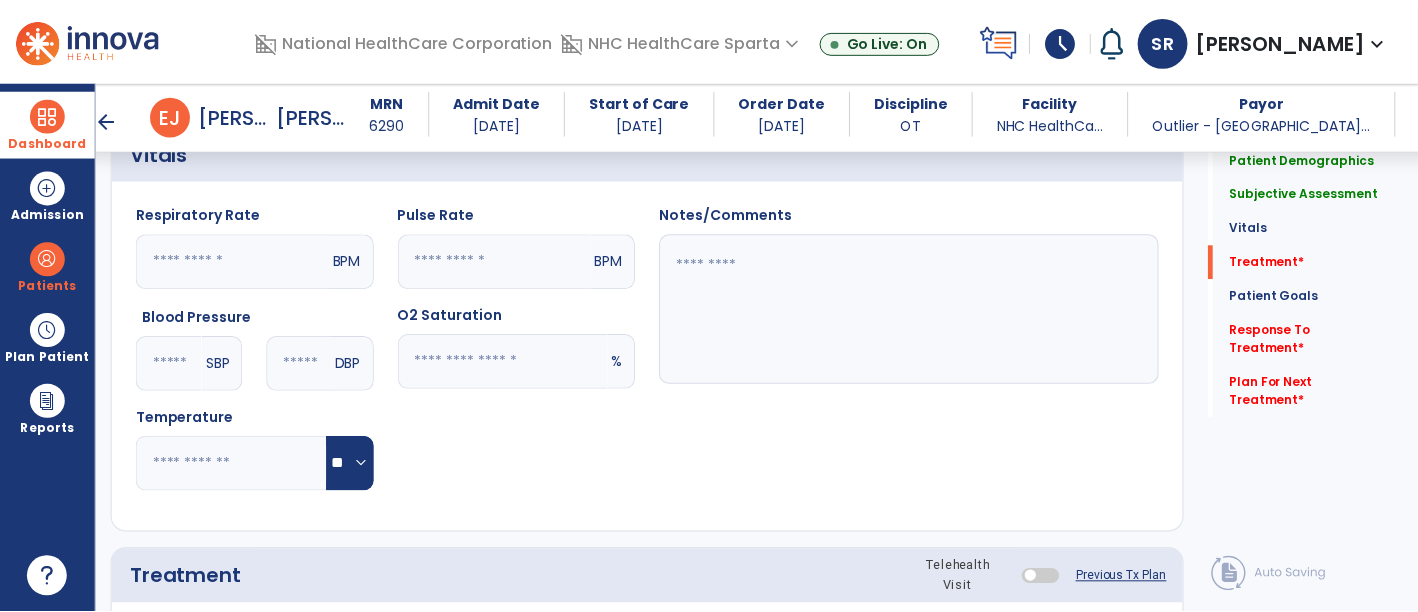 scroll, scrollTop: 1139, scrollLeft: 0, axis: vertical 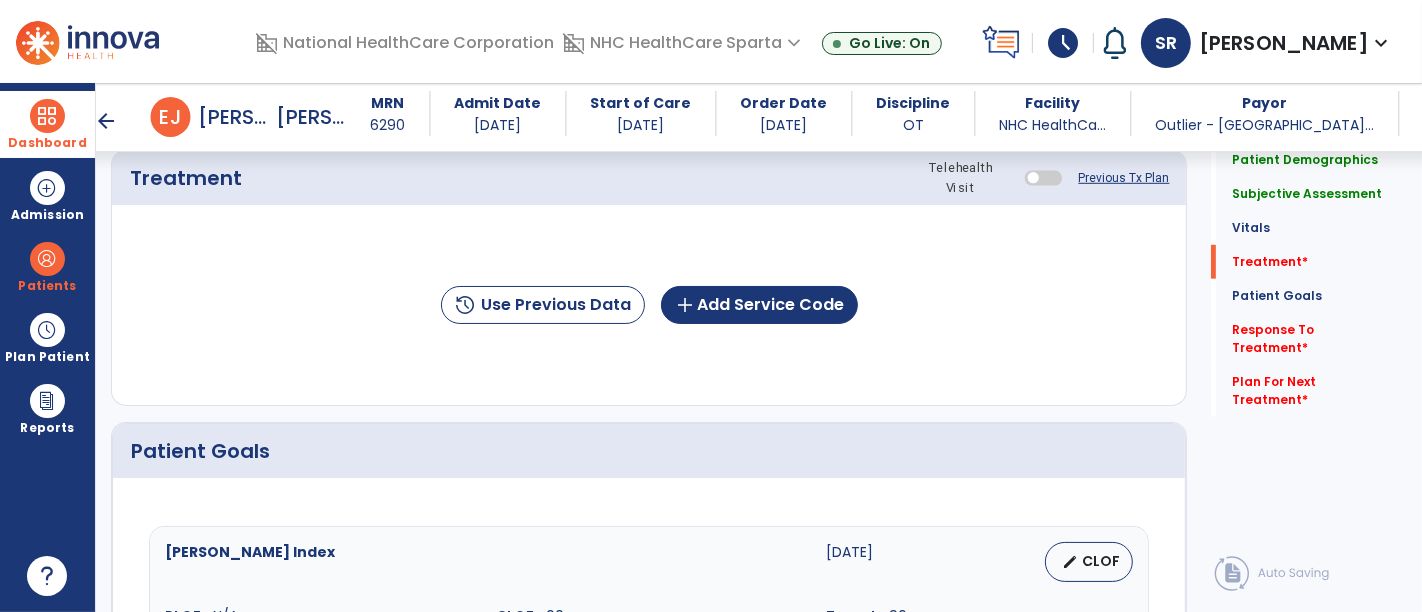 type on "**********" 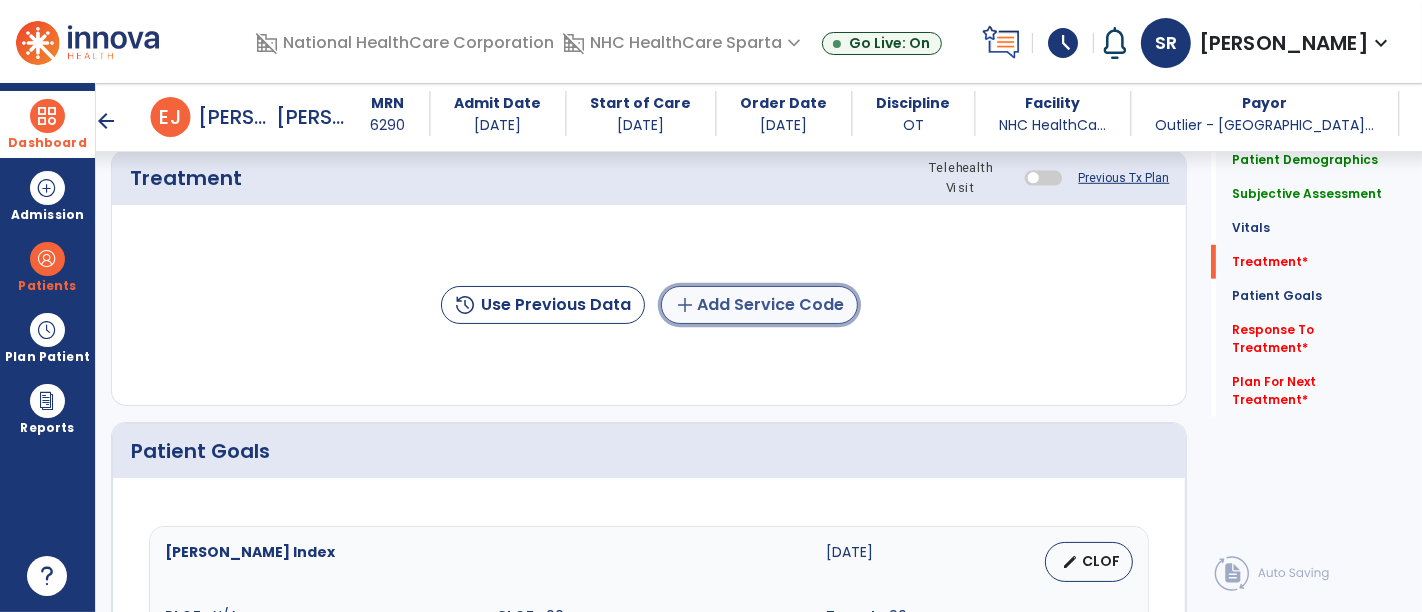 click on "add  Add Service Code" 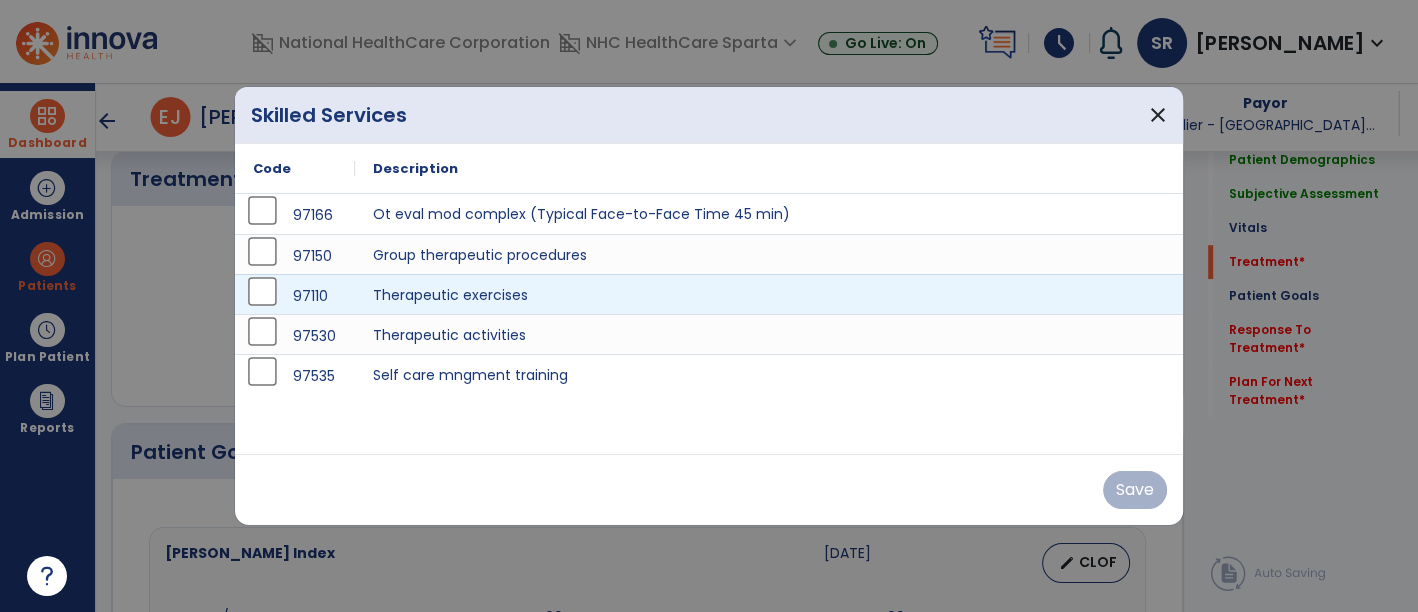 scroll, scrollTop: 1139, scrollLeft: 0, axis: vertical 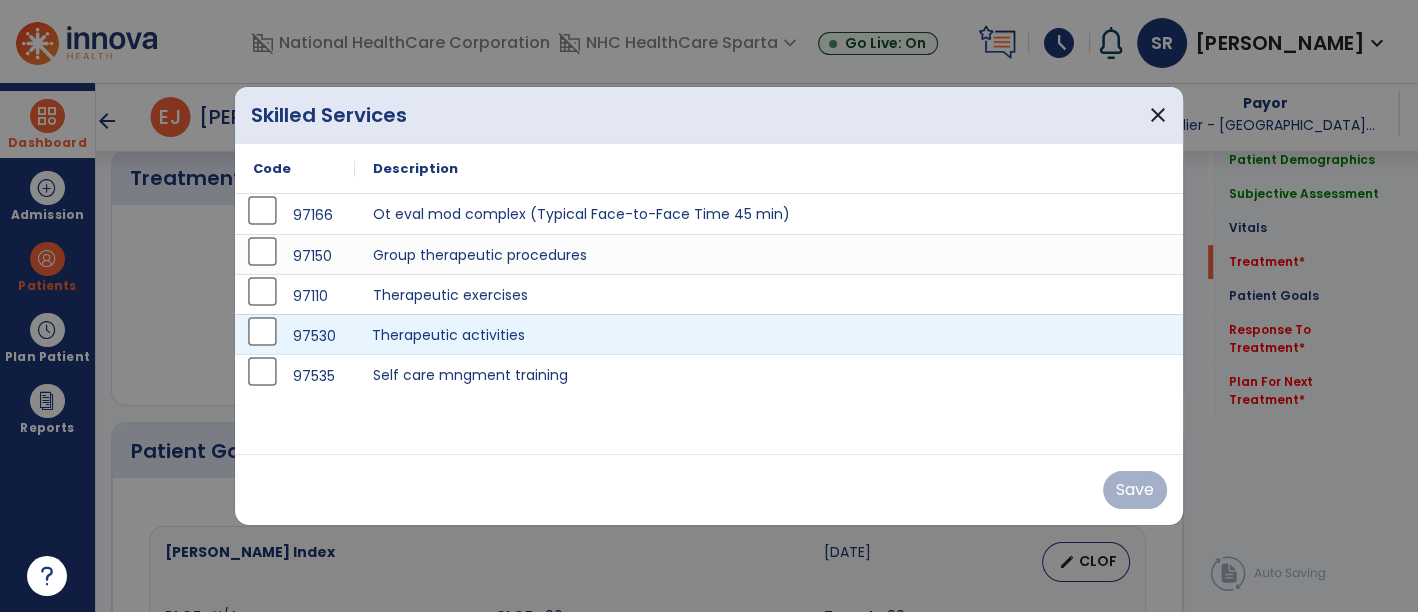 click on "Therapeutic activities" at bounding box center (769, 334) 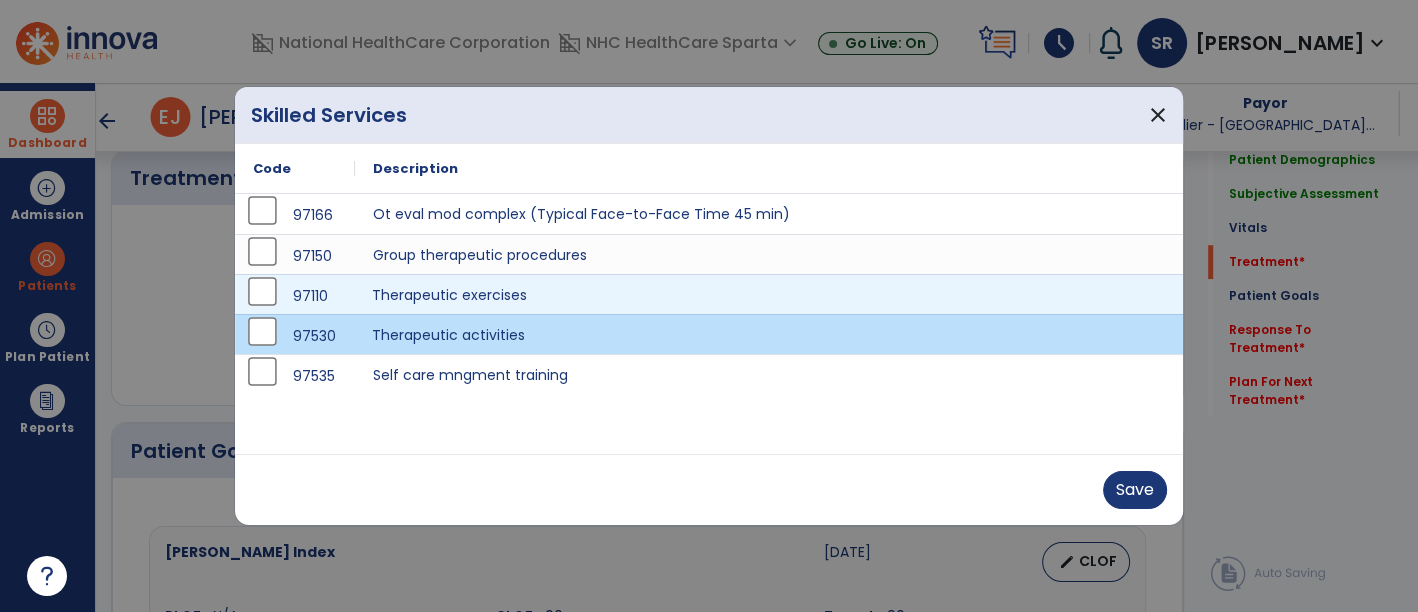 click on "Therapeutic exercises" at bounding box center (769, 294) 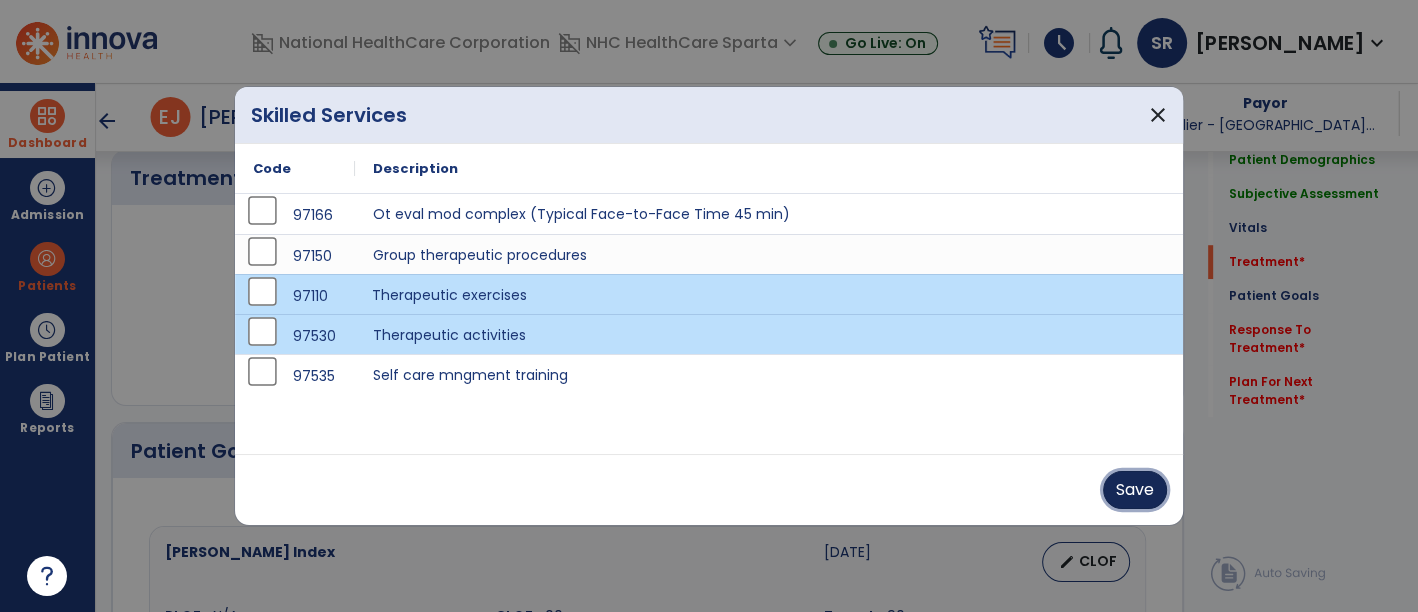 click on "Save" at bounding box center [1135, 490] 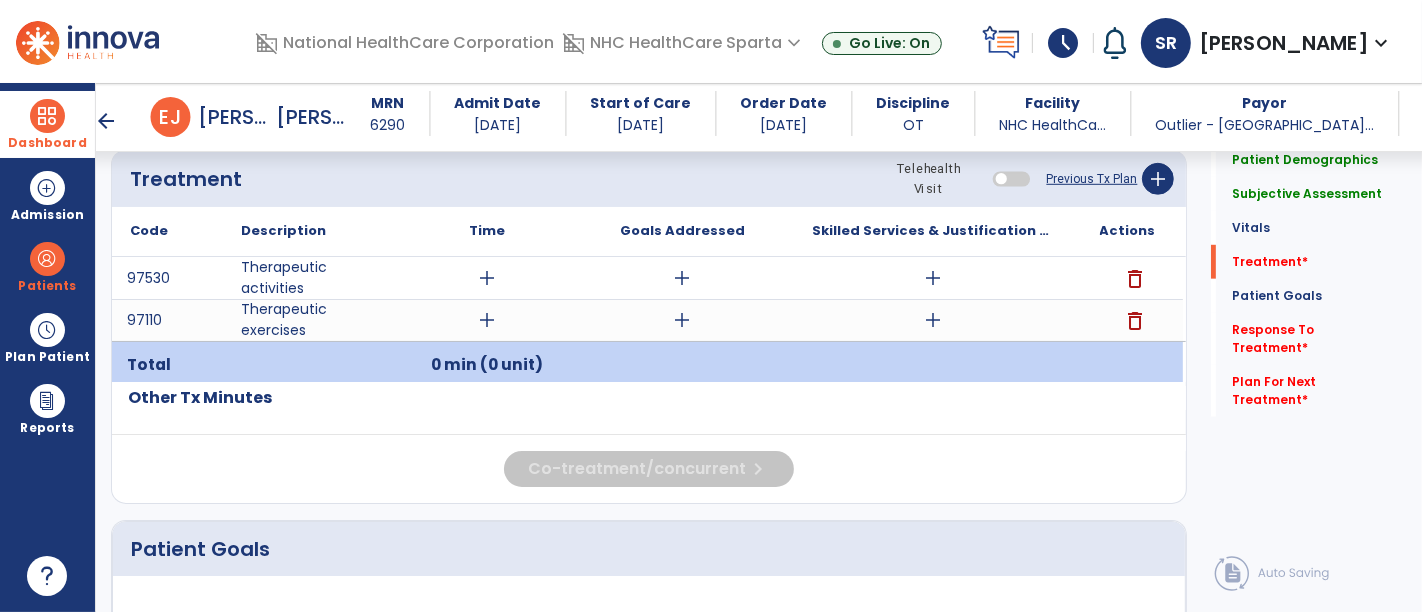 click 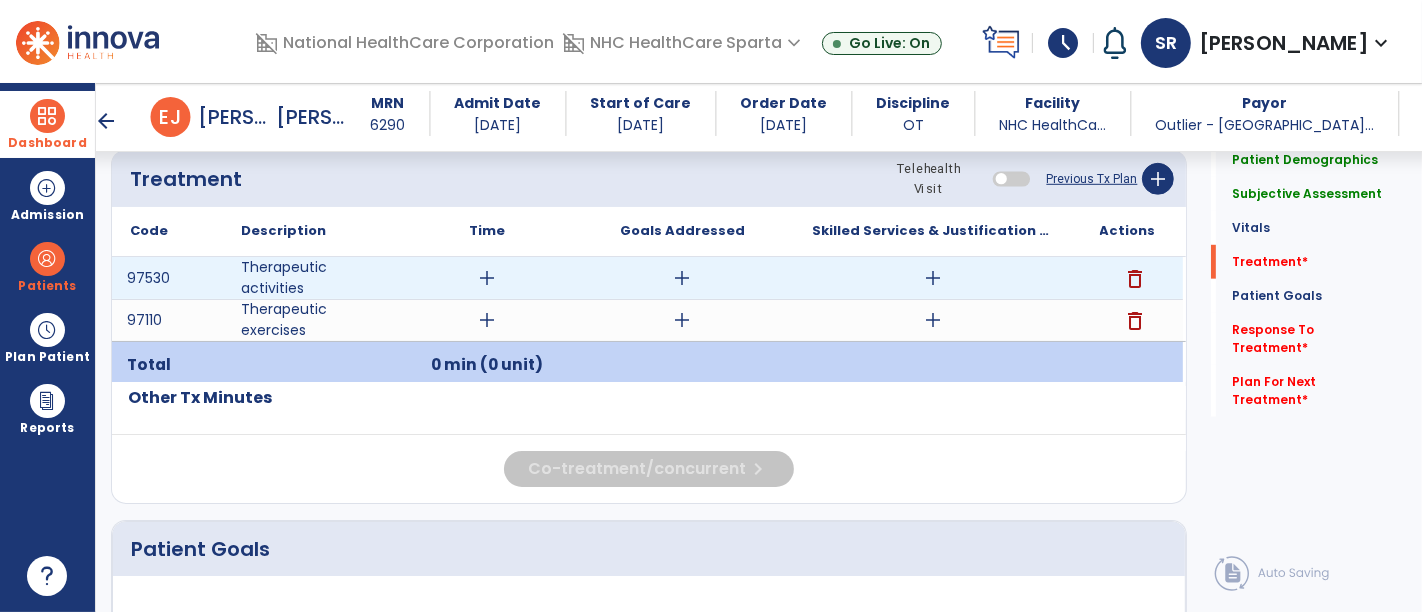 click on "add" at bounding box center (488, 278) 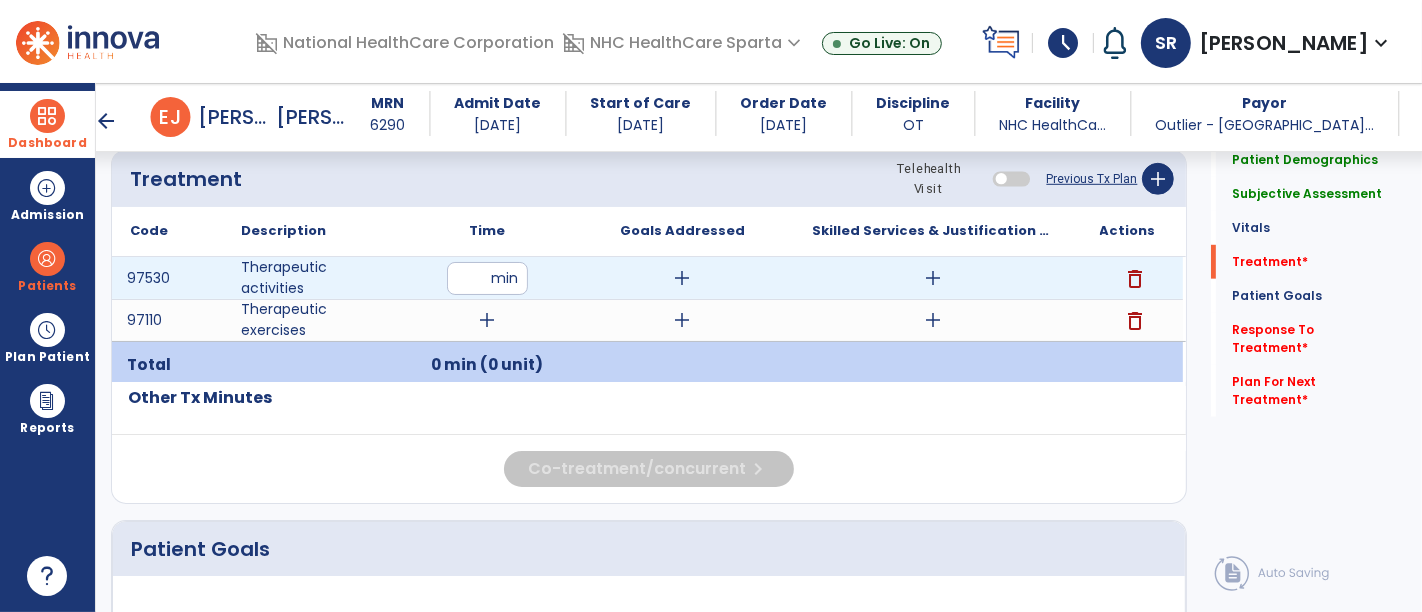 type on "**" 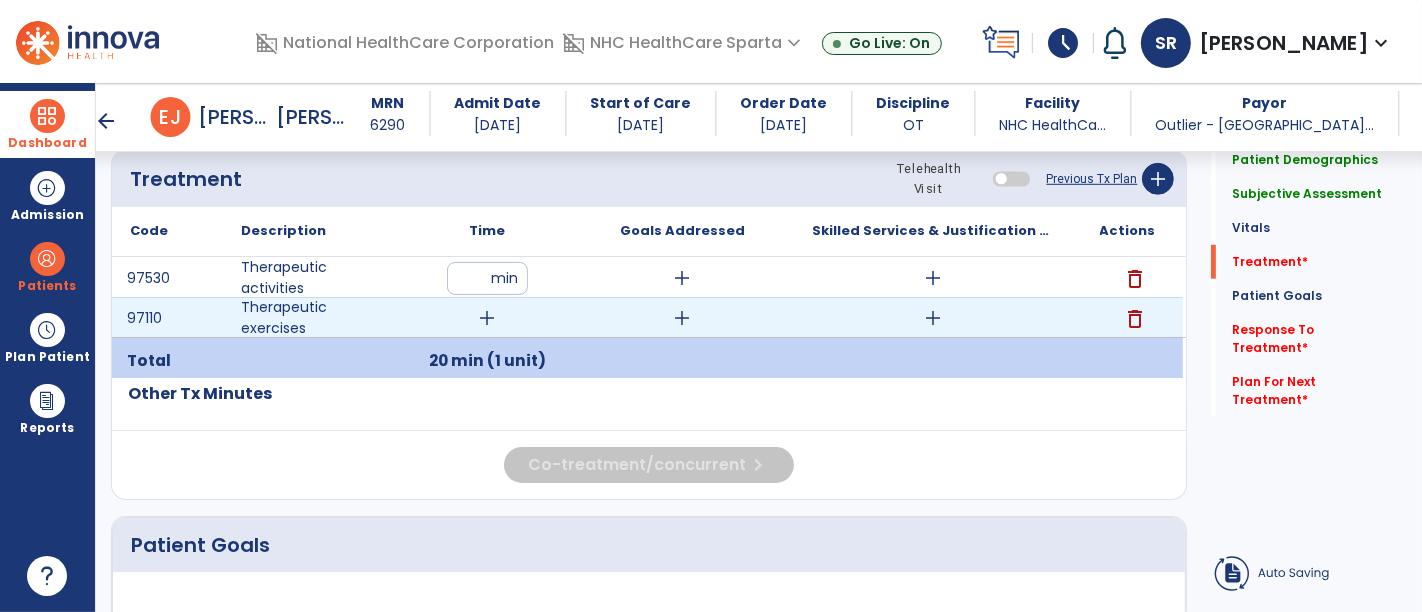 click on "add" at bounding box center (488, 318) 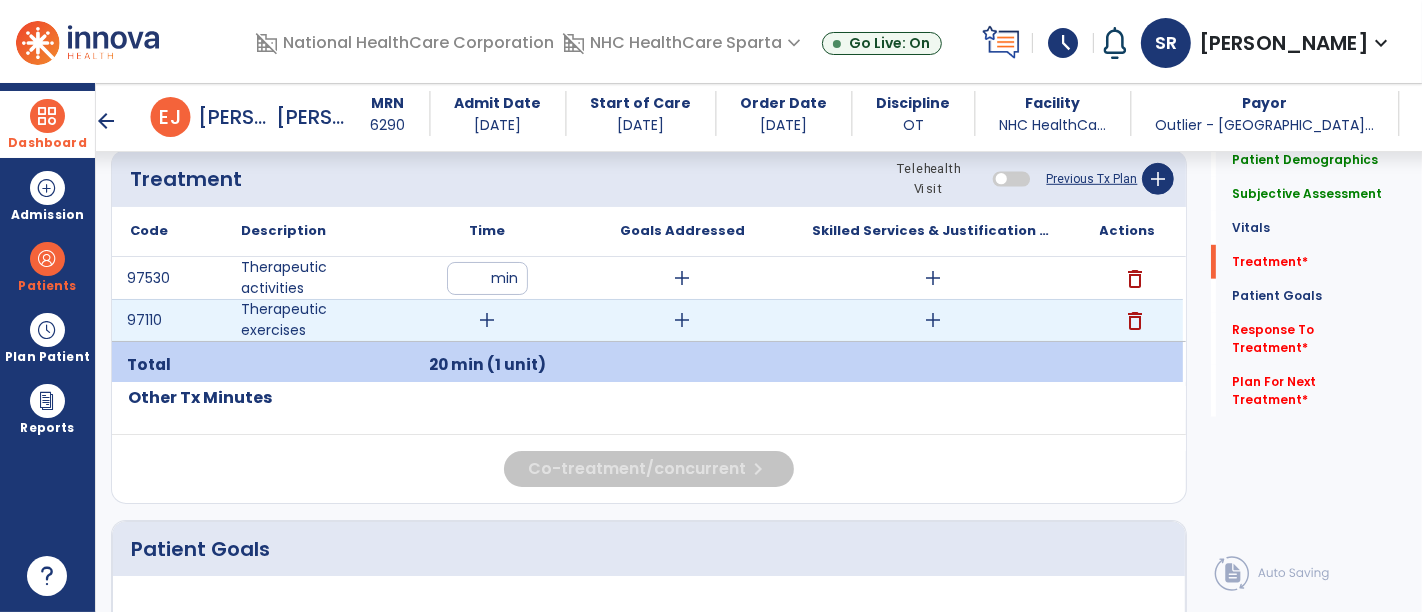 click on "add" at bounding box center [488, 320] 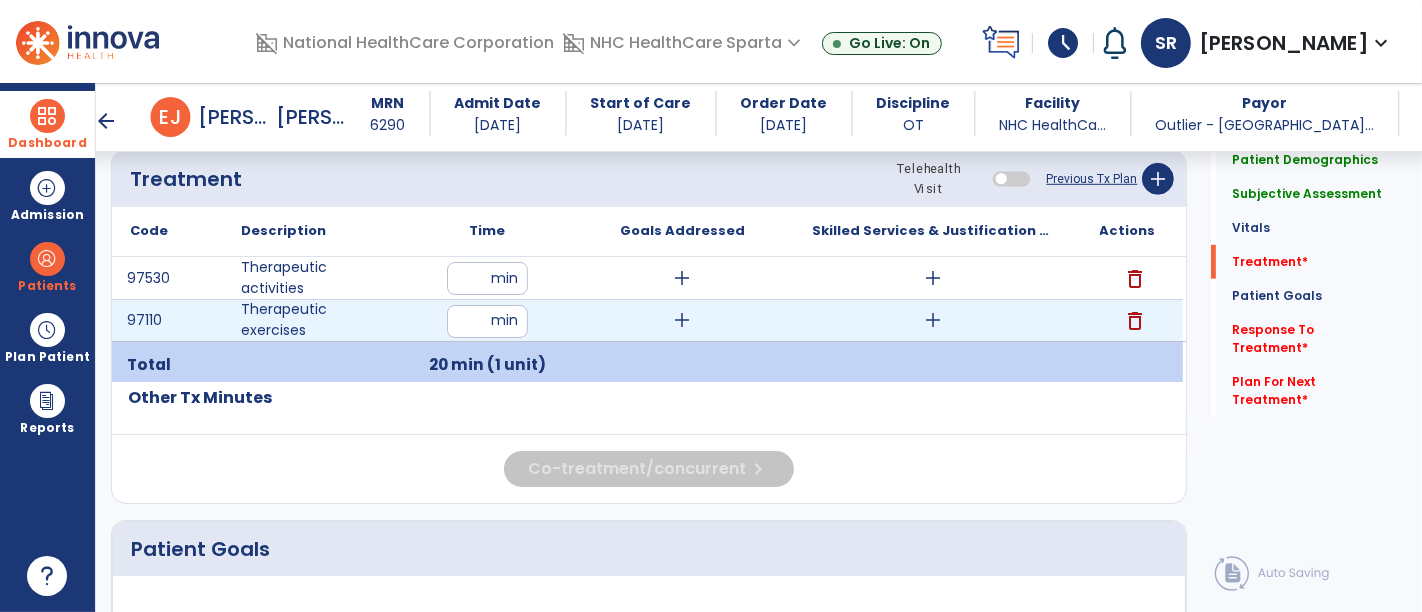 type on "**" 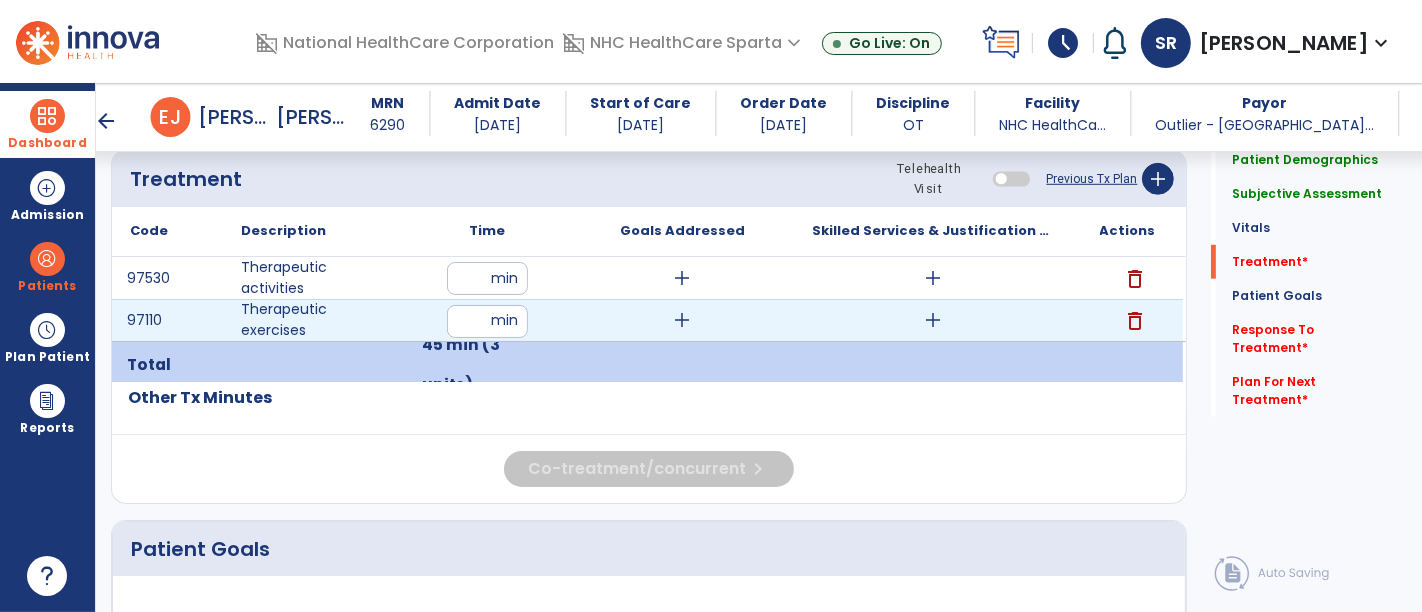 click on "add" at bounding box center [682, 320] 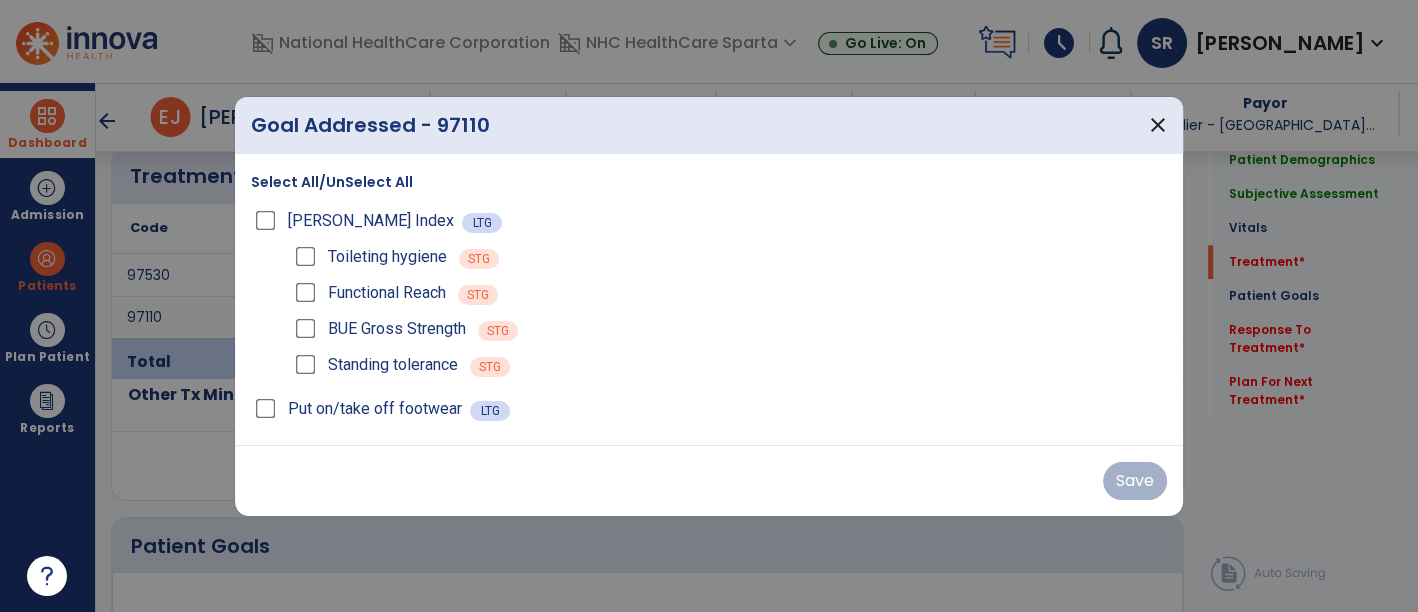 scroll, scrollTop: 1139, scrollLeft: 0, axis: vertical 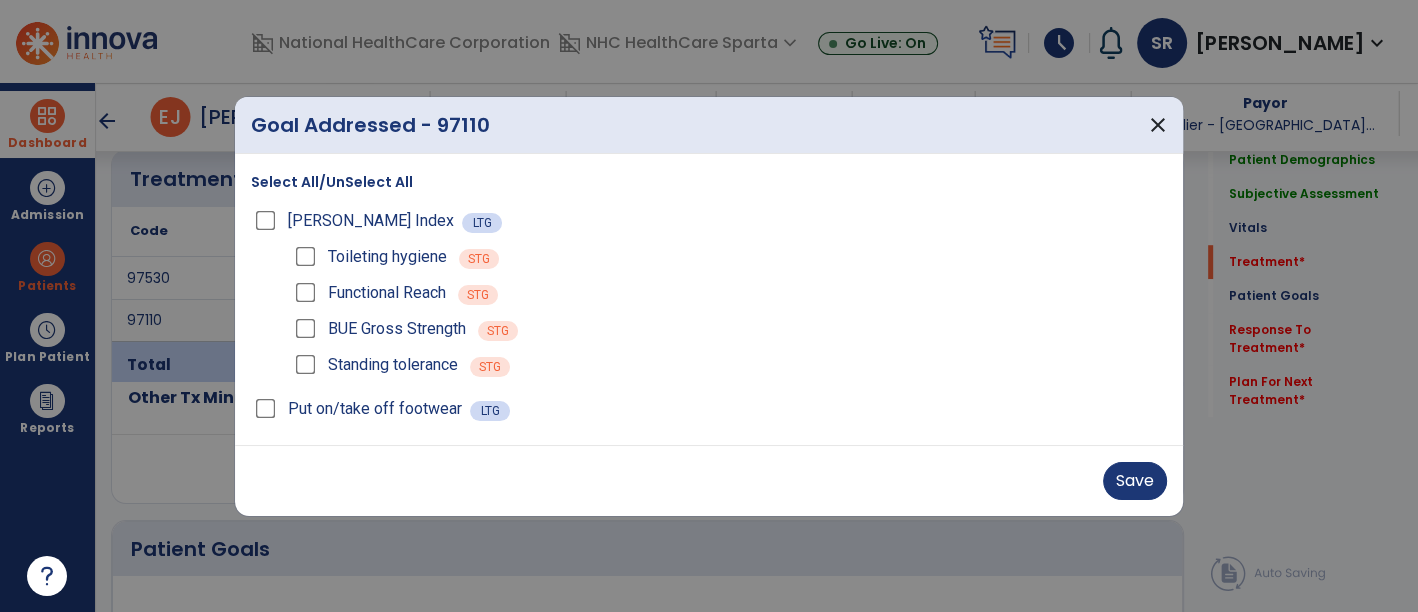 click on "Save" at bounding box center [709, 480] 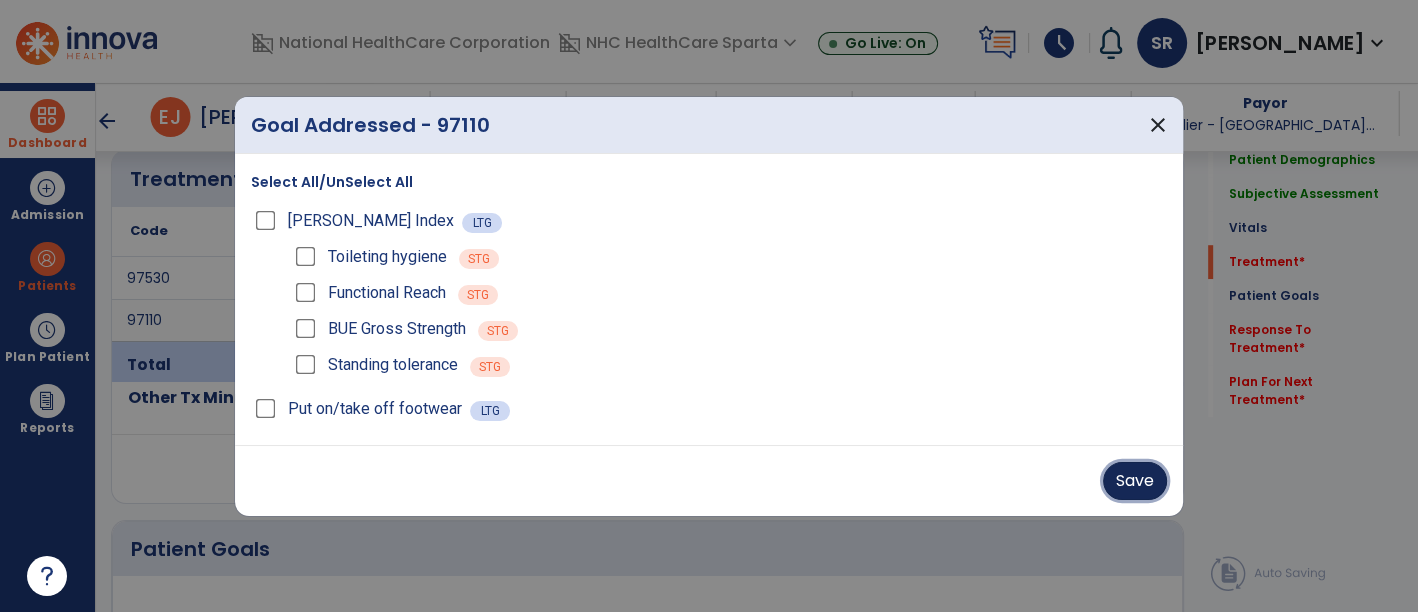 click on "Save" at bounding box center (1135, 481) 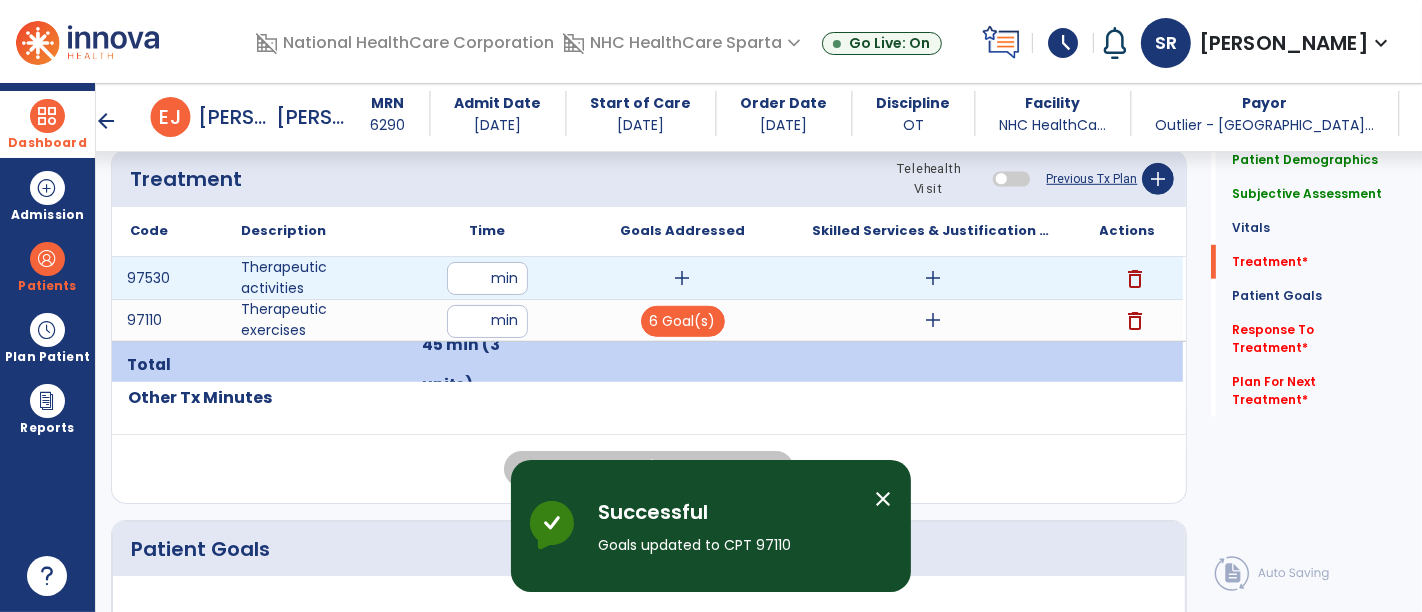 click on "add" at bounding box center (683, 278) 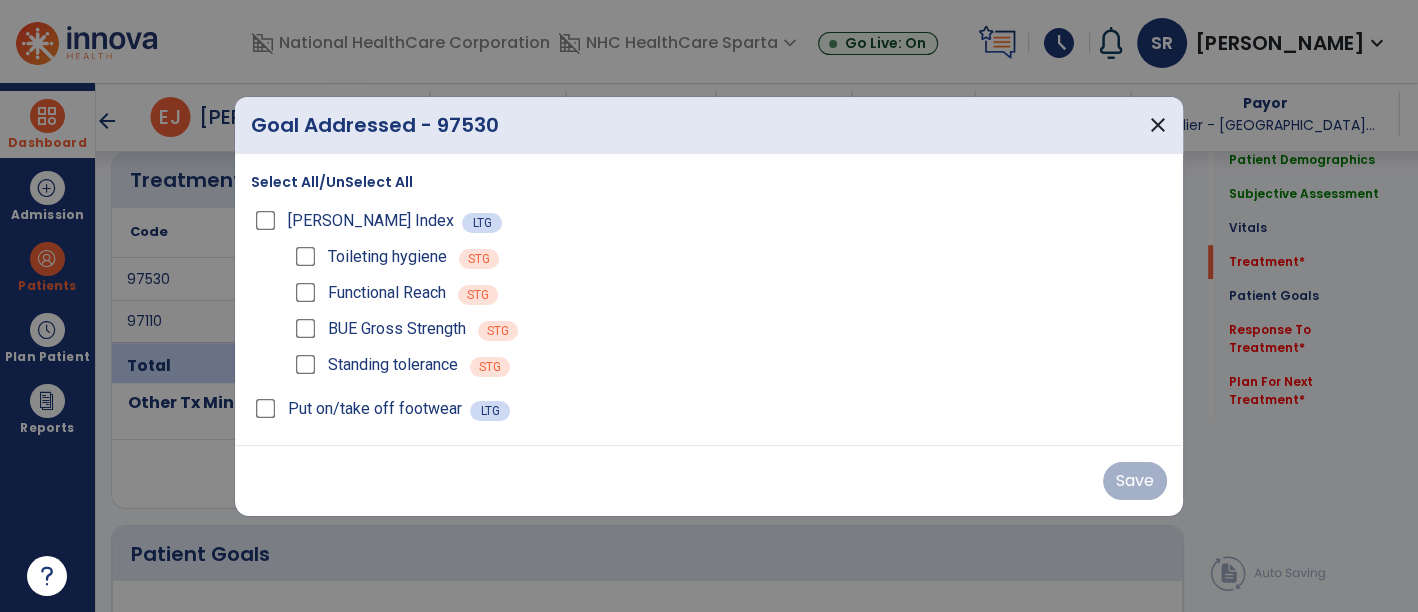 scroll, scrollTop: 1139, scrollLeft: 0, axis: vertical 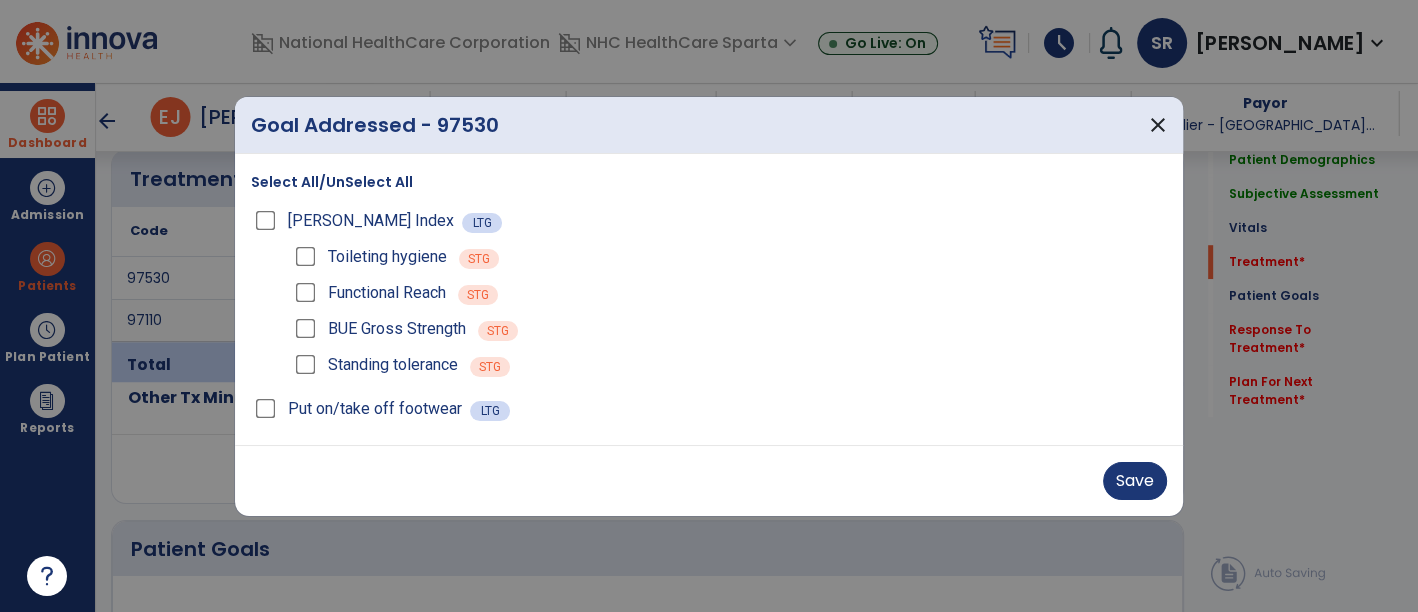 click on "Standing tolerance" at bounding box center [374, 365] 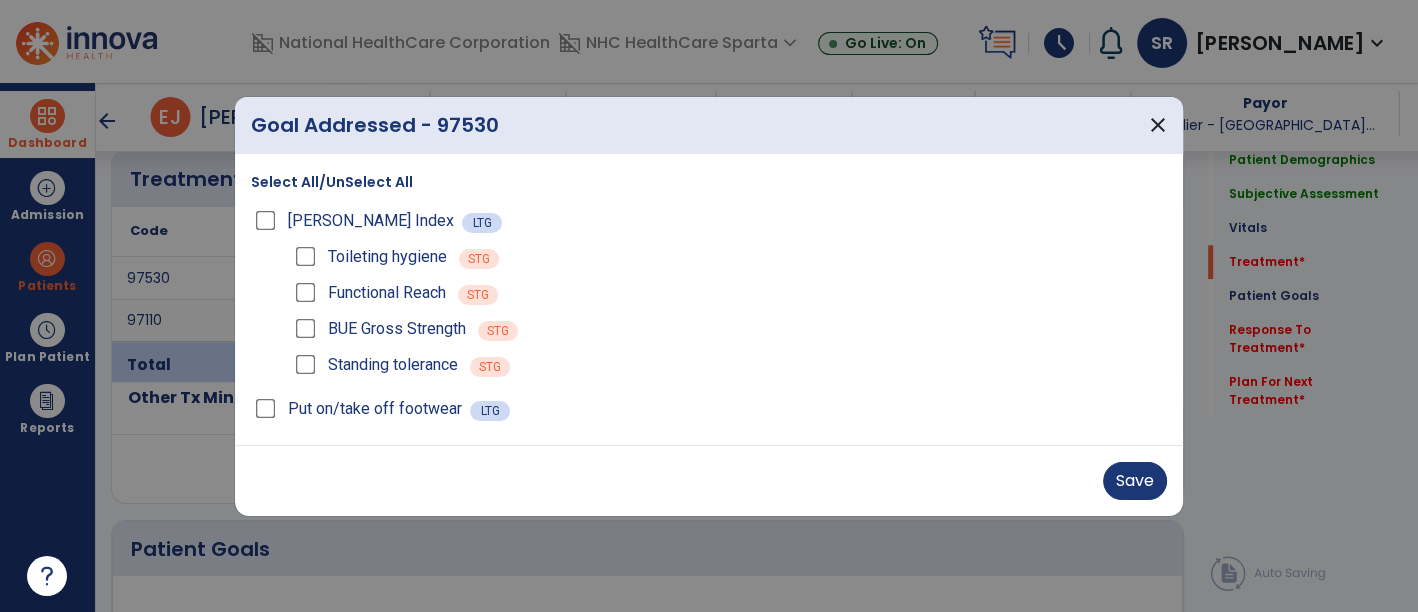 click on "Save" at bounding box center (709, 481) 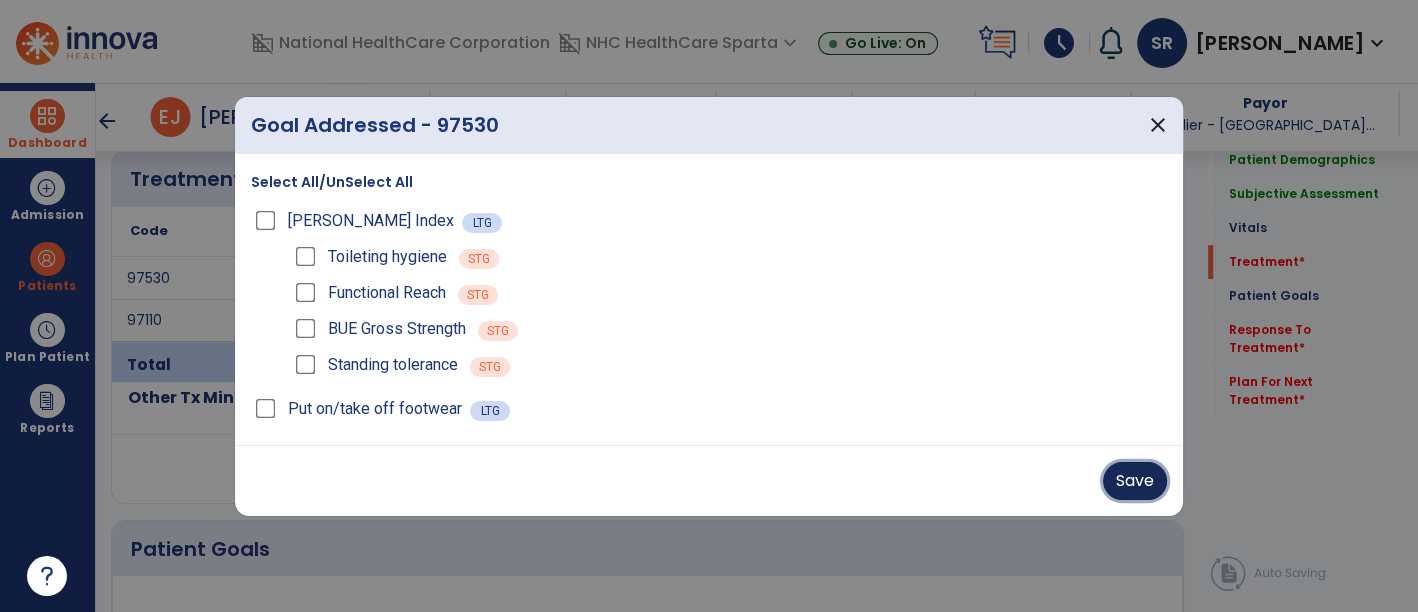 click on "Save" at bounding box center (1135, 481) 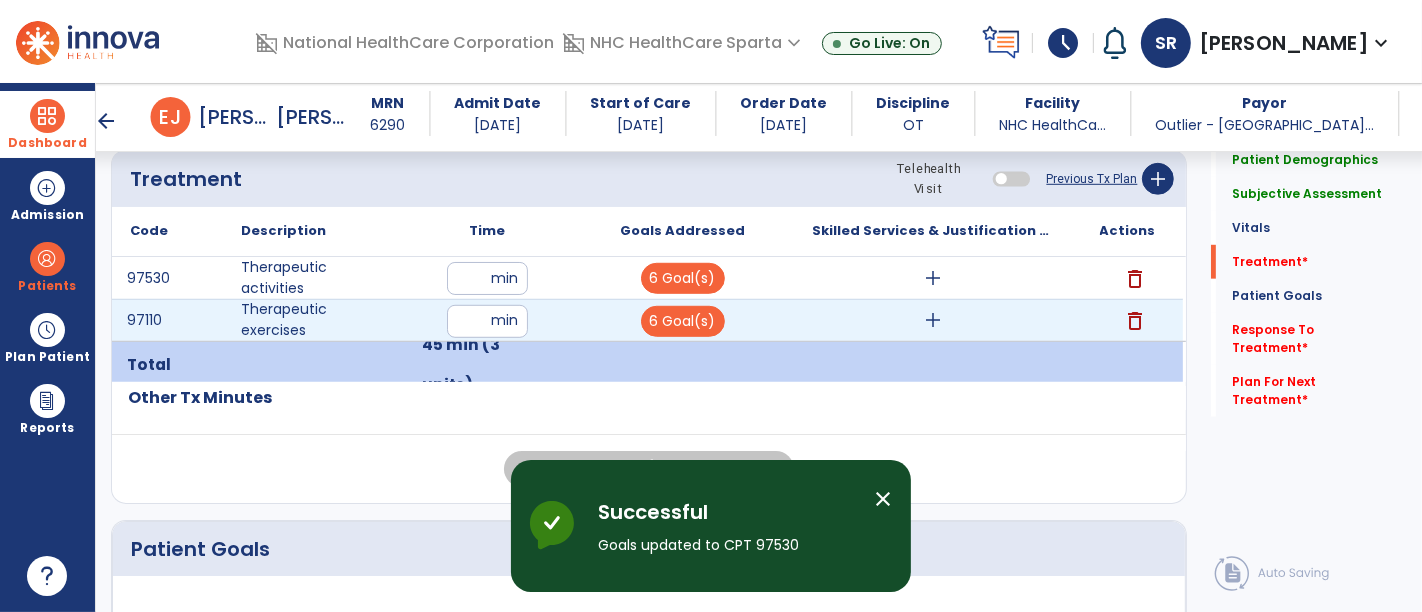 click on "add" at bounding box center (933, 320) 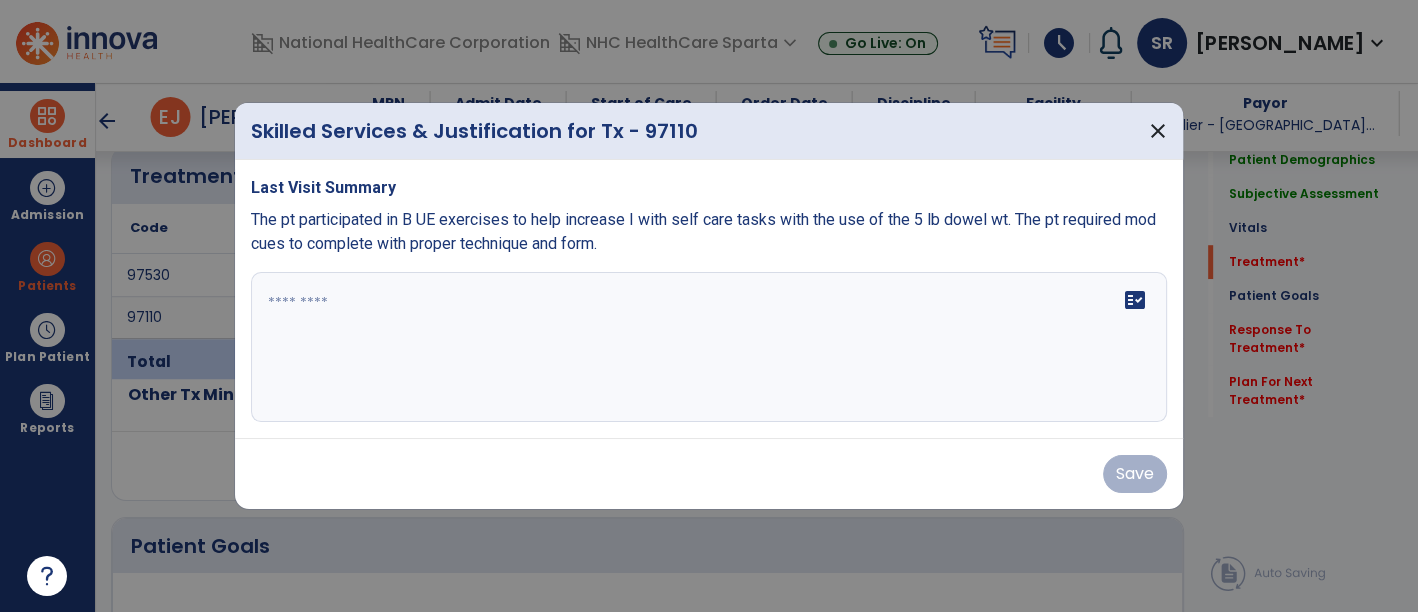 scroll, scrollTop: 1139, scrollLeft: 0, axis: vertical 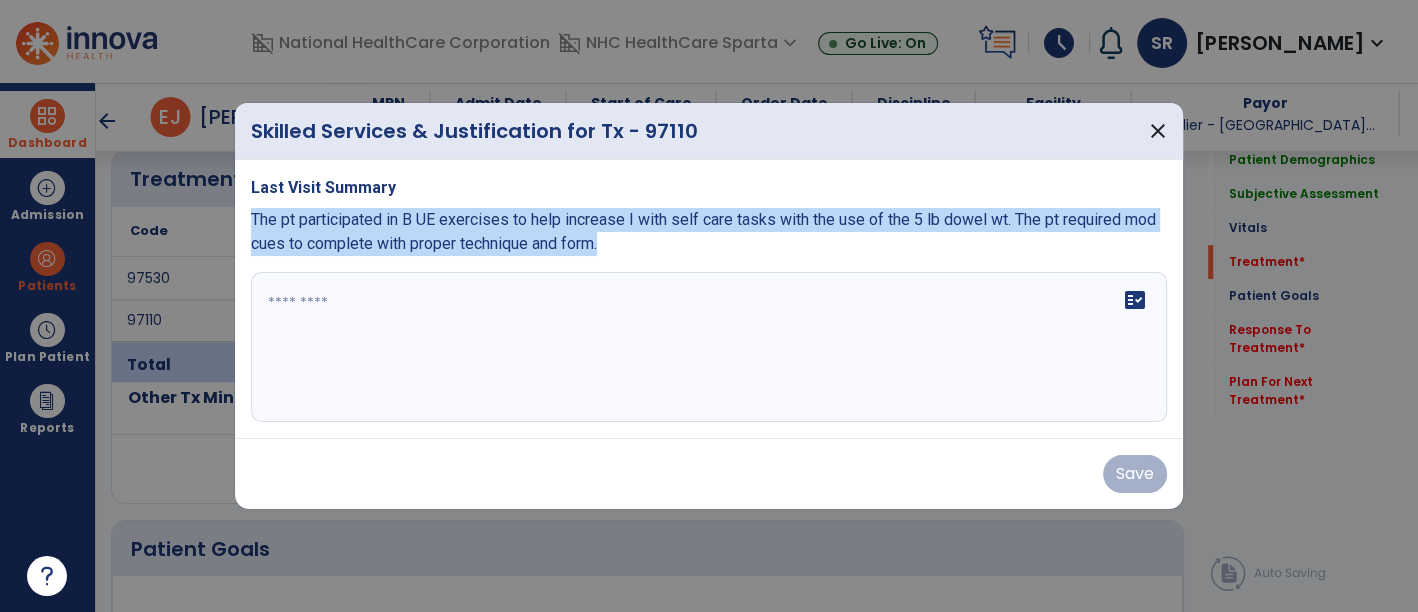 drag, startPoint x: 247, startPoint y: 212, endPoint x: 699, endPoint y: 262, distance: 454.75708 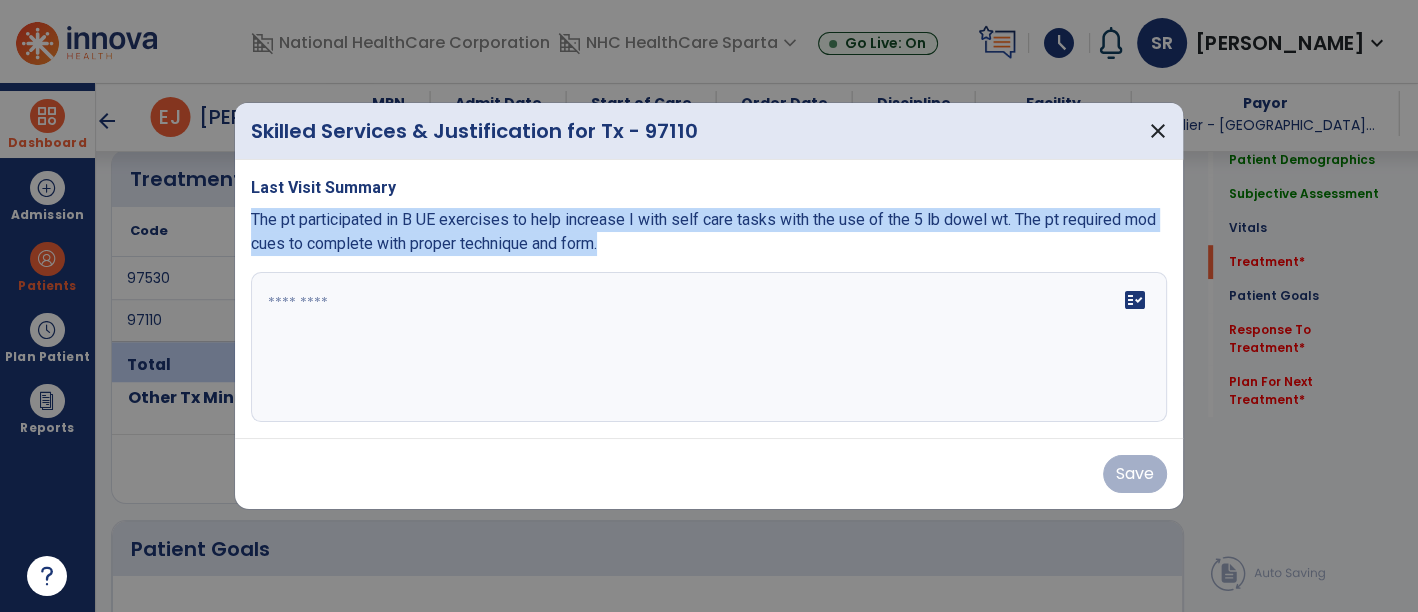 click on "Last Visit Summary The pt participated in B UE exercises to help increase I with self care tasks with the use of the 5 lb dowel wt. The pt required mod cues to complete with proper technique and form.    fact_check" at bounding box center (709, 299) 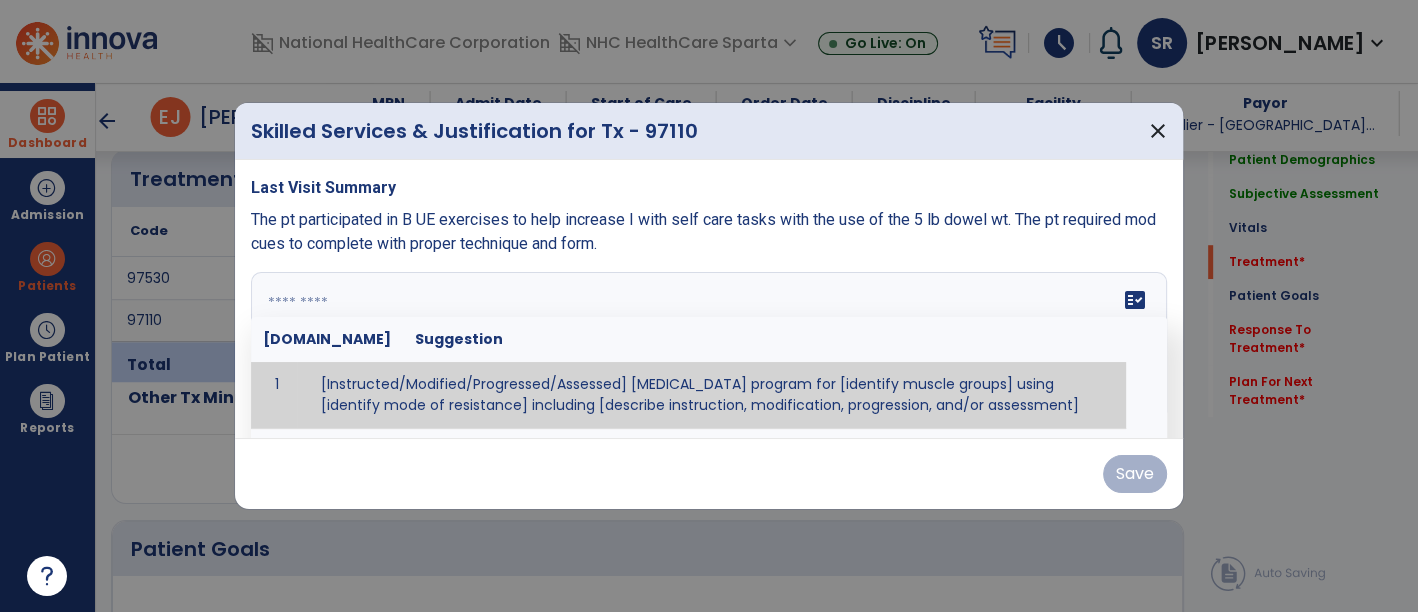 click on "fact_check  [DOMAIN_NAME] Suggestion 1 [Instructed/Modified/Progressed/Assessed] [MEDICAL_DATA] program for [identify muscle groups] using [identify mode of resistance] including [describe instruction, modification, progression, and/or assessment] 2 [Instructed/Modified/Progressed/Assessed] aerobic exercise program using [identify equipment/mode] including [describe instruction, modification,progression, and/or assessment] 3 [Instructed/Modified/Progressed/Assessed] [PROM/A/AROM/AROM] program for [identify joint movements] using [contract-relax, over-pressure, inhibitory techniques, other] 4 [Assessed/Tested] aerobic capacity with administration of [aerobic capacity test]" at bounding box center [709, 347] 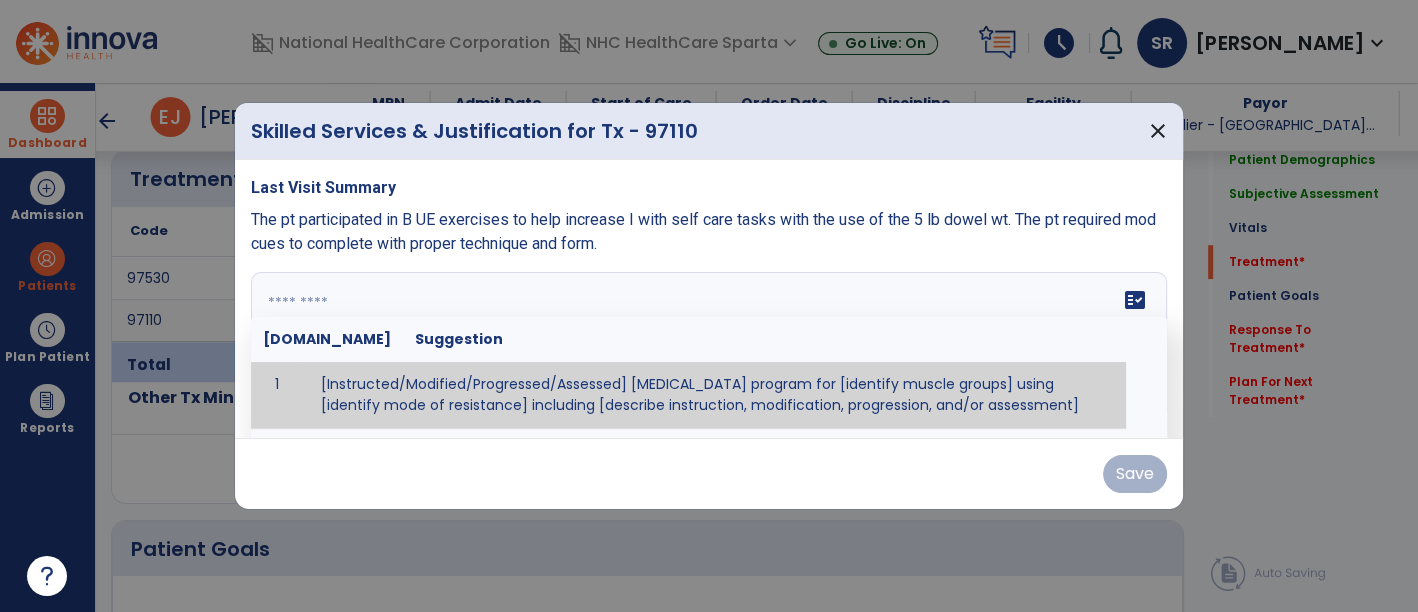 paste on "**********" 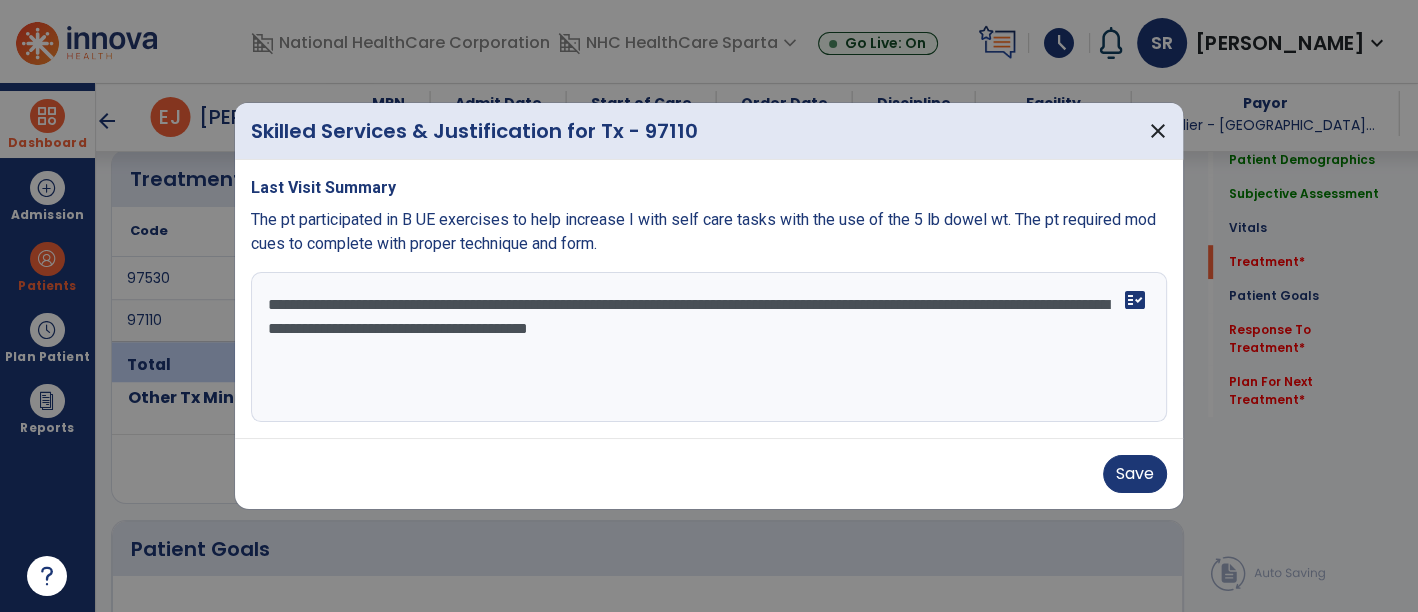click on "**********" at bounding box center (709, 347) 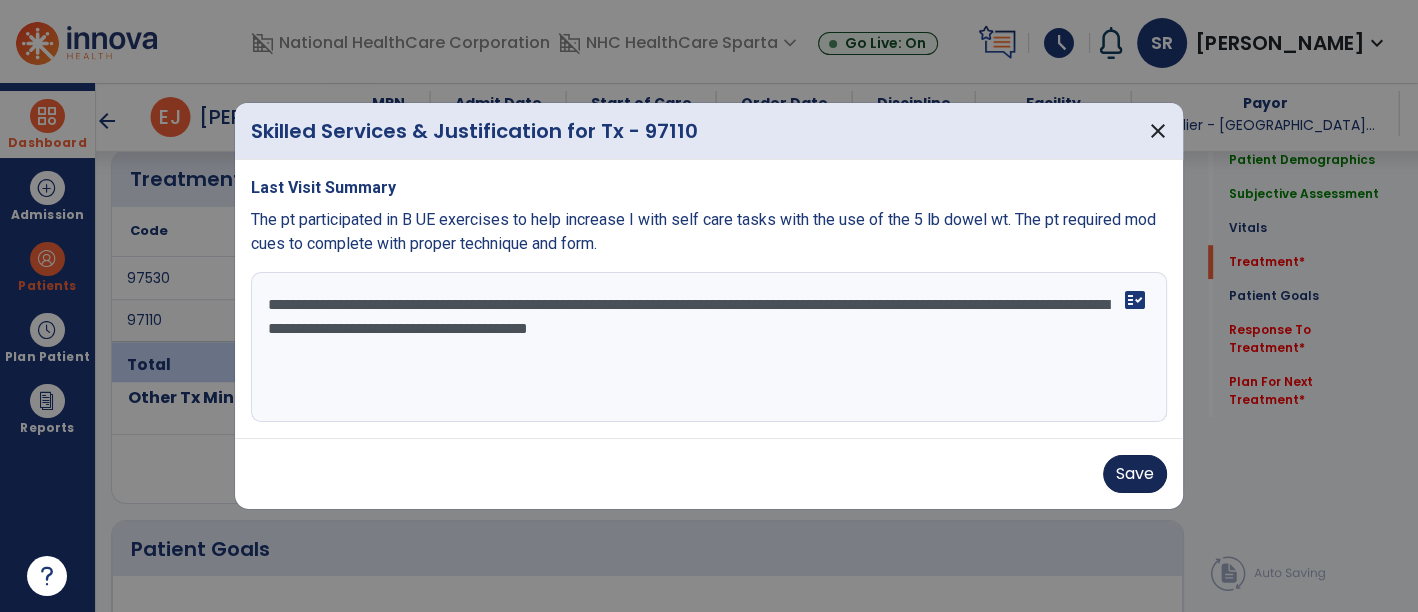 type on "**********" 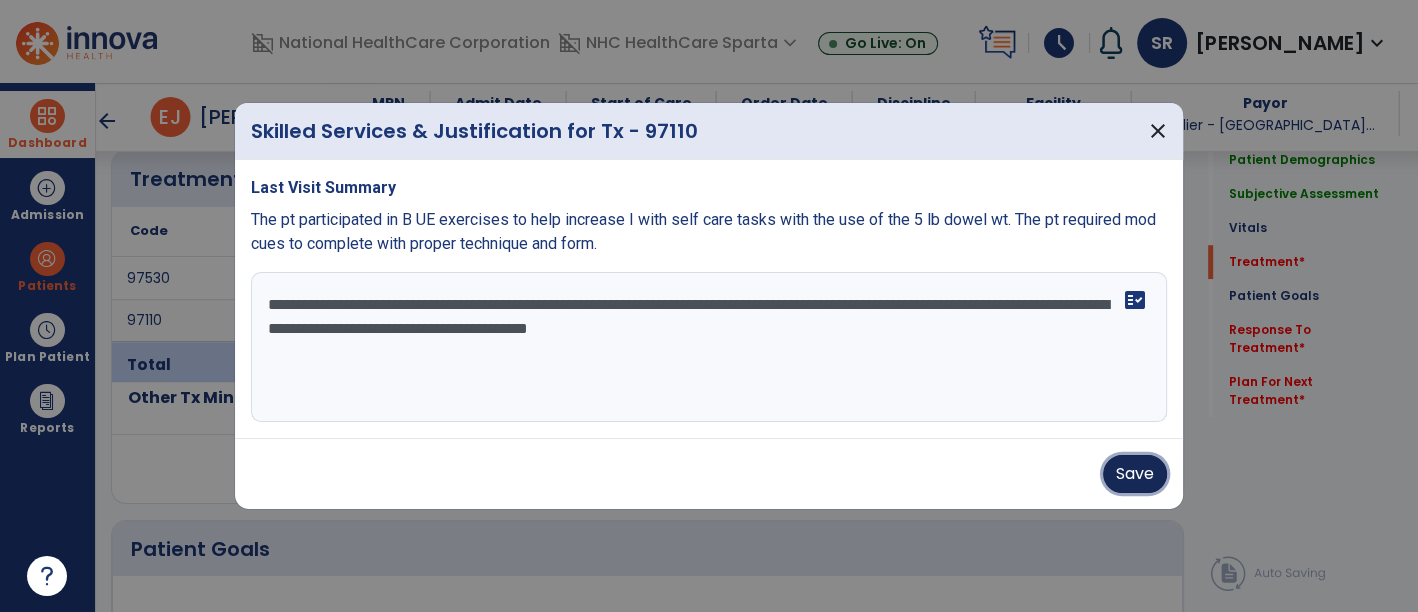 click on "Save" at bounding box center (1135, 474) 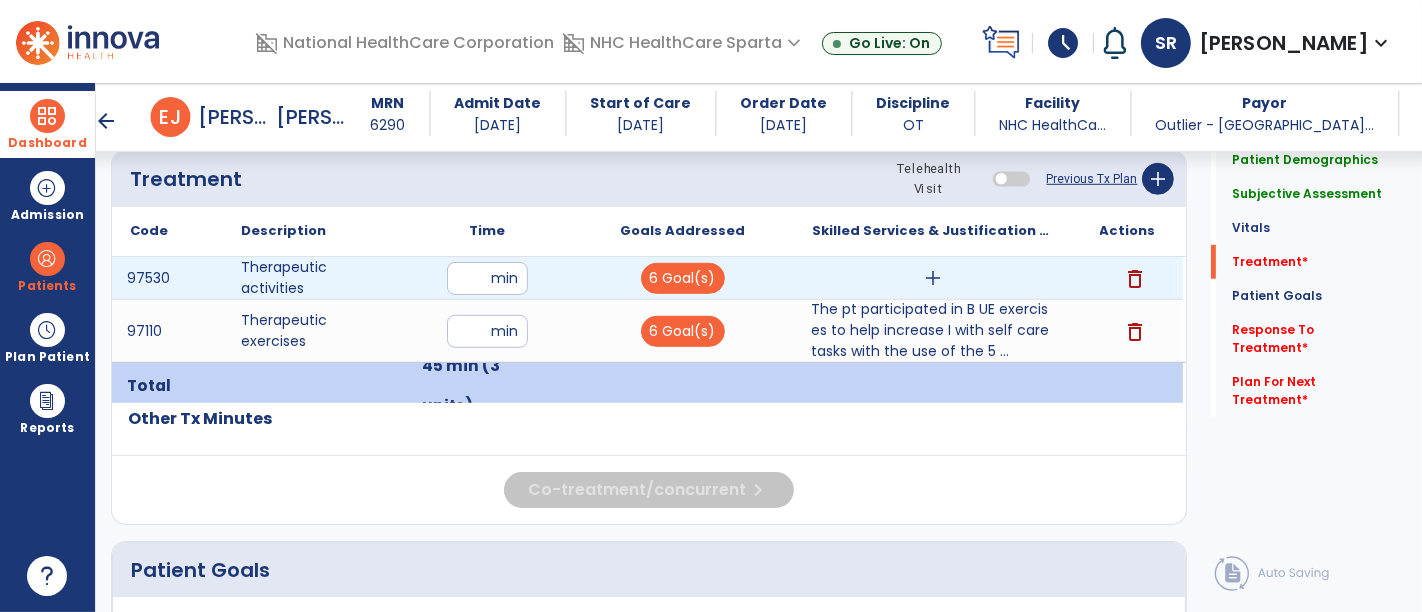 click on "add" at bounding box center [933, 278] 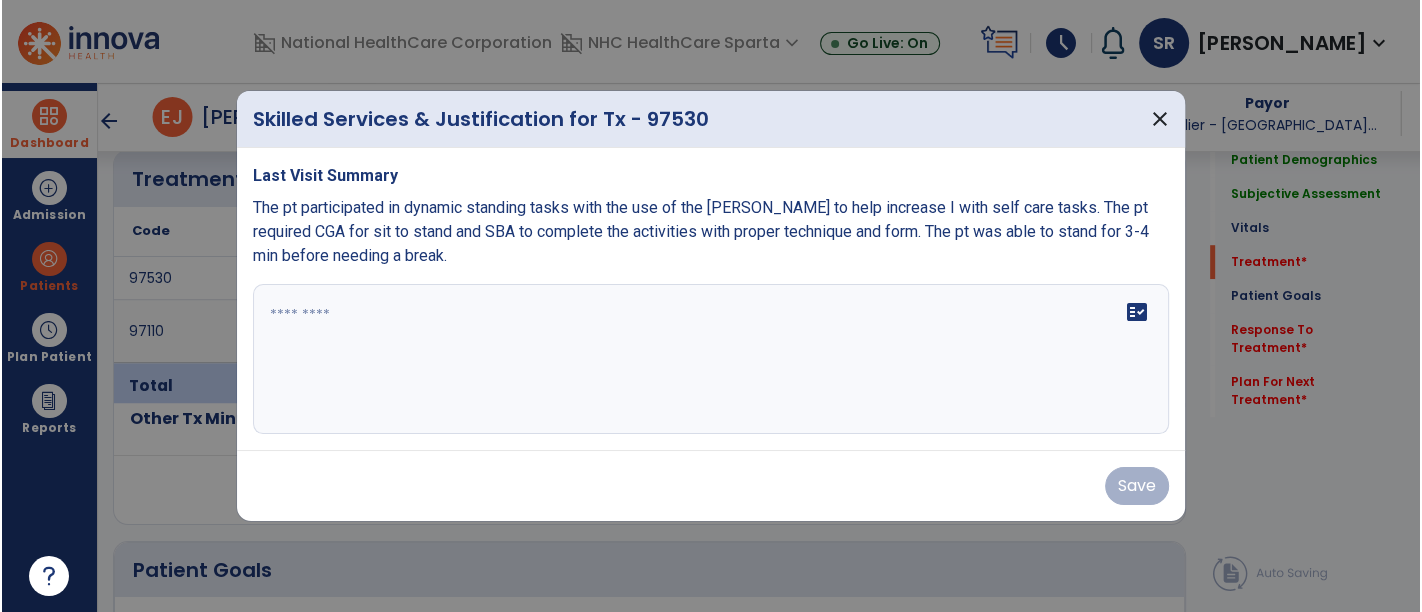scroll, scrollTop: 1139, scrollLeft: 0, axis: vertical 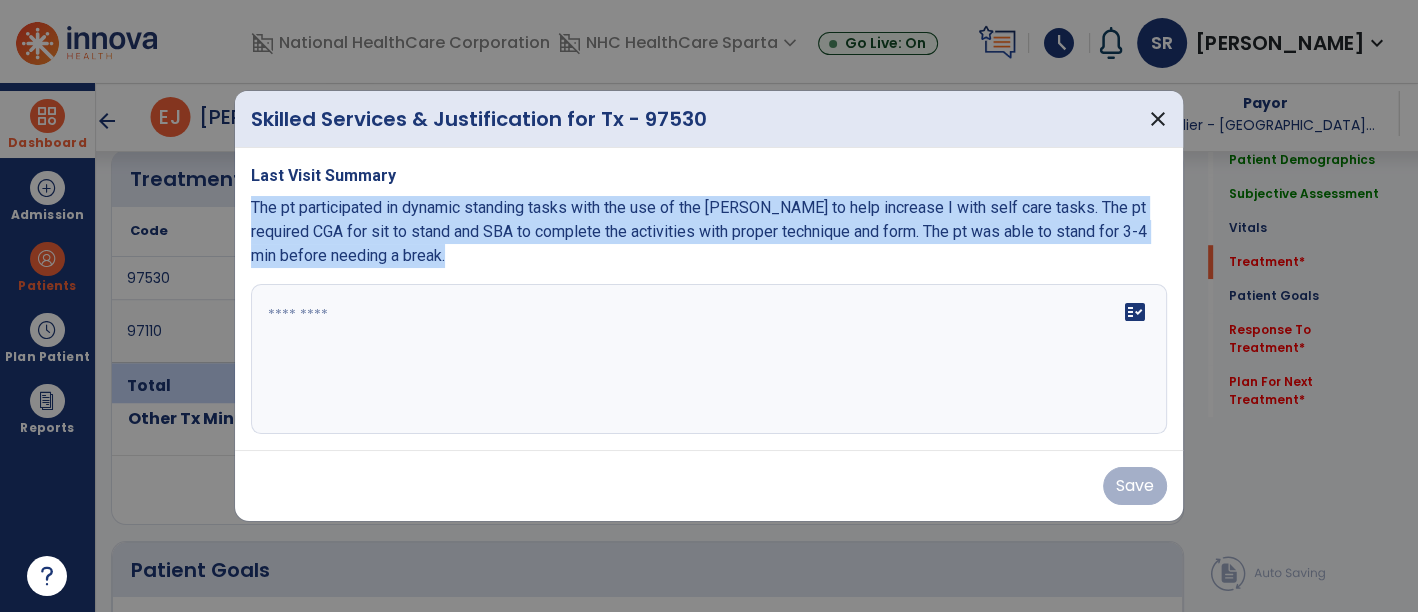 drag, startPoint x: 253, startPoint y: 202, endPoint x: 582, endPoint y: 292, distance: 341.08795 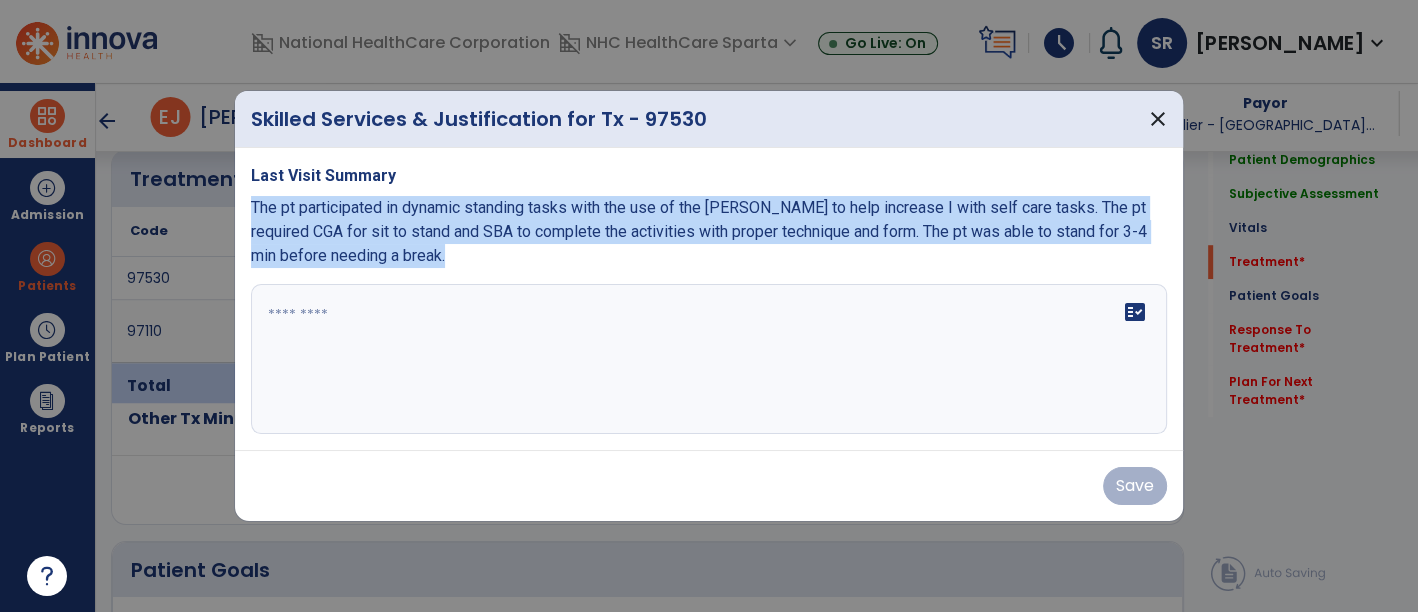 click on "Last Visit Summary The pt participated in dynamic standing tasks with the use of the [PERSON_NAME] to help increase I with self care tasks. The pt required CGA for sit to stand and SBA to complete the activities with proper technique and form. The pt was able to stand for 3-4 min before needing a break.    fact_check" at bounding box center [709, 299] 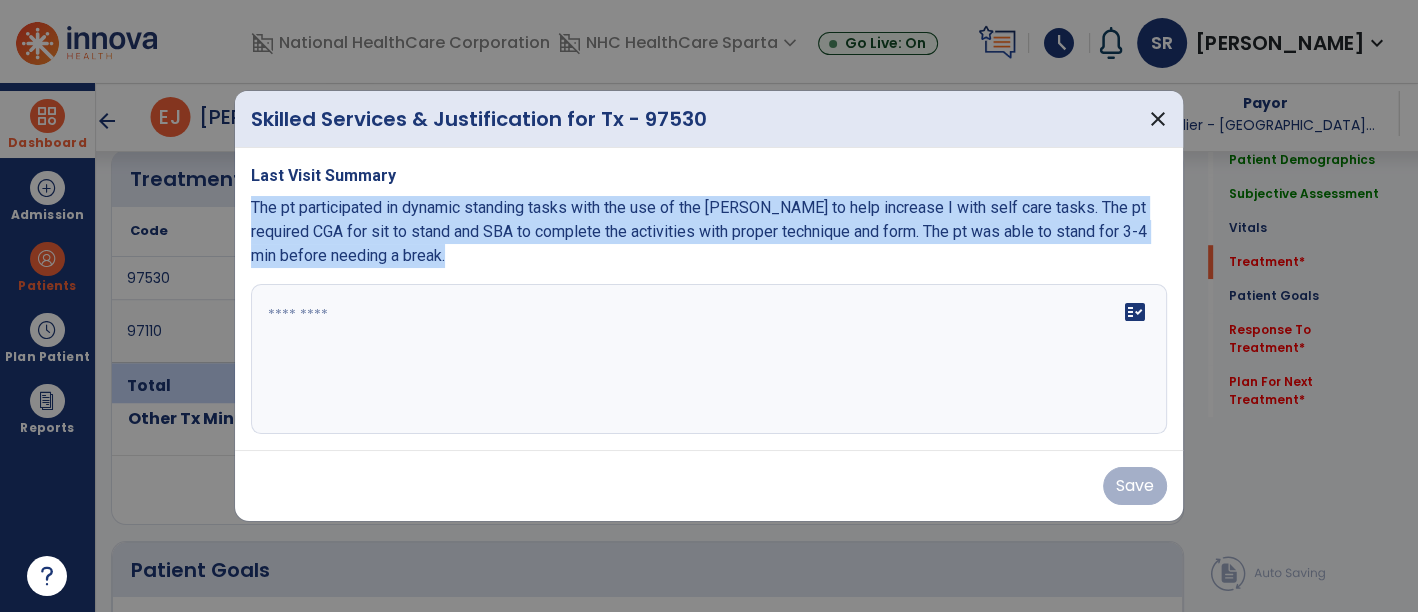 copy on "The pt participated in dynamic standing tasks with the use of the [PERSON_NAME] to help increase I with self care tasks. The pt required CGA for sit to stand and SBA to complete the activities with proper technique and form. The pt was able to stand for 3-4 min before needing a break." 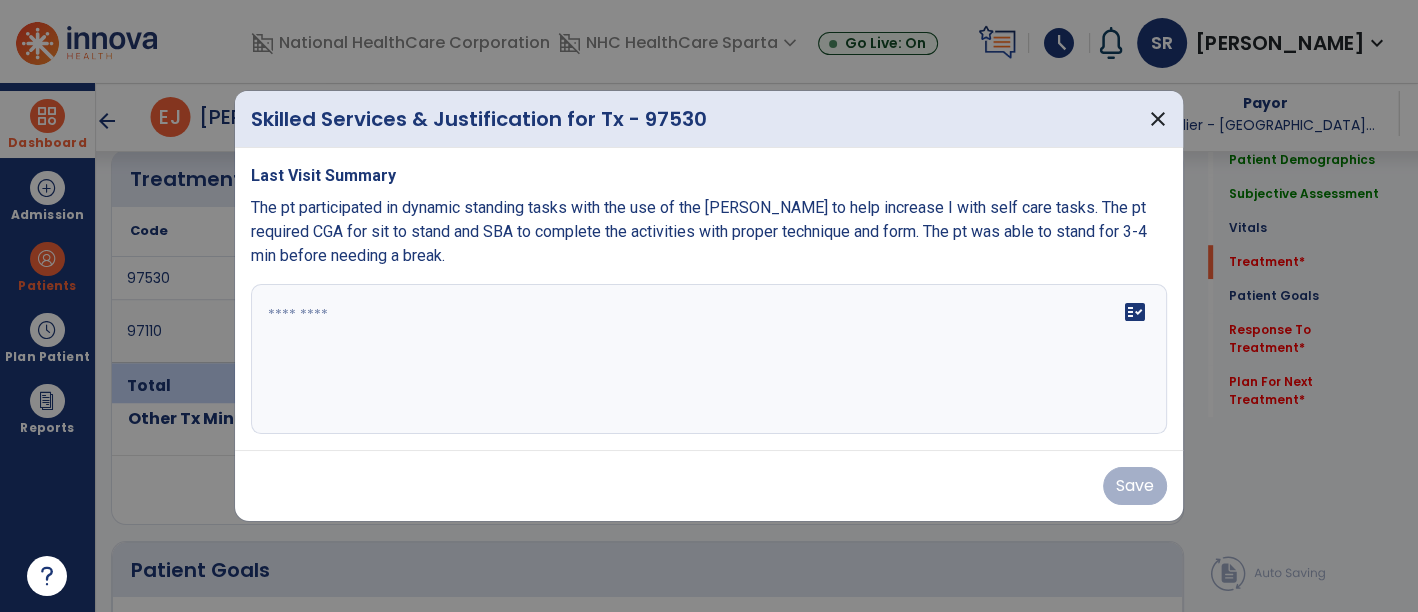 click at bounding box center (709, 359) 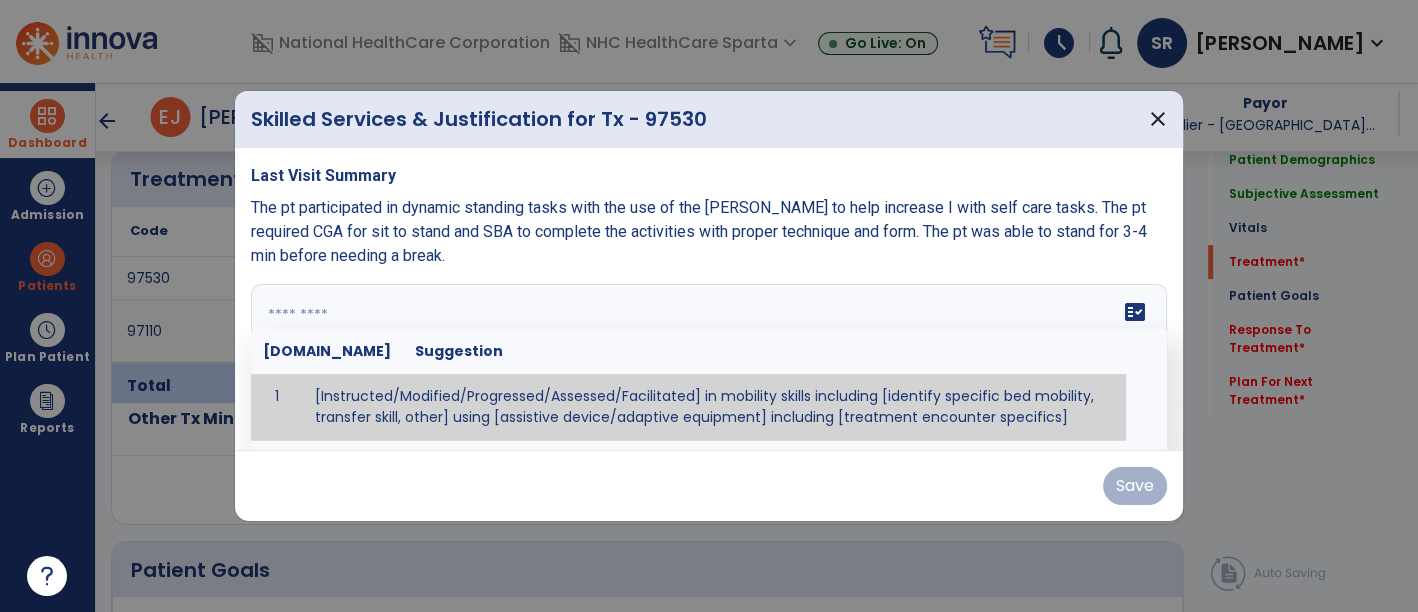 click on "fact_check  [DOMAIN_NAME] Suggestion 1 [Instructed/Modified/Progressed/Assessed/Facilitated] in mobility skills including [identify specific bed mobility, transfer skill, other] using [assistive device/adaptive equipment] including [treatment encounter specifics]" at bounding box center [709, 359] 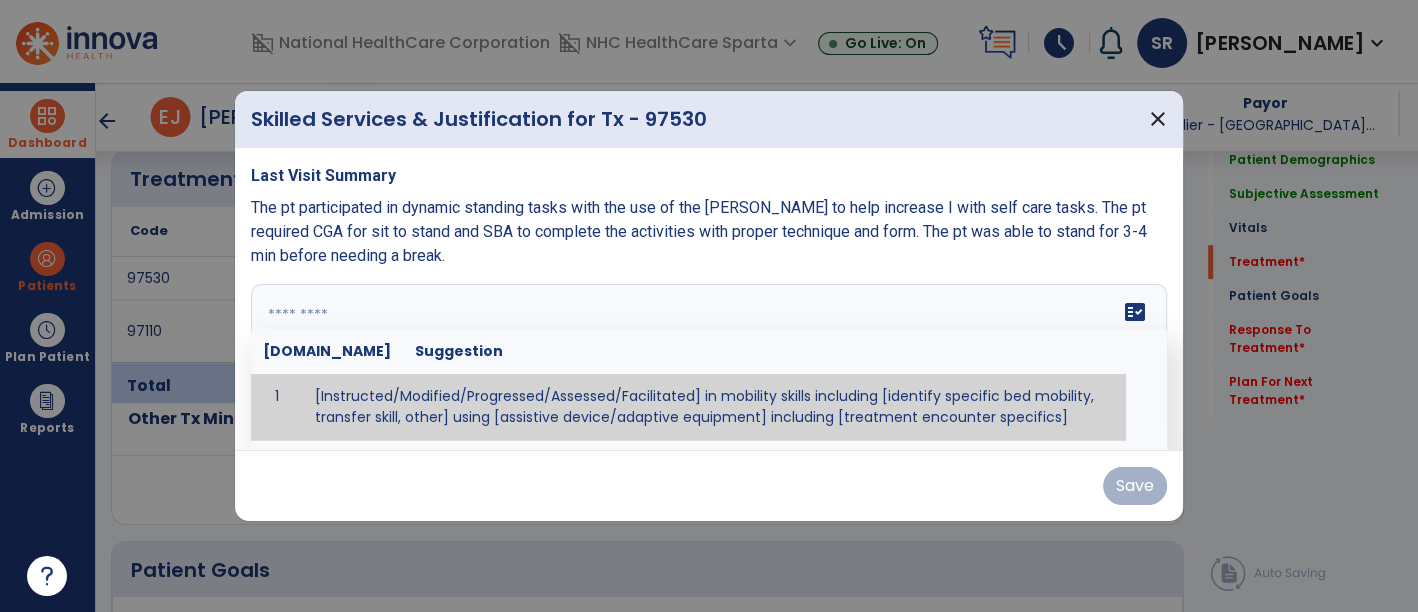 paste on "**********" 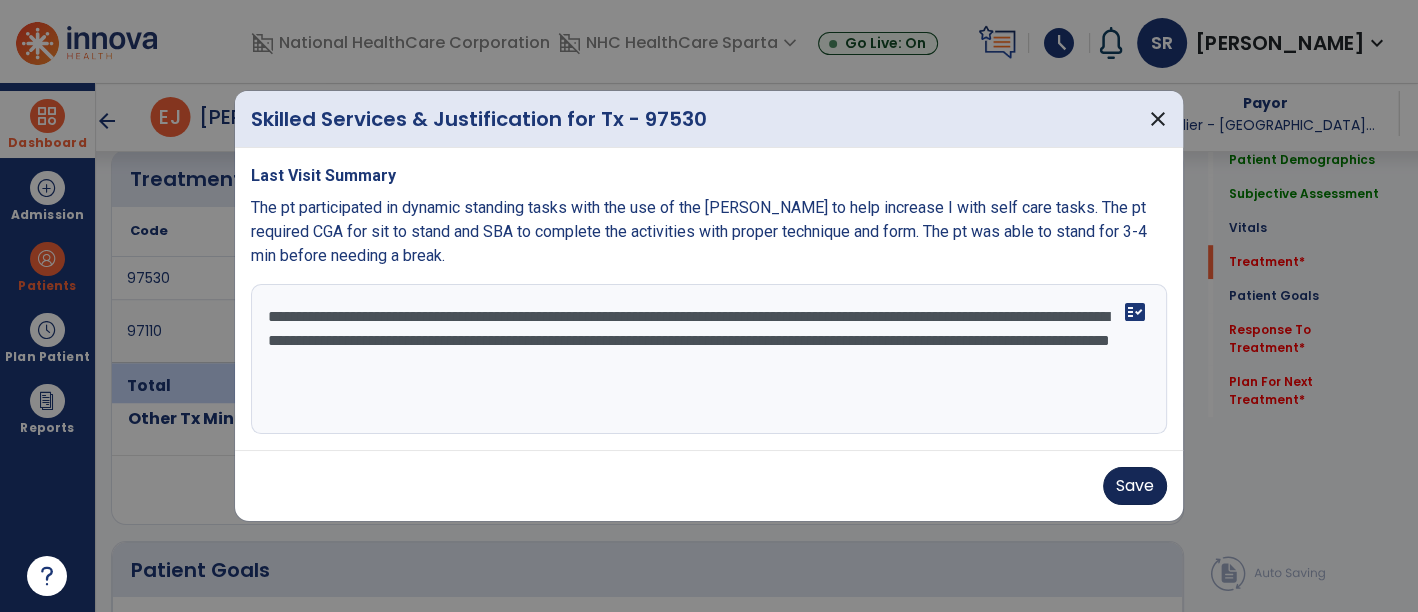 type on "**********" 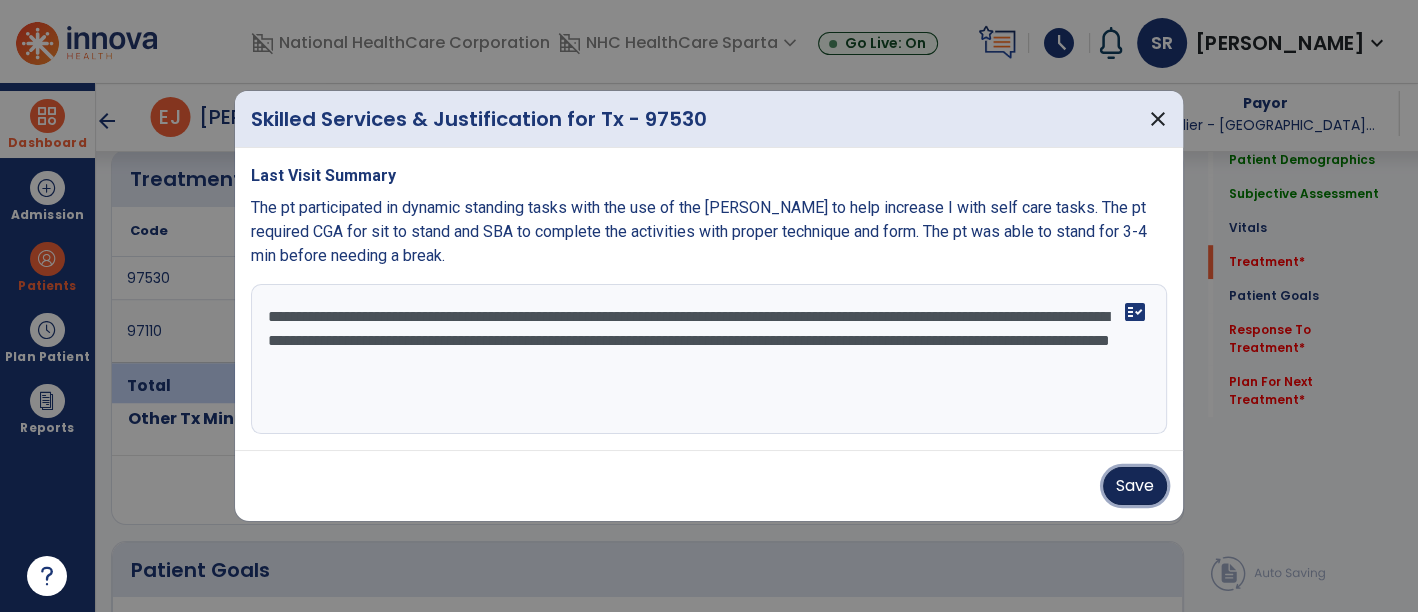 click on "Save" at bounding box center [1135, 486] 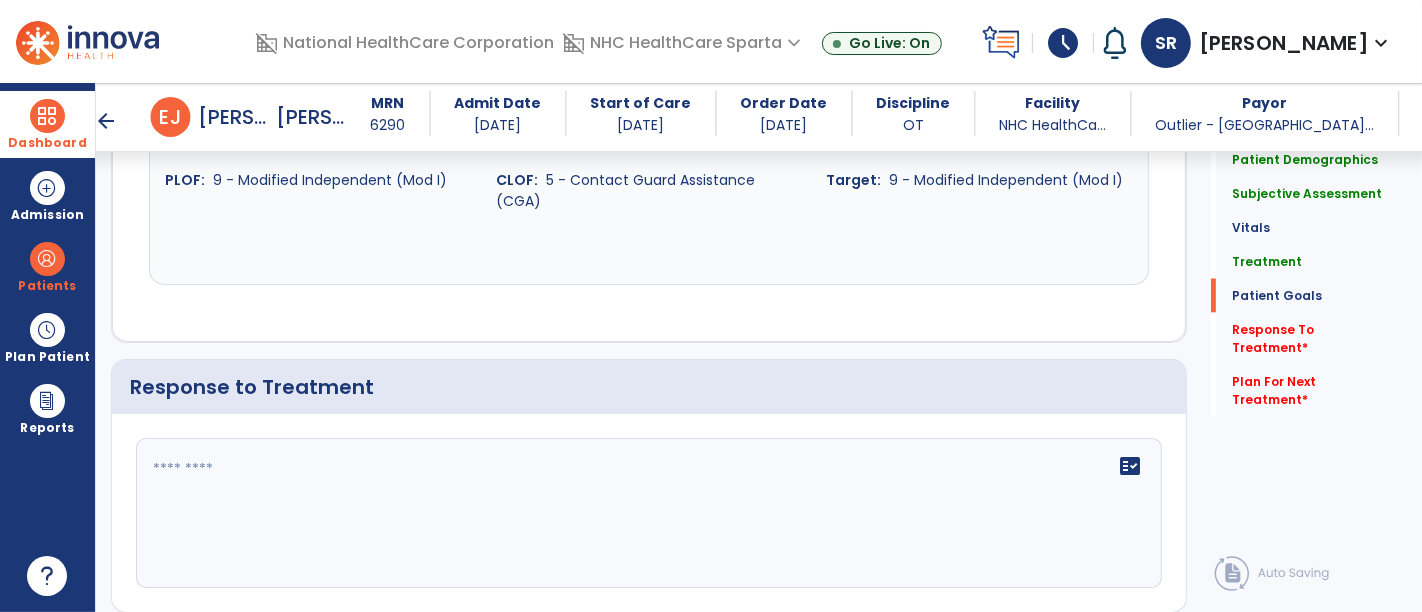 scroll, scrollTop: 2622, scrollLeft: 0, axis: vertical 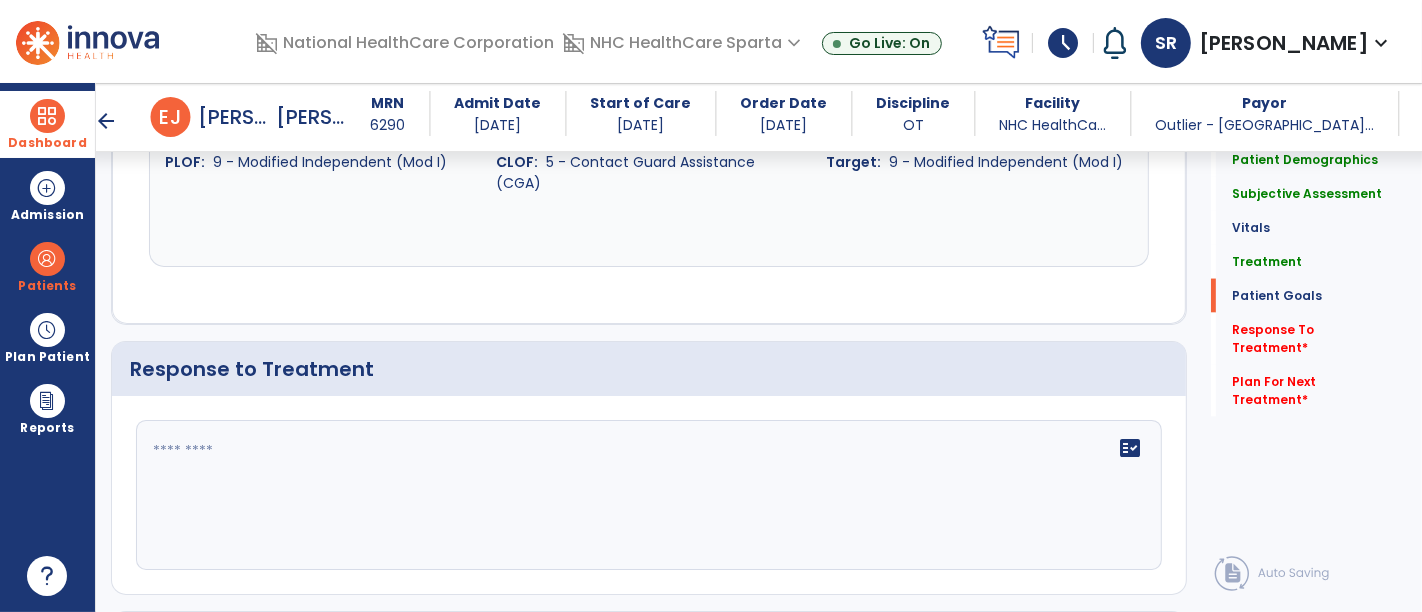 click on "fact_check" 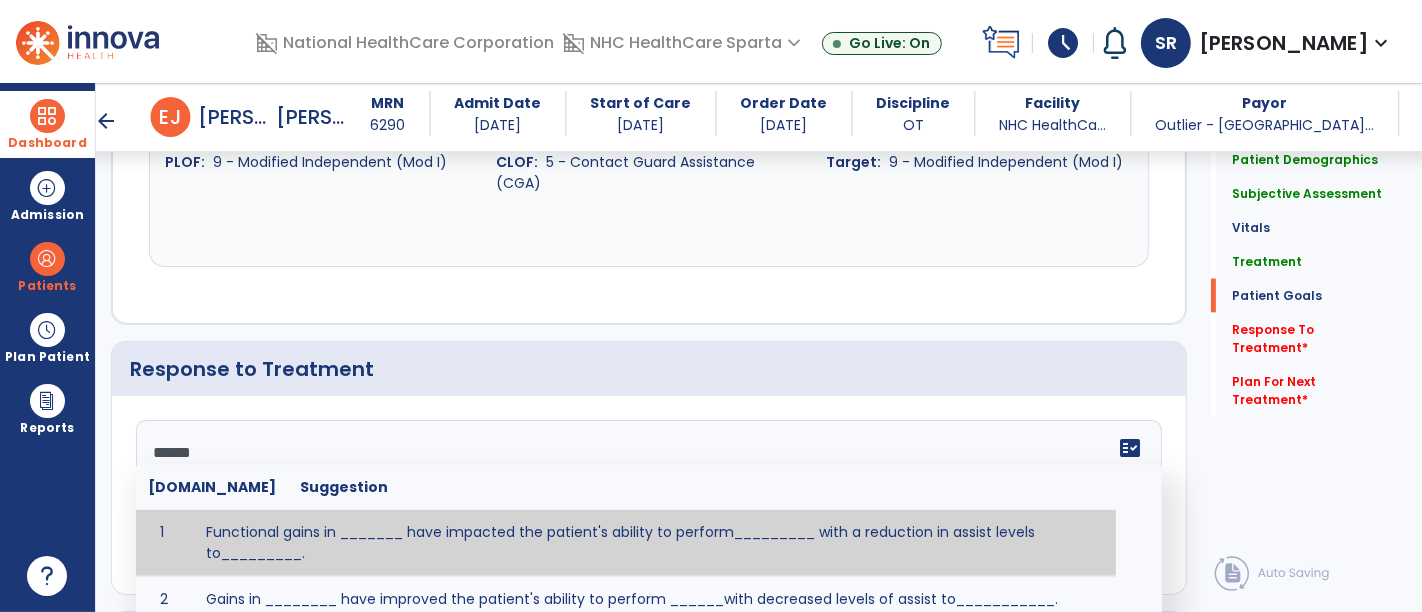 scroll, scrollTop: 0, scrollLeft: 0, axis: both 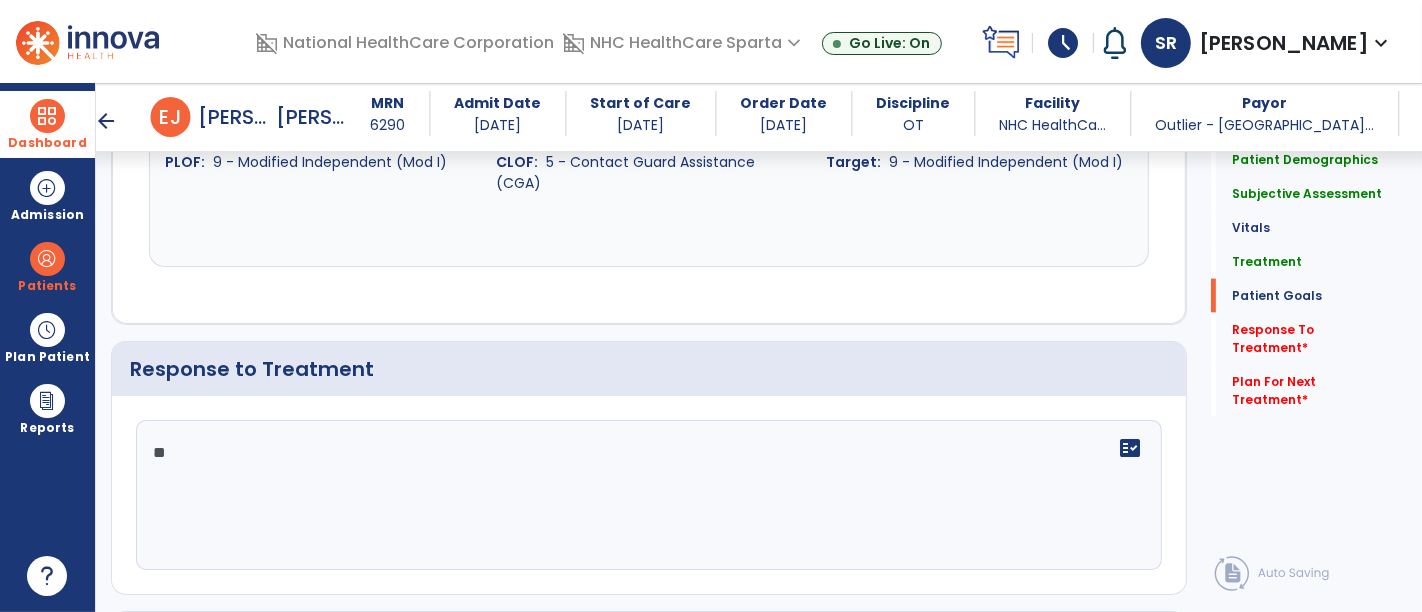 type on "*" 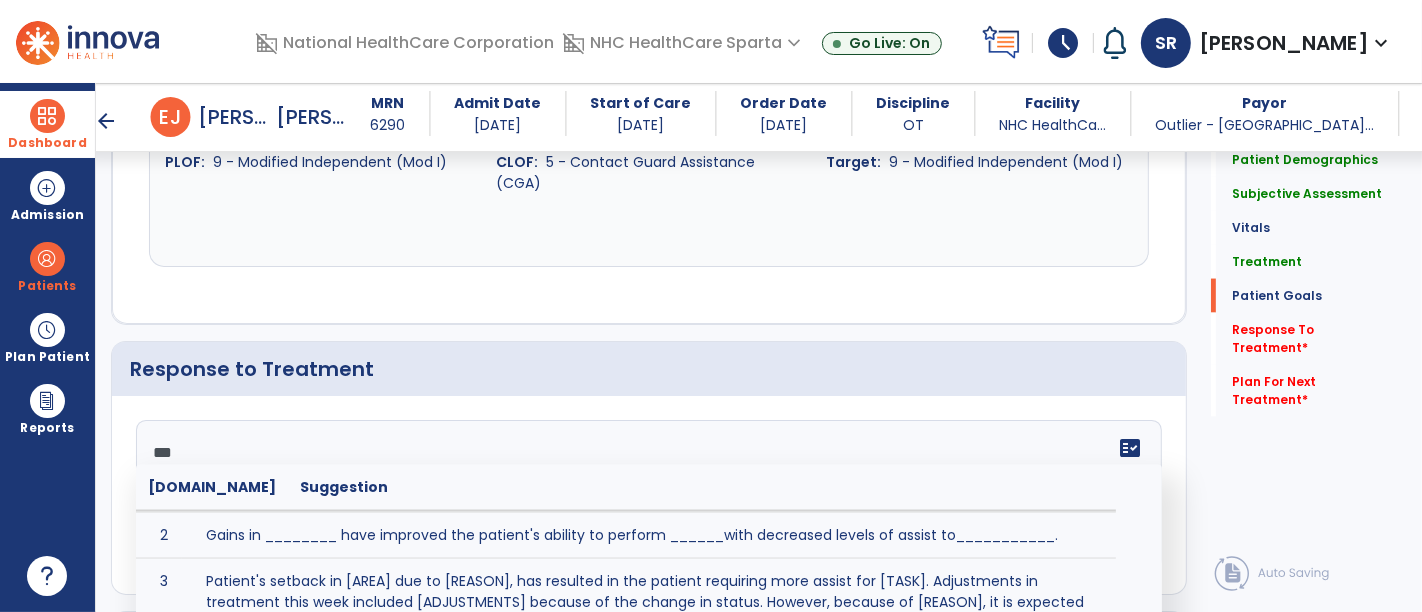 scroll, scrollTop: 0, scrollLeft: 0, axis: both 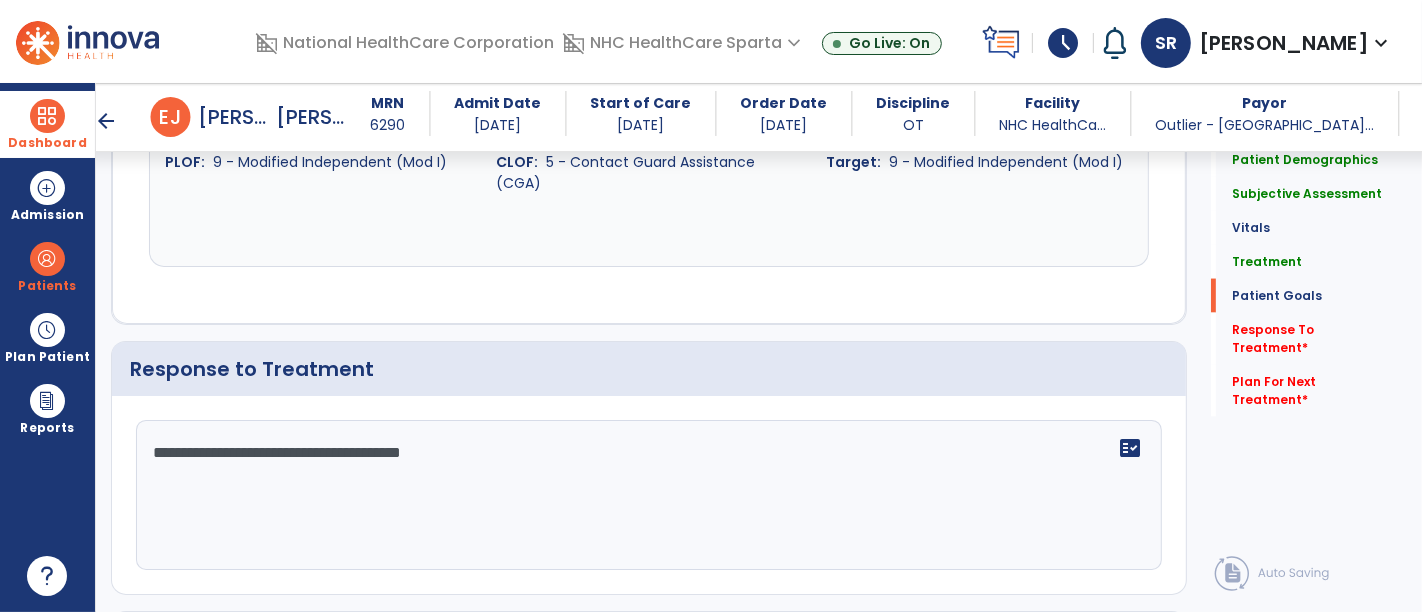 type on "**********" 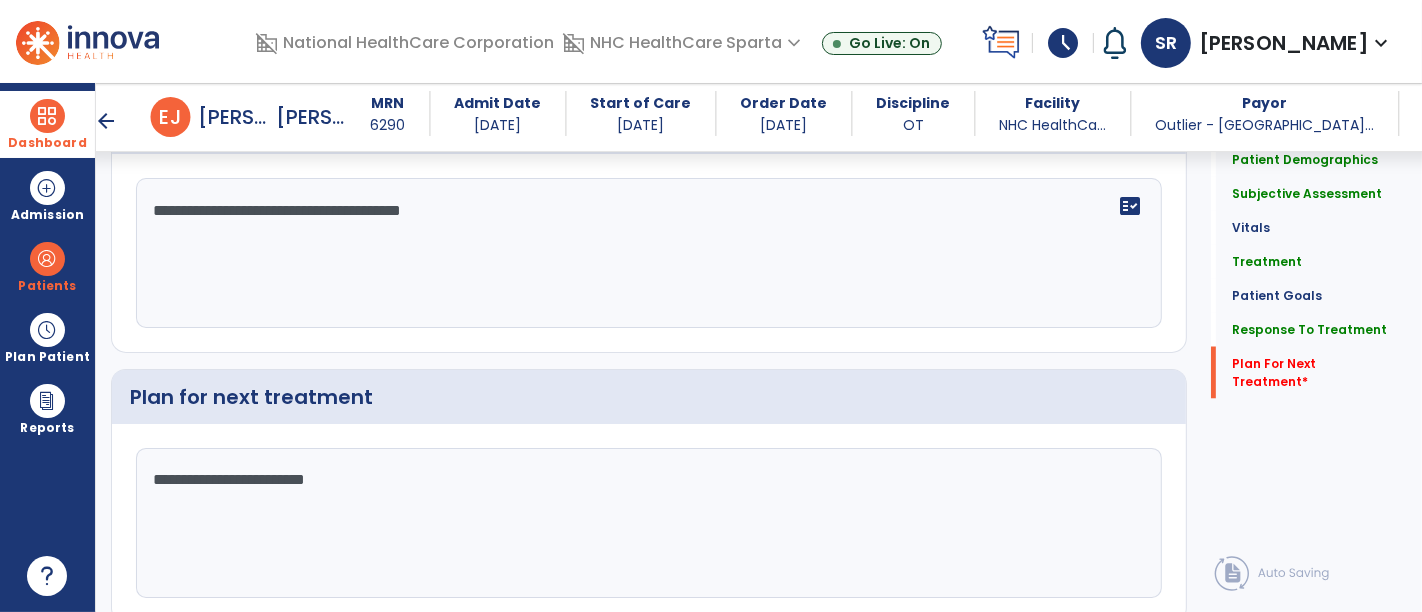scroll, scrollTop: 2911, scrollLeft: 0, axis: vertical 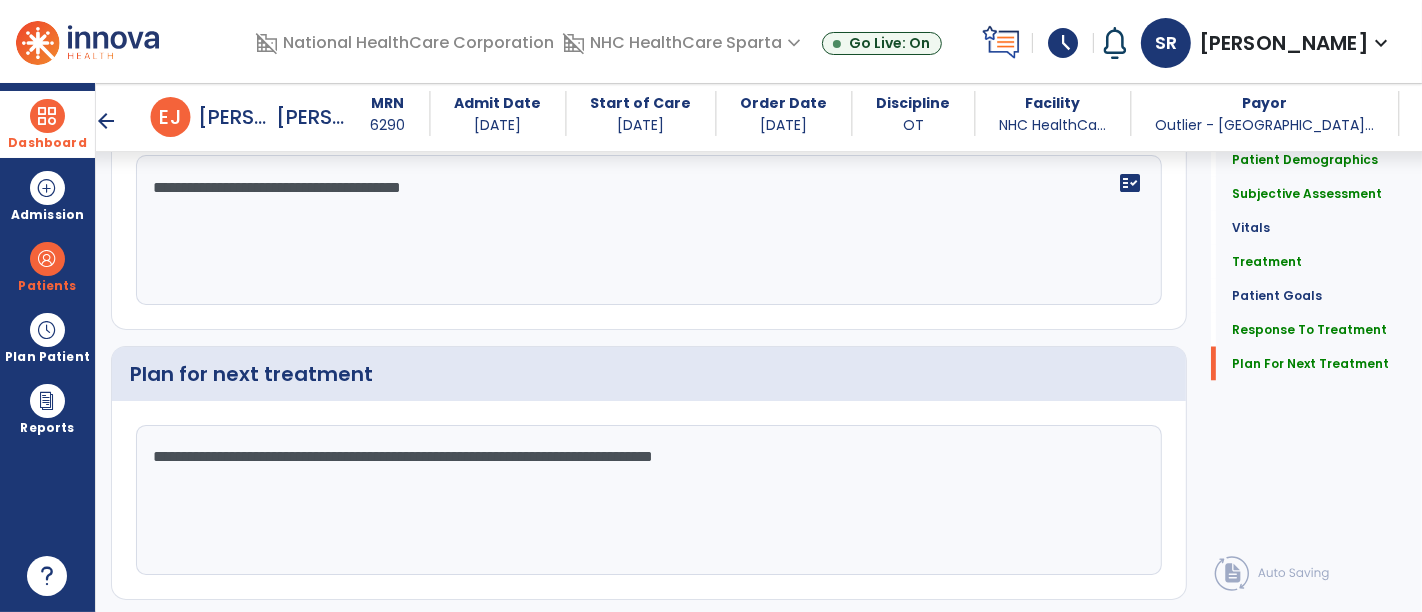 type on "**********" 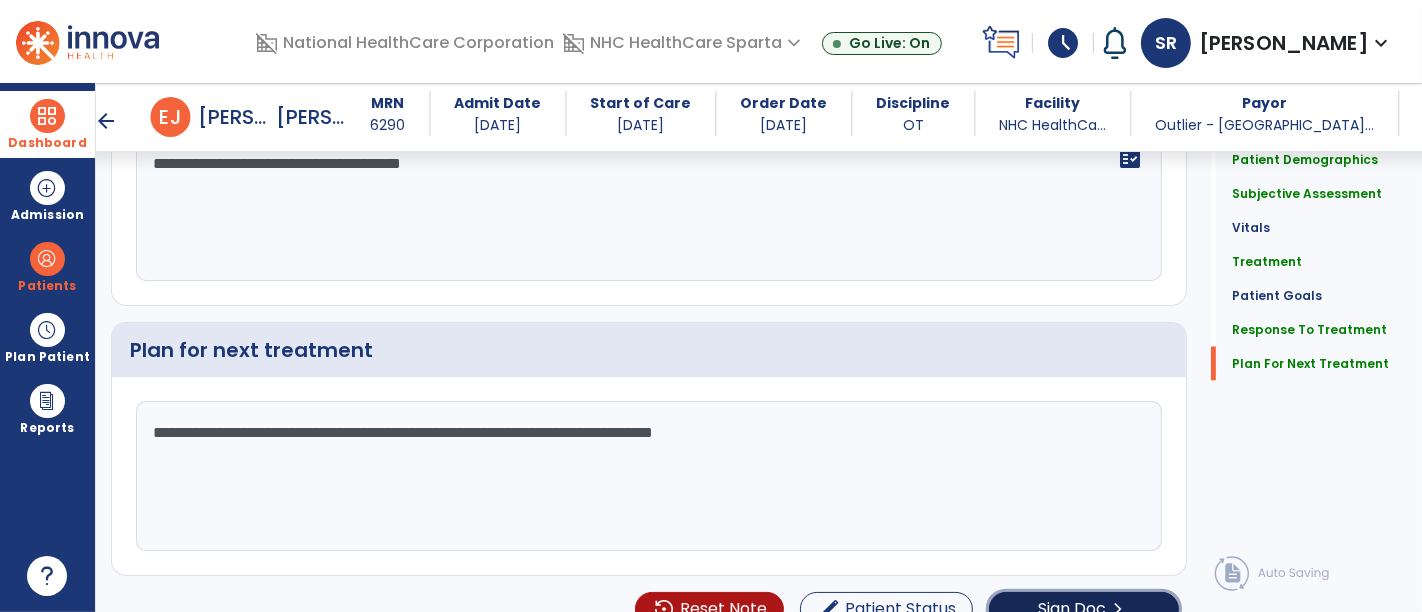 click on "Sign Doc" 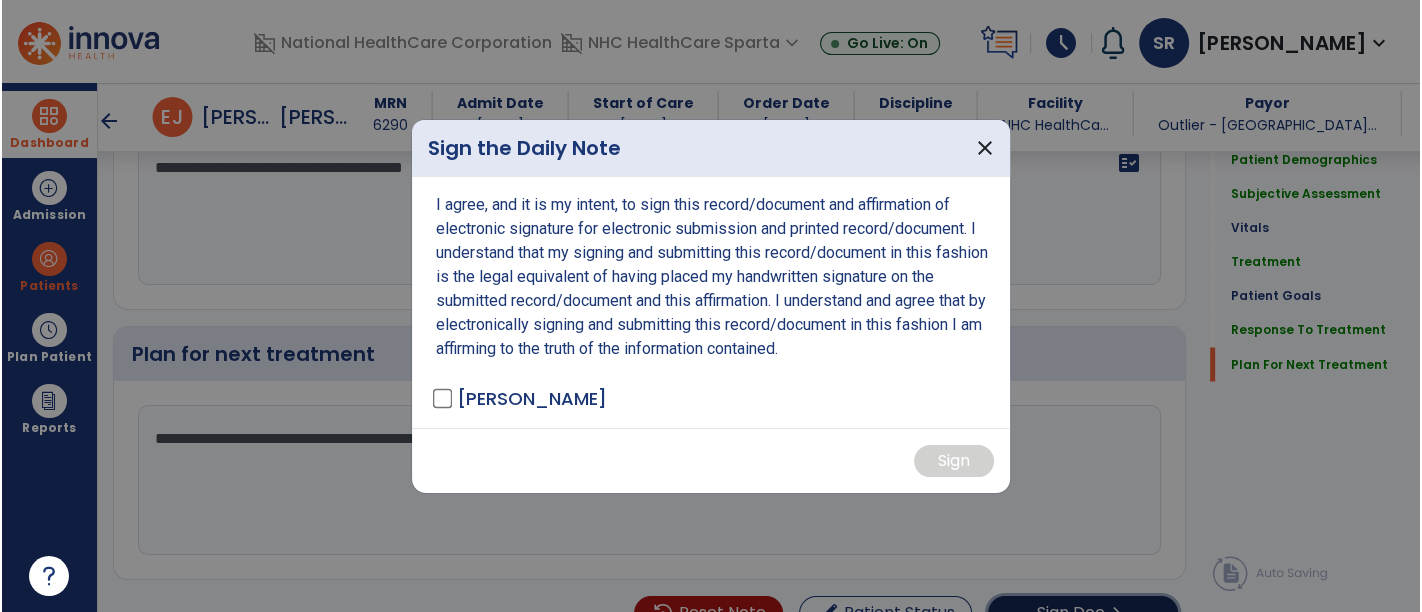 scroll, scrollTop: 2911, scrollLeft: 0, axis: vertical 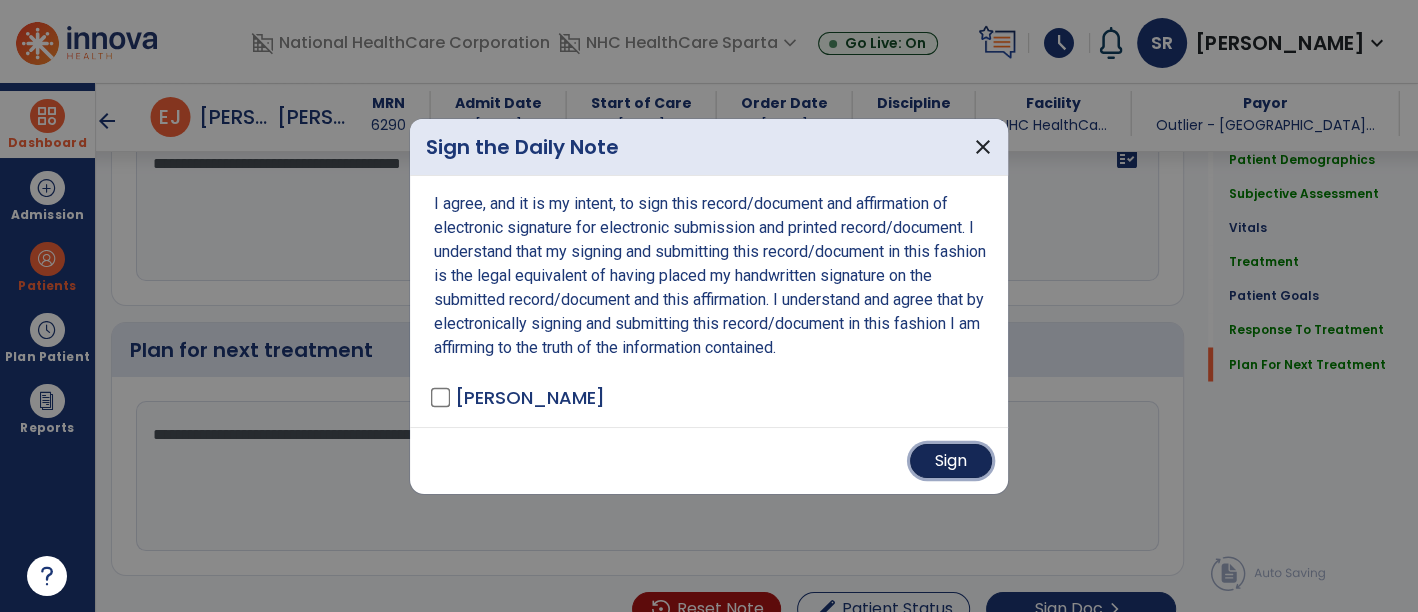 click on "Sign" at bounding box center [951, 461] 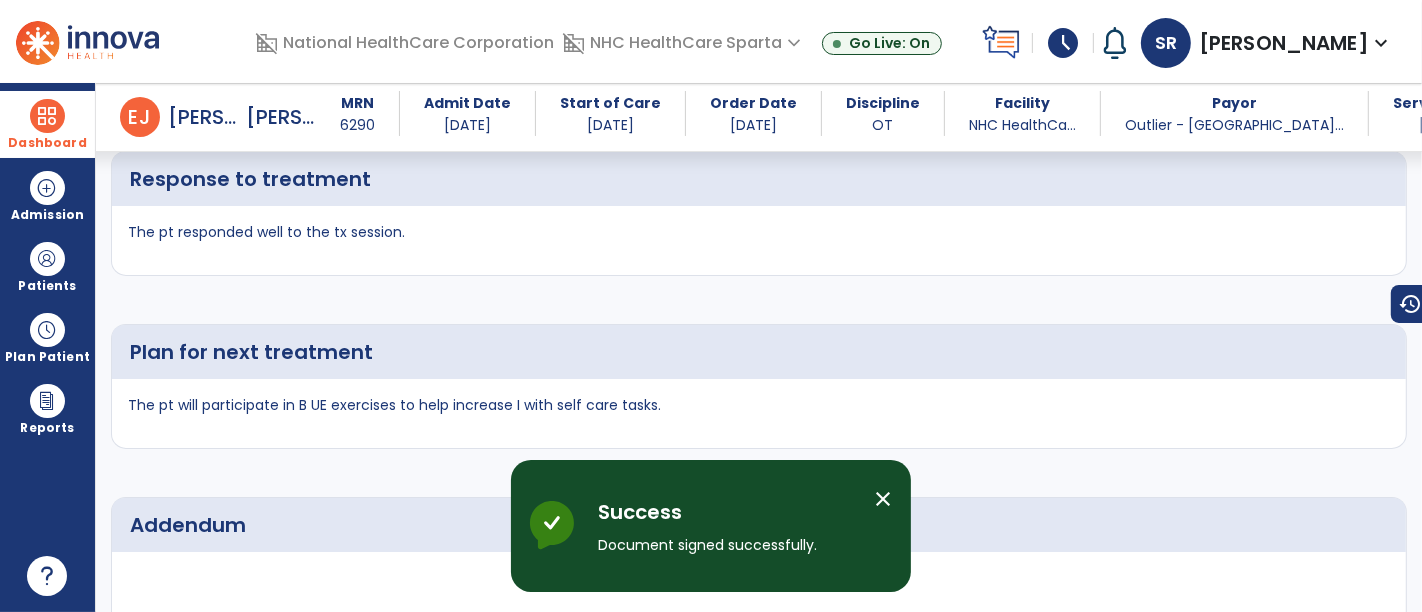 scroll, scrollTop: 4260, scrollLeft: 0, axis: vertical 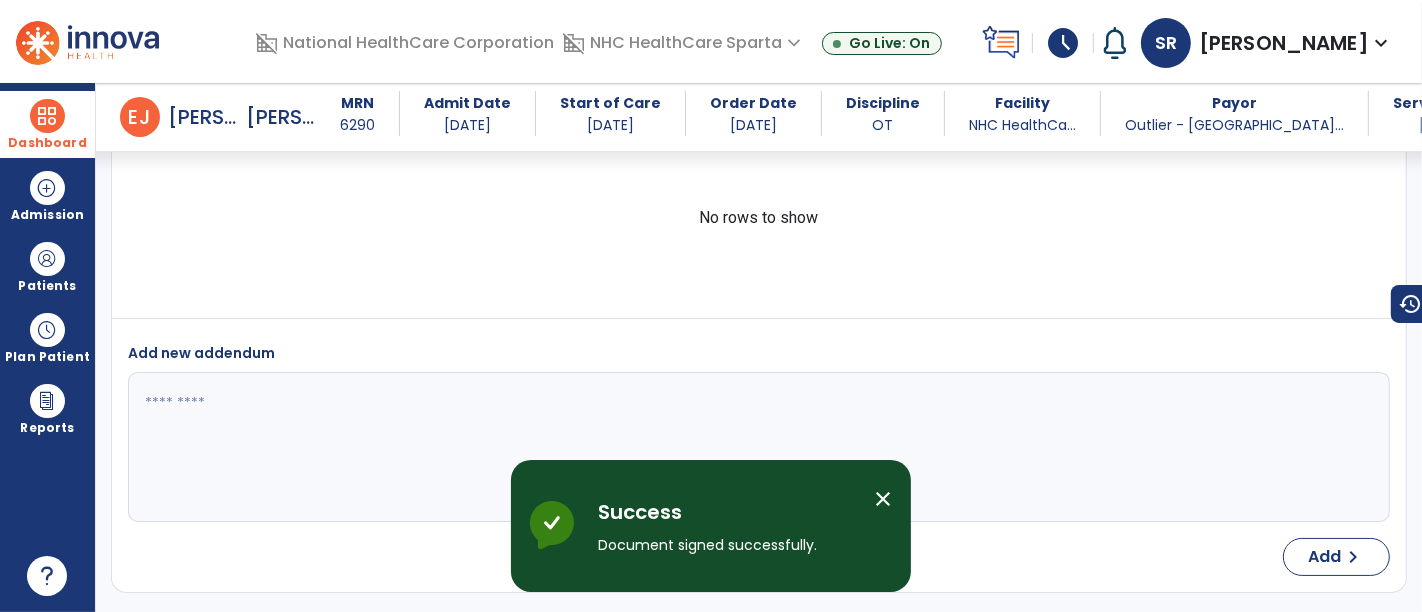 click at bounding box center (47, 116) 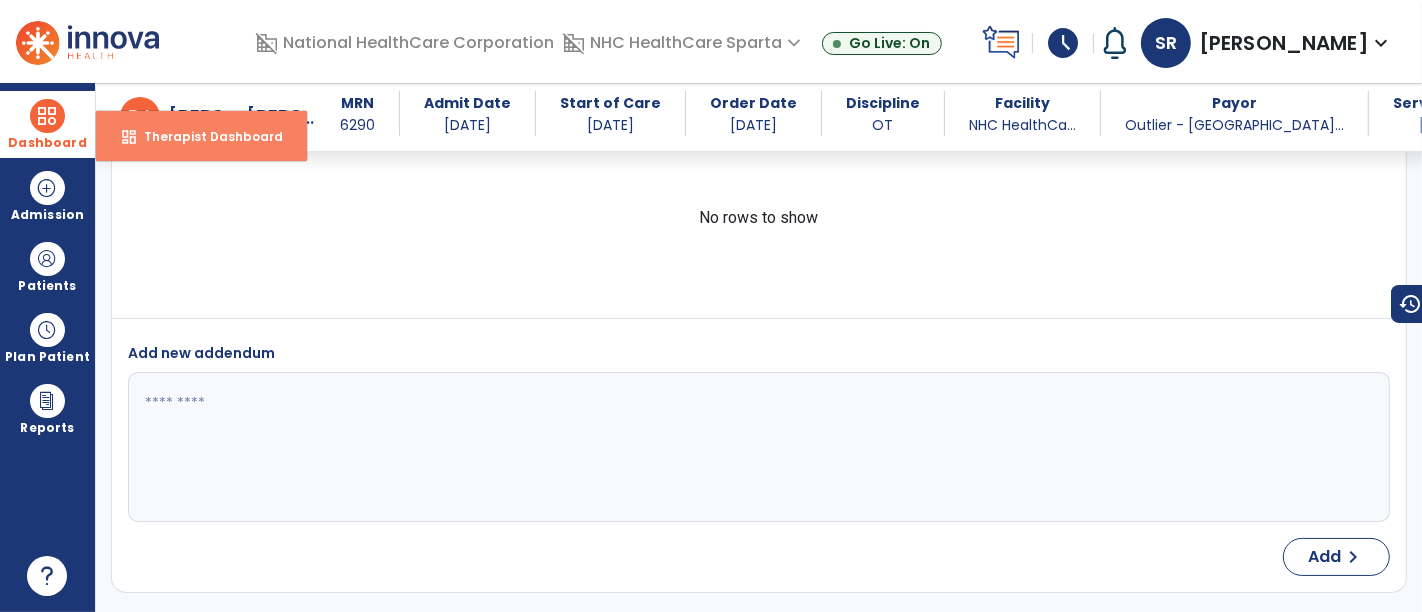 click on "dashboard  Therapist Dashboard" at bounding box center (201, 136) 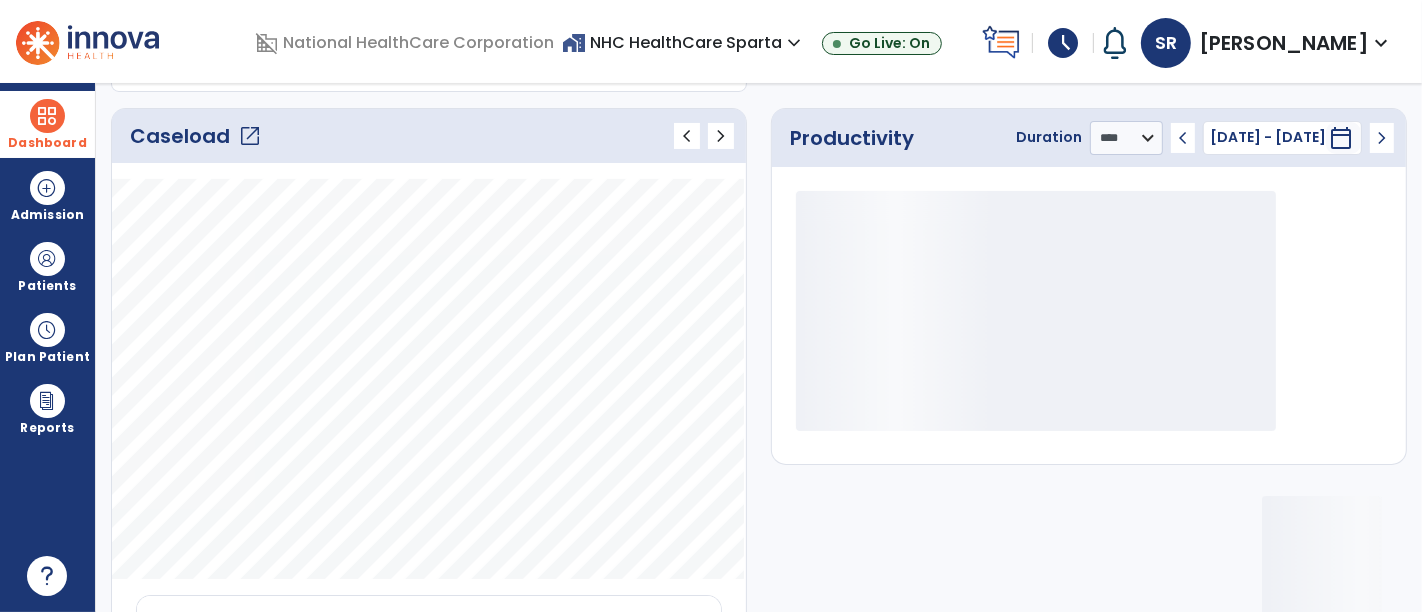 click on "Caseload   open_in_new" 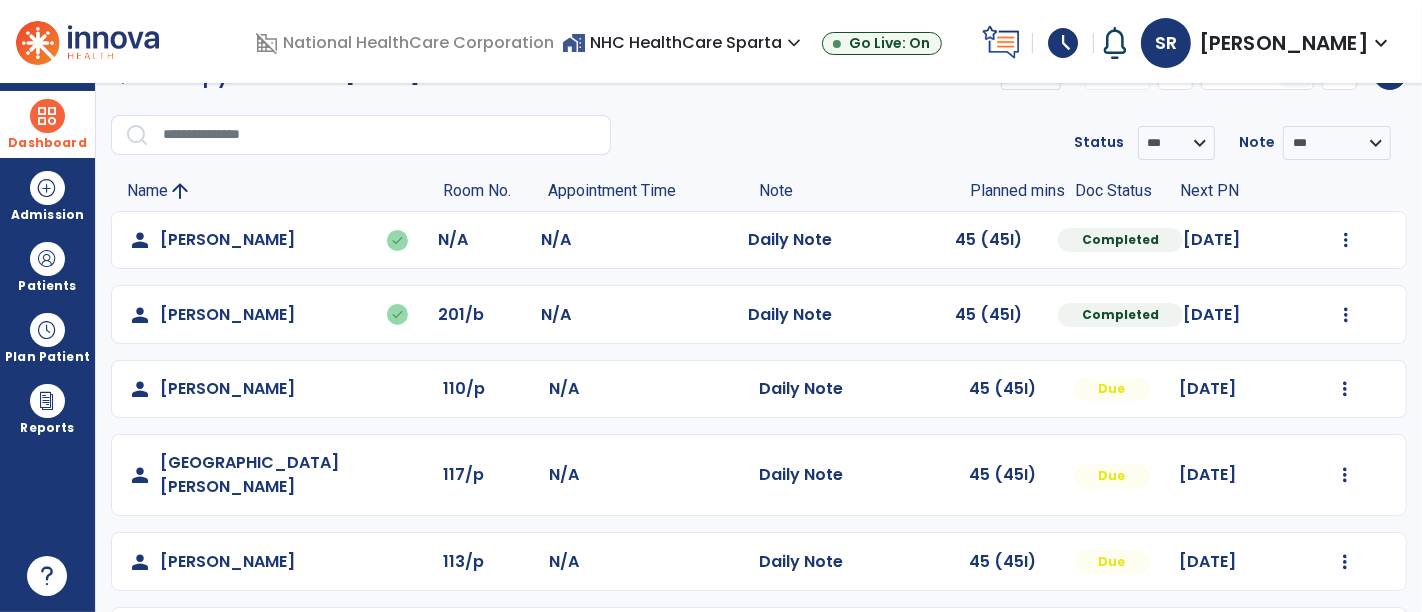 scroll, scrollTop: 98, scrollLeft: 0, axis: vertical 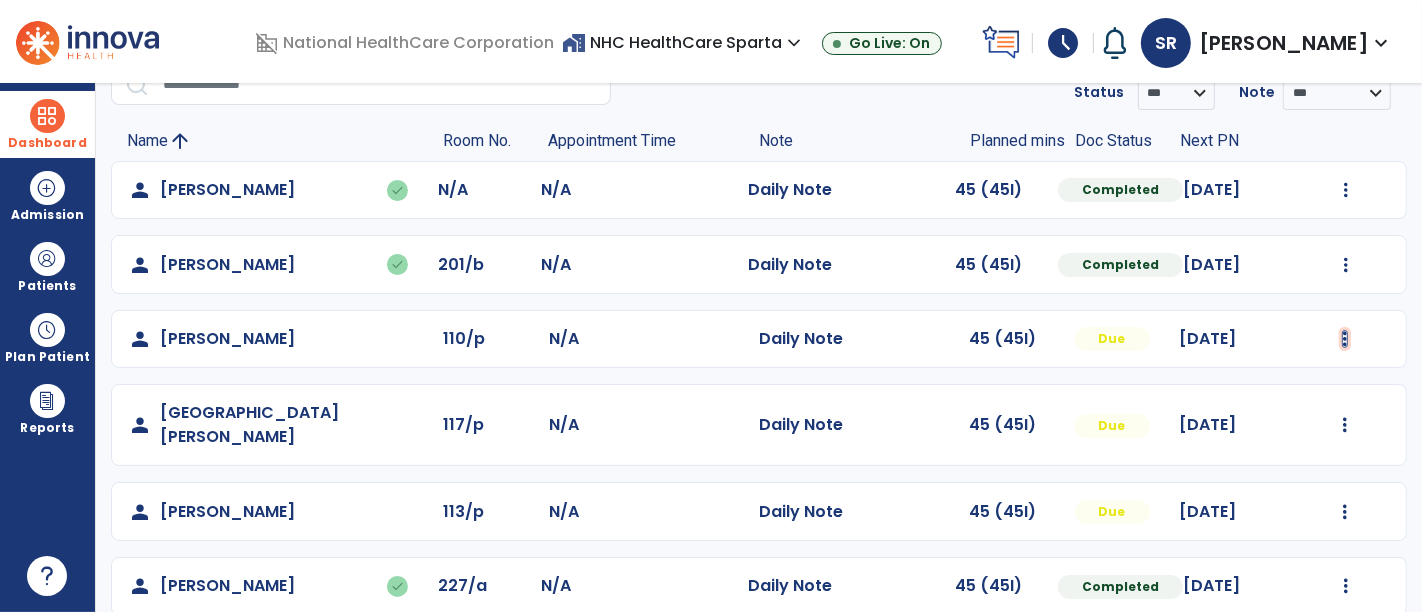 click at bounding box center (1346, 190) 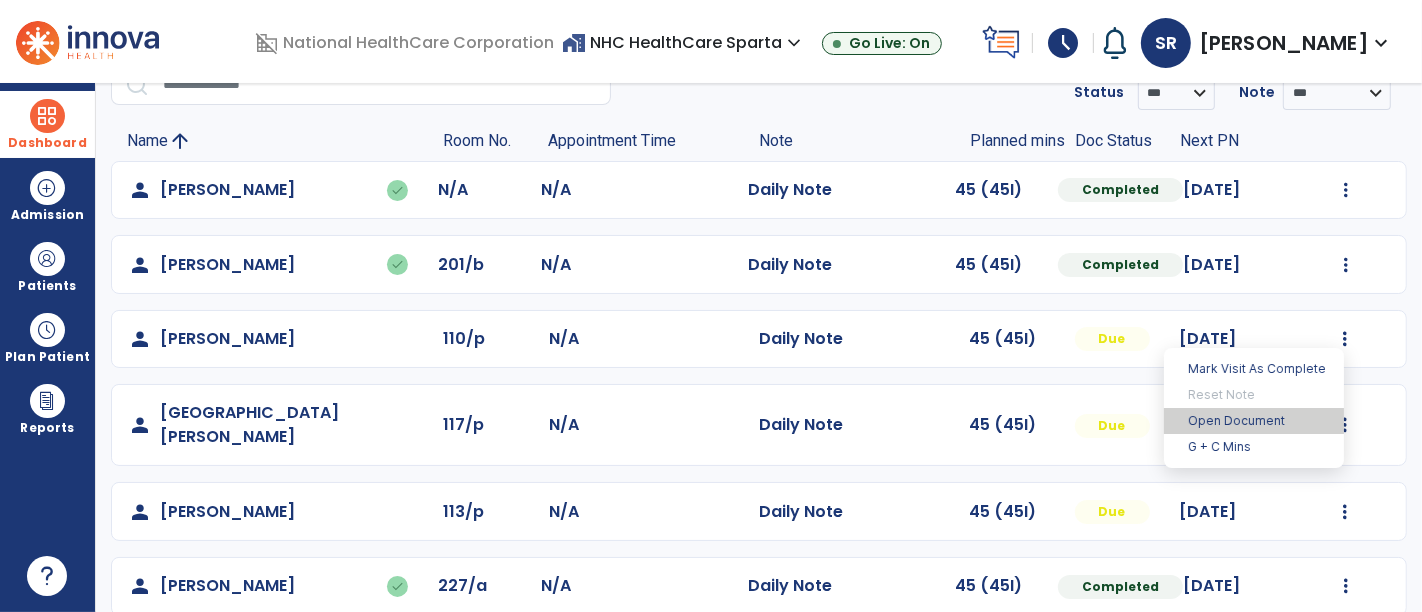 click on "Open Document" at bounding box center [1254, 421] 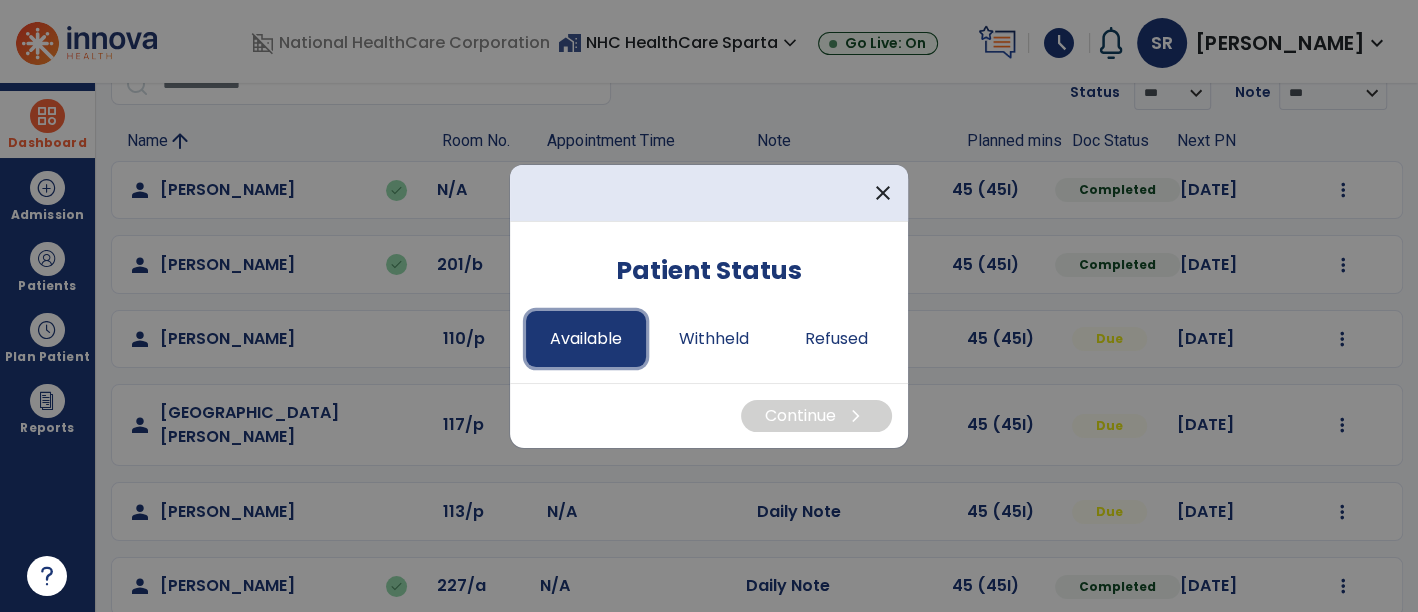 click on "Available" at bounding box center (586, 339) 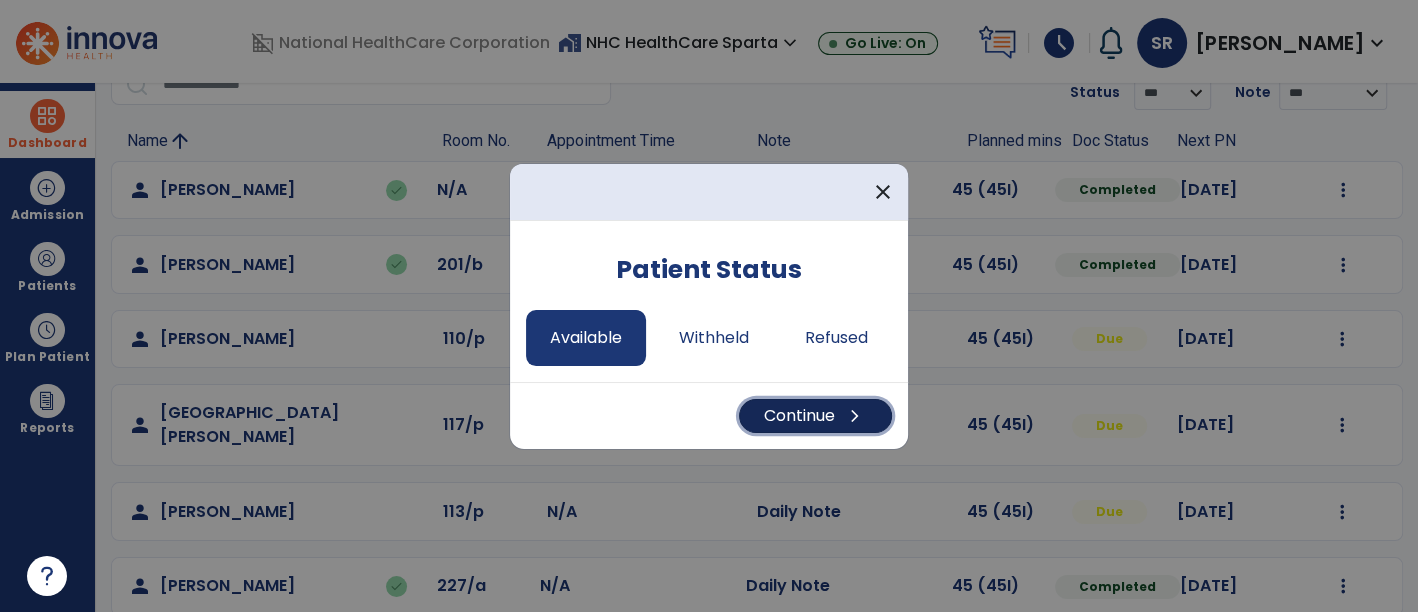 click on "Continue   chevron_right" at bounding box center [815, 416] 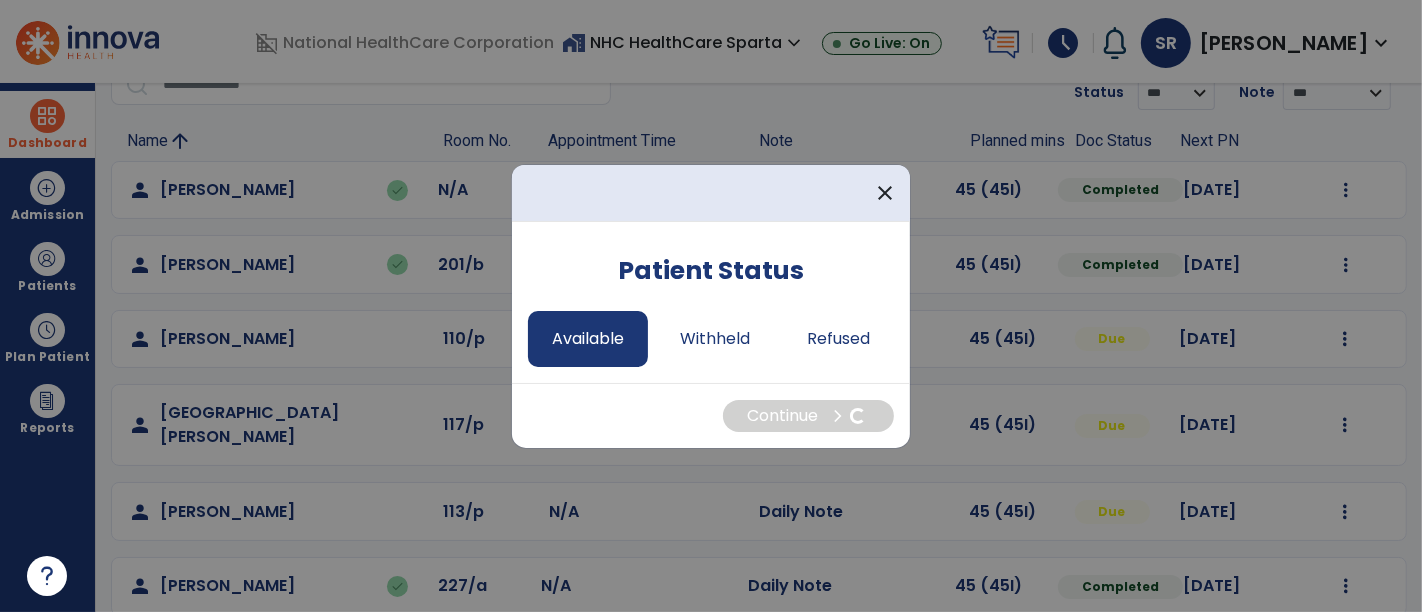 select on "*" 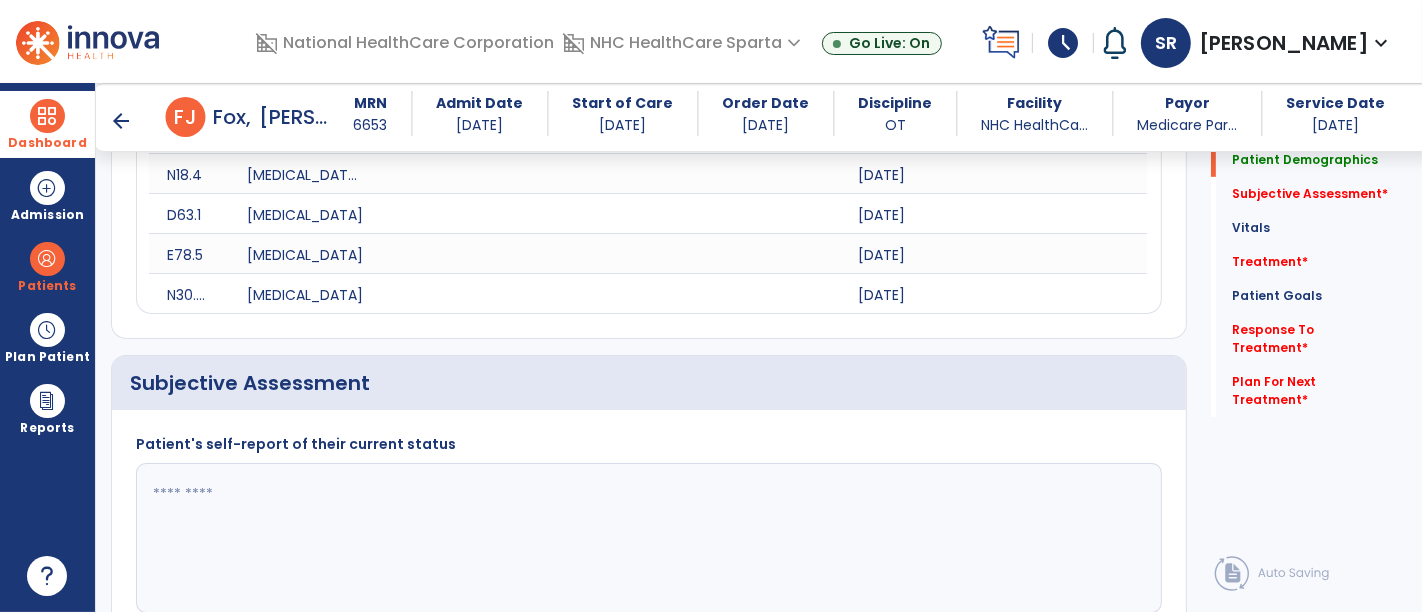 scroll, scrollTop: 527, scrollLeft: 0, axis: vertical 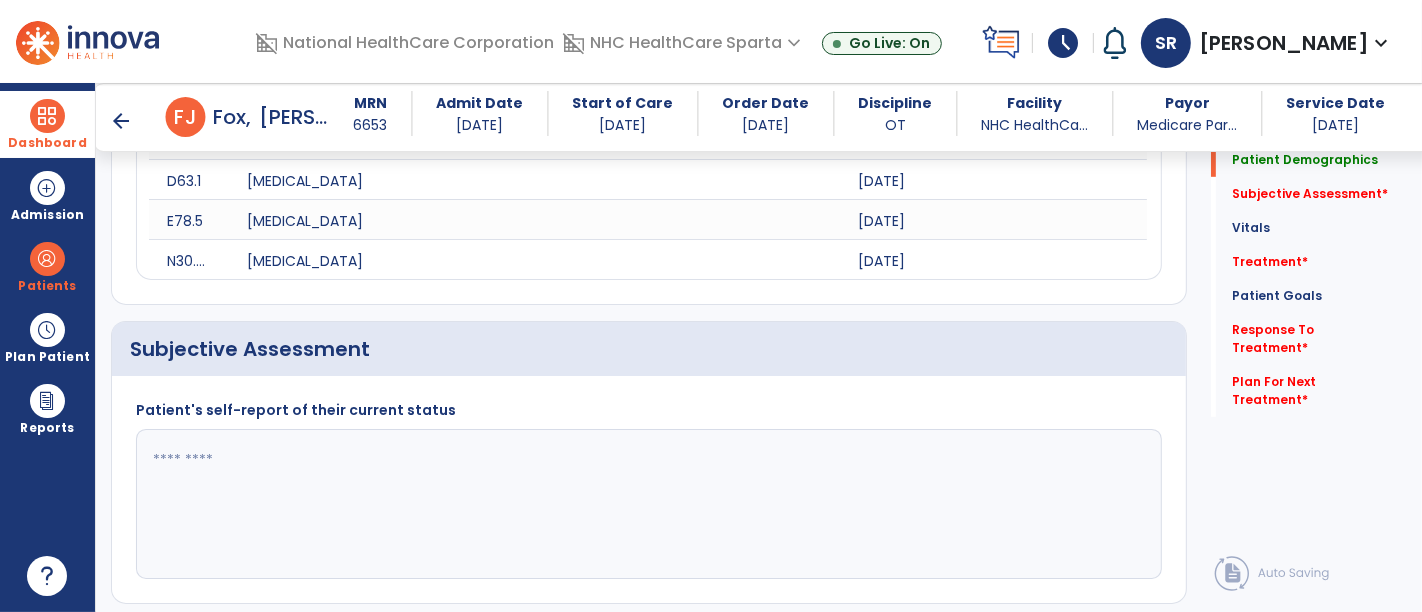 click 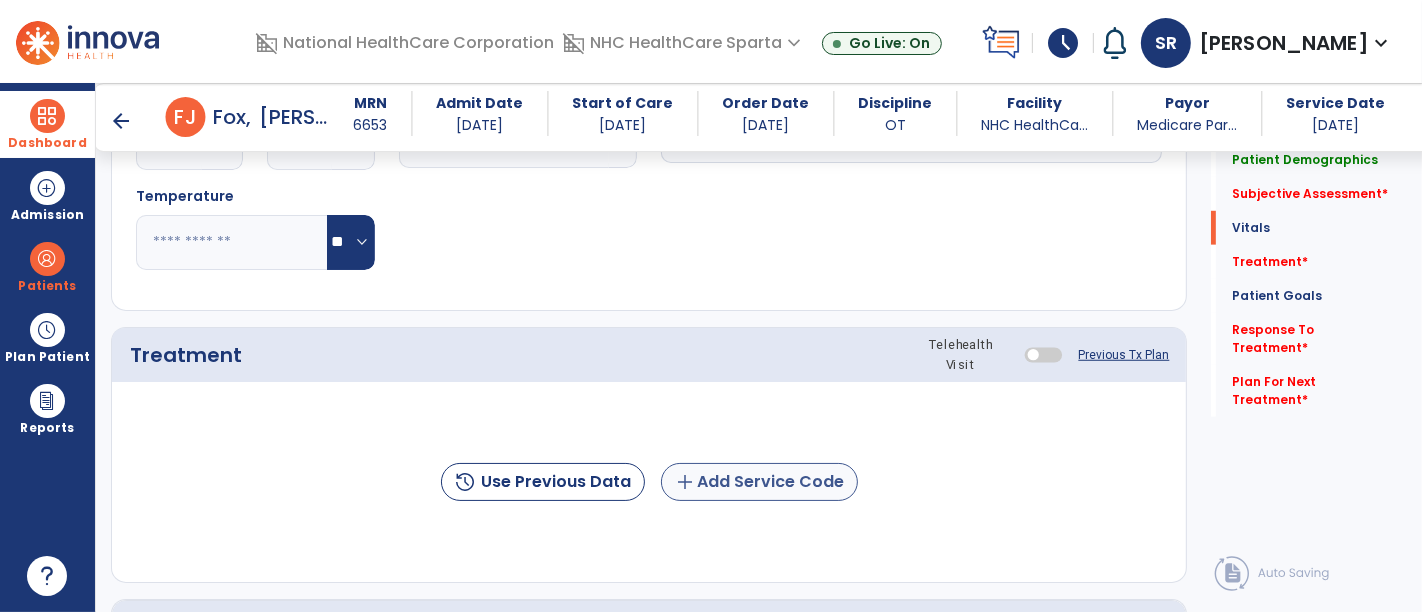type on "**********" 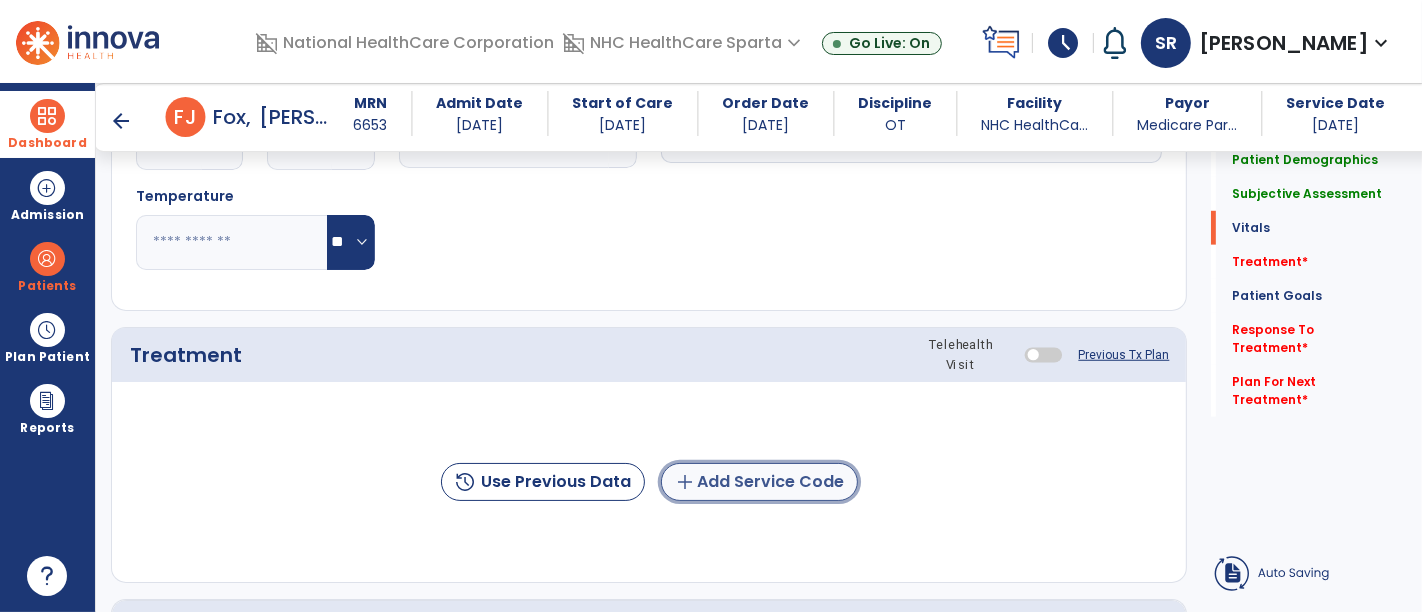 click on "add  Add Service Code" 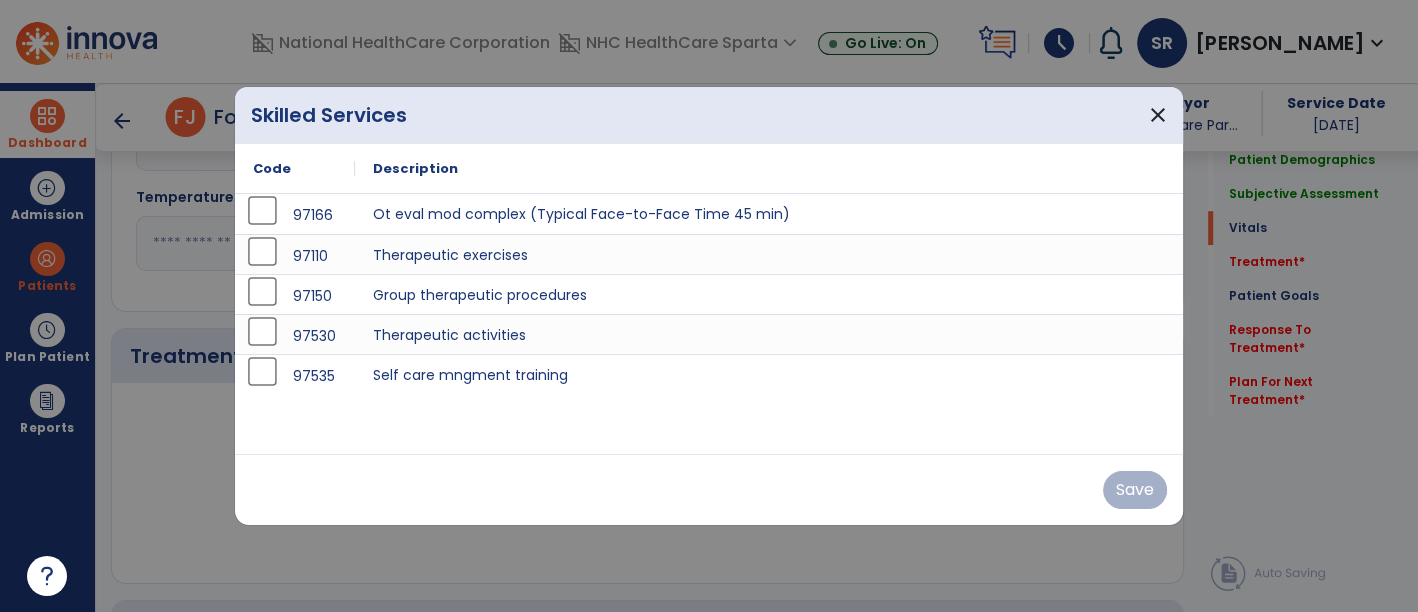 scroll, scrollTop: 1242, scrollLeft: 0, axis: vertical 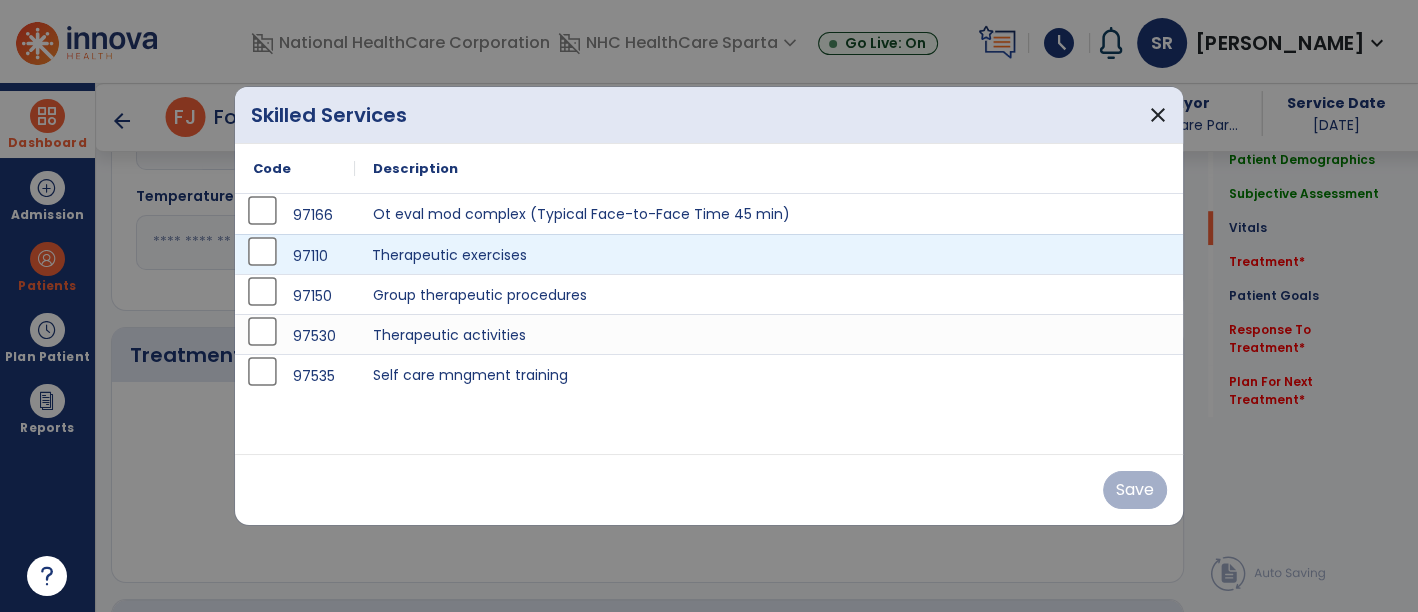 click on "Therapeutic exercises" at bounding box center [769, 254] 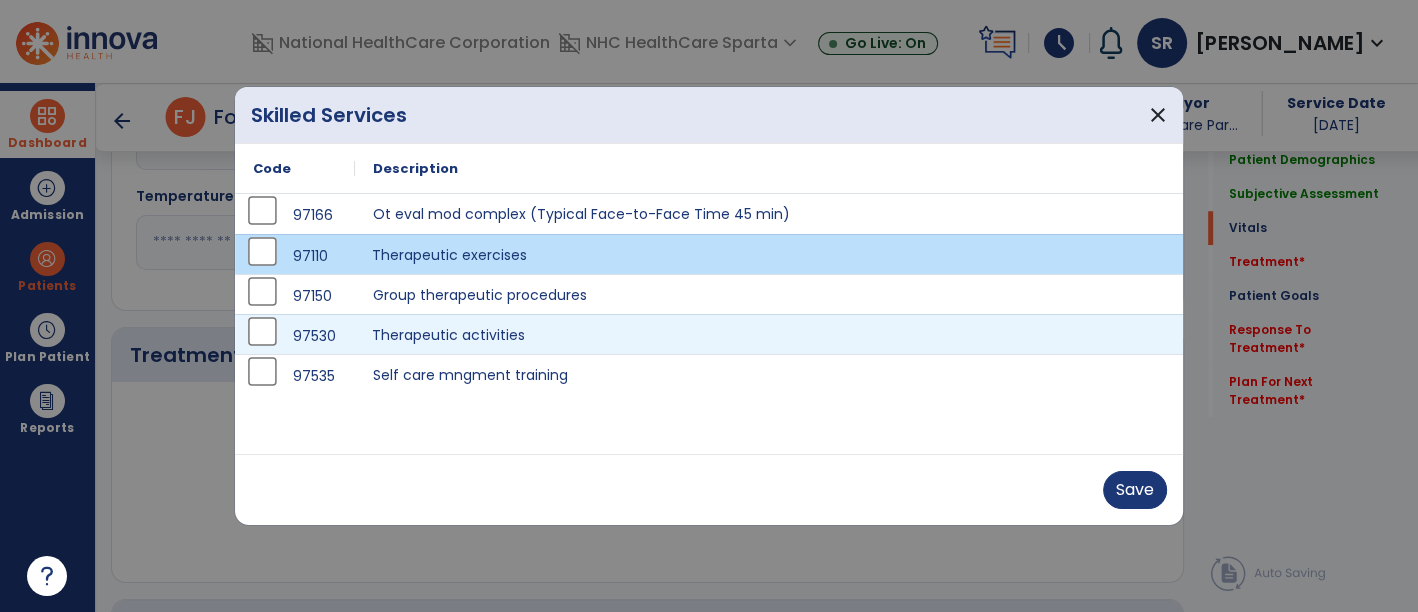 click on "Therapeutic activities" at bounding box center [769, 334] 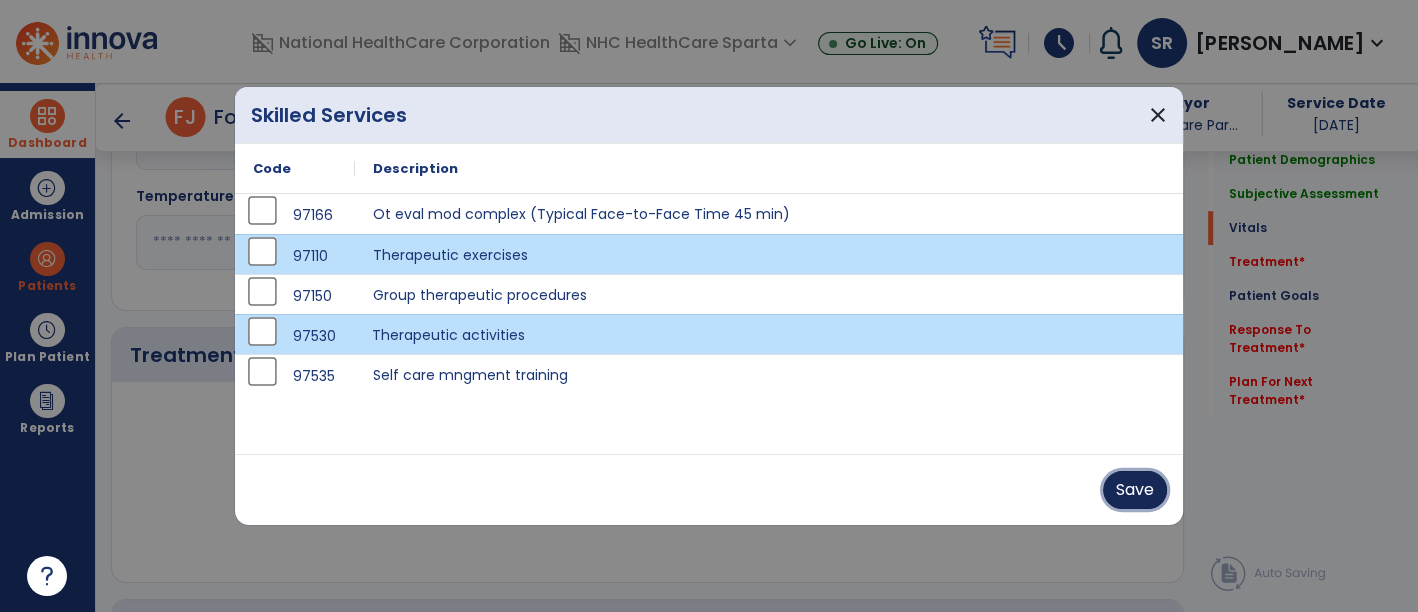 click on "Save" at bounding box center (1135, 490) 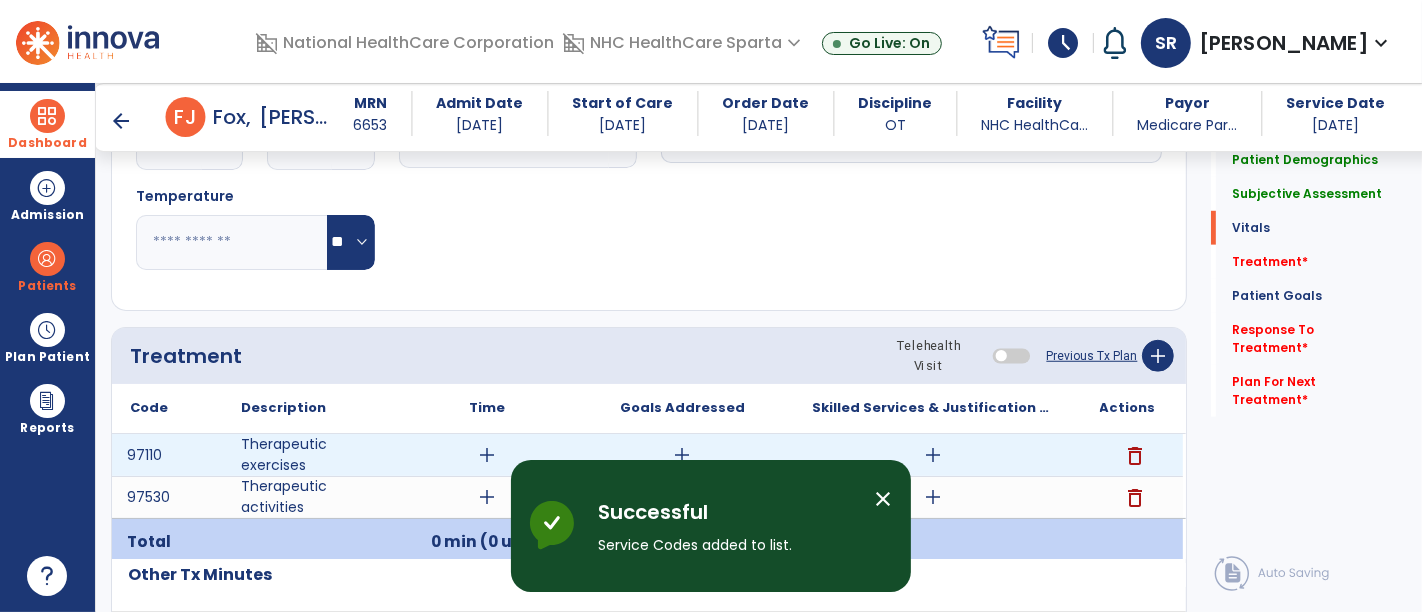 click on "add" at bounding box center [488, 455] 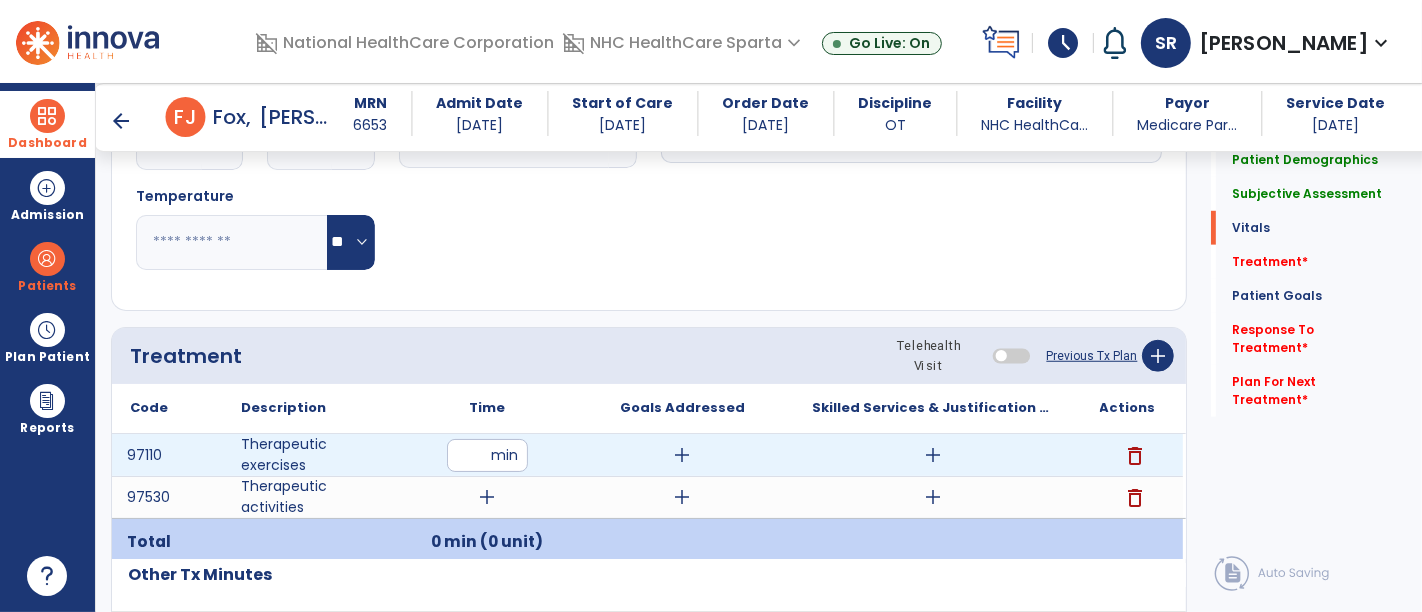 type on "**" 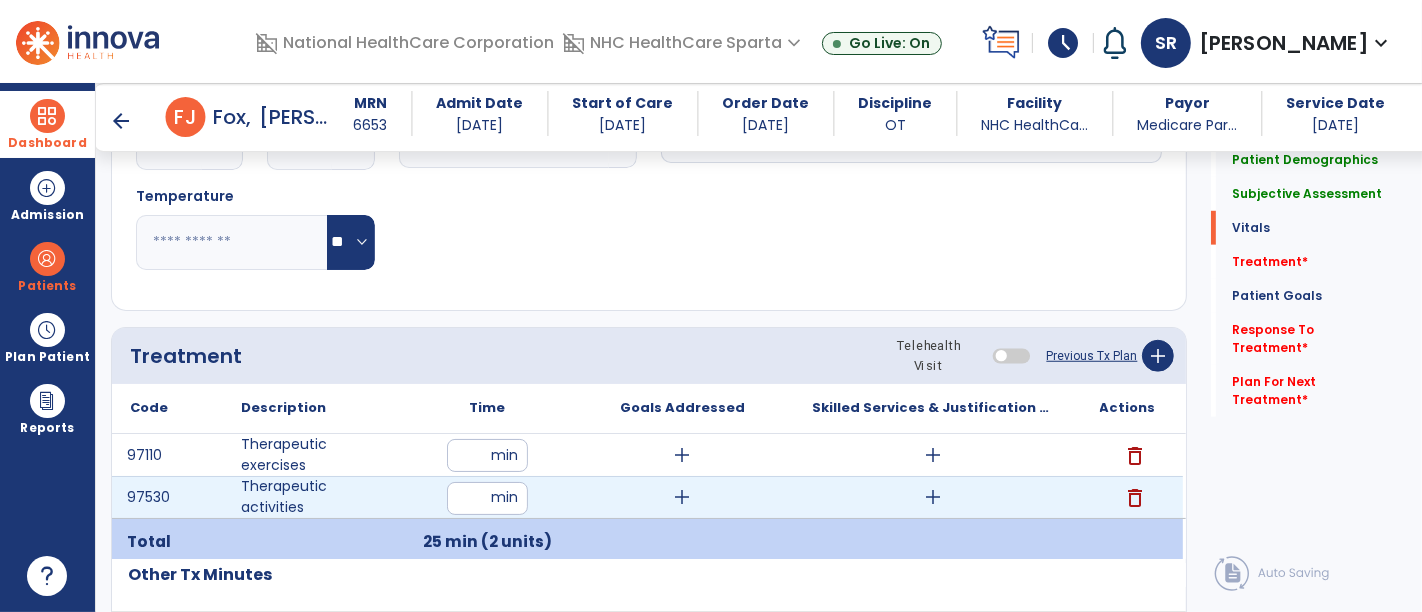 type on "**" 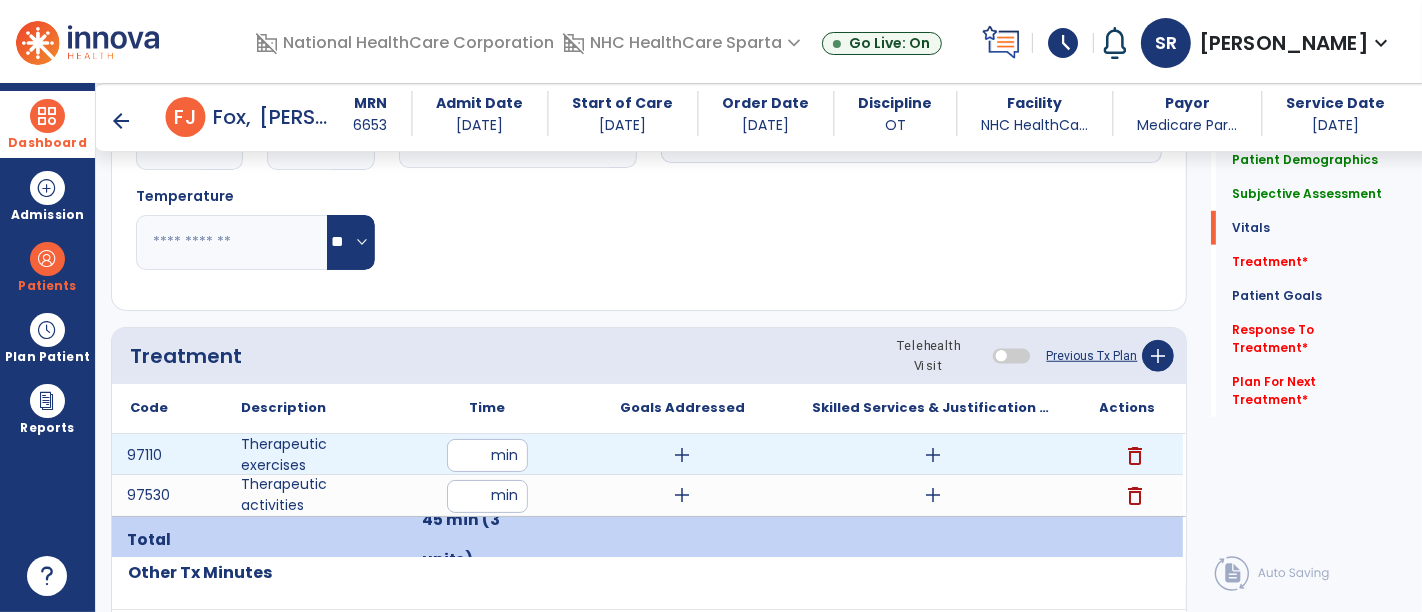 click on "add" at bounding box center (683, 455) 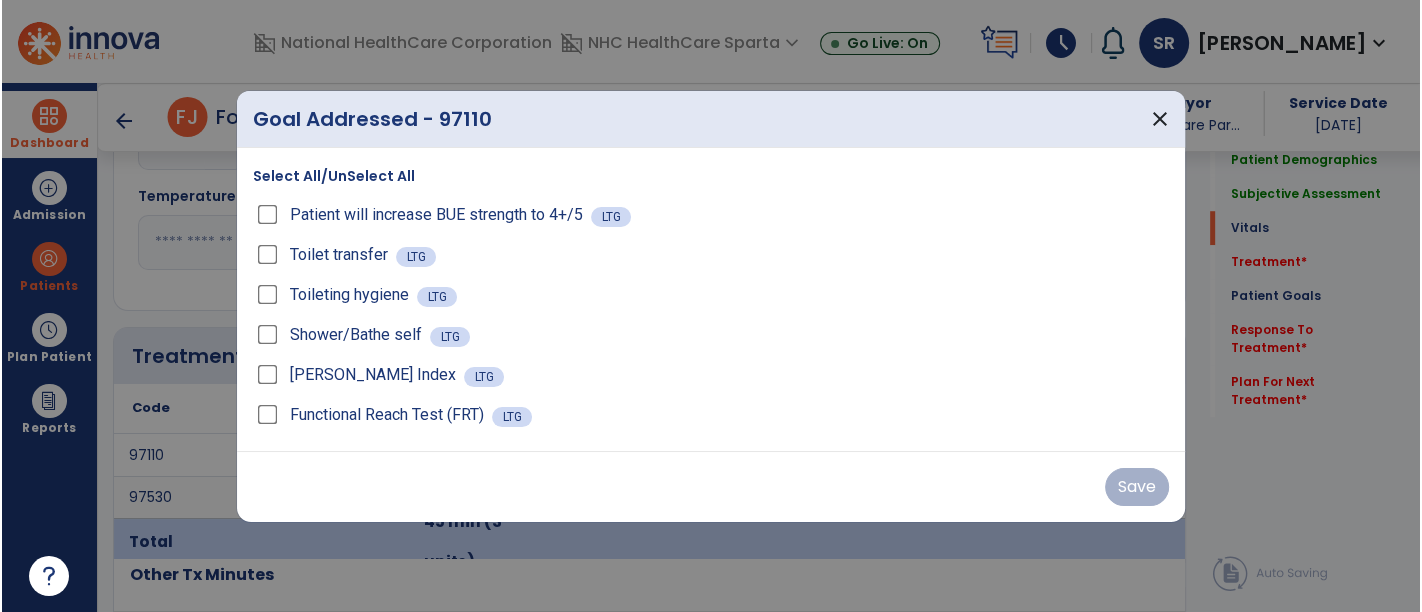 scroll, scrollTop: 1242, scrollLeft: 0, axis: vertical 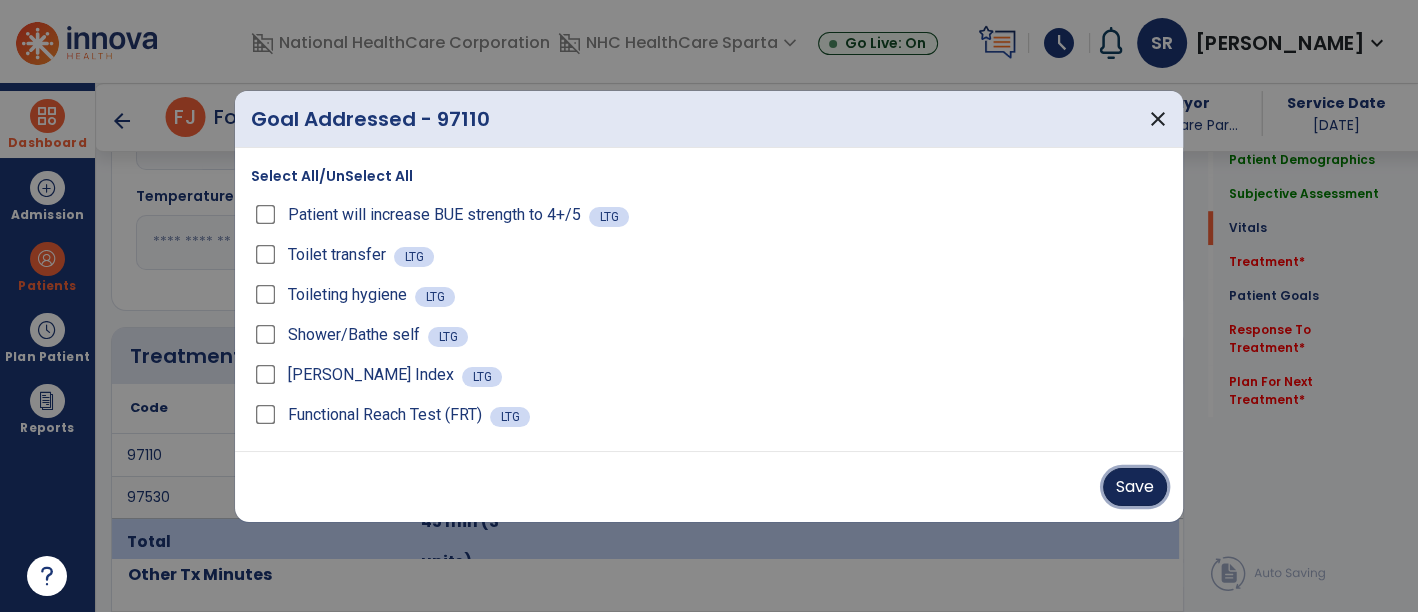 click on "Save" at bounding box center [1135, 487] 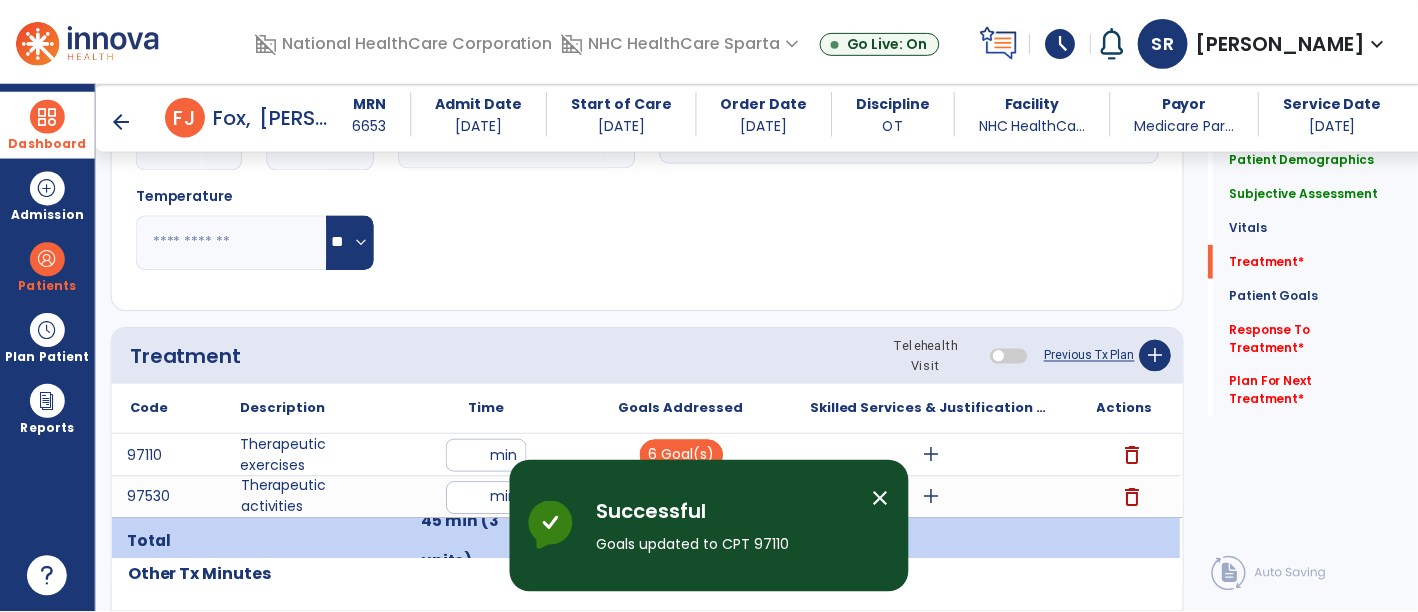 scroll, scrollTop: 1497, scrollLeft: 0, axis: vertical 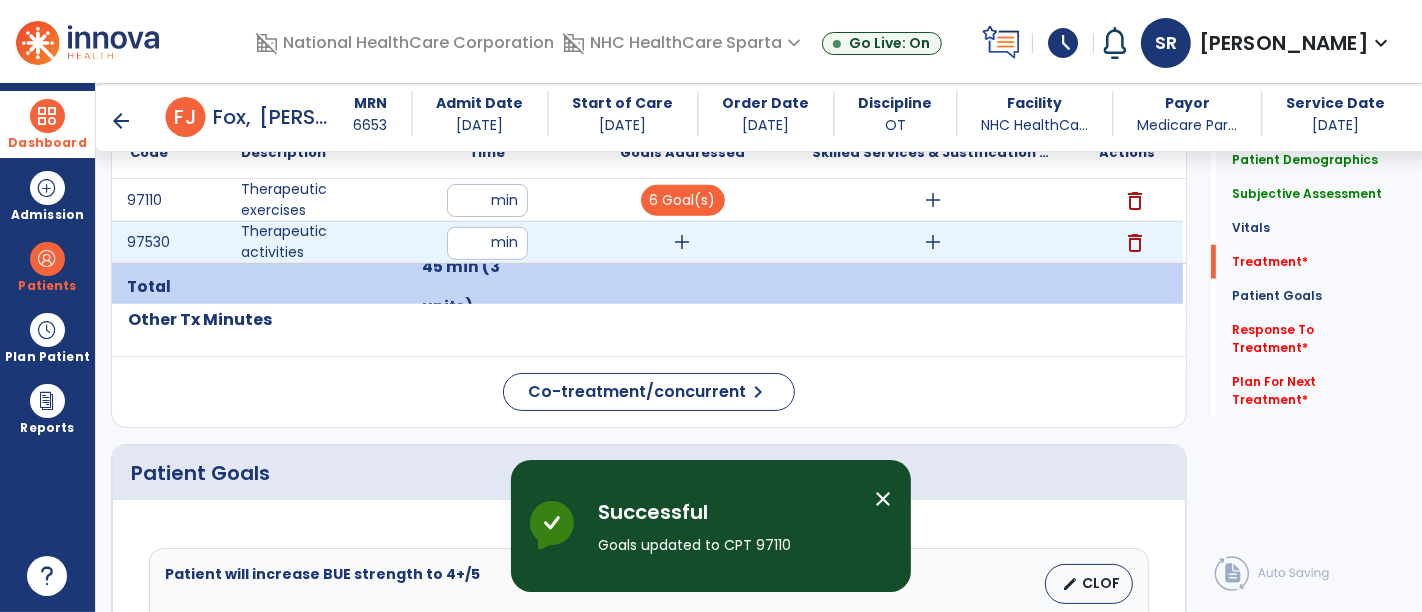 click on "add" at bounding box center (683, 242) 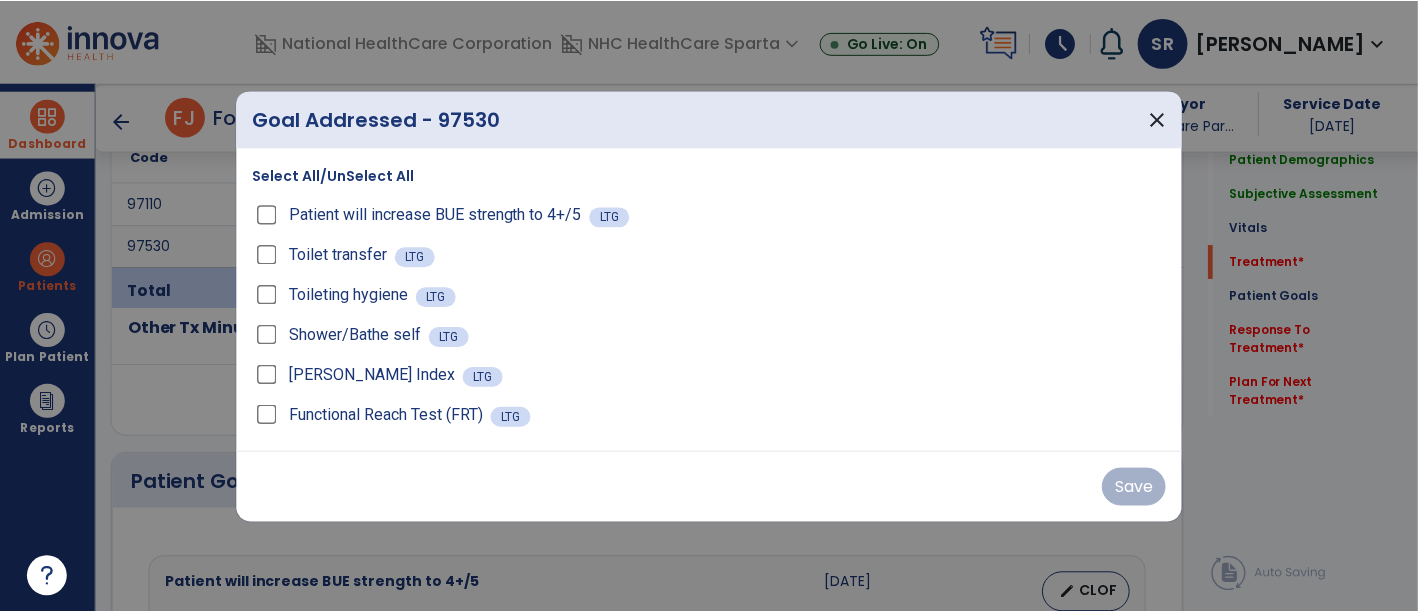 scroll, scrollTop: 1497, scrollLeft: 0, axis: vertical 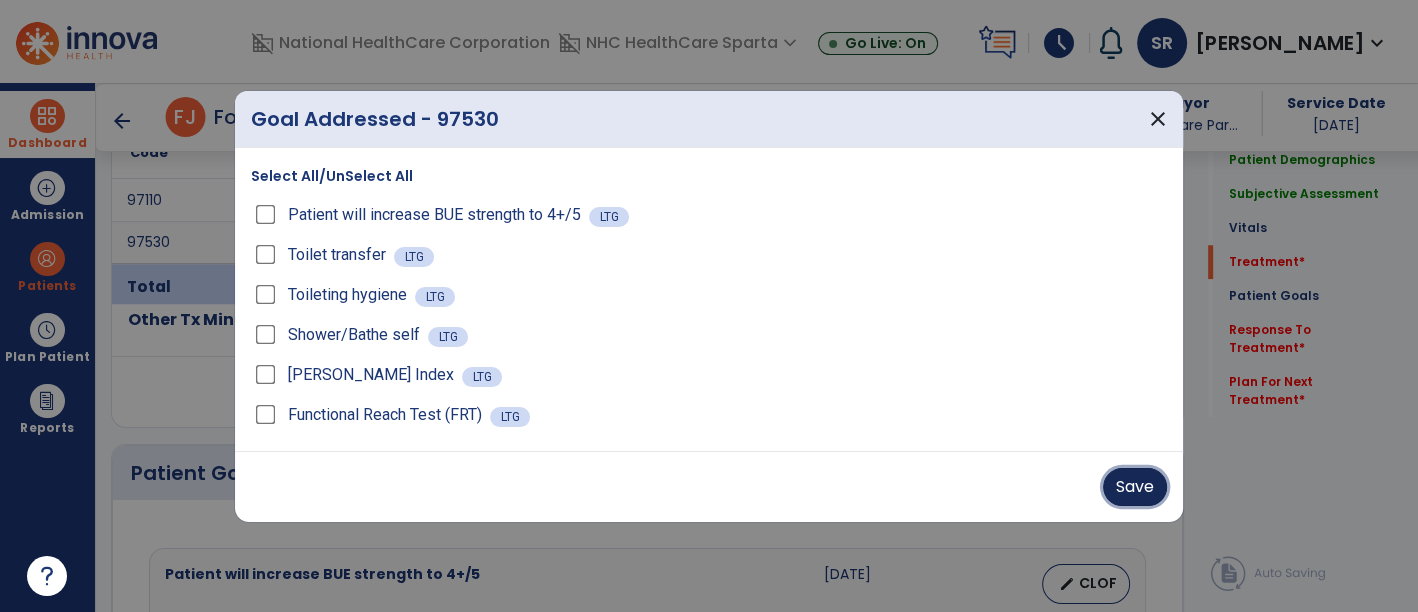 click on "Save" at bounding box center [1135, 487] 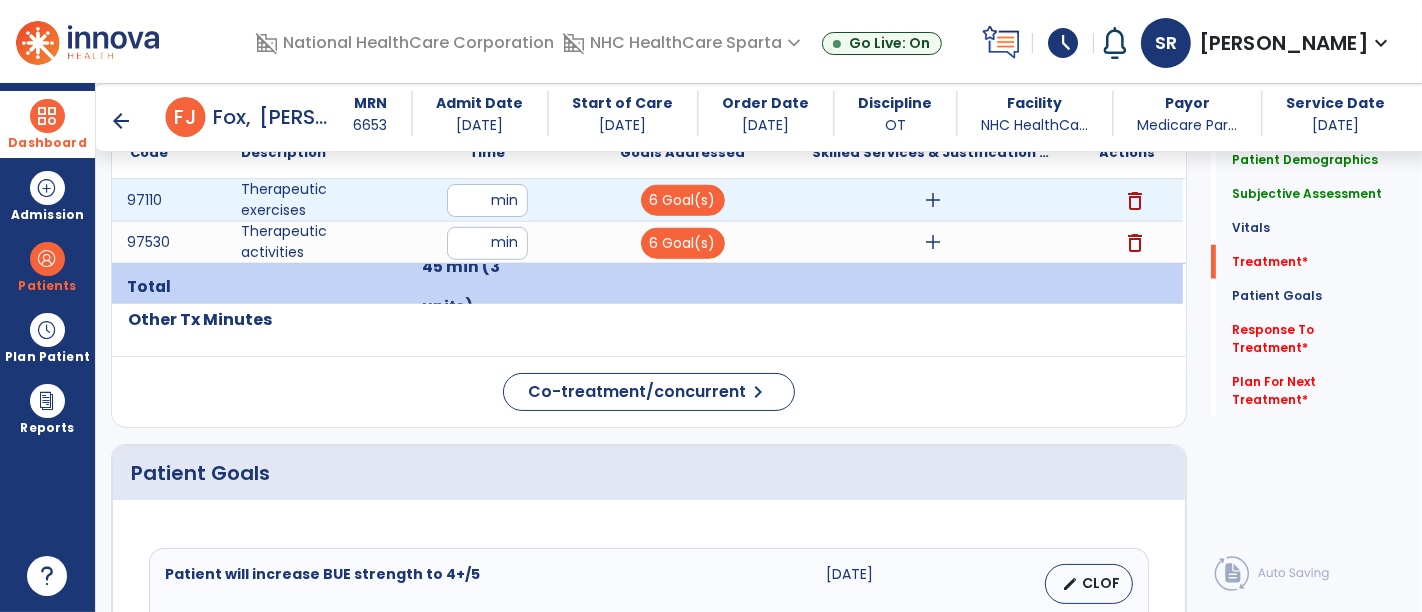 click on "add" at bounding box center (933, 200) 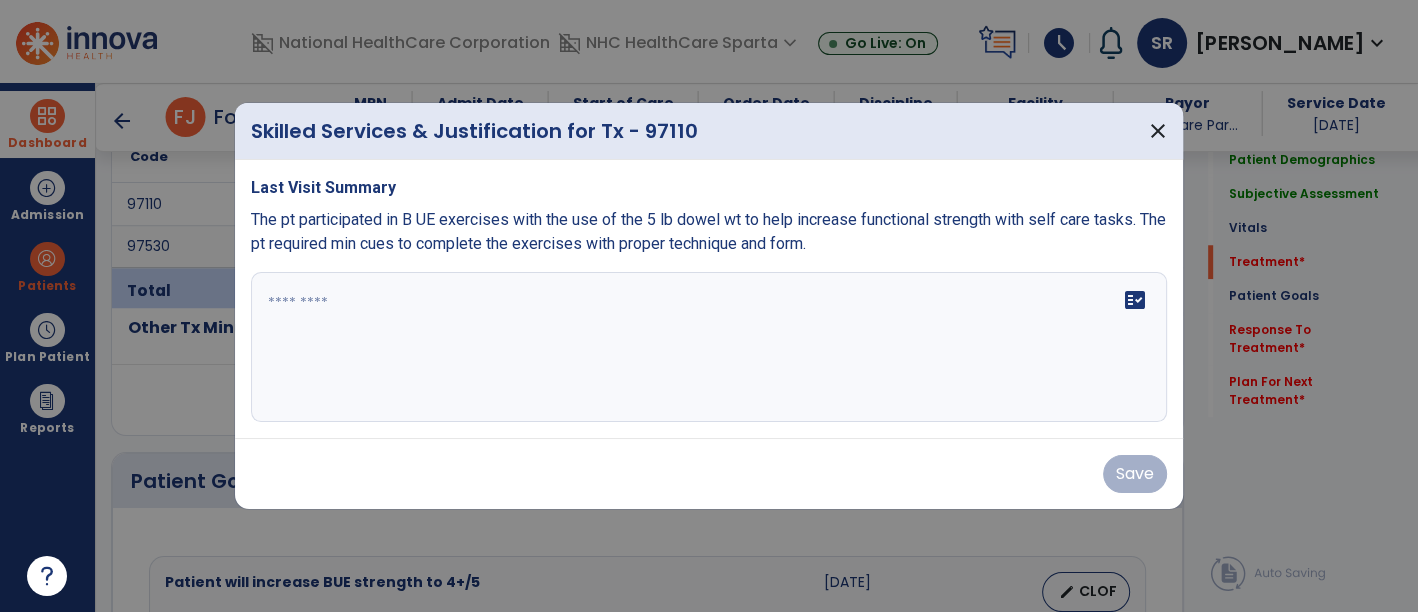 scroll, scrollTop: 1497, scrollLeft: 0, axis: vertical 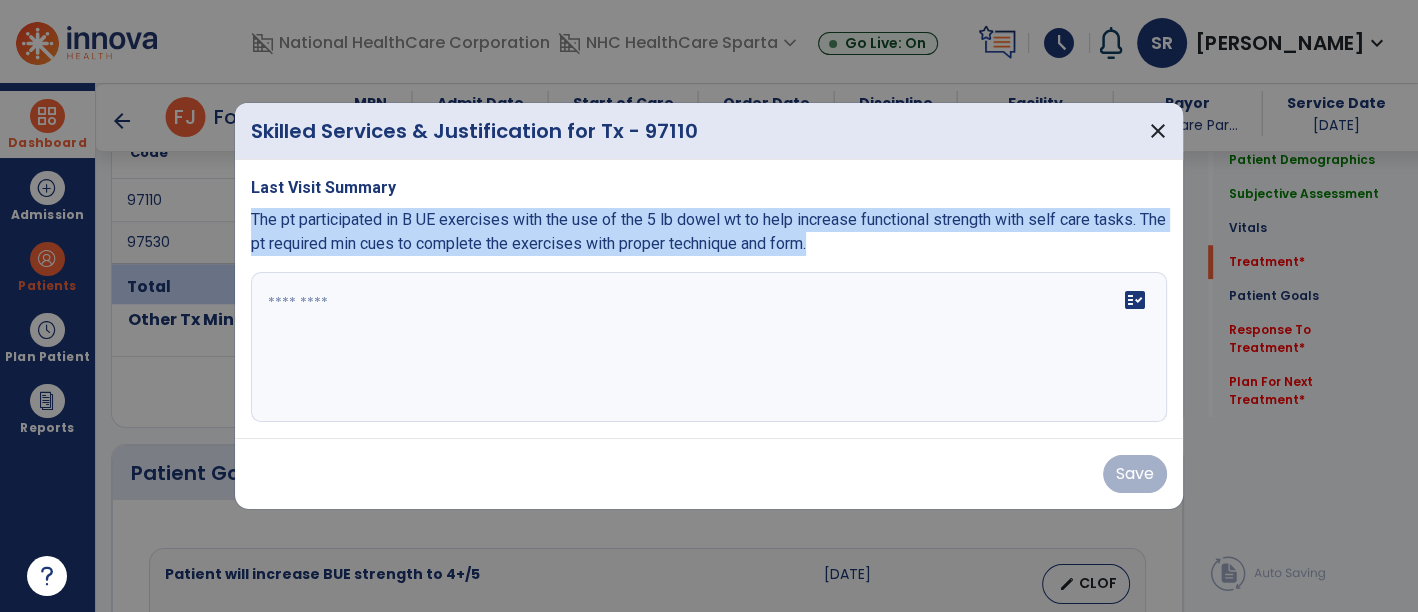 drag, startPoint x: 814, startPoint y: 247, endPoint x: 246, endPoint y: 221, distance: 568.5948 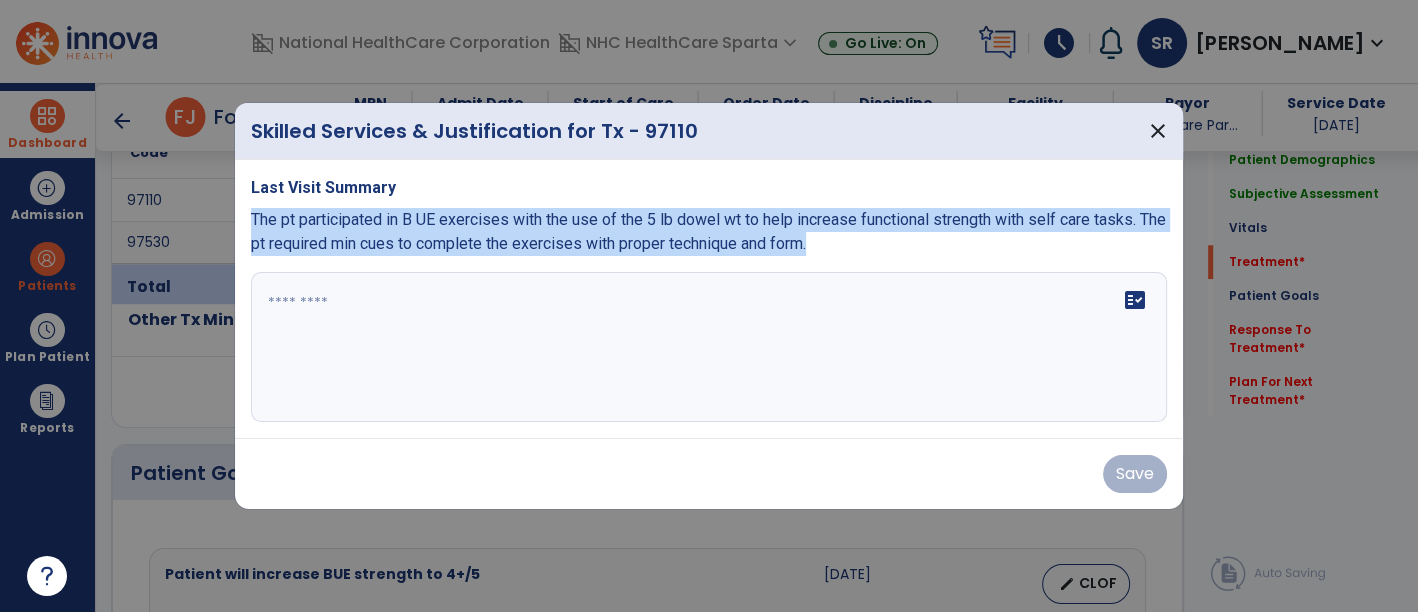 click on "Last Visit Summary The pt participated in B UE exercises with the use of the 5 lb dowel wt to help increase functional strength with self care tasks. The pt required min cues to complete the exercises with proper technique and form.   fact_check" at bounding box center [709, 299] 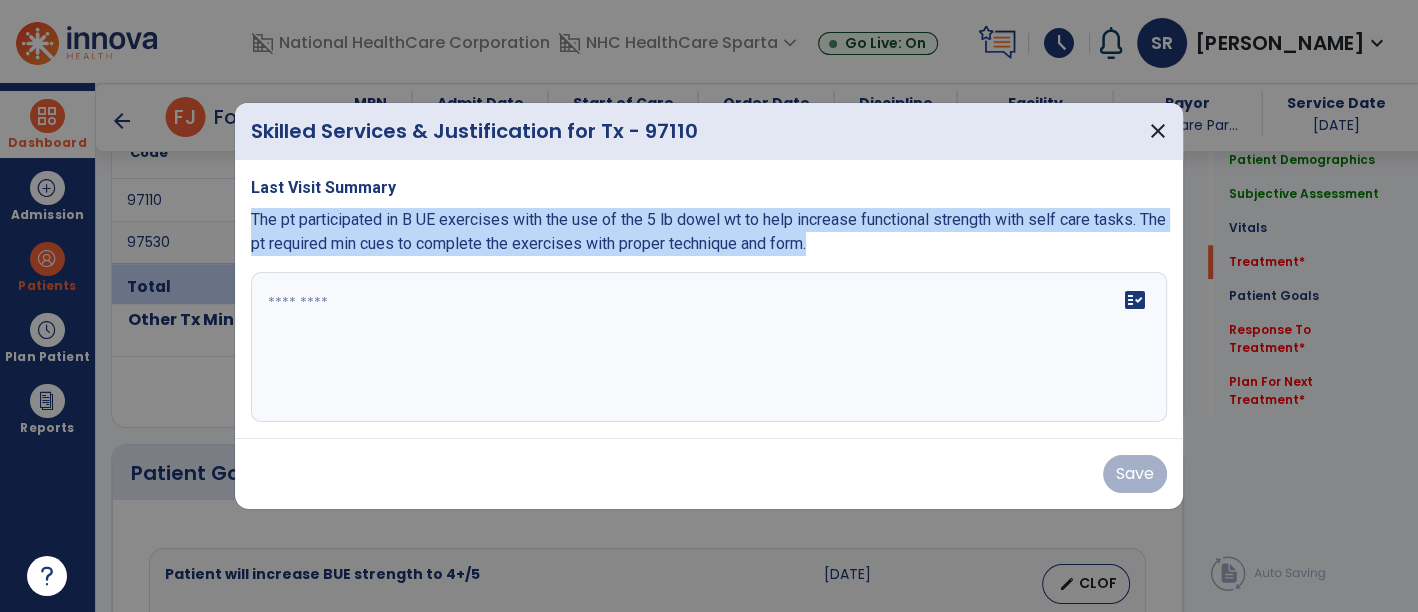 copy on "The pt participated in B UE exercises with the use of the 5 lb dowel wt to help increase functional strength with self care tasks. The pt required min cues to complete the exercises with proper technique and form." 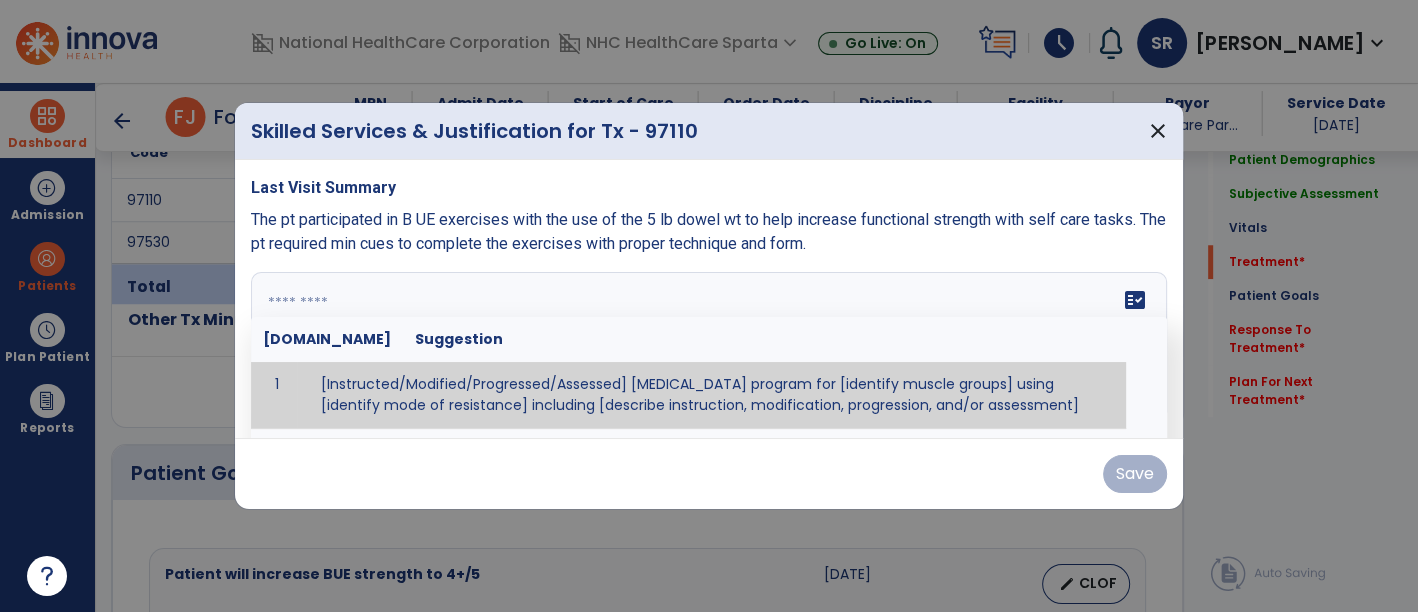 click on "fact_check  [DOMAIN_NAME] Suggestion 1 [Instructed/Modified/Progressed/Assessed] [MEDICAL_DATA] program for [identify muscle groups] using [identify mode of resistance] including [describe instruction, modification, progression, and/or assessment] 2 [Instructed/Modified/Progressed/Assessed] aerobic exercise program using [identify equipment/mode] including [describe instruction, modification,progression, and/or assessment] 3 [Instructed/Modified/Progressed/Assessed] [PROM/A/AROM/AROM] program for [identify joint movements] using [contract-relax, over-pressure, inhibitory techniques, other] 4 [Assessed/Tested] aerobic capacity with administration of [aerobic capacity test]" at bounding box center [709, 347] 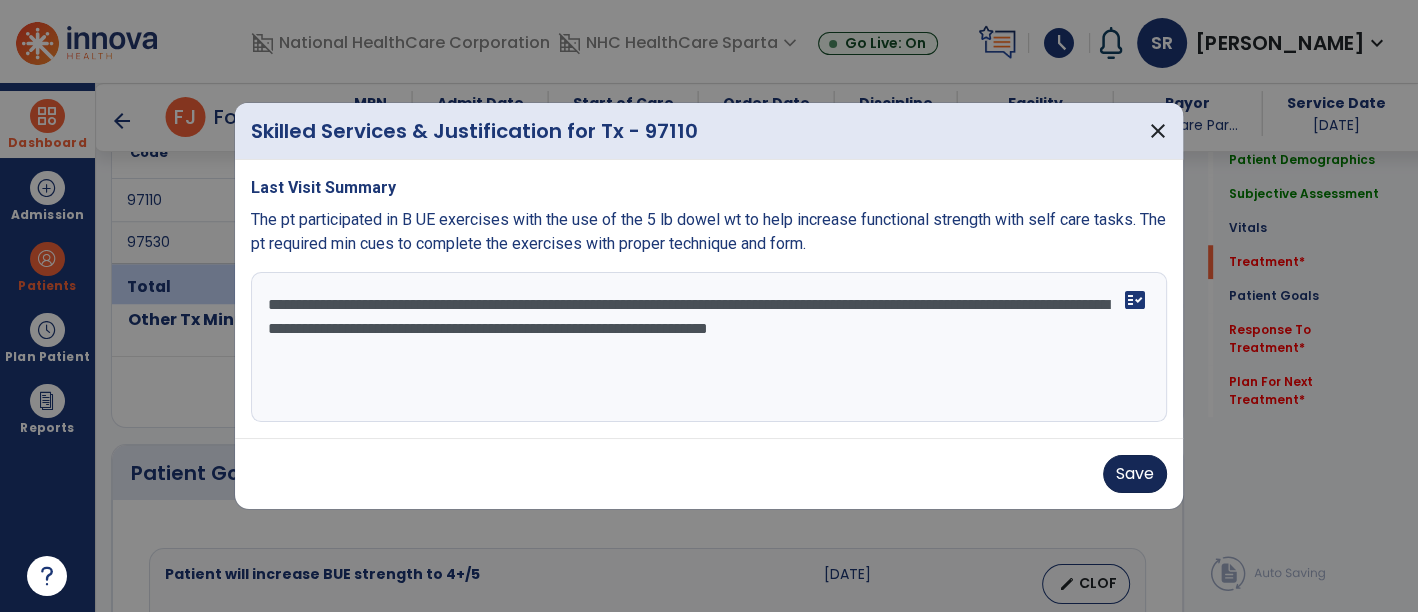 type on "**********" 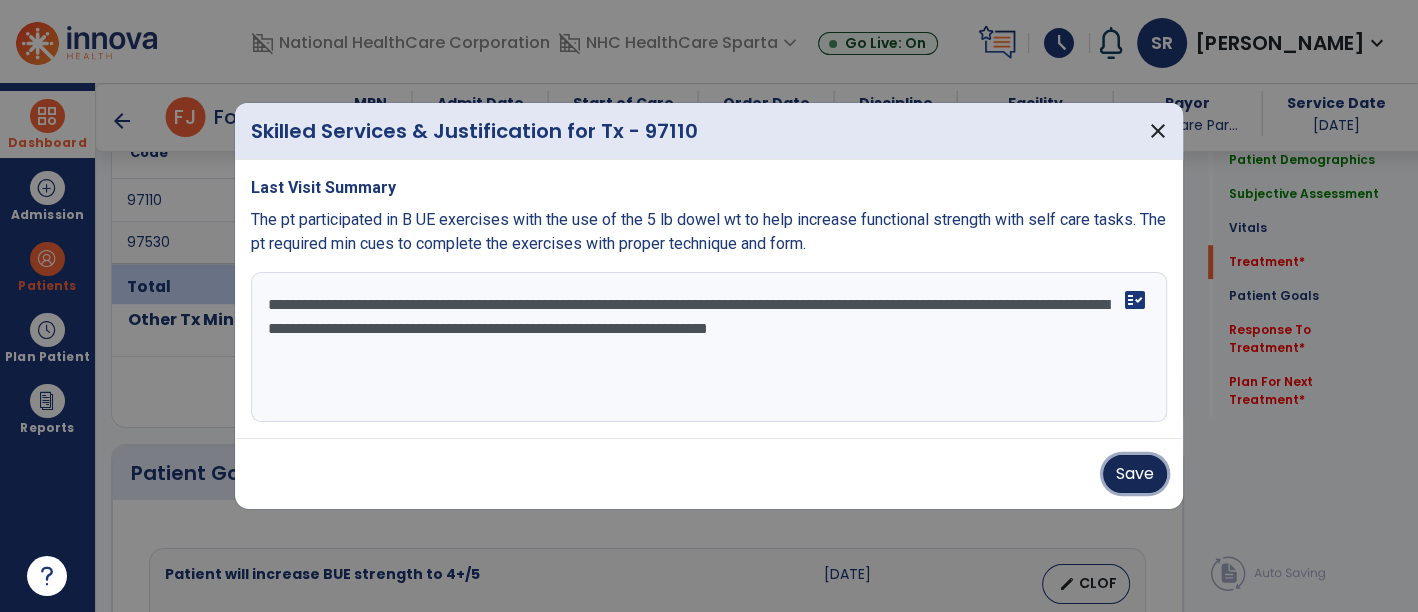 click on "Save" at bounding box center [1135, 474] 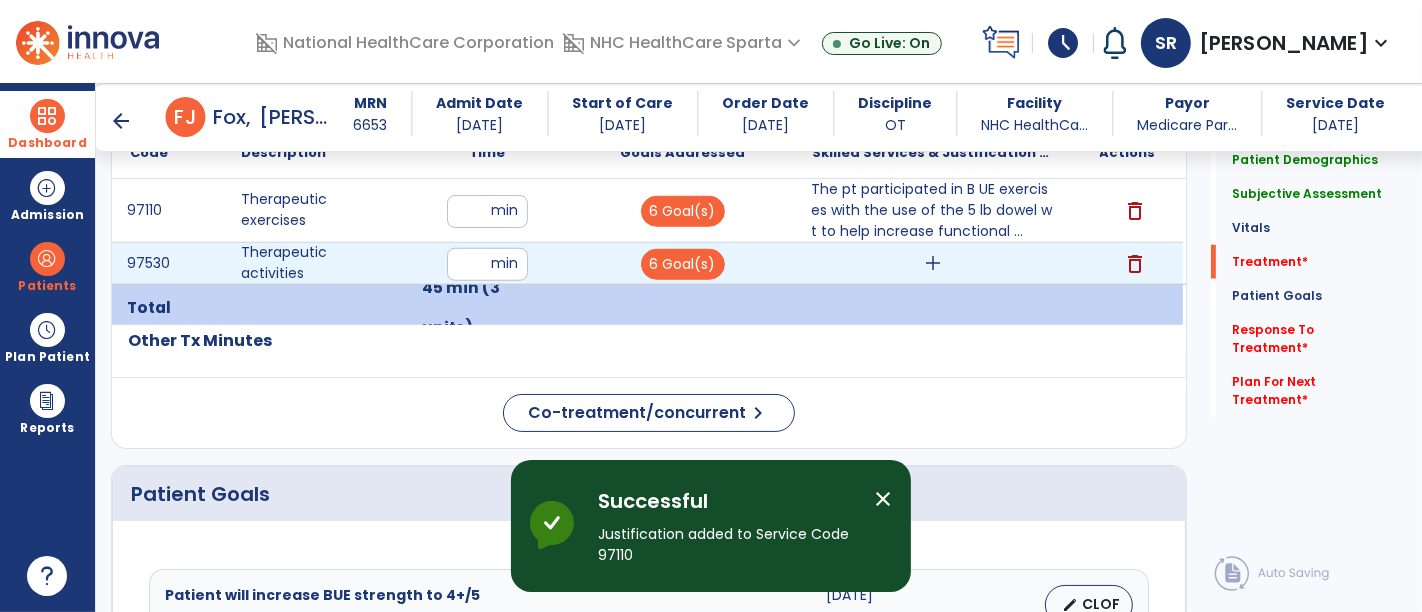 click on "add" at bounding box center [933, 263] 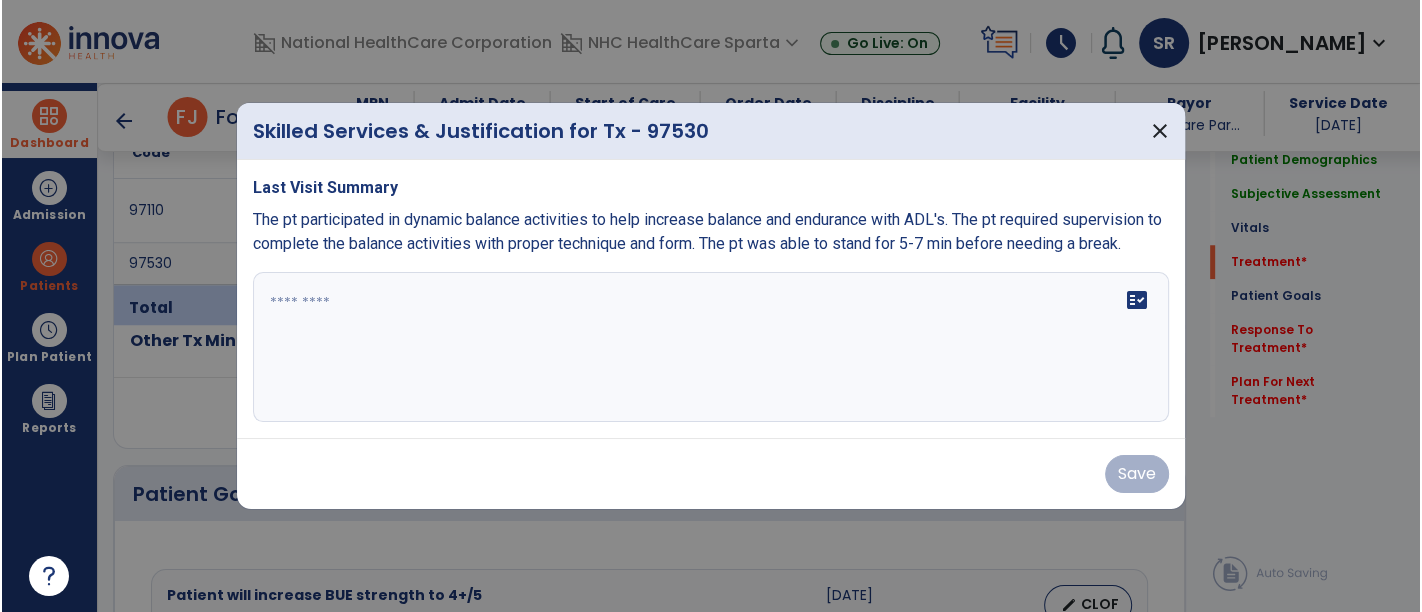 scroll, scrollTop: 1497, scrollLeft: 0, axis: vertical 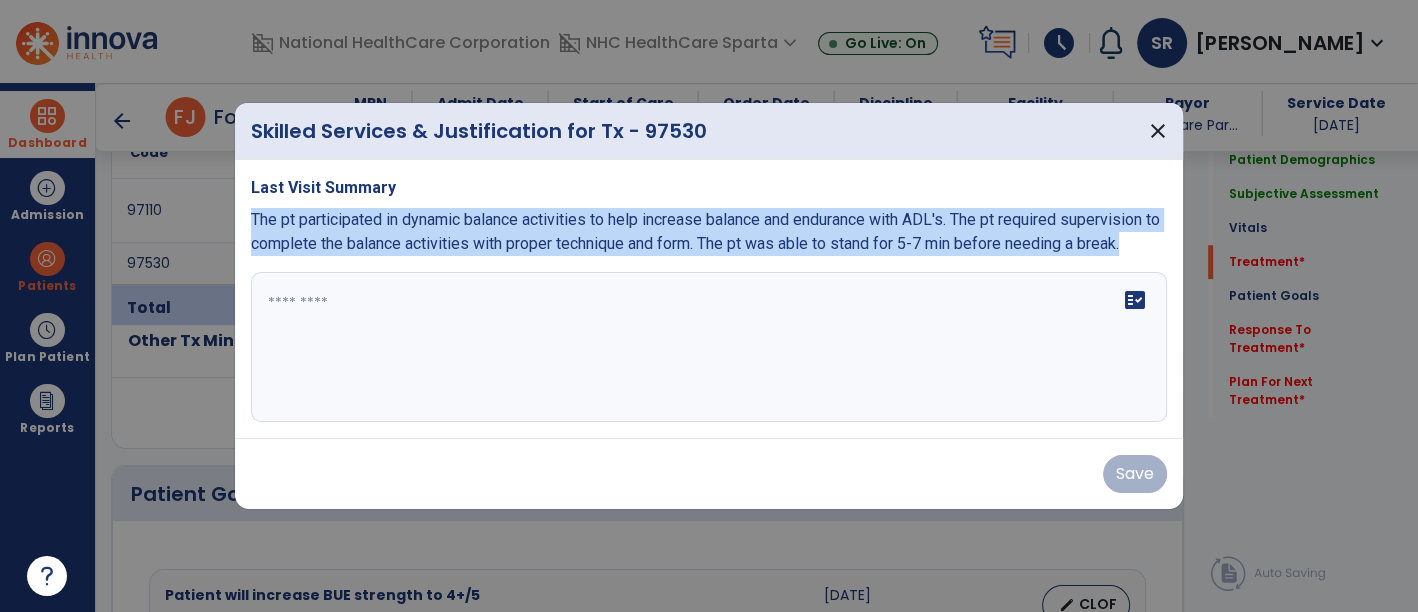 drag, startPoint x: 248, startPoint y: 212, endPoint x: 1176, endPoint y: 256, distance: 929.04254 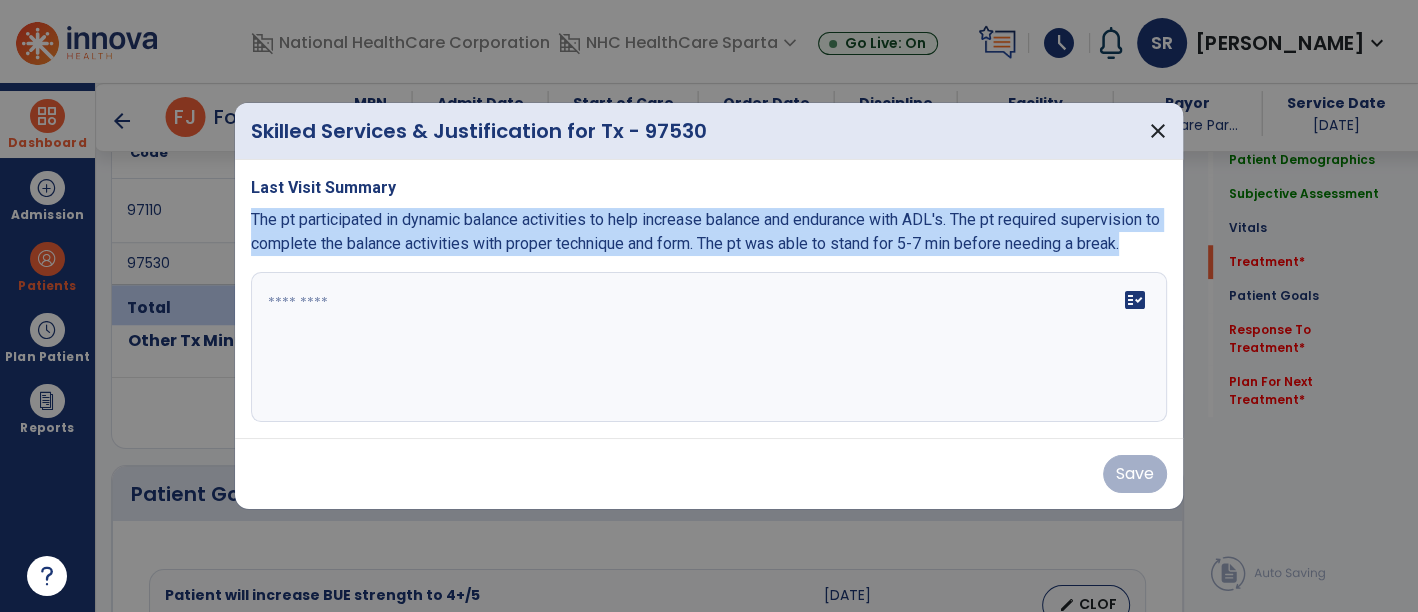 click on "Last Visit Summary The pt participated in dynamic balance activities to help increase balance and endurance with ADL's. The pt required supervision to complete the balance activities with proper technique and form. The pt was able to stand for 5-7 min before needing a break.
fact_check" at bounding box center (709, 299) 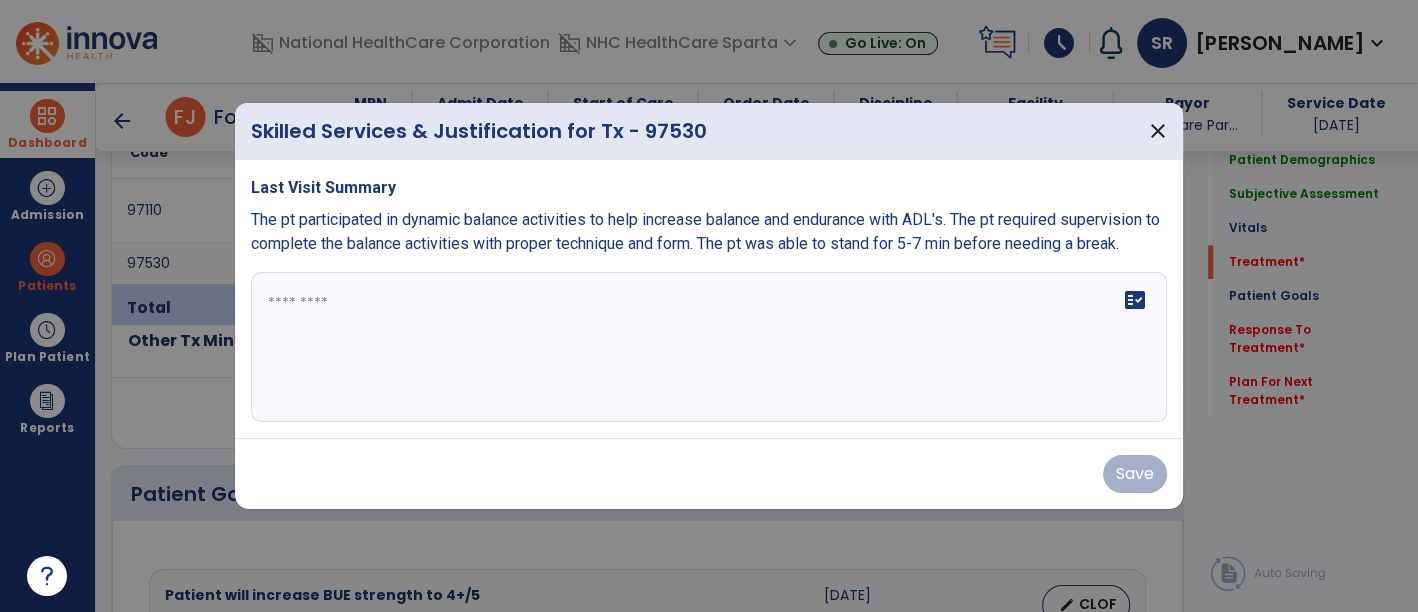 click at bounding box center [709, 347] 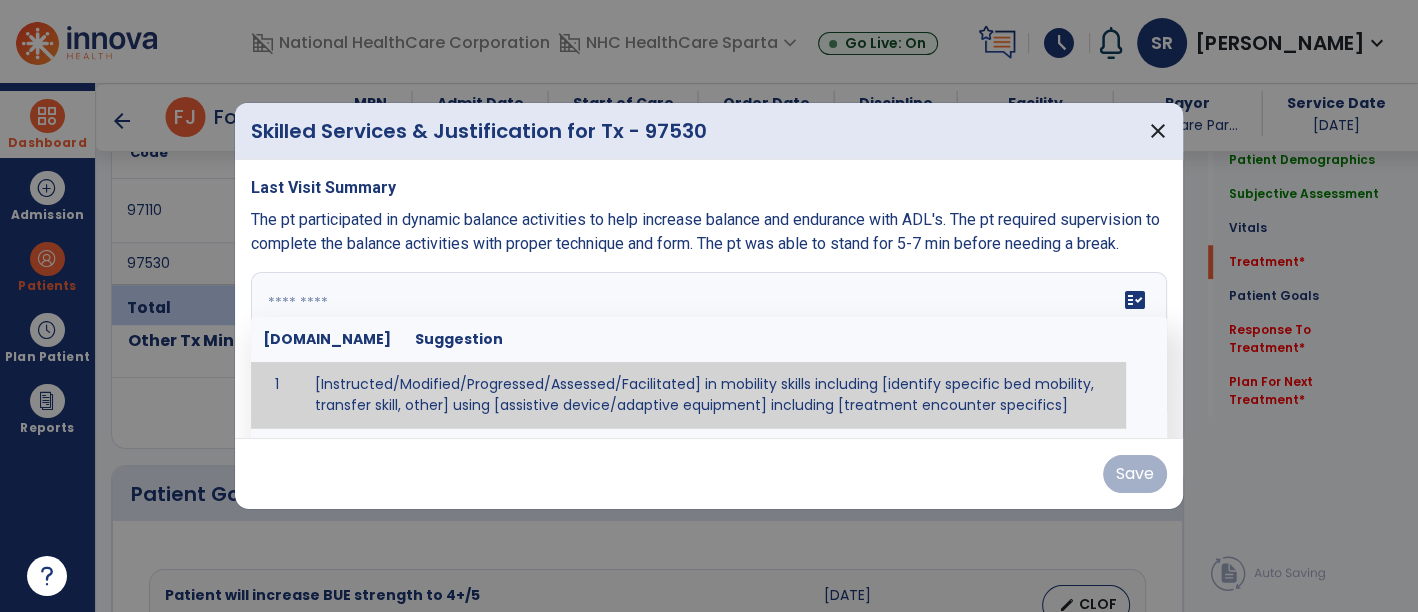 paste on "**********" 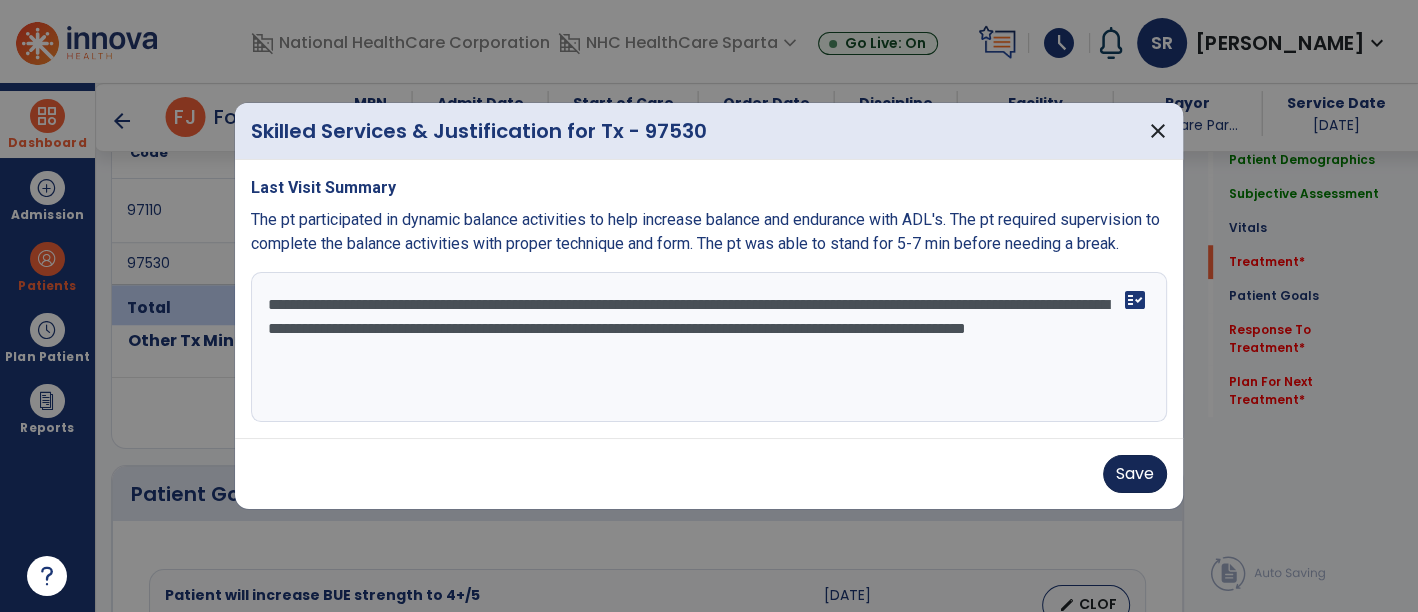 type on "**********" 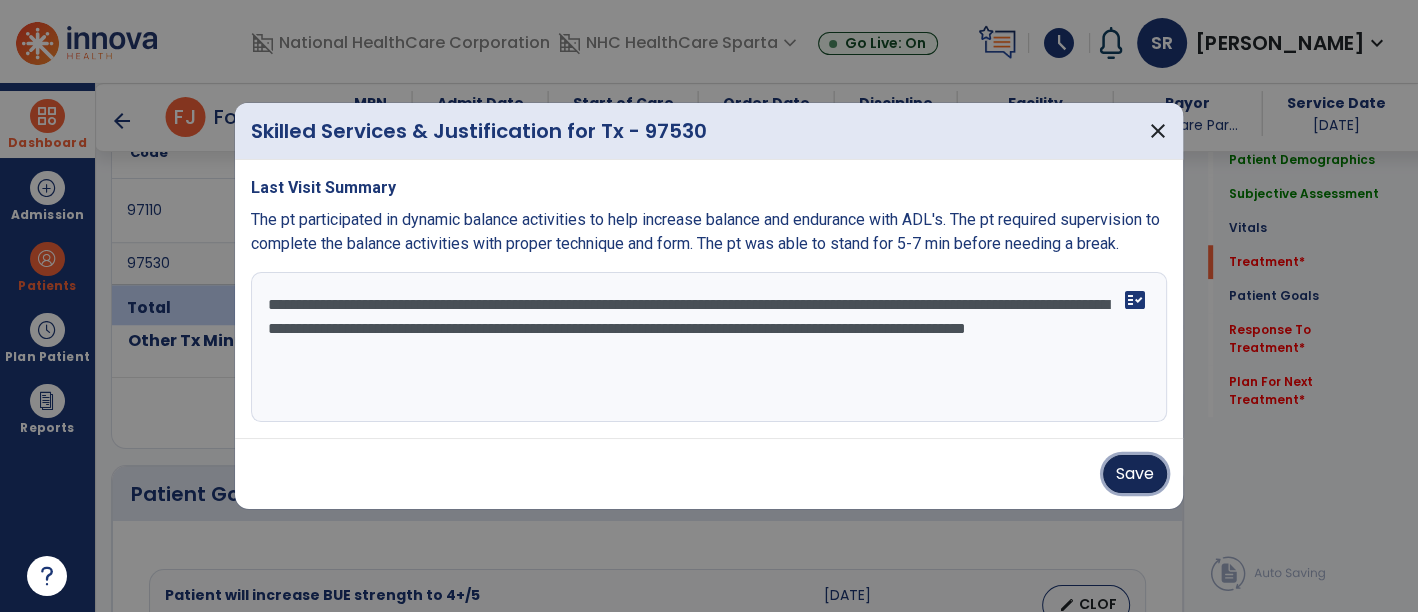 click on "Save" at bounding box center [1135, 474] 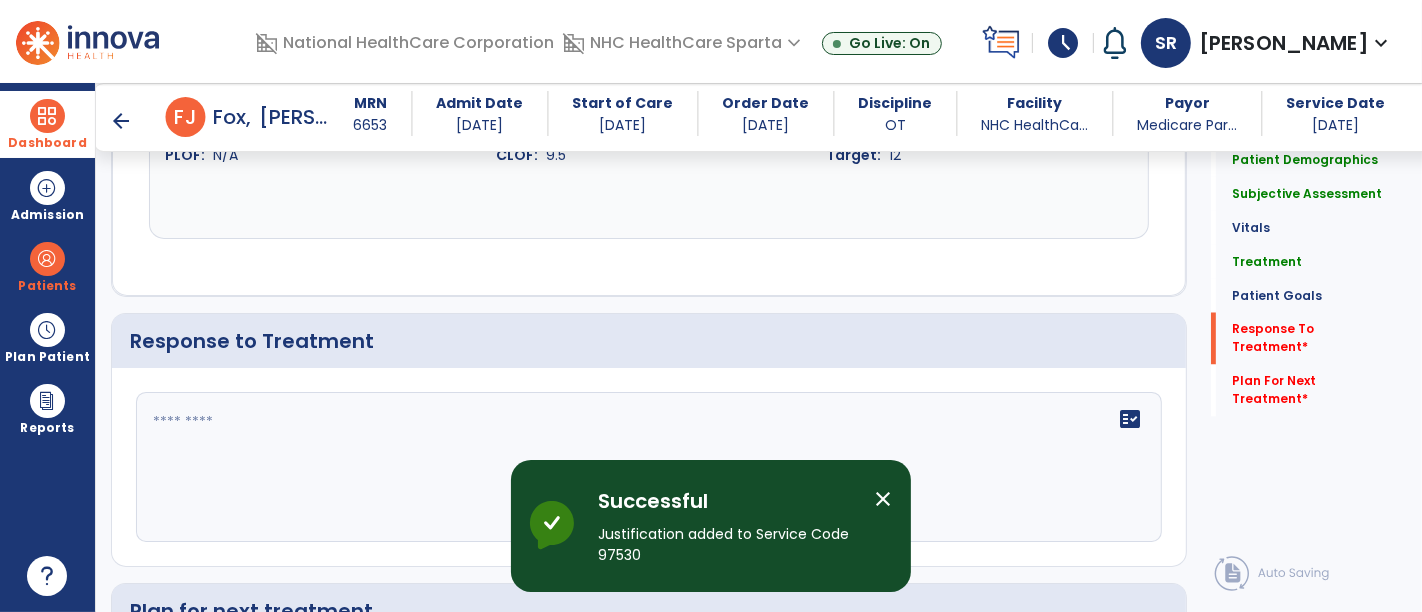 scroll, scrollTop: 3000, scrollLeft: 0, axis: vertical 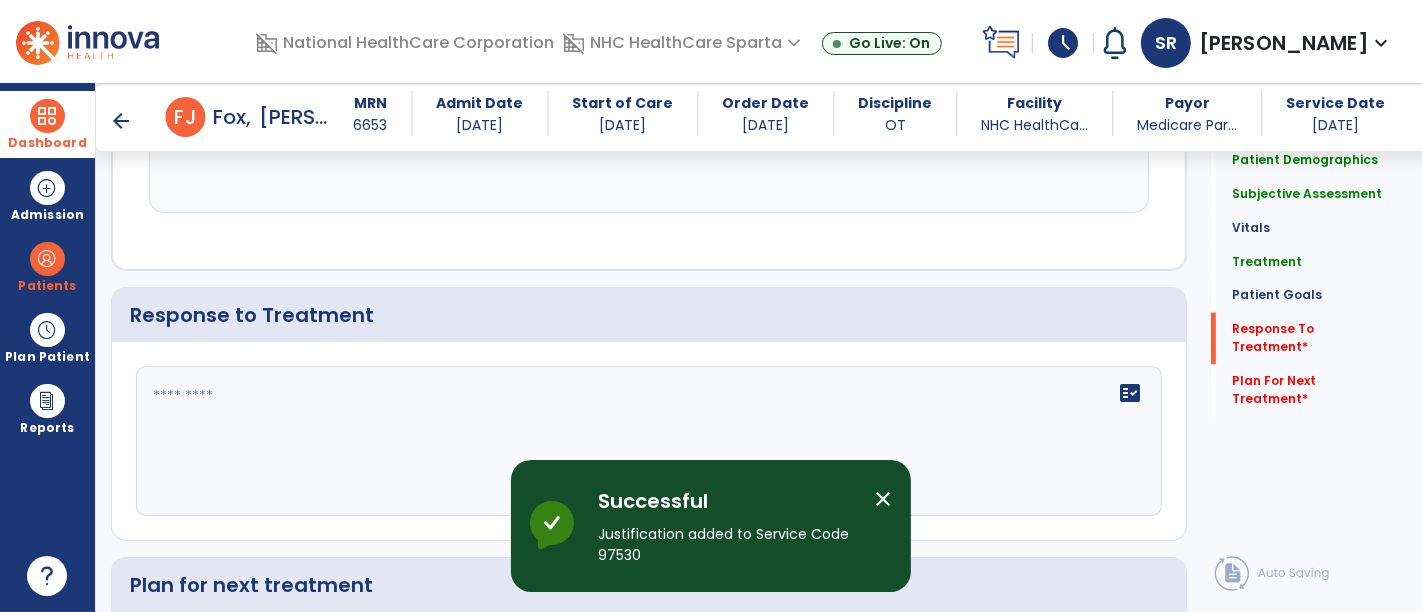 click on "fact_check" 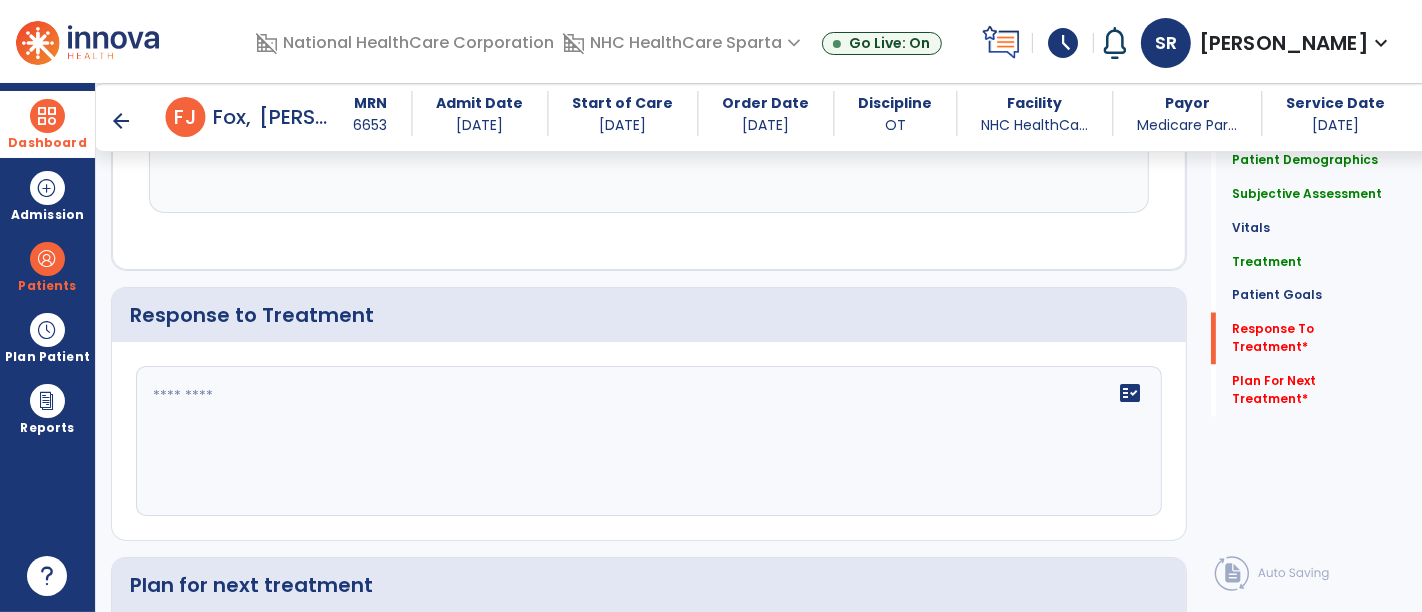 click 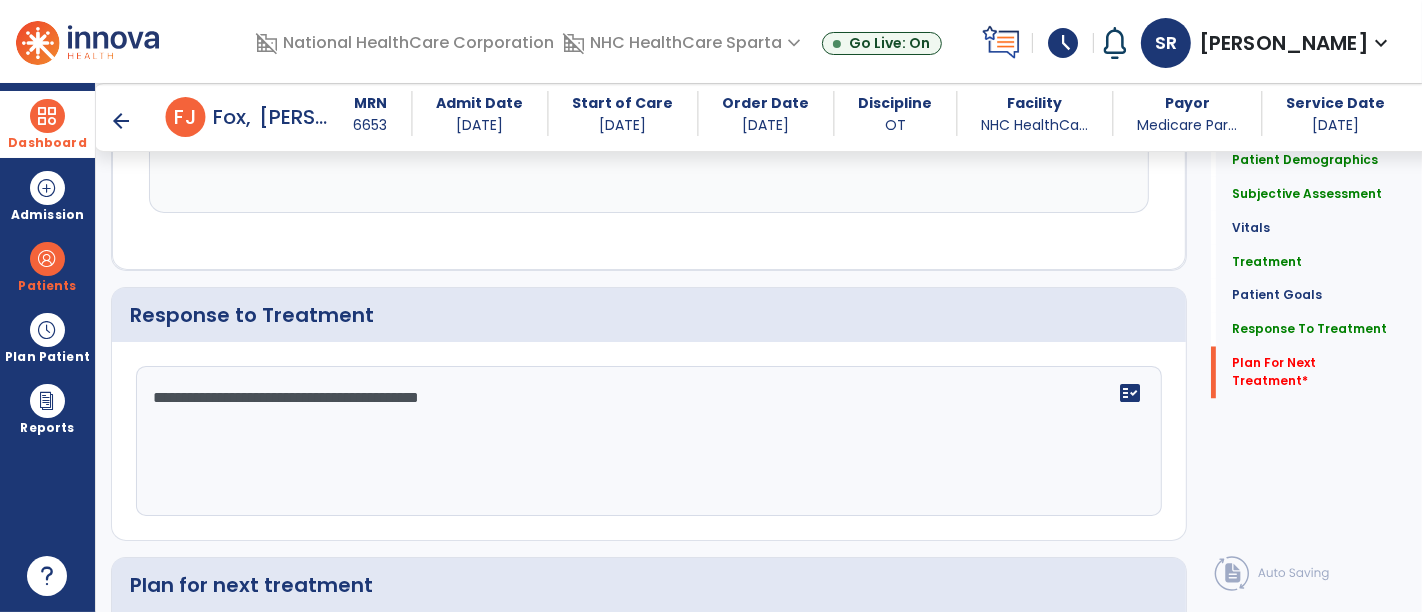 scroll, scrollTop: 3212, scrollLeft: 0, axis: vertical 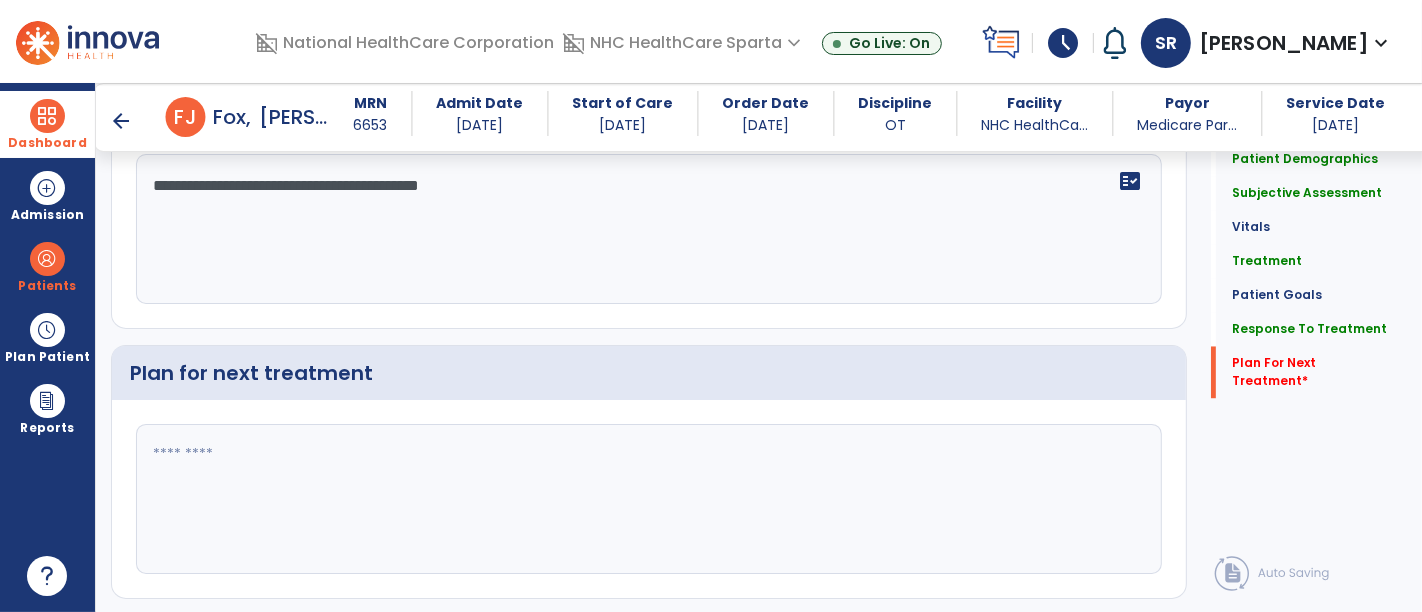 type on "**********" 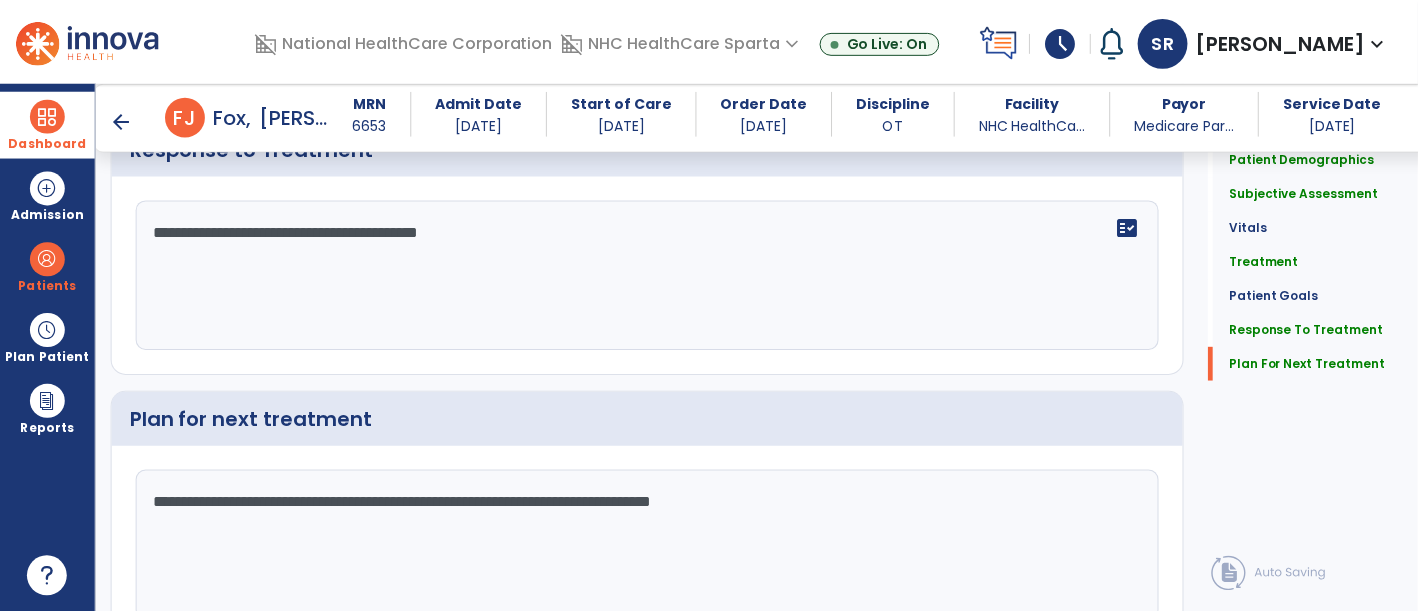 scroll, scrollTop: 3212, scrollLeft: 0, axis: vertical 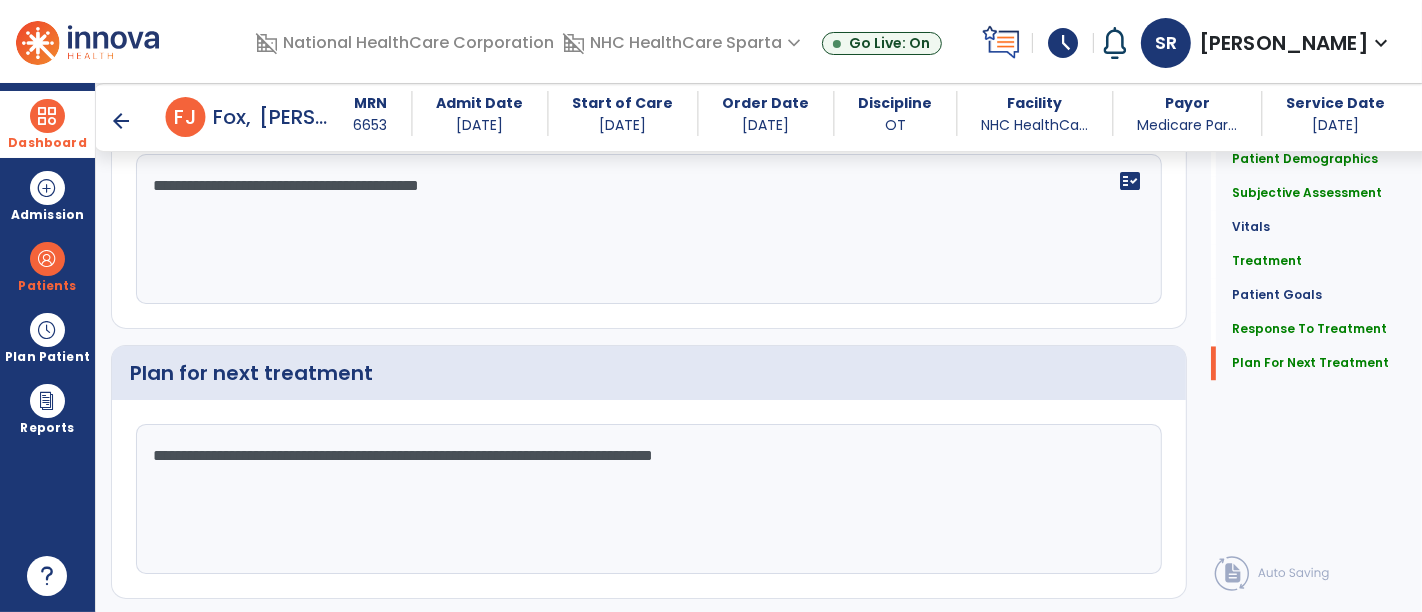 type on "**********" 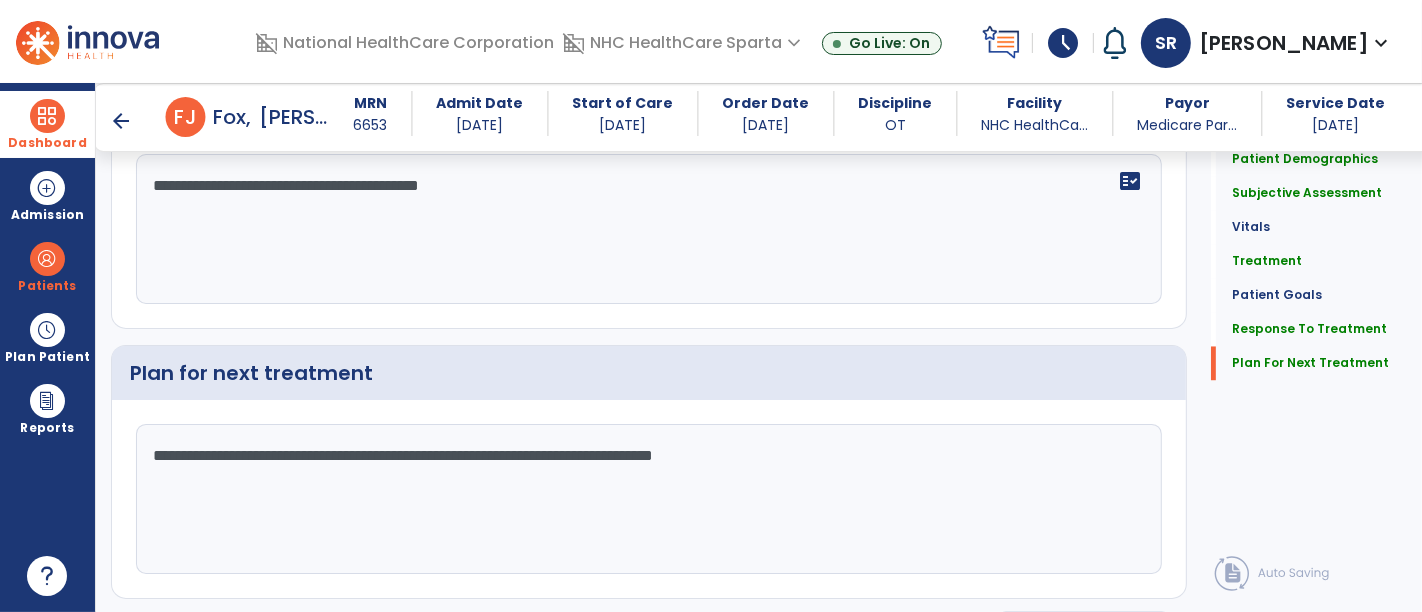 click on "Sign Doc" 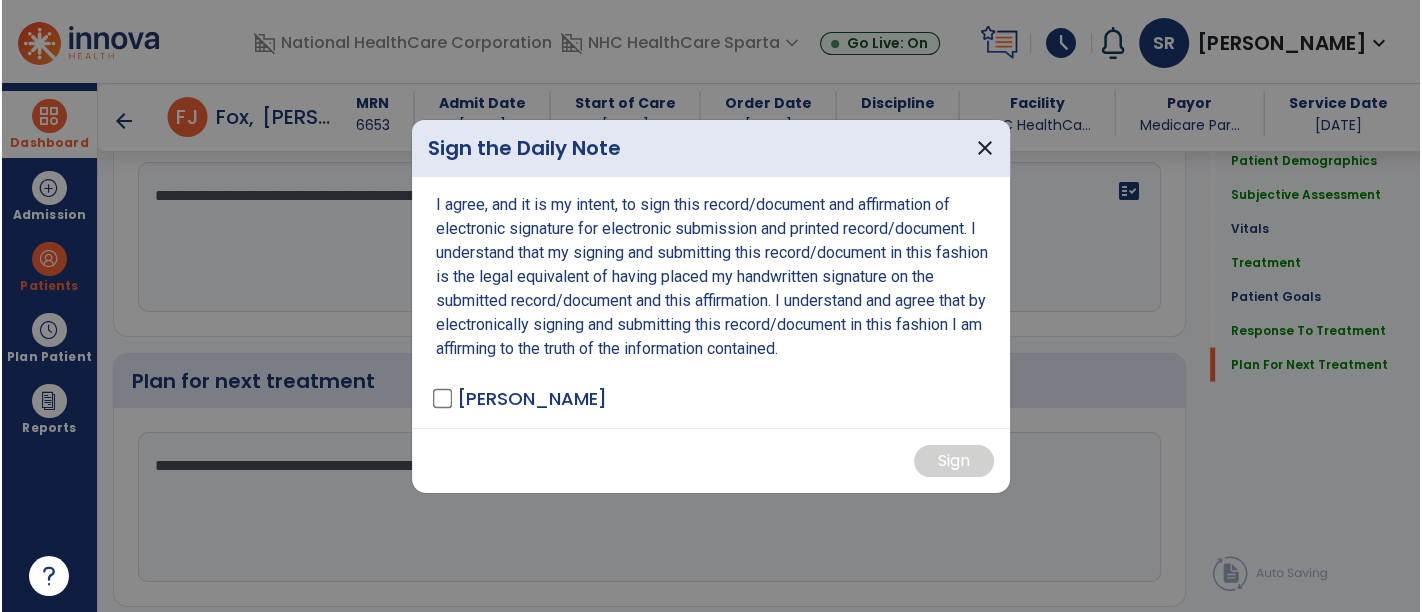 scroll, scrollTop: 3212, scrollLeft: 0, axis: vertical 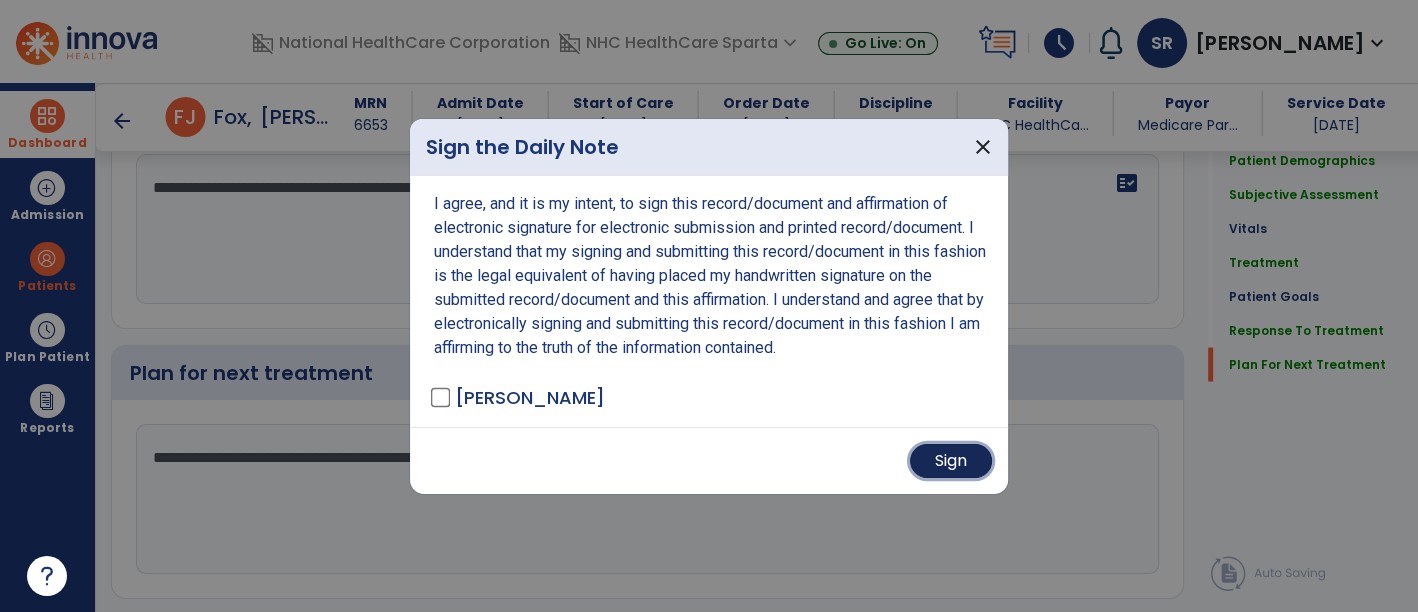 click on "Sign" at bounding box center [951, 461] 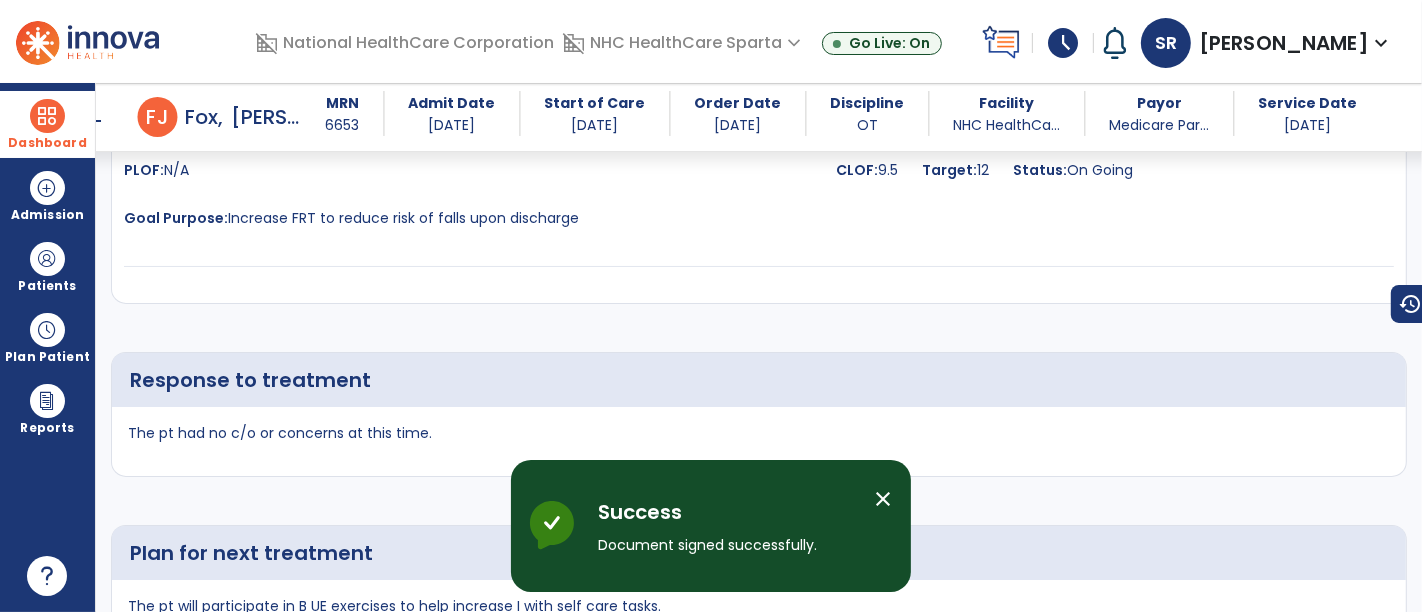 scroll, scrollTop: 4365, scrollLeft: 0, axis: vertical 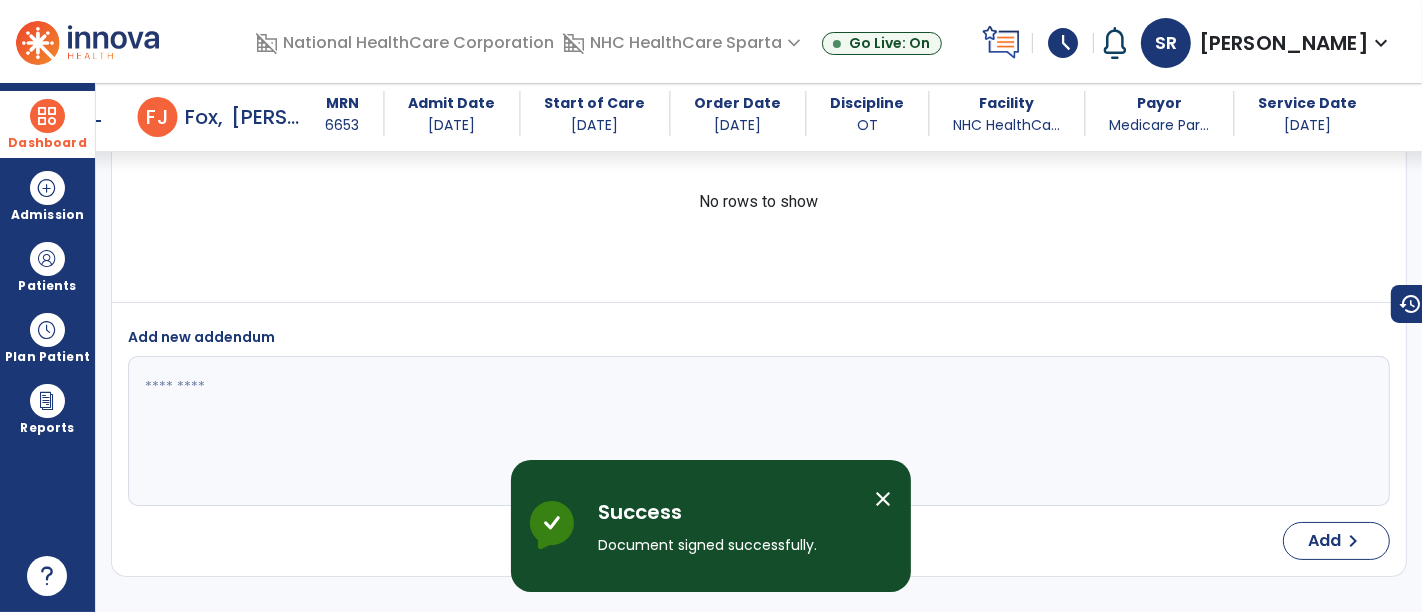 click on "Dashboard" at bounding box center [47, 124] 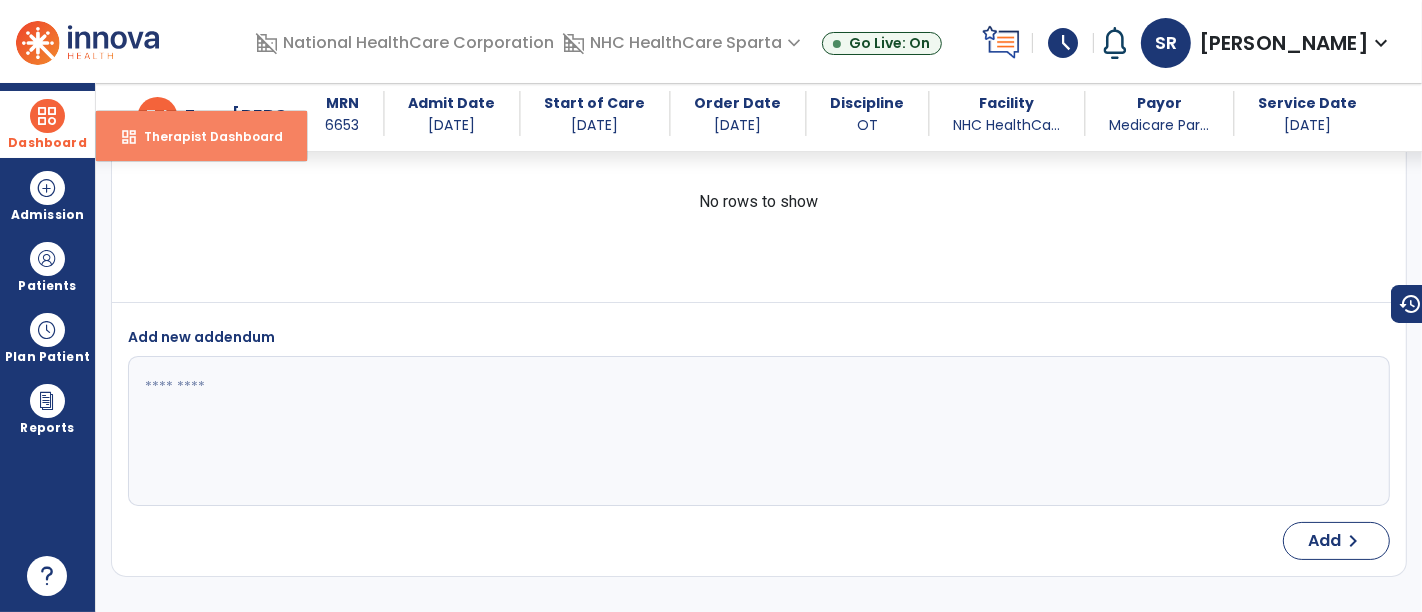 click on "Therapist Dashboard" at bounding box center (205, 136) 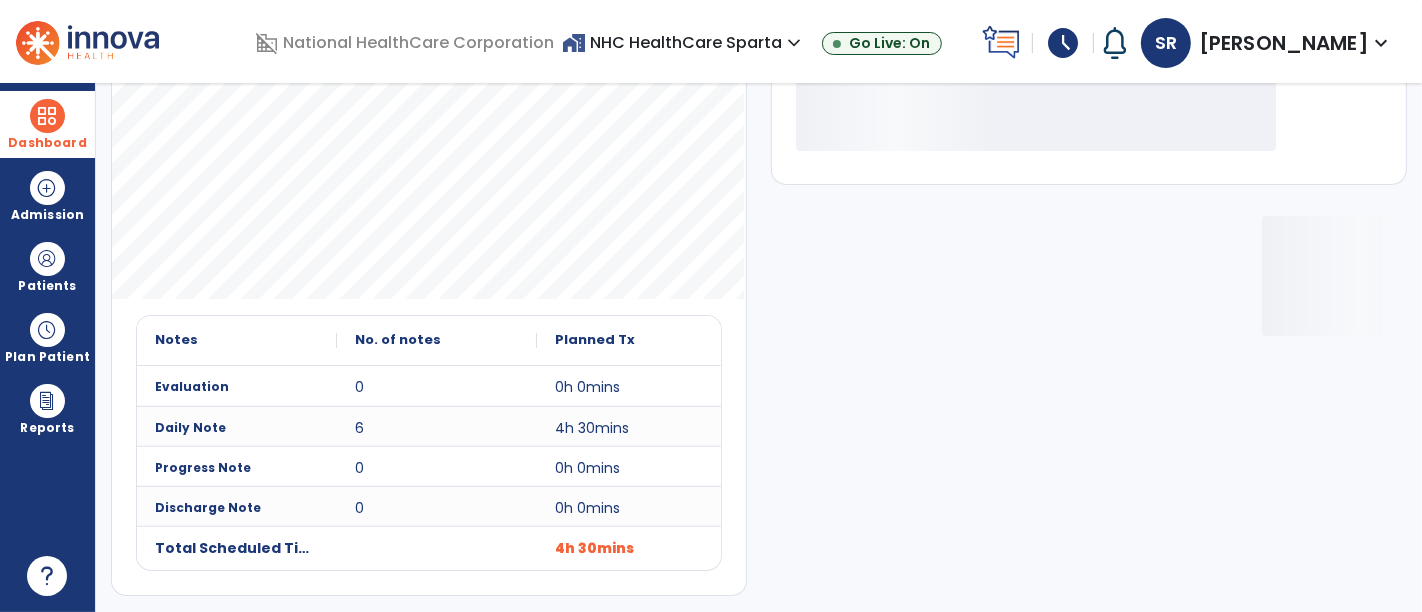 scroll, scrollTop: 259, scrollLeft: 0, axis: vertical 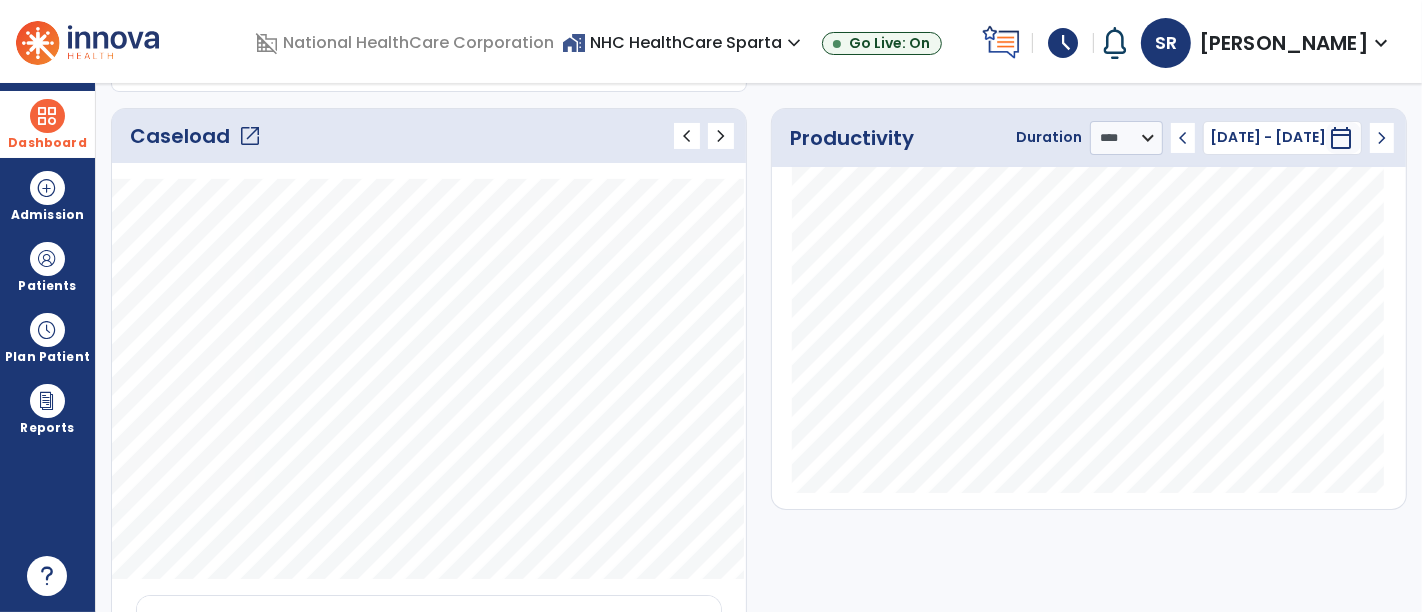 click on "Caseload   open_in_new" 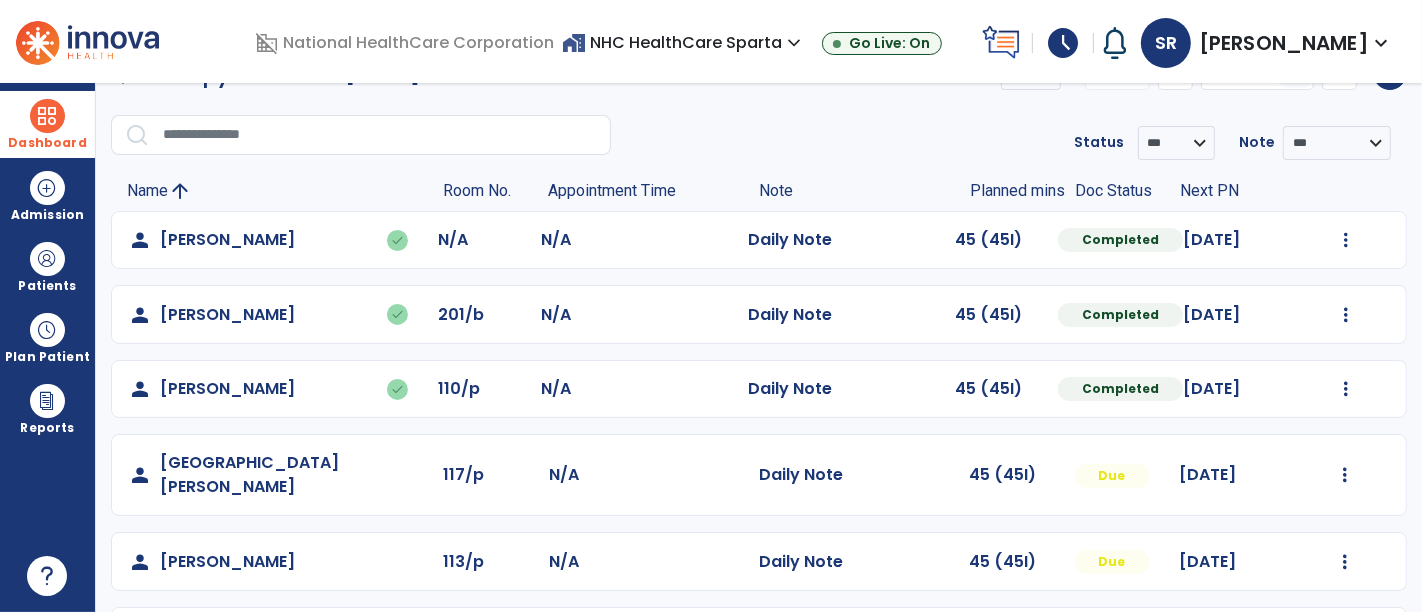 scroll, scrollTop: 98, scrollLeft: 0, axis: vertical 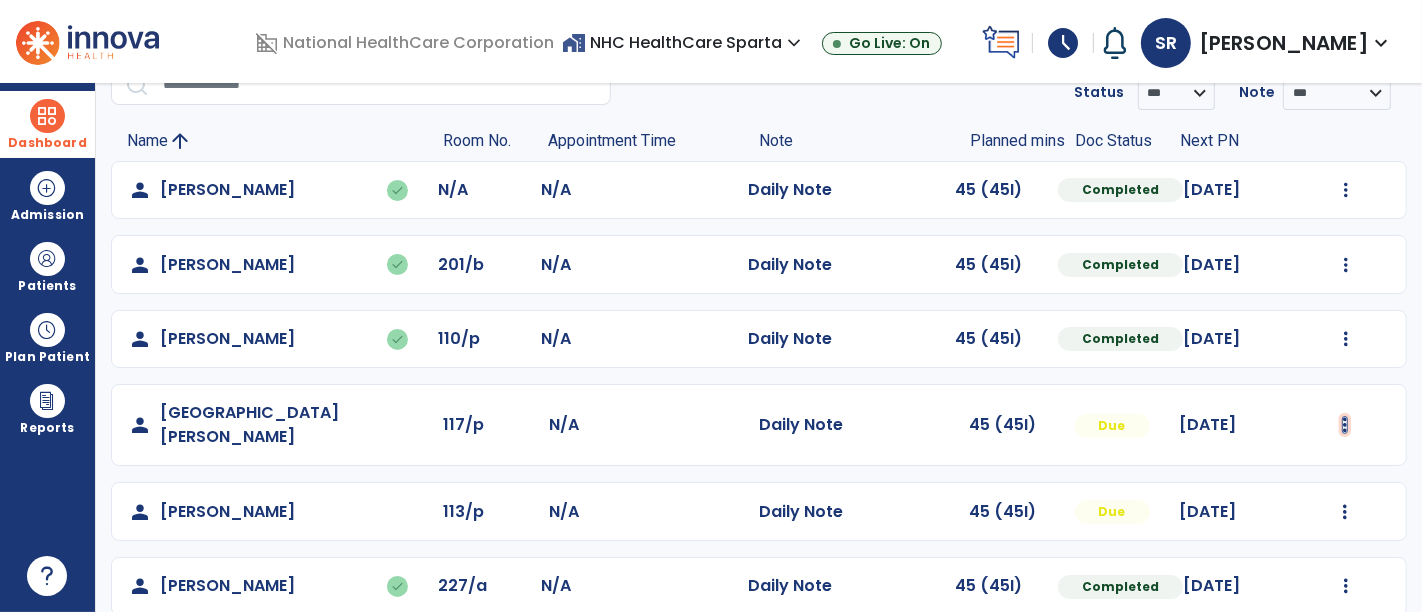 click at bounding box center (1346, 190) 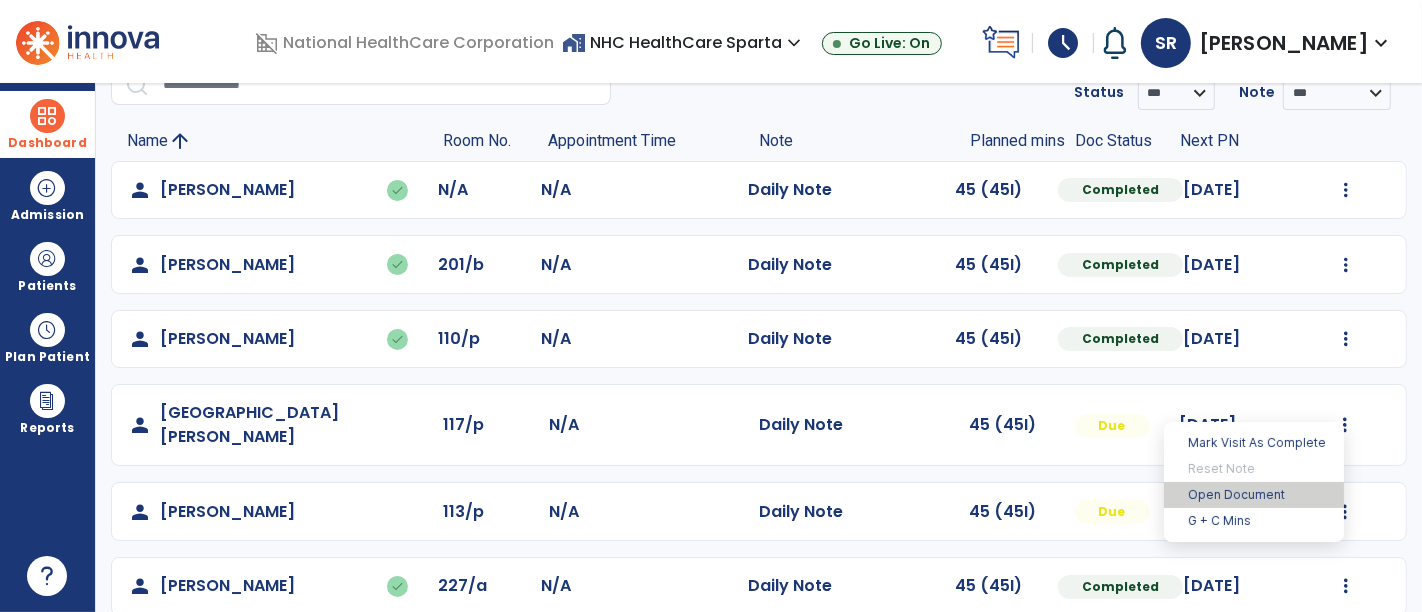 click on "Open Document" at bounding box center [1254, 495] 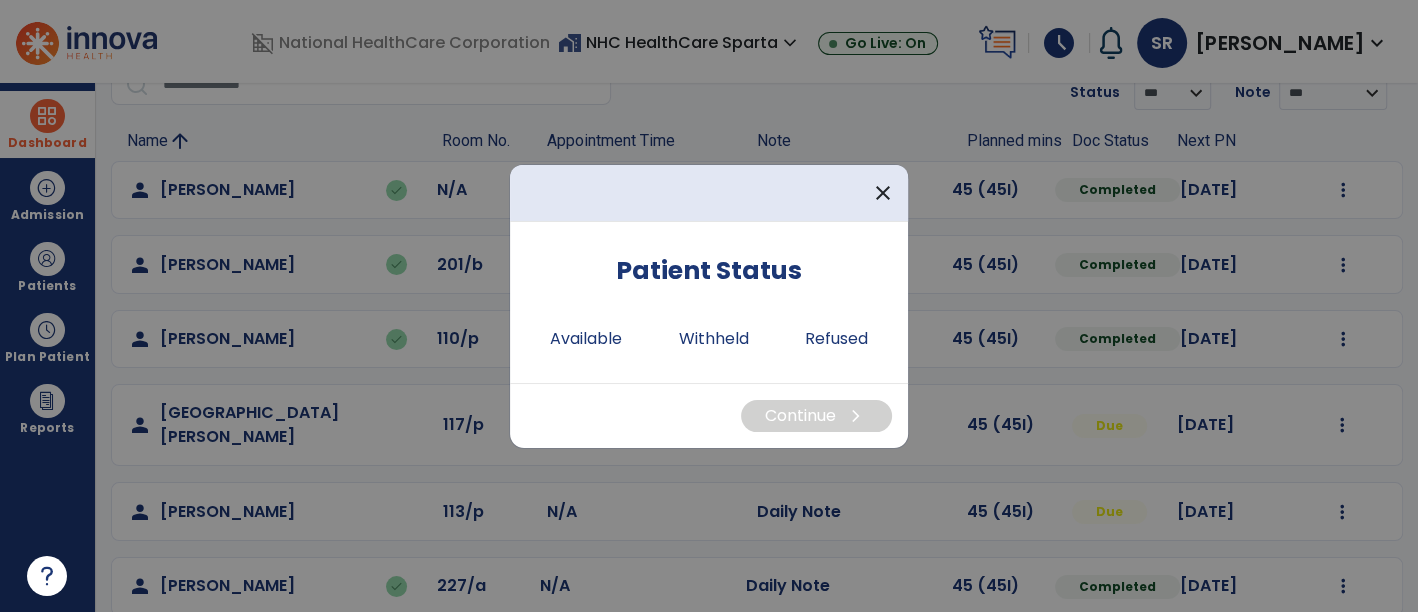 click on "Patient Status" at bounding box center [709, 274] 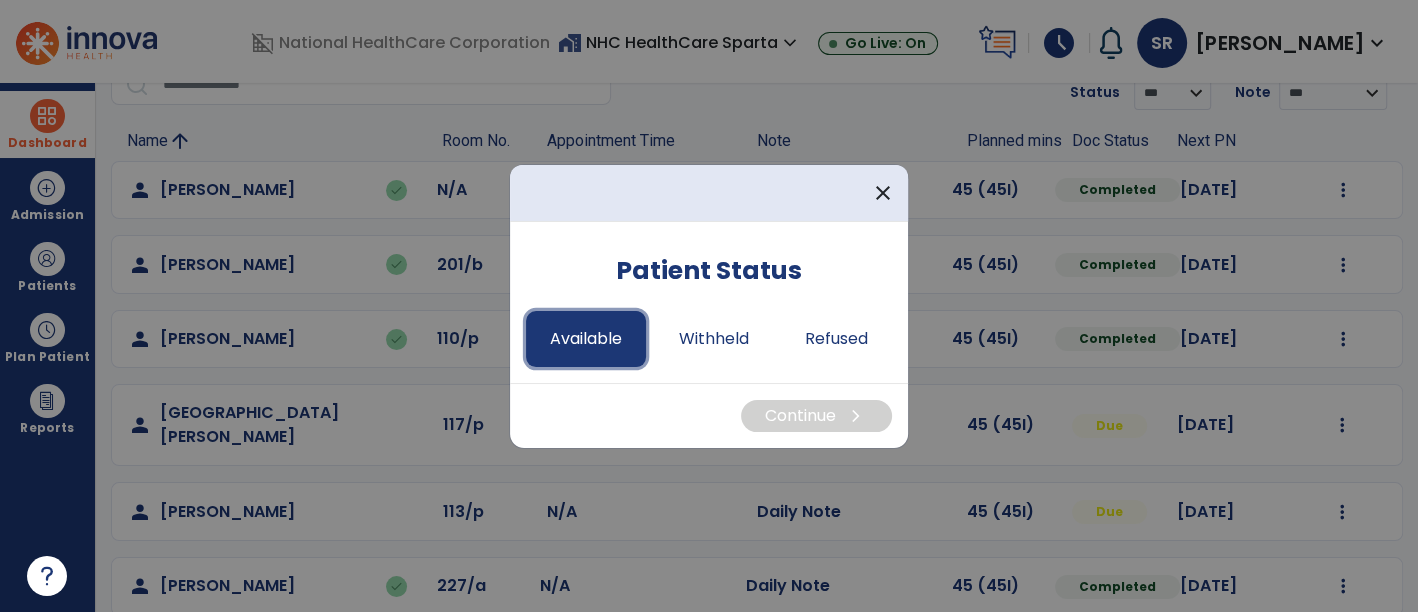 click on "Available" at bounding box center [586, 339] 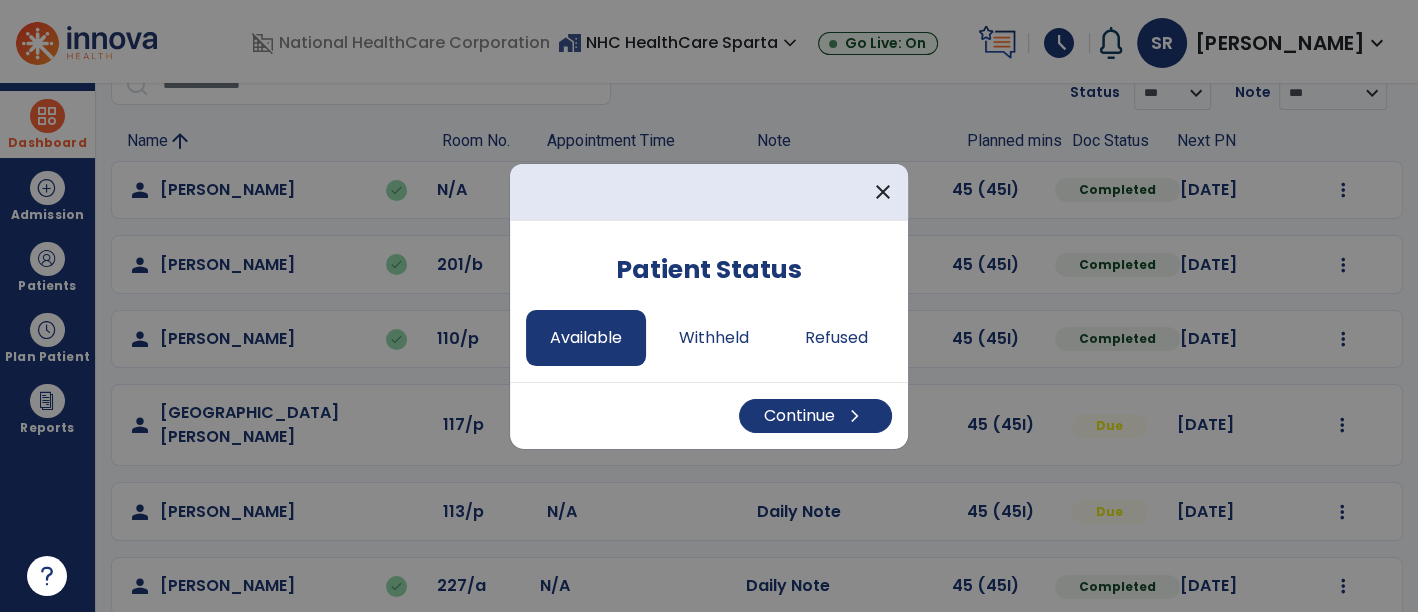 click on "Continue   chevron_right" at bounding box center (709, 415) 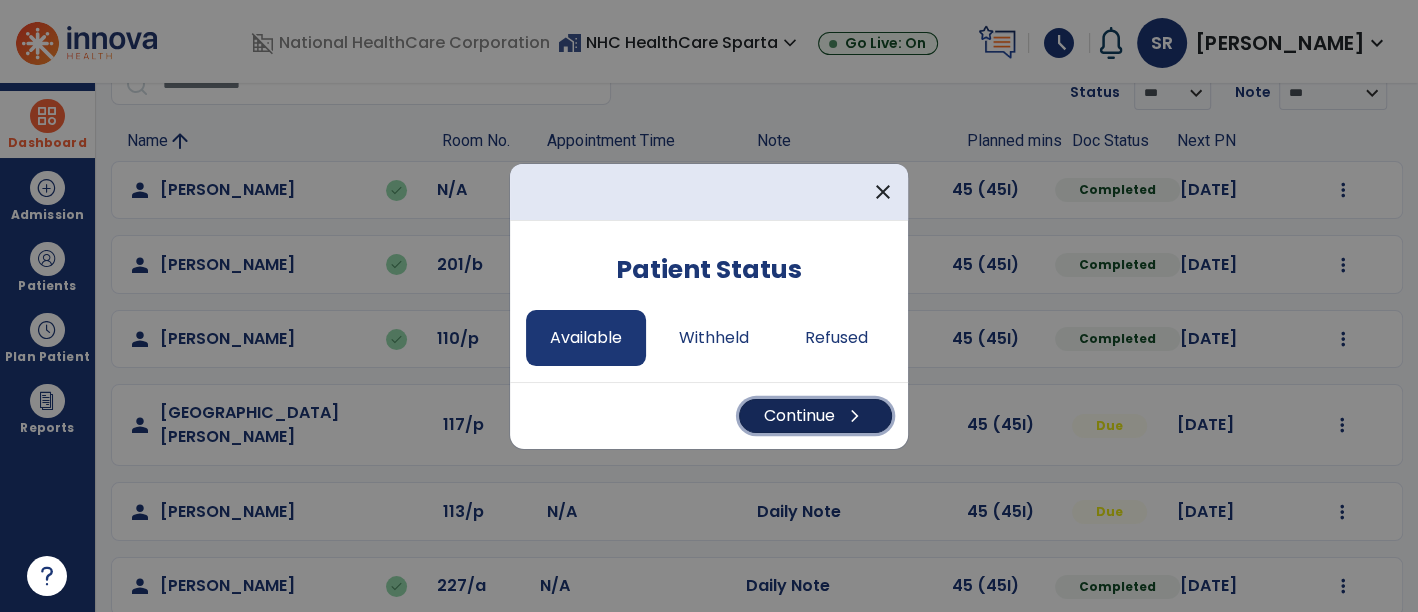 click on "Continue   chevron_right" at bounding box center [815, 416] 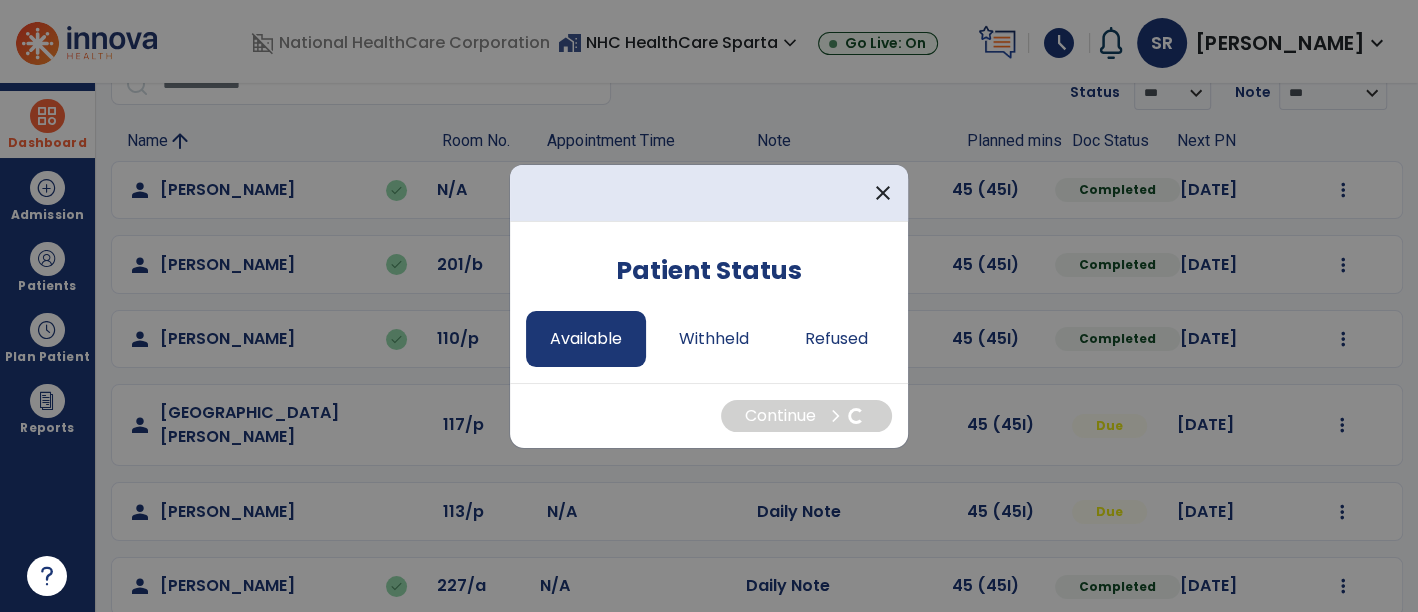 select on "*" 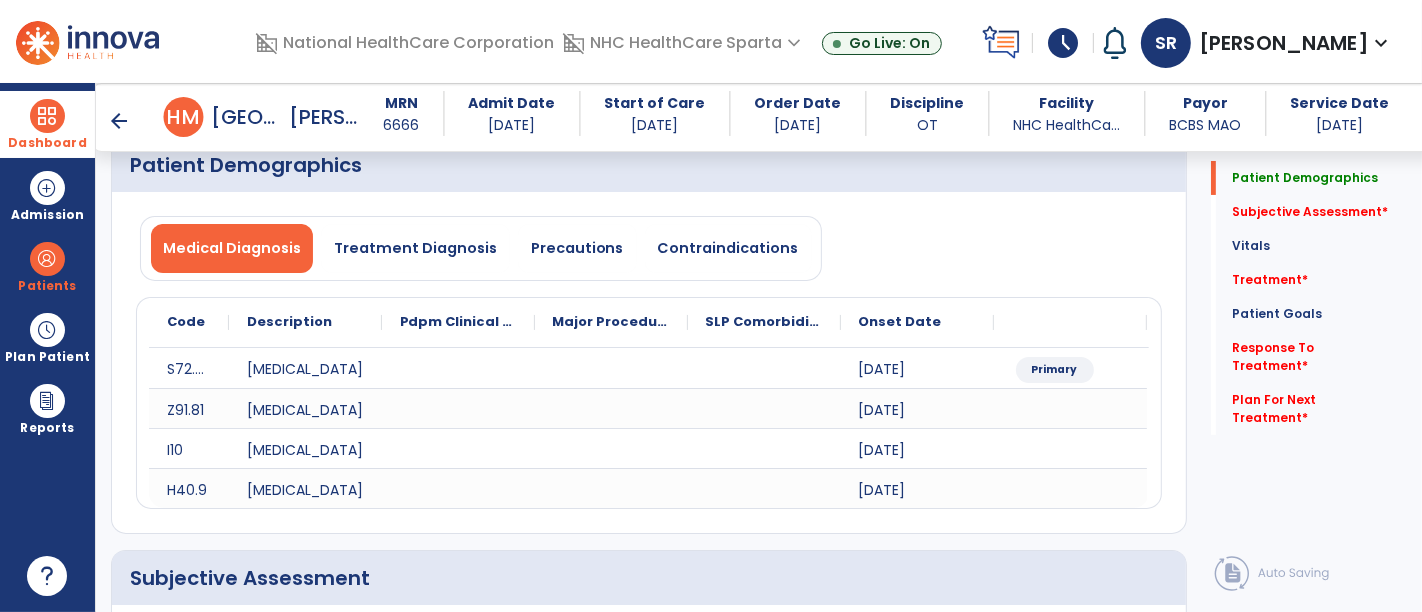 scroll, scrollTop: 427, scrollLeft: 0, axis: vertical 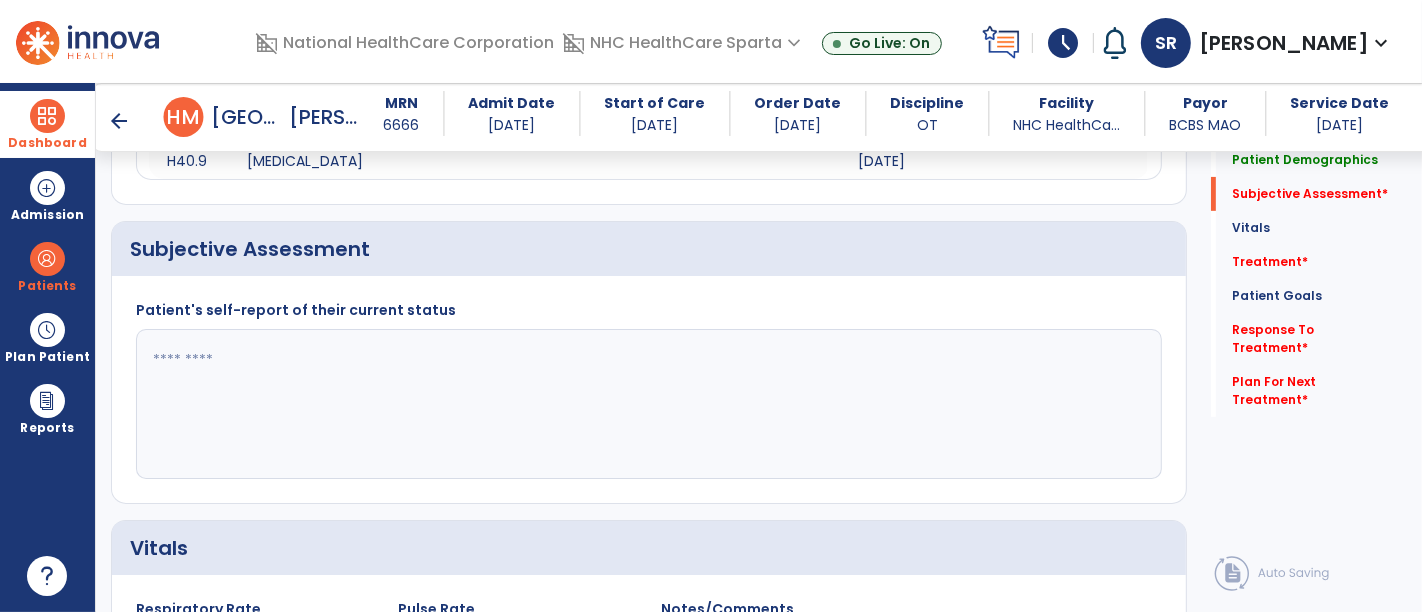 click 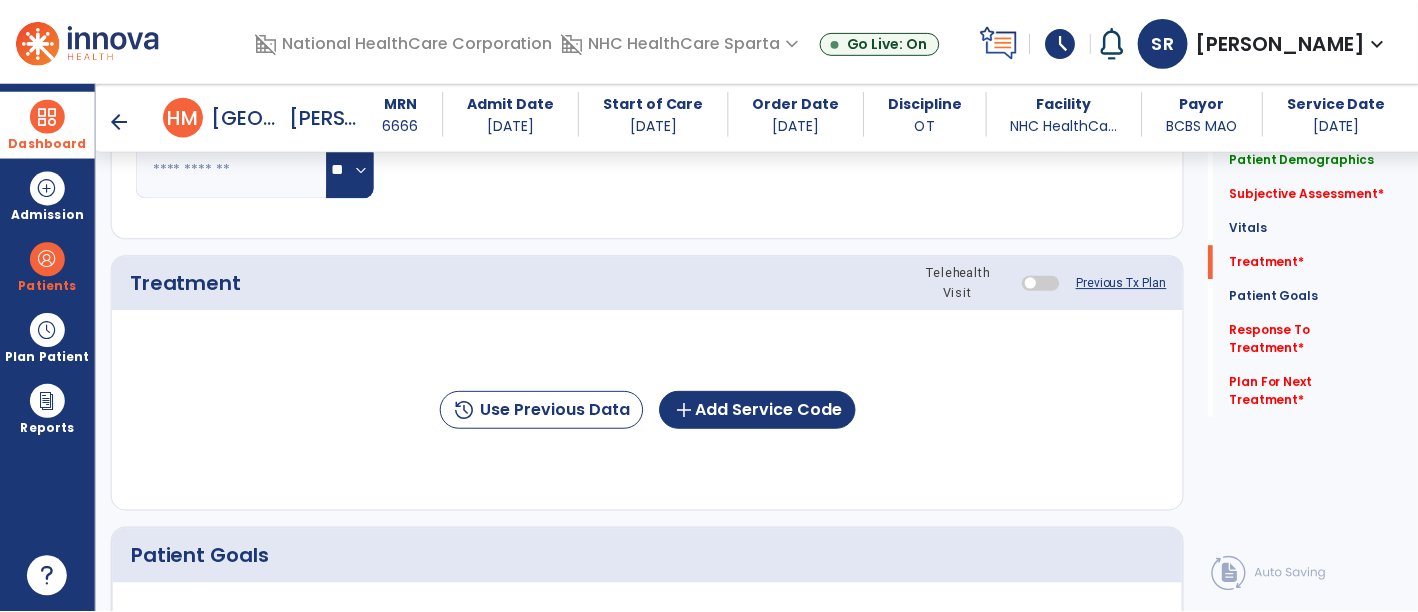 scroll, scrollTop: 1165, scrollLeft: 0, axis: vertical 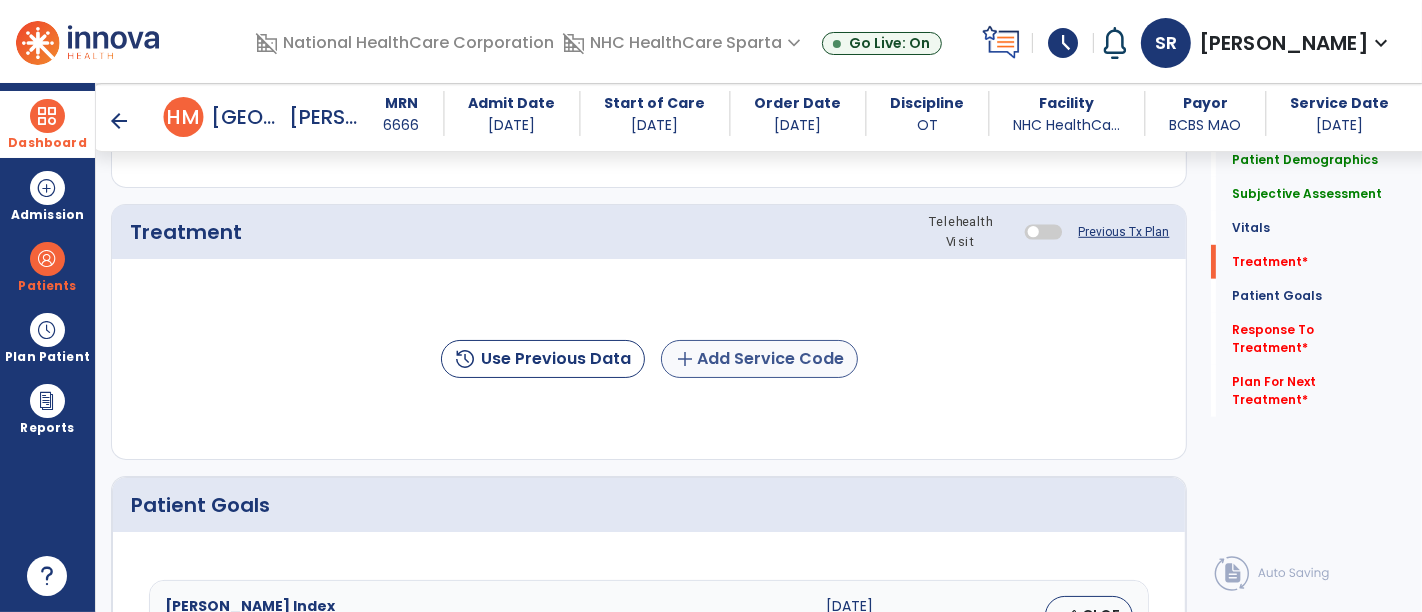 type on "**********" 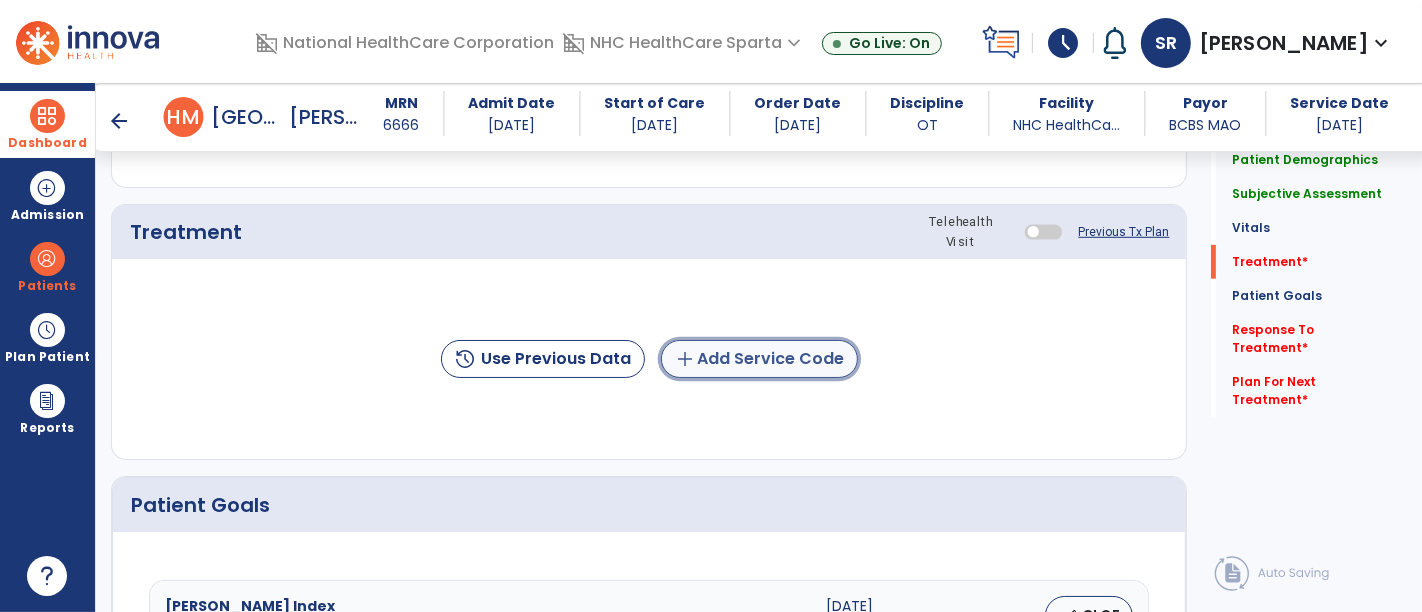 click on "add  Add Service Code" 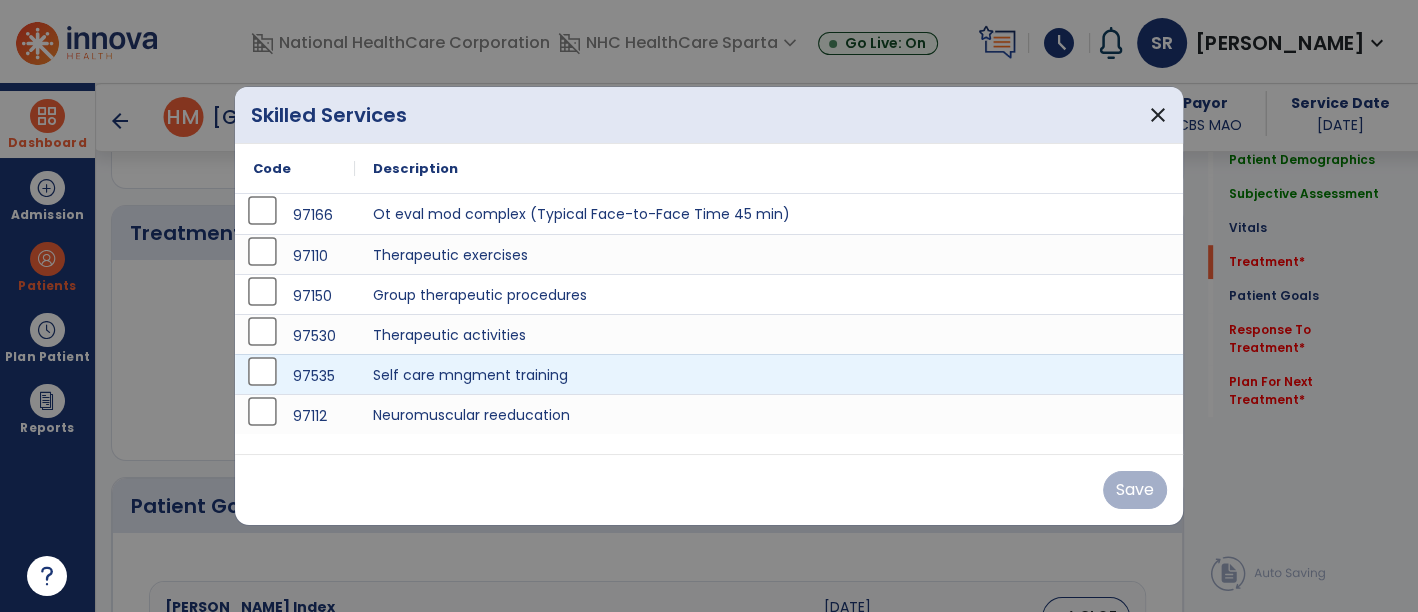 scroll, scrollTop: 1165, scrollLeft: 0, axis: vertical 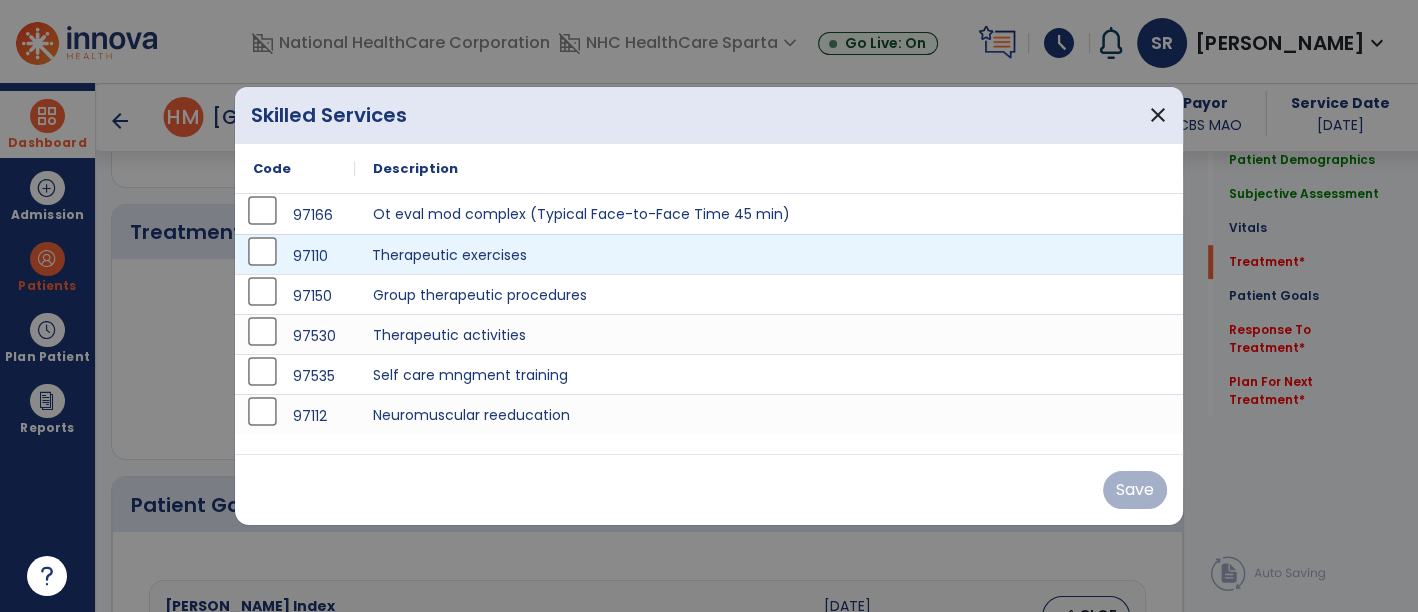 click on "Therapeutic exercises" at bounding box center (769, 254) 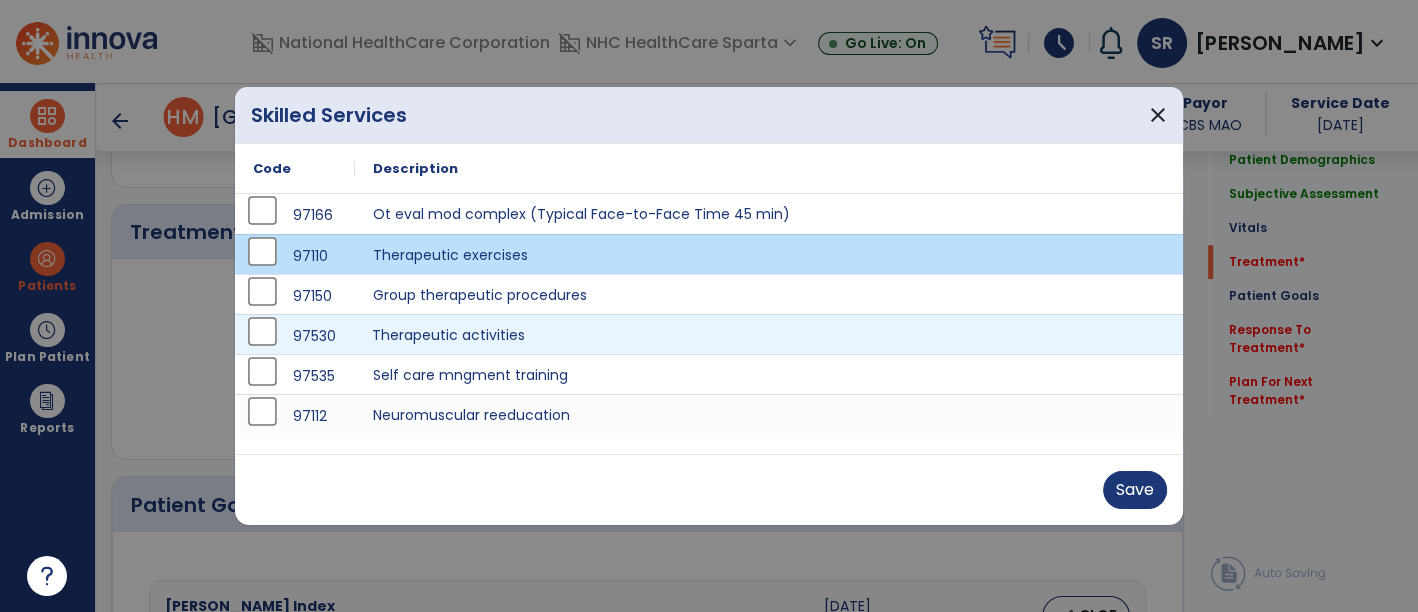 click on "Therapeutic activities" at bounding box center (769, 334) 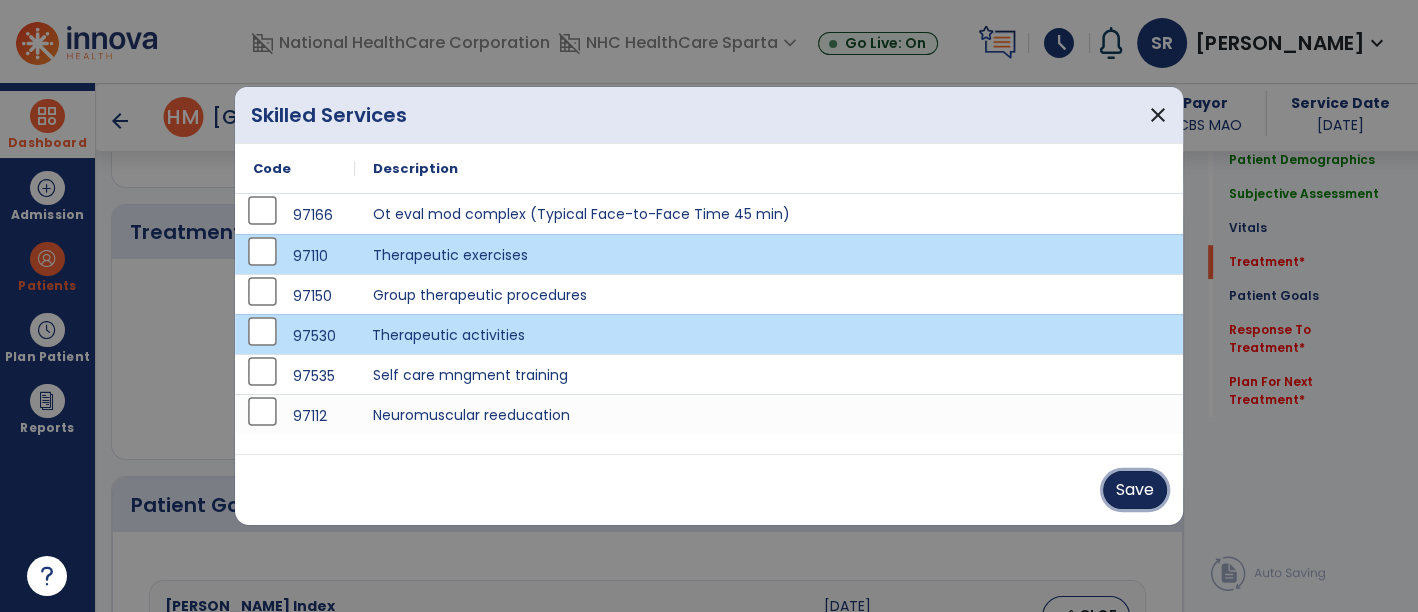 click on "Save" at bounding box center [1135, 490] 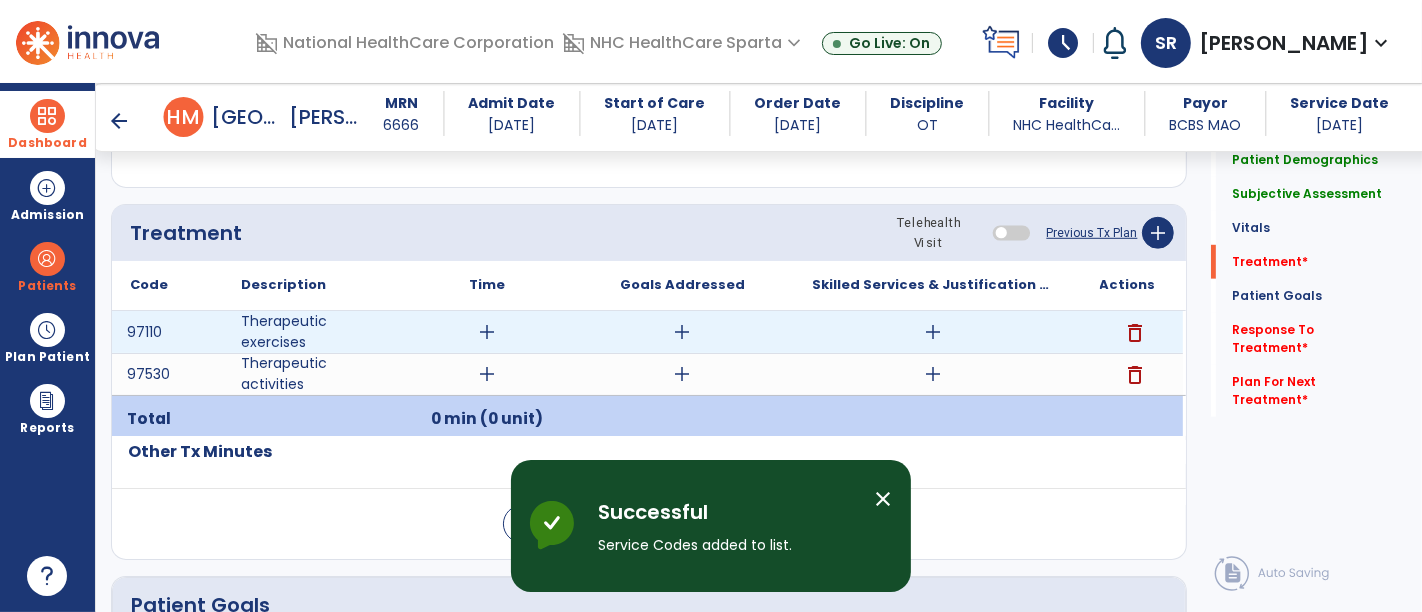 click on "add" at bounding box center [488, 332] 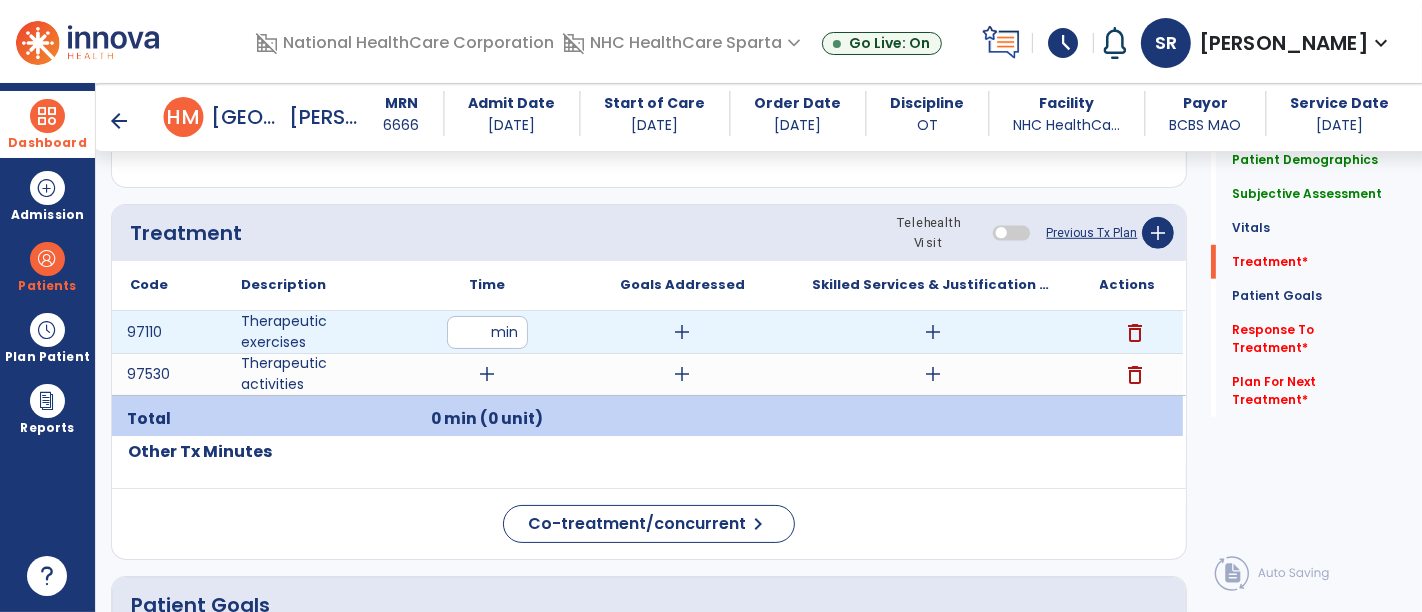 type on "**" 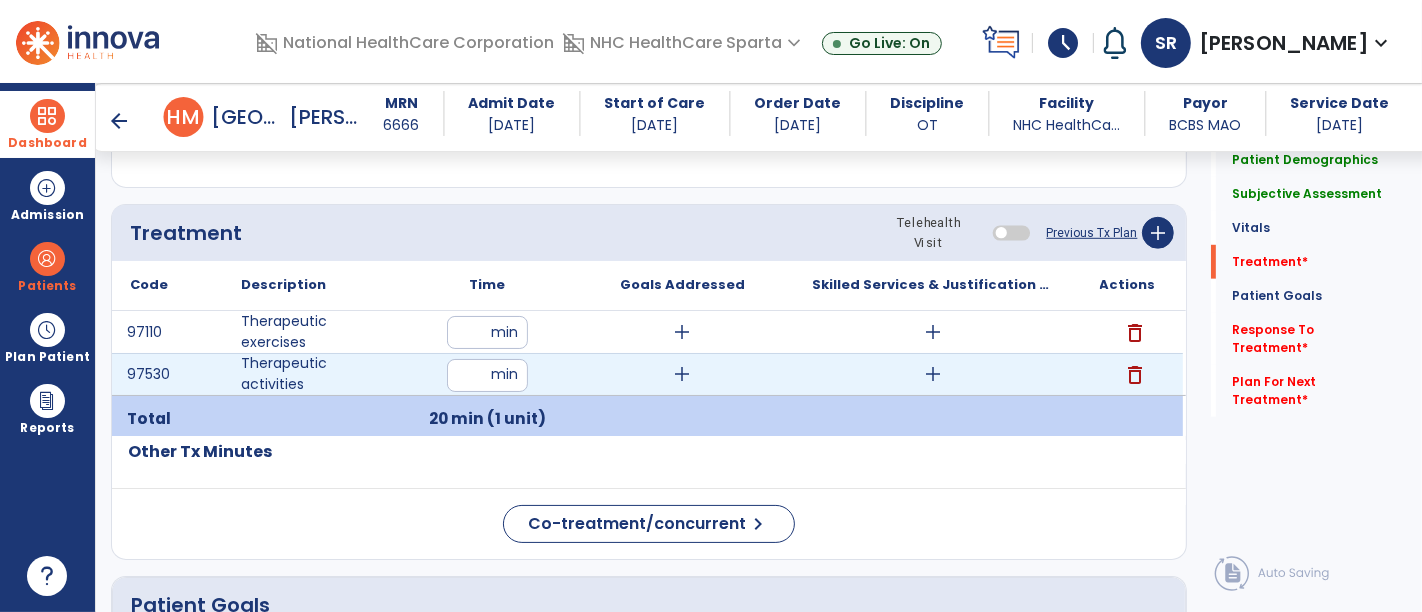 type on "**" 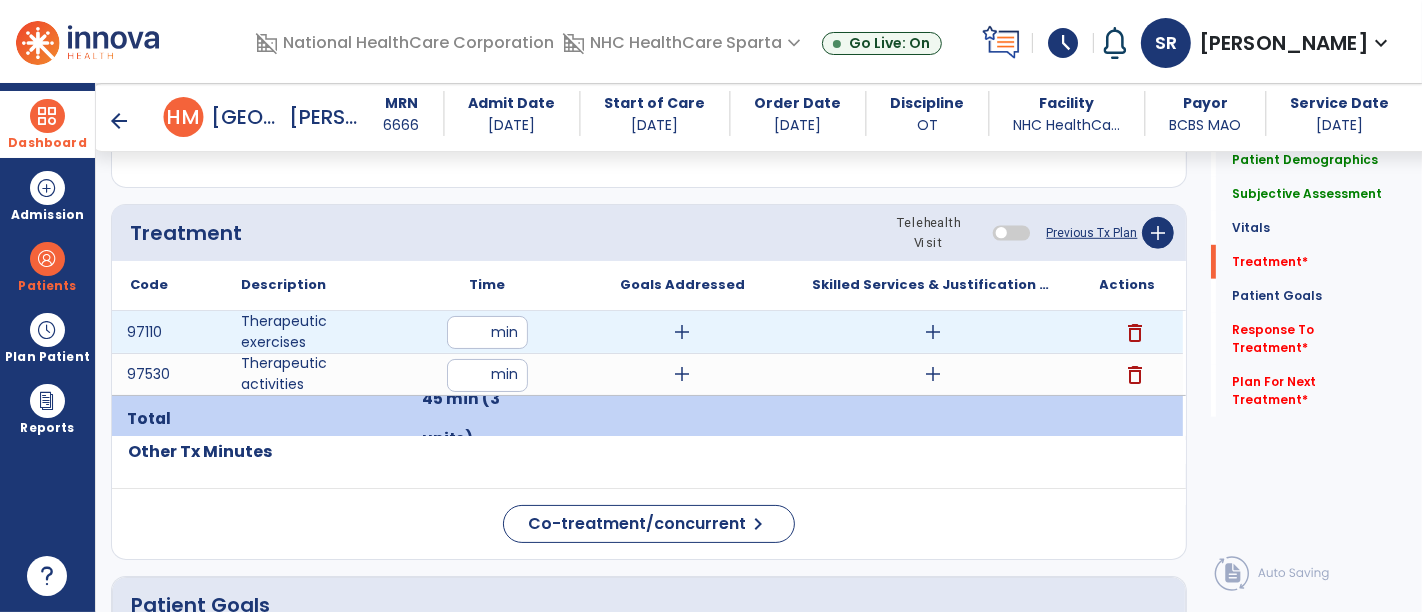 click on "add" at bounding box center [683, 332] 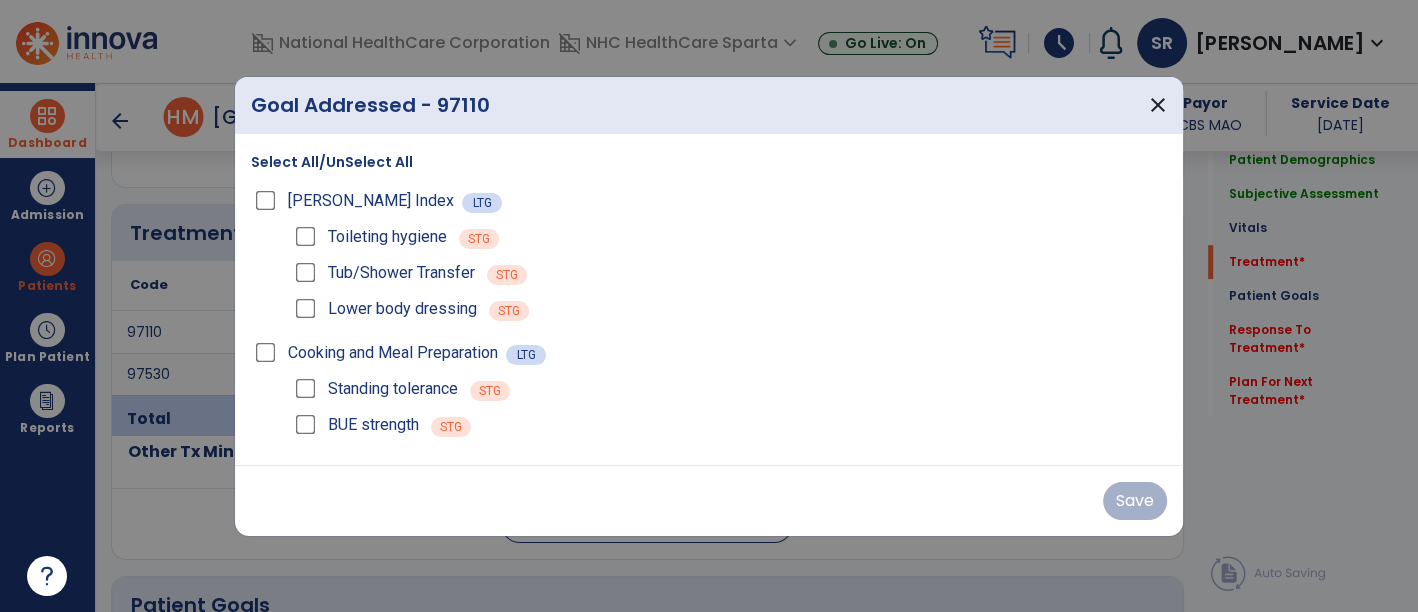 scroll, scrollTop: 1165, scrollLeft: 0, axis: vertical 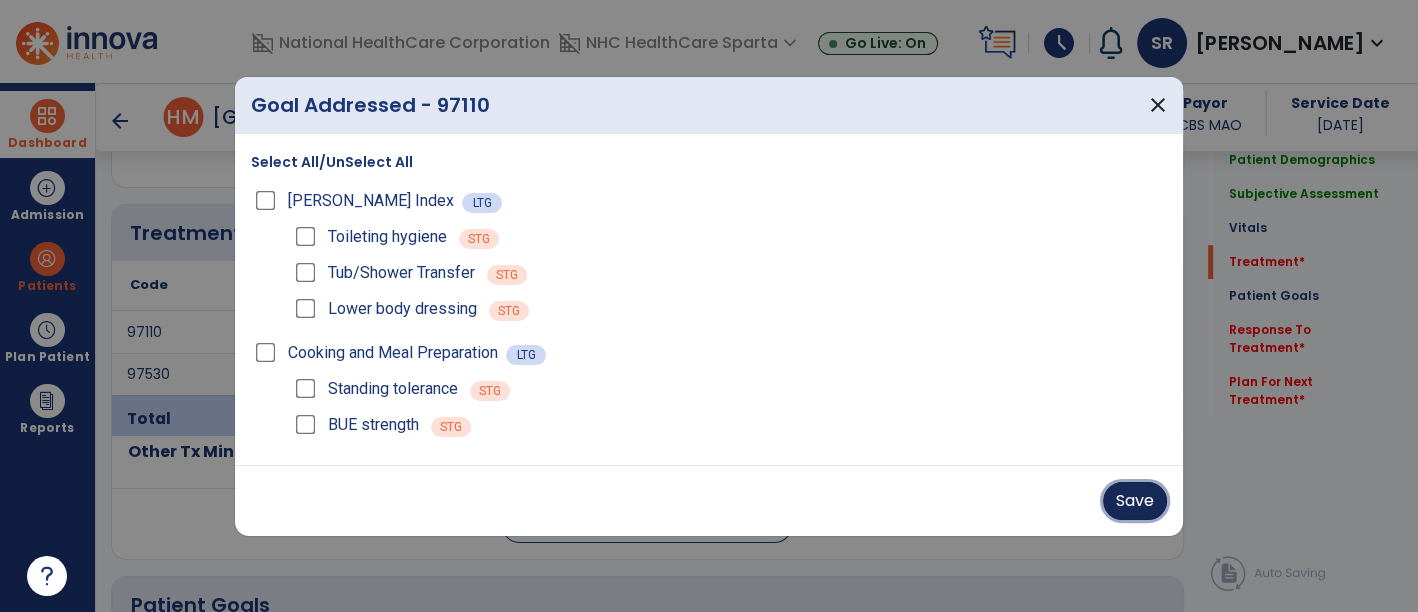 click on "Save" at bounding box center (1135, 501) 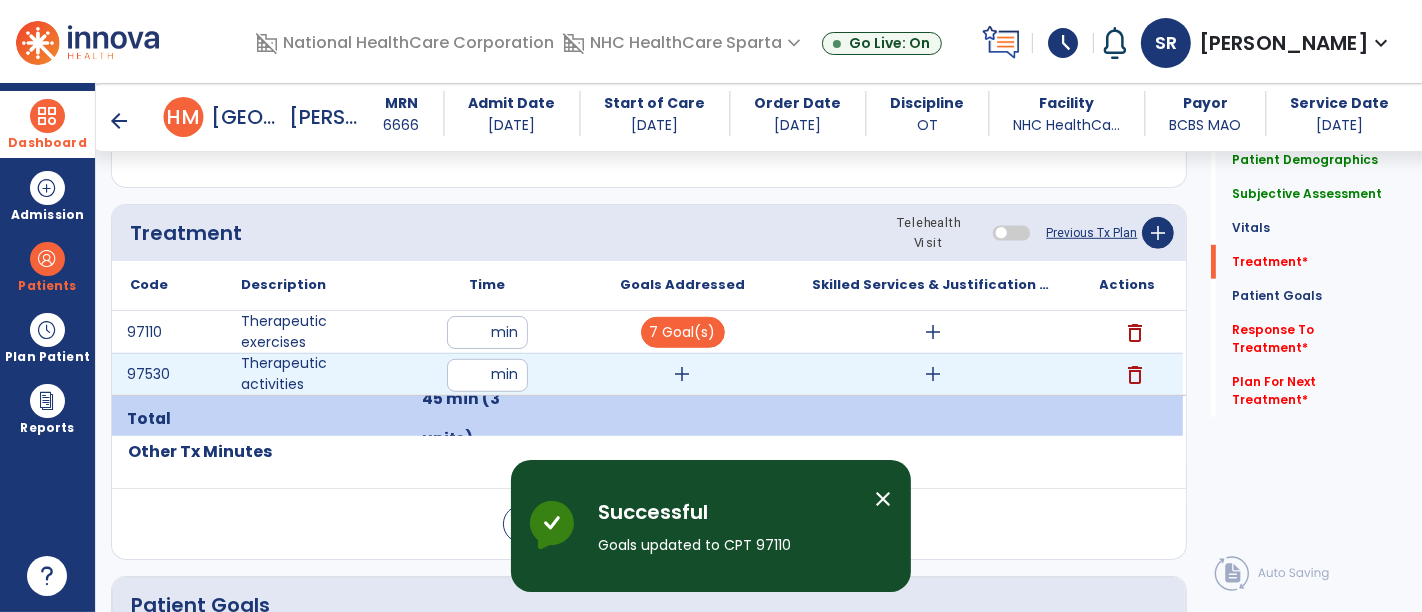 click on "add" at bounding box center (683, 374) 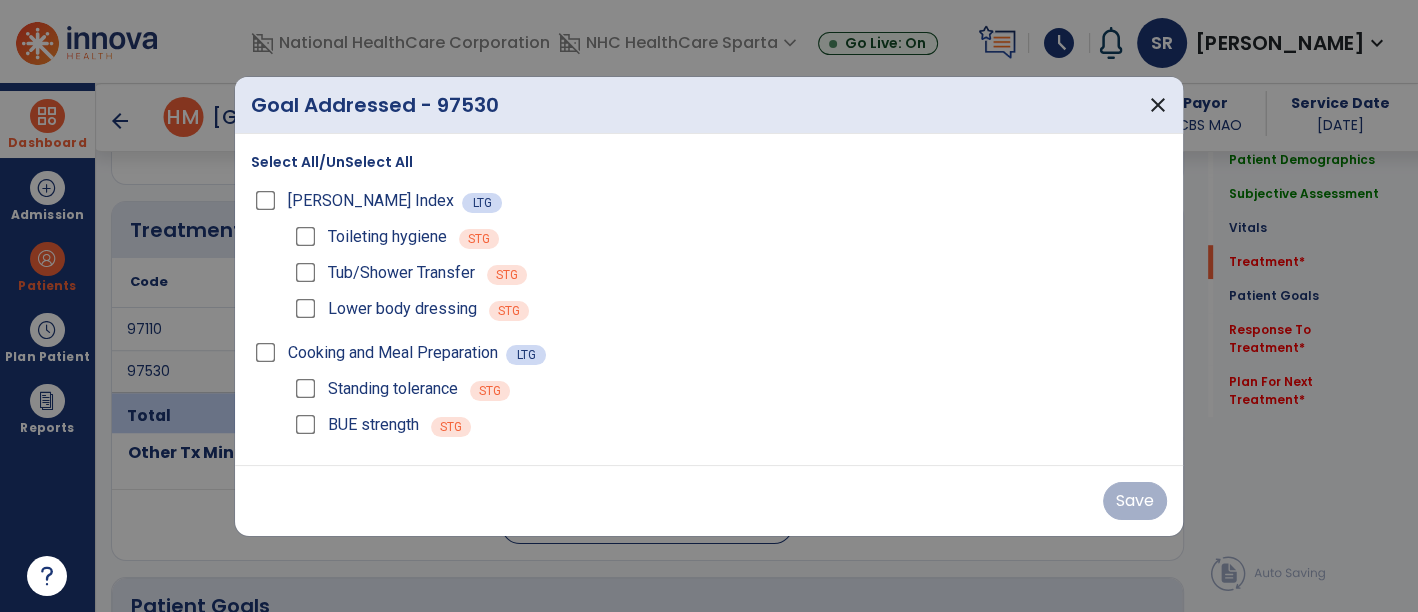 scroll, scrollTop: 1165, scrollLeft: 0, axis: vertical 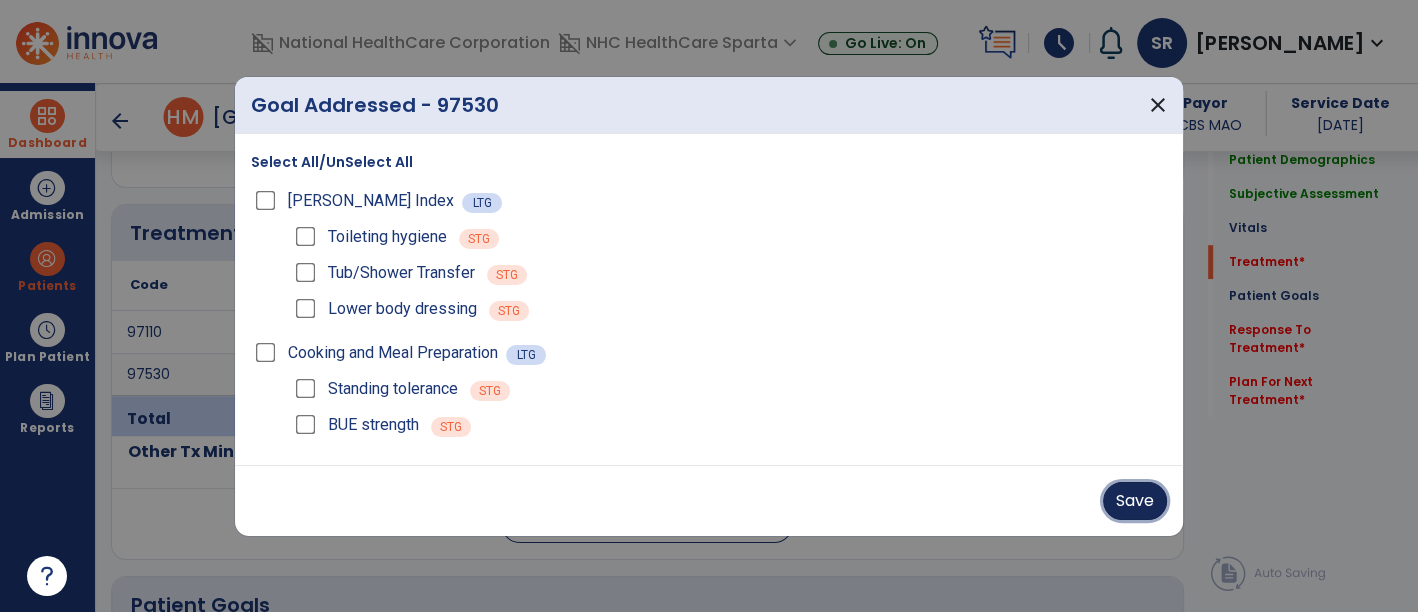 click on "Save" at bounding box center (1135, 501) 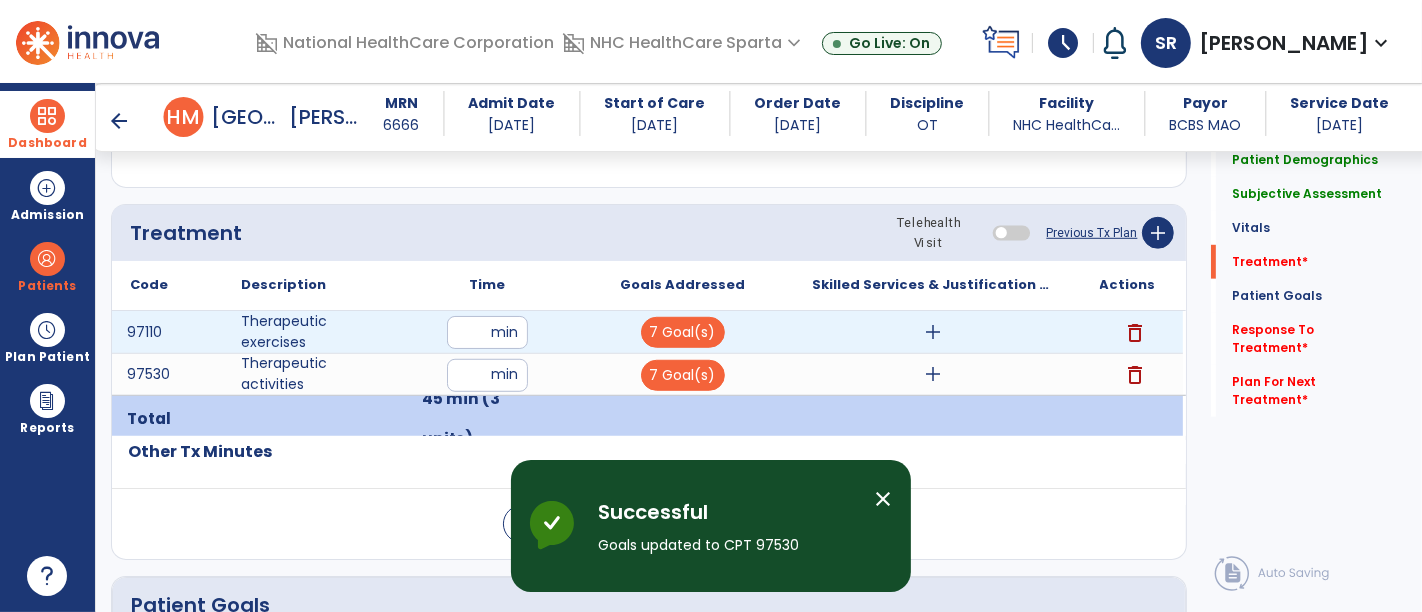 click on "add" at bounding box center (933, 332) 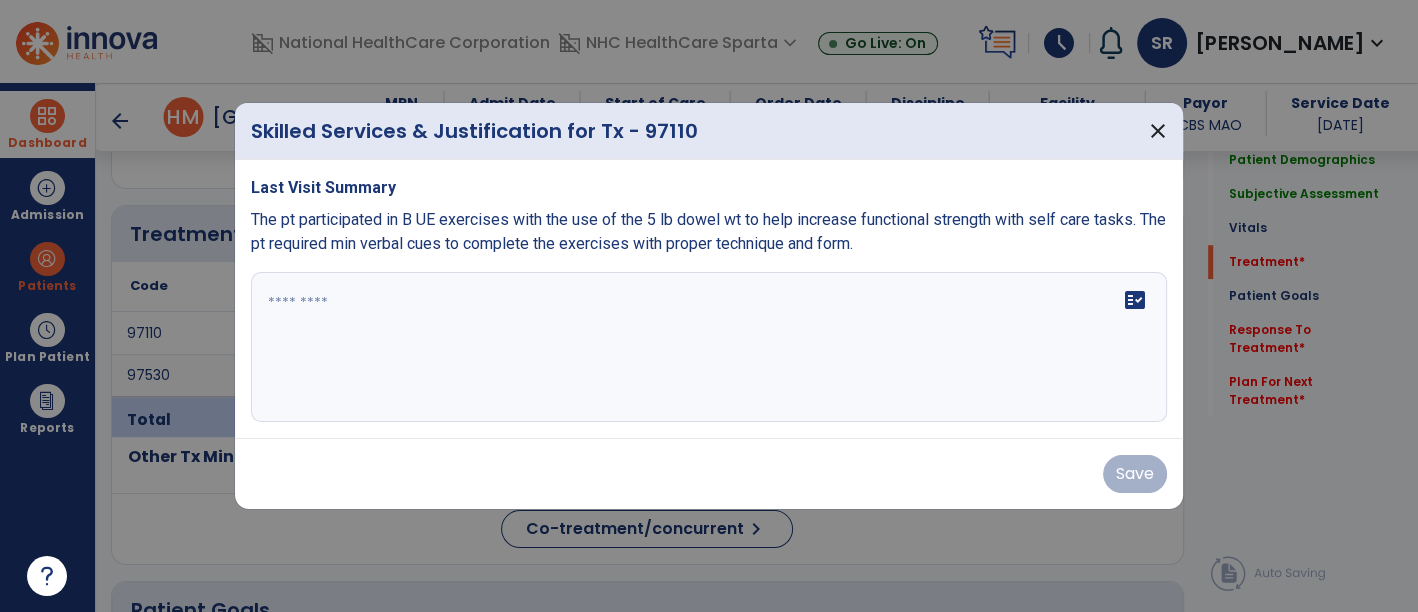 scroll, scrollTop: 1165, scrollLeft: 0, axis: vertical 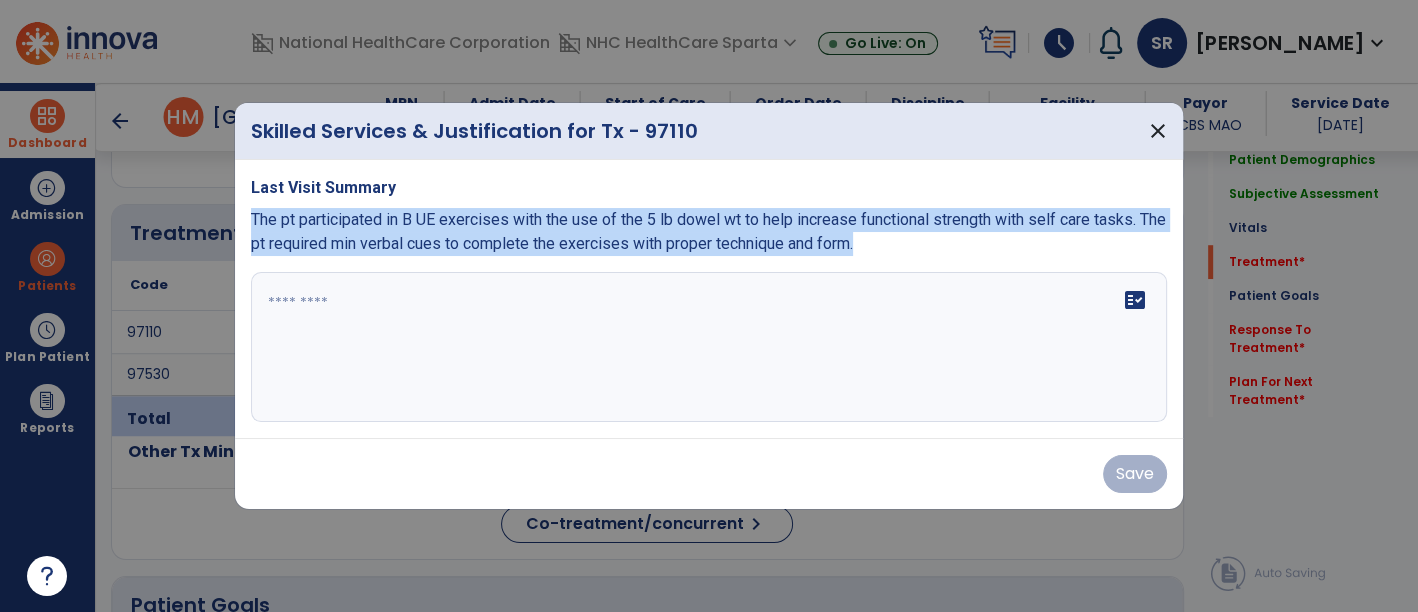 drag, startPoint x: 248, startPoint y: 215, endPoint x: 948, endPoint y: 242, distance: 700.5205 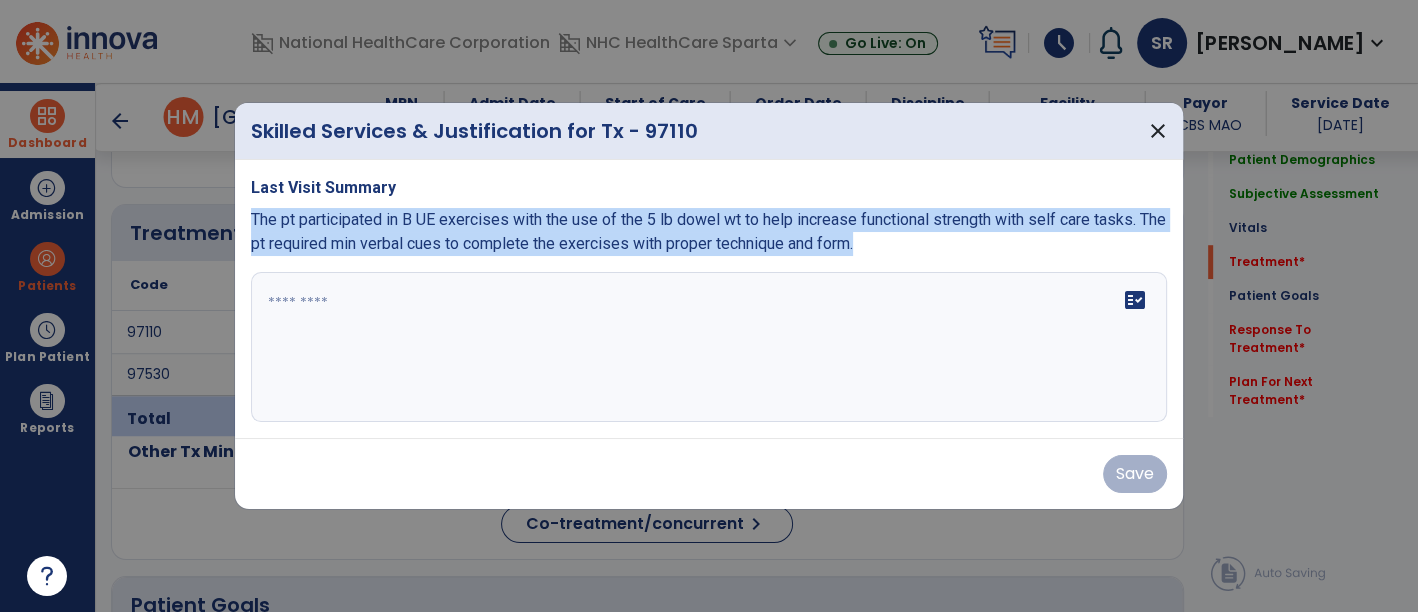 click on "Last Visit Summary The pt participated in B UE exercises with the use of the 5 lb dowel wt to help increase functional strength with self care tasks. The pt required min verbal cues to complete the exercises with proper technique and form.
fact_check" at bounding box center (709, 299) 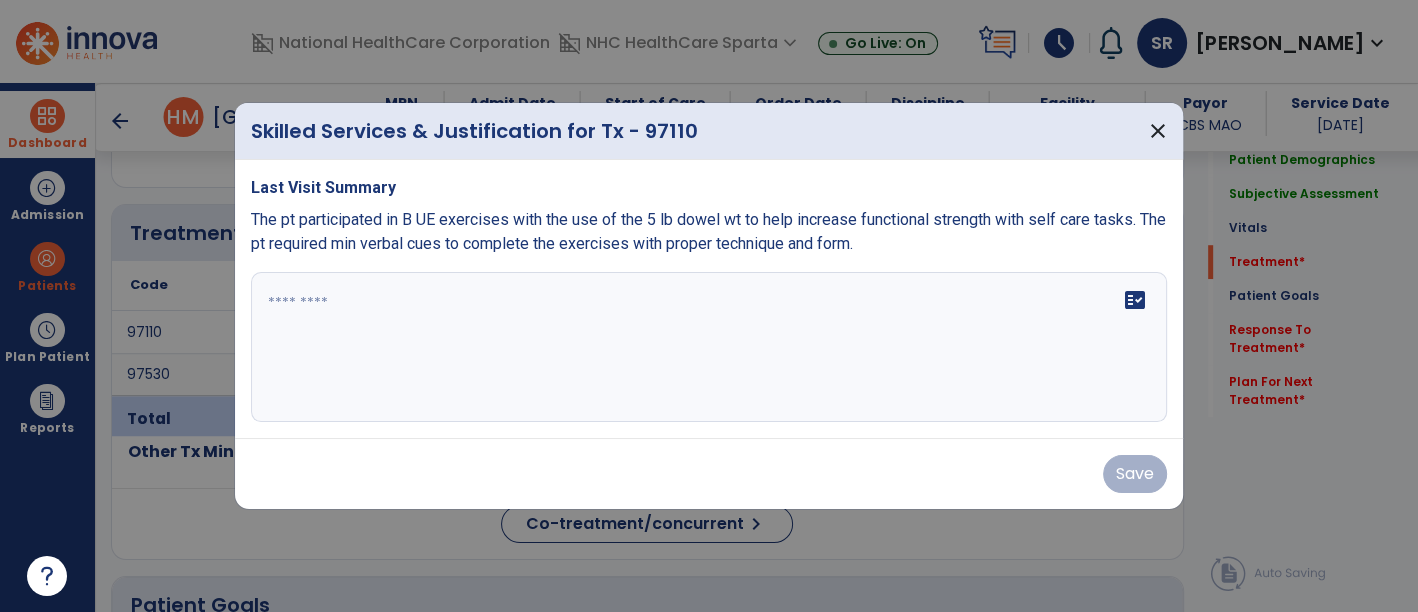 click on "fact_check" at bounding box center [709, 347] 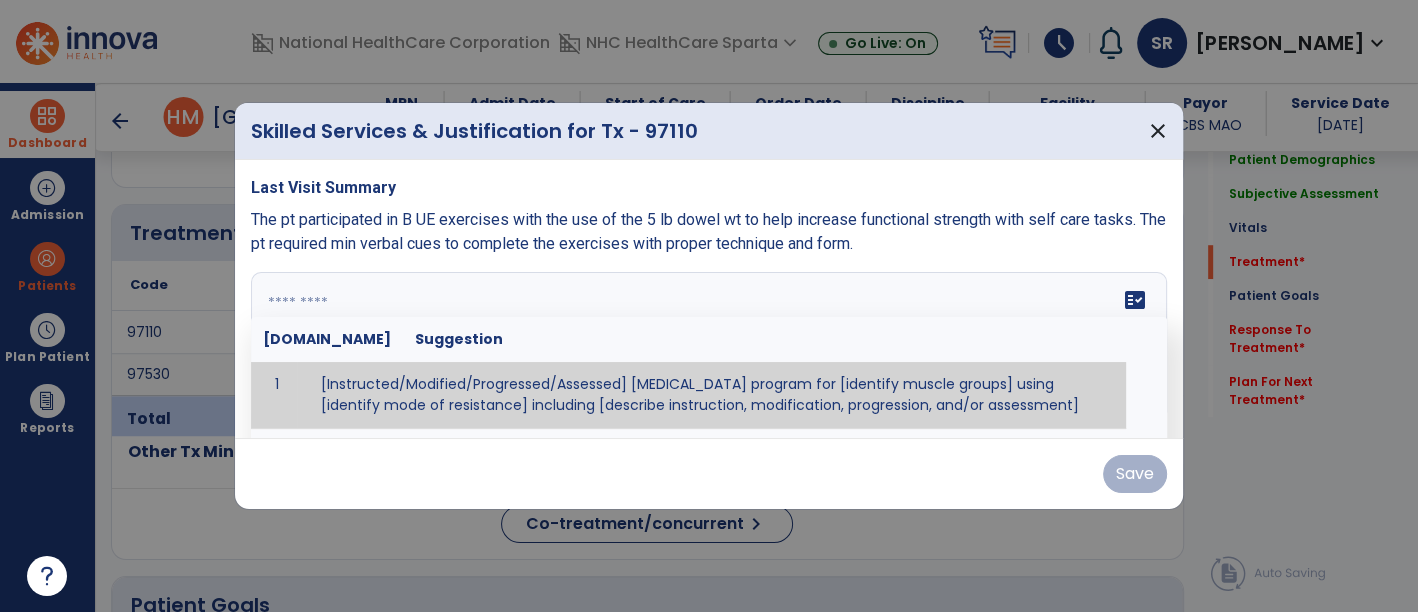 paste on "**********" 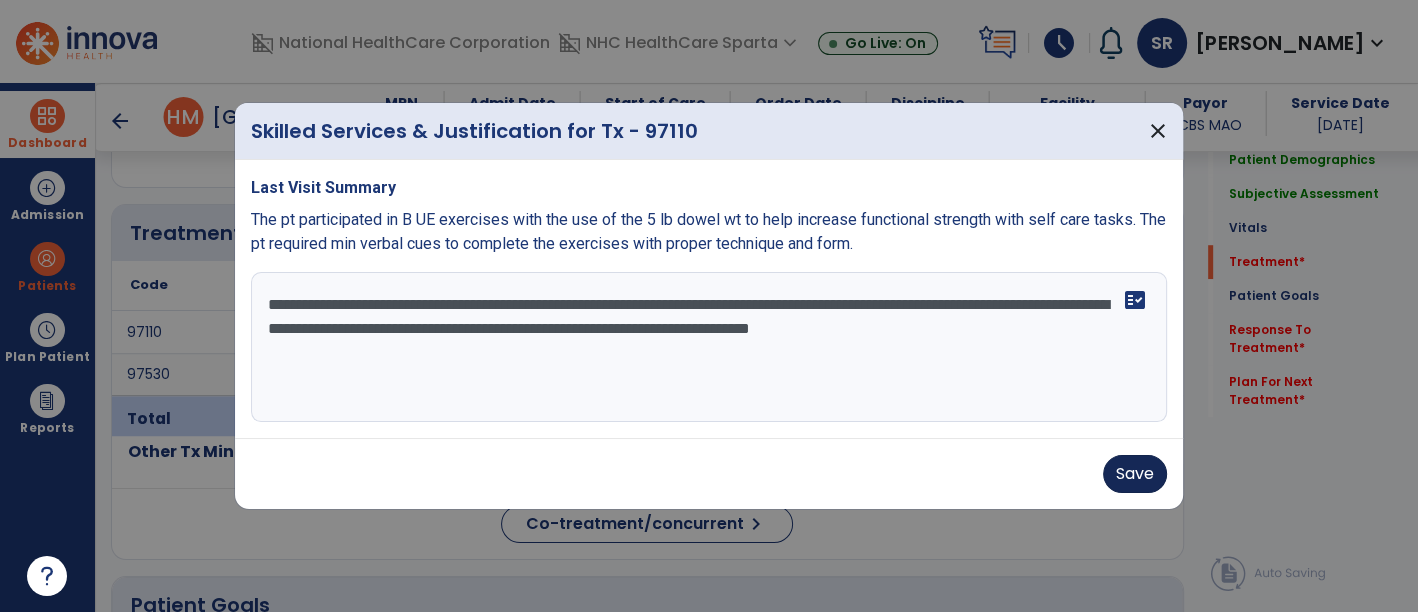 type on "**********" 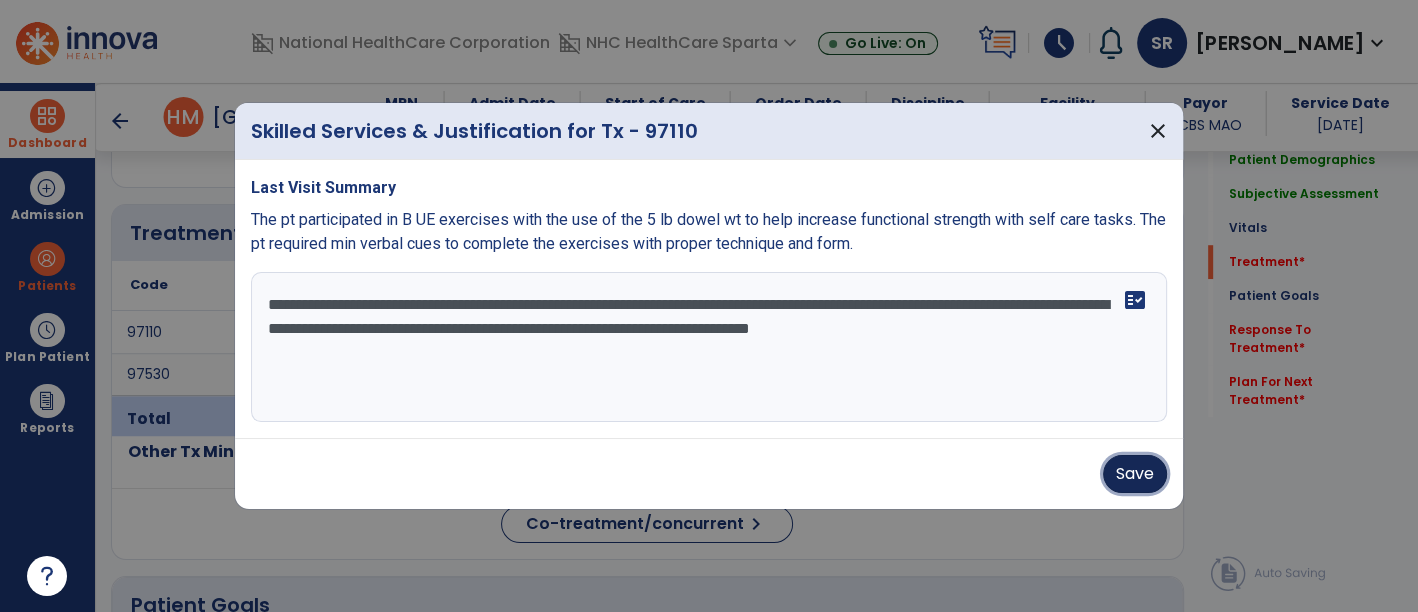 click on "Save" at bounding box center [1135, 474] 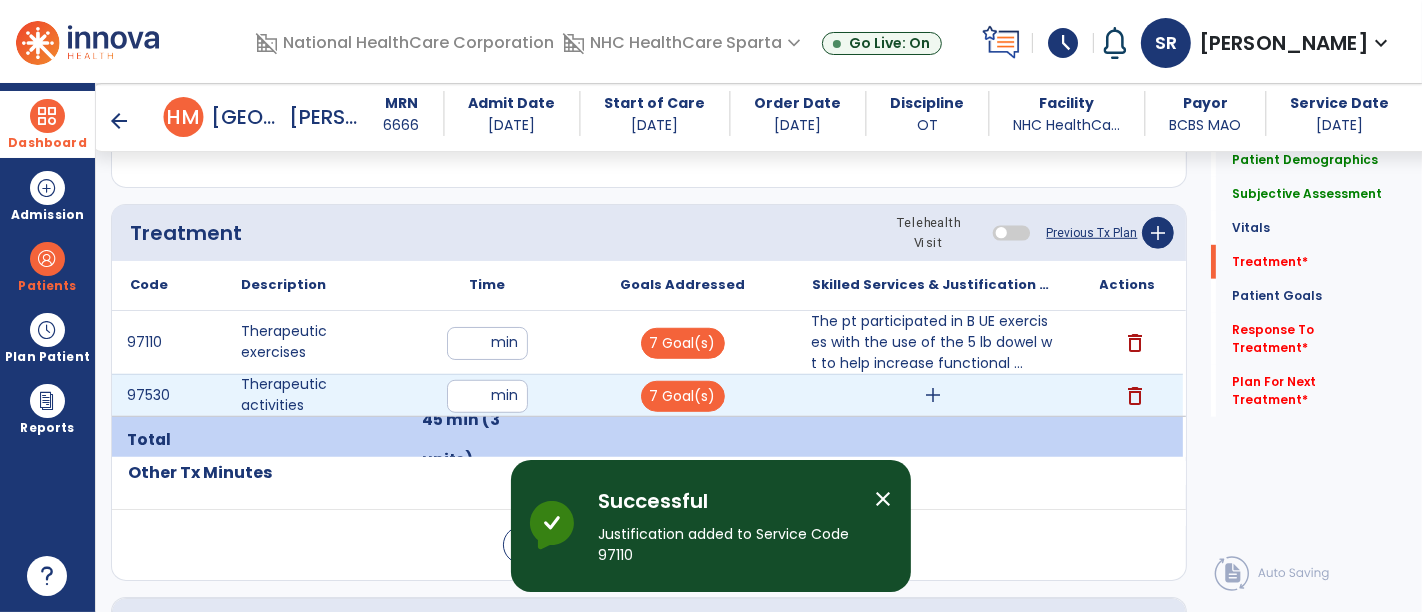 click on "add" at bounding box center (933, 395) 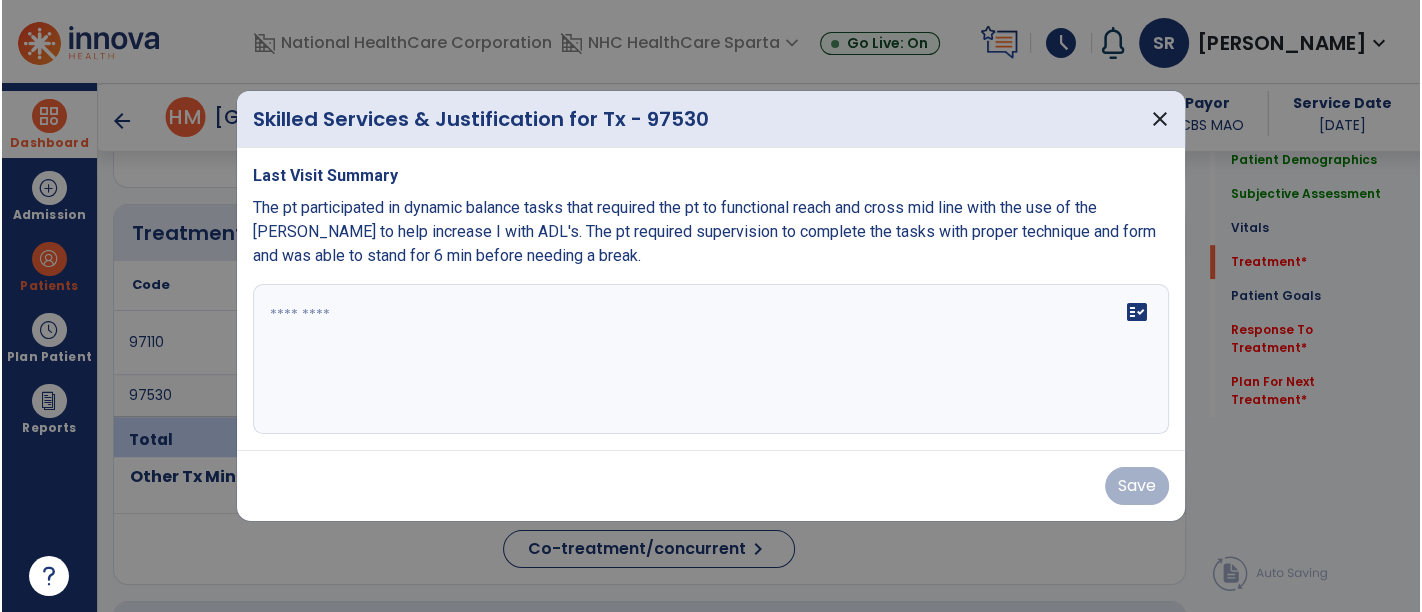 scroll, scrollTop: 1165, scrollLeft: 0, axis: vertical 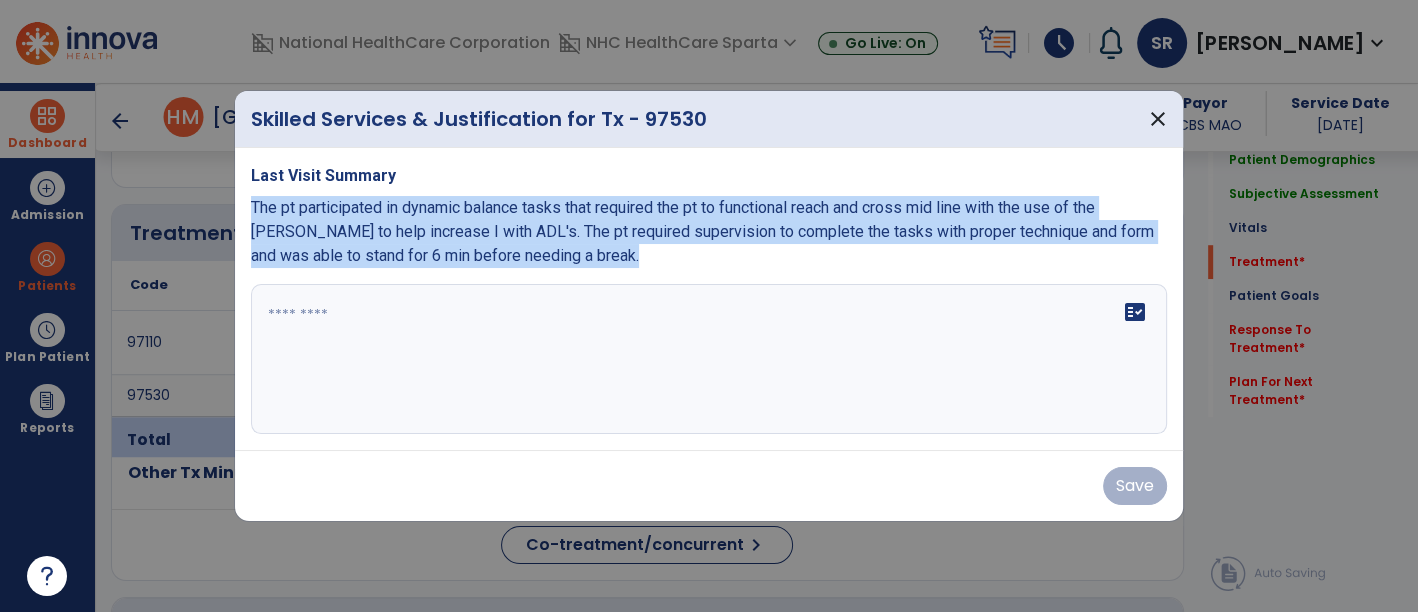 drag, startPoint x: 251, startPoint y: 207, endPoint x: 684, endPoint y: 280, distance: 439.11047 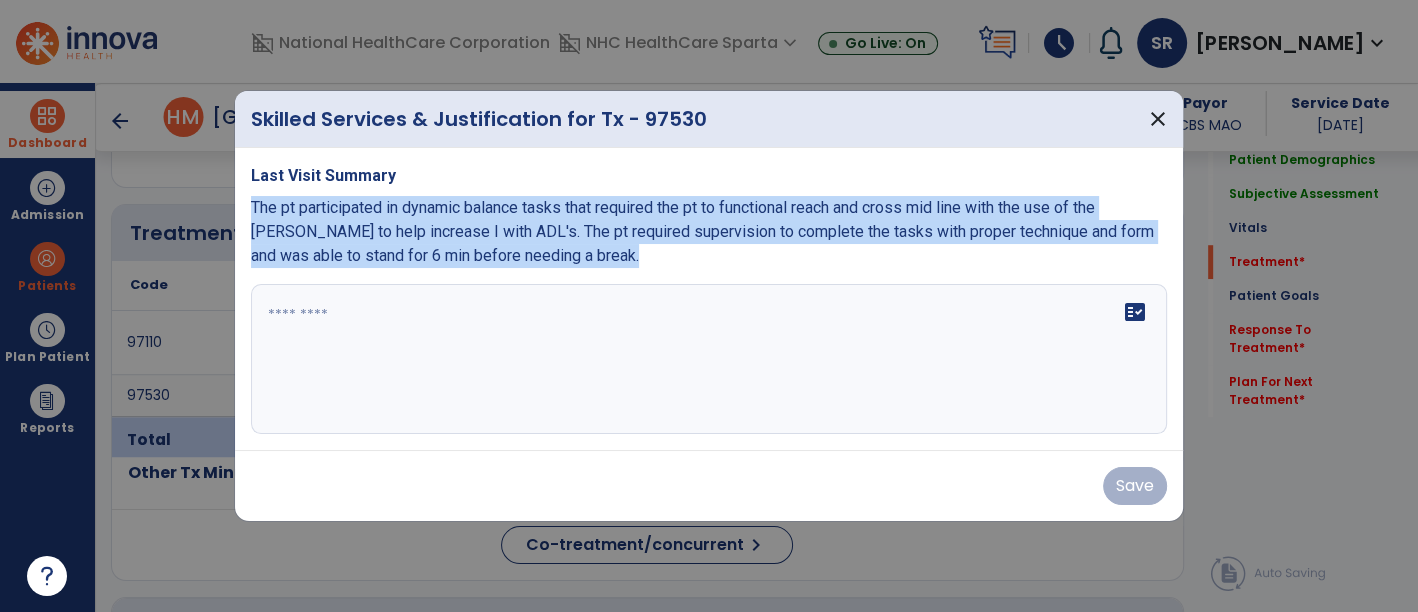 click on "Last Visit Summary The pt participated in dynamic balance tasks that required the pt to functional reach and cross mid line with the use of the [PERSON_NAME] to help increase I with ADL's. The pt required supervision to complete the tasks with proper technique and form and was able to stand for 6 min before needing a break.   fact_check" at bounding box center [709, 299] 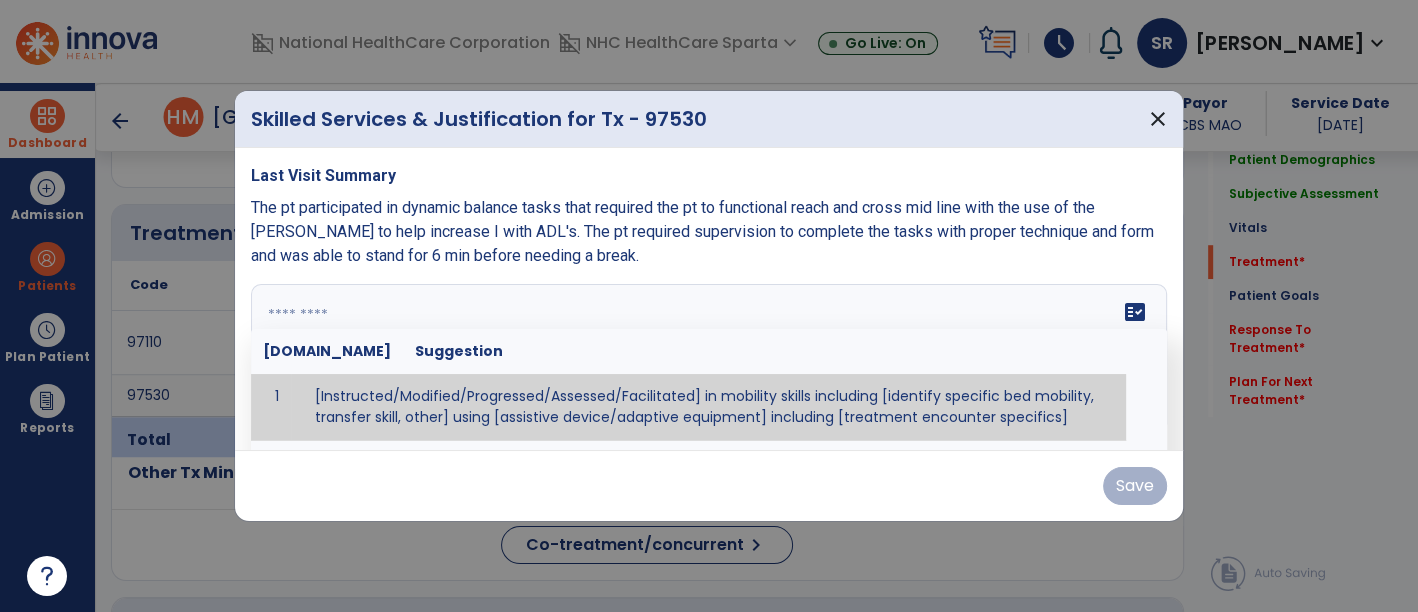 click at bounding box center (709, 359) 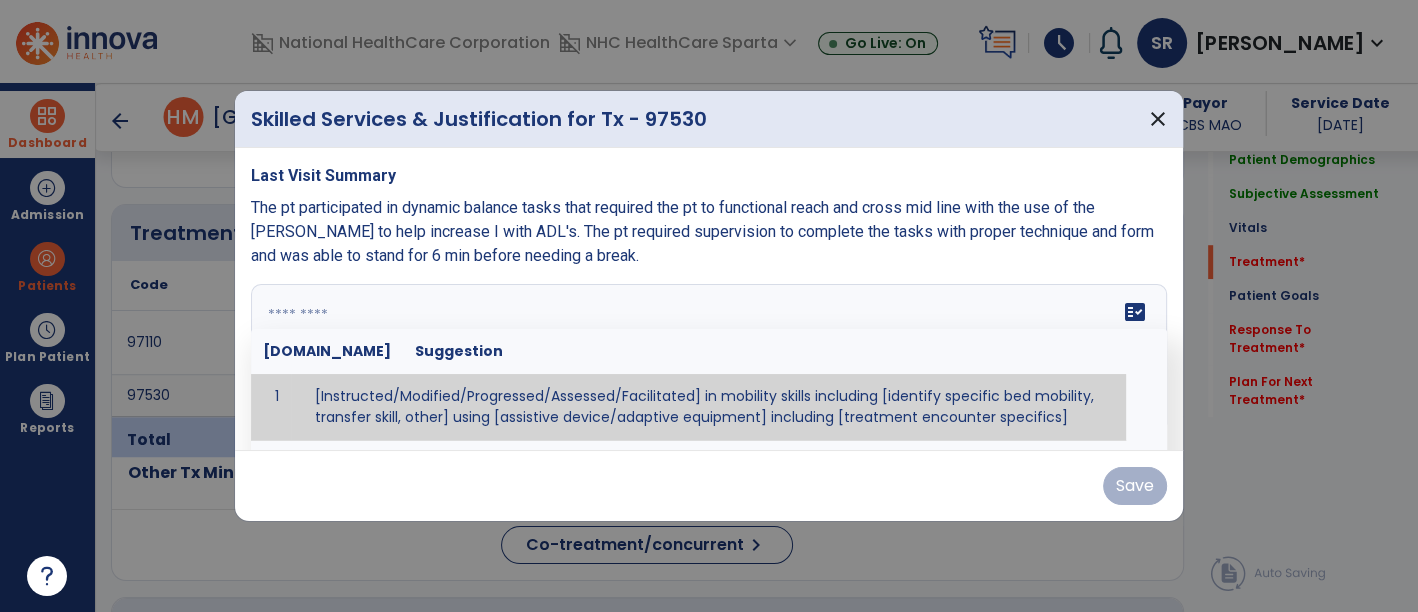 paste on "**********" 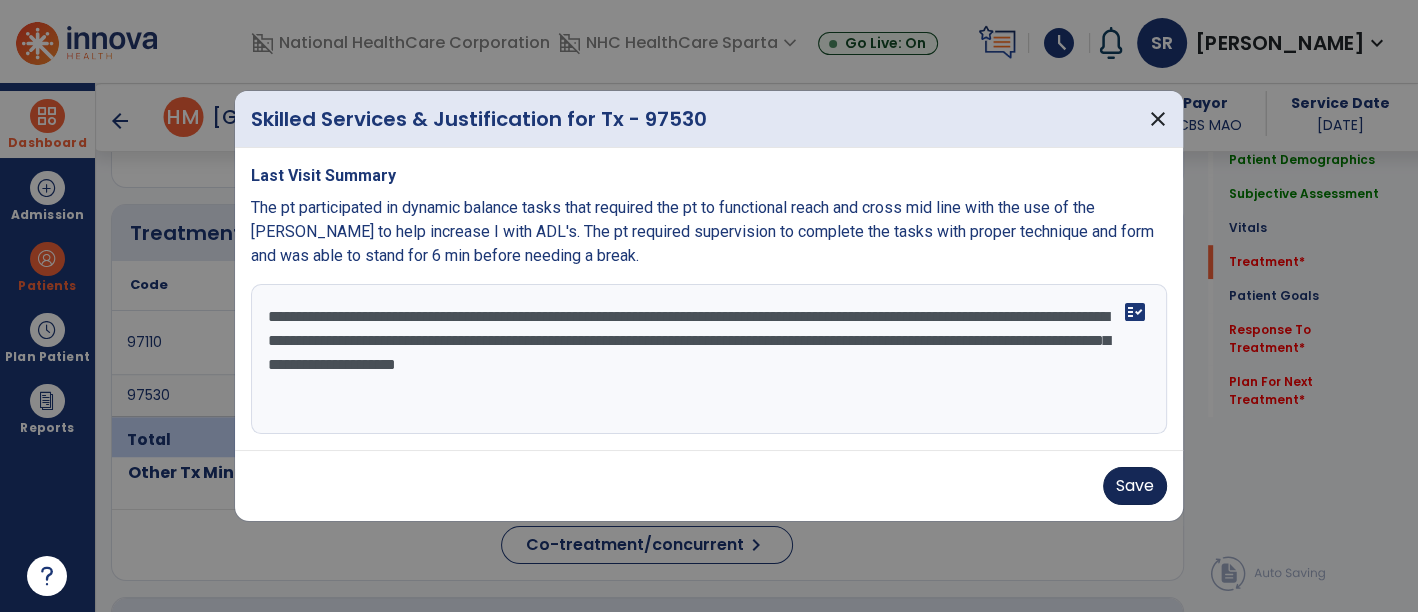 type on "**********" 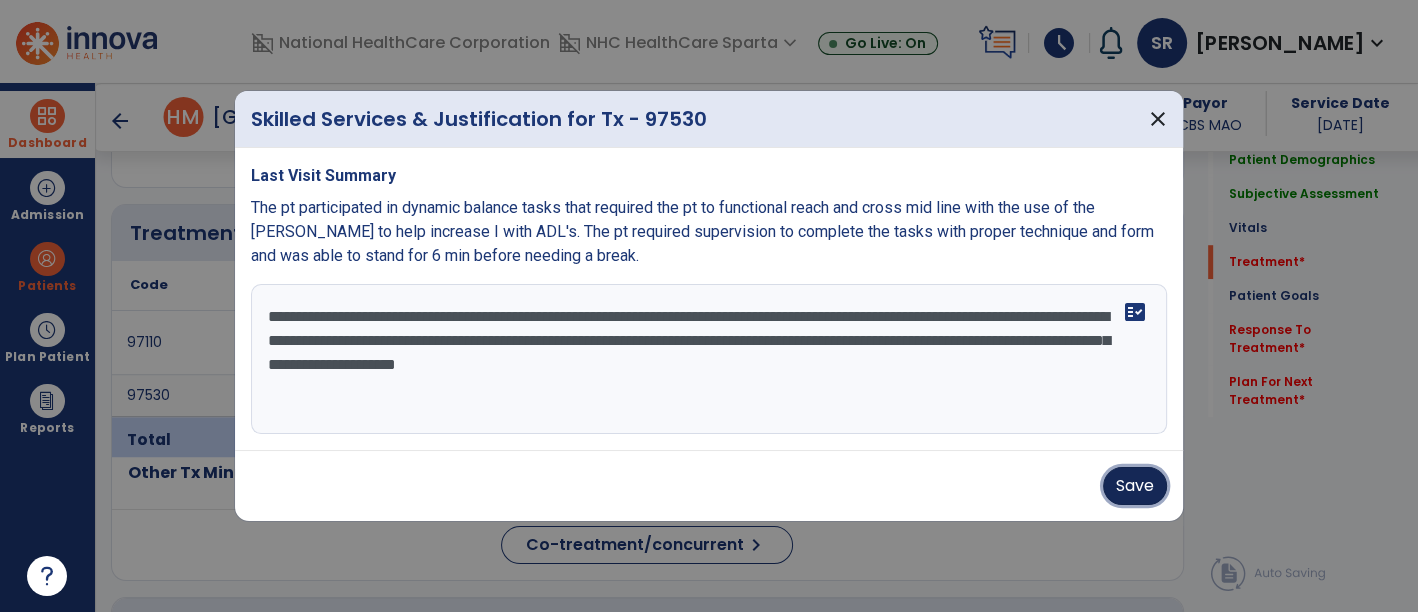 click on "Save" at bounding box center [1135, 486] 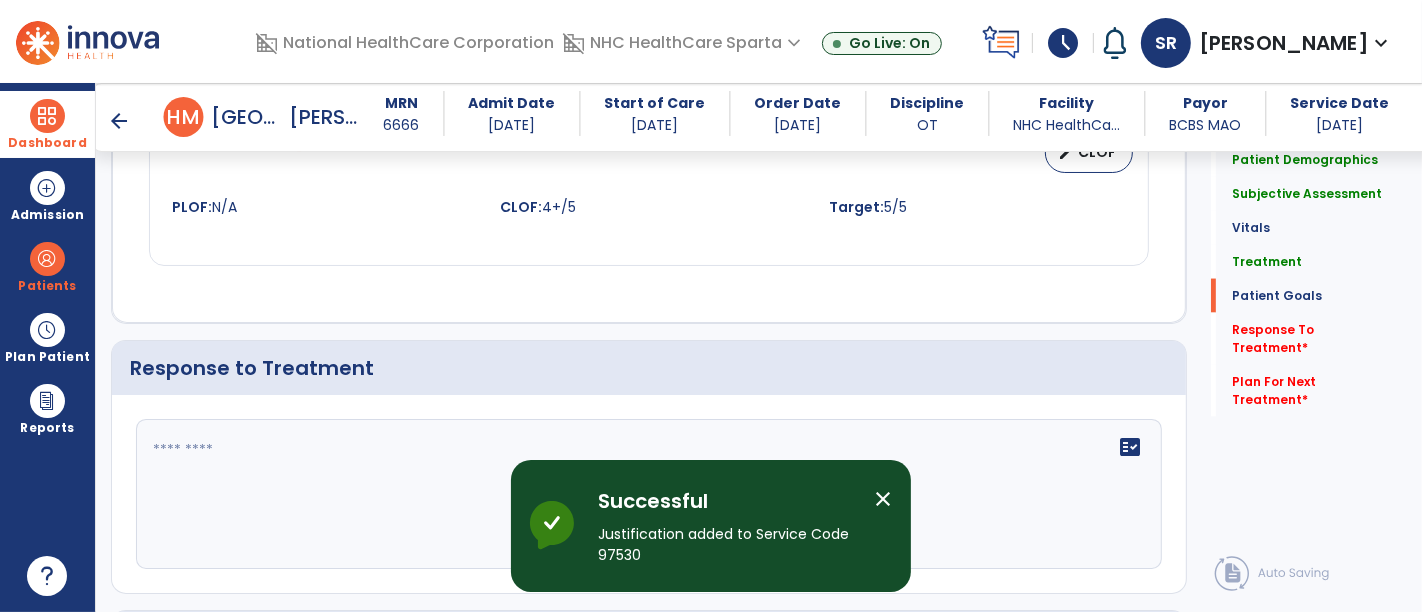 scroll, scrollTop: 2840, scrollLeft: 0, axis: vertical 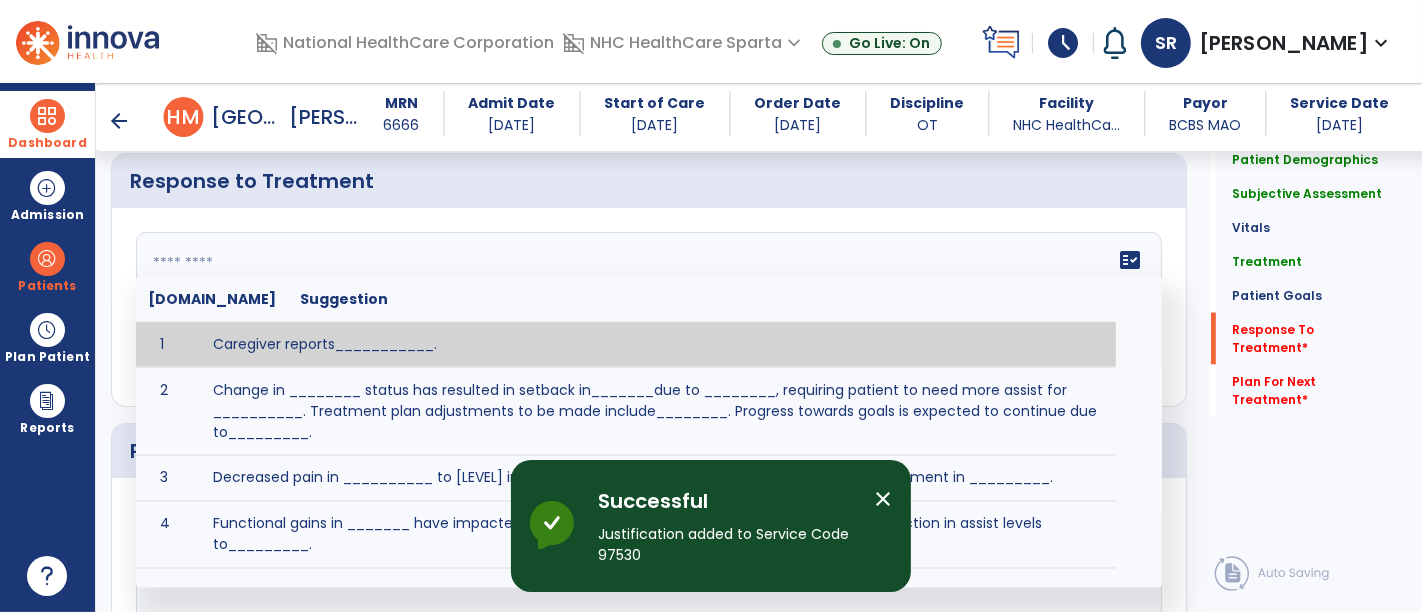 click on "fact_check  [DOMAIN_NAME] Suggestion 1 Caregiver reports___________. 2 Change in ________ status has resulted in setback in_______due to ________, requiring patient to need more assist for __________.   Treatment plan adjustments to be made include________.  Progress towards goals is expected to continue due to_________. 3 Decreased pain in __________ to [LEVEL] in response to [MODALITY/TREATMENT] allows for improvement in _________. 4 Functional gains in _______ have impacted the patient's ability to perform_________ with a reduction in assist levels to_________. 5 Functional progress this week has been significant due to__________. 6 Gains in ________ have improved the patient's ability to perform ______with decreased levels of assist to___________. 7 Improvement in ________allows patient to tolerate higher levels of challenges in_________. 8 Pain in [AREA] has decreased to [LEVEL] in response to [TREATMENT/MODALITY], allowing fore ease in completing__________. 9 10 11 12 13 14 15 16 17 18 19 20 21" 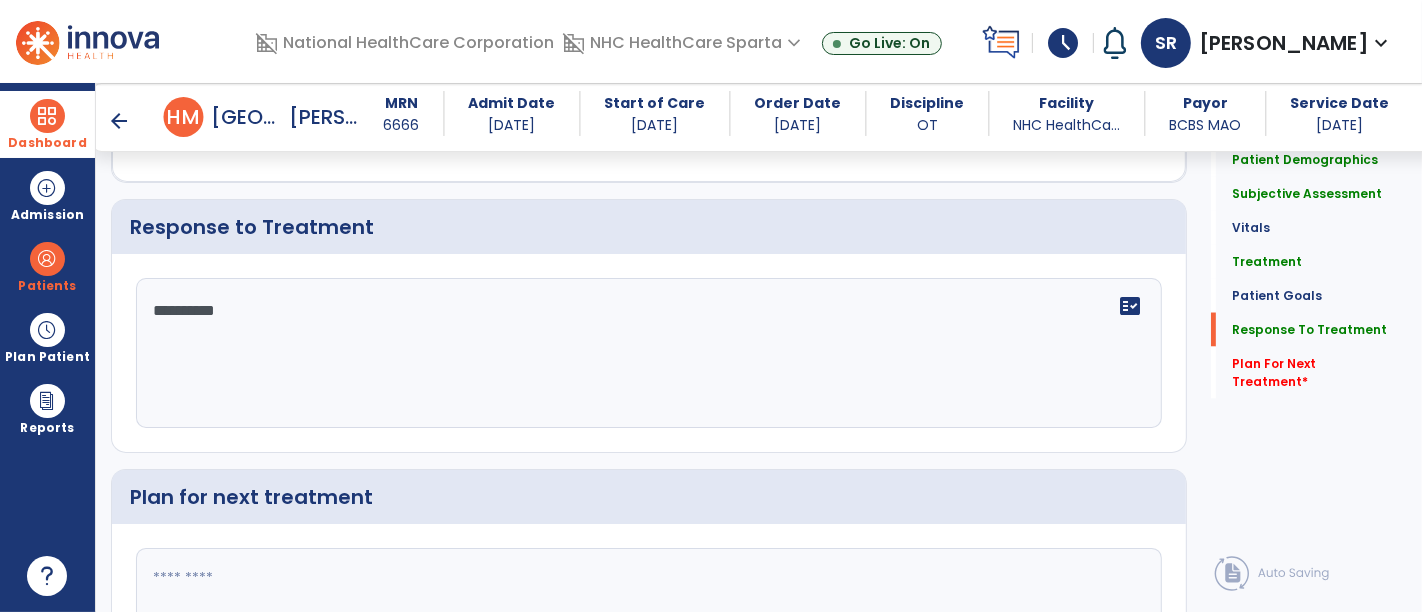 scroll, scrollTop: 2840, scrollLeft: 0, axis: vertical 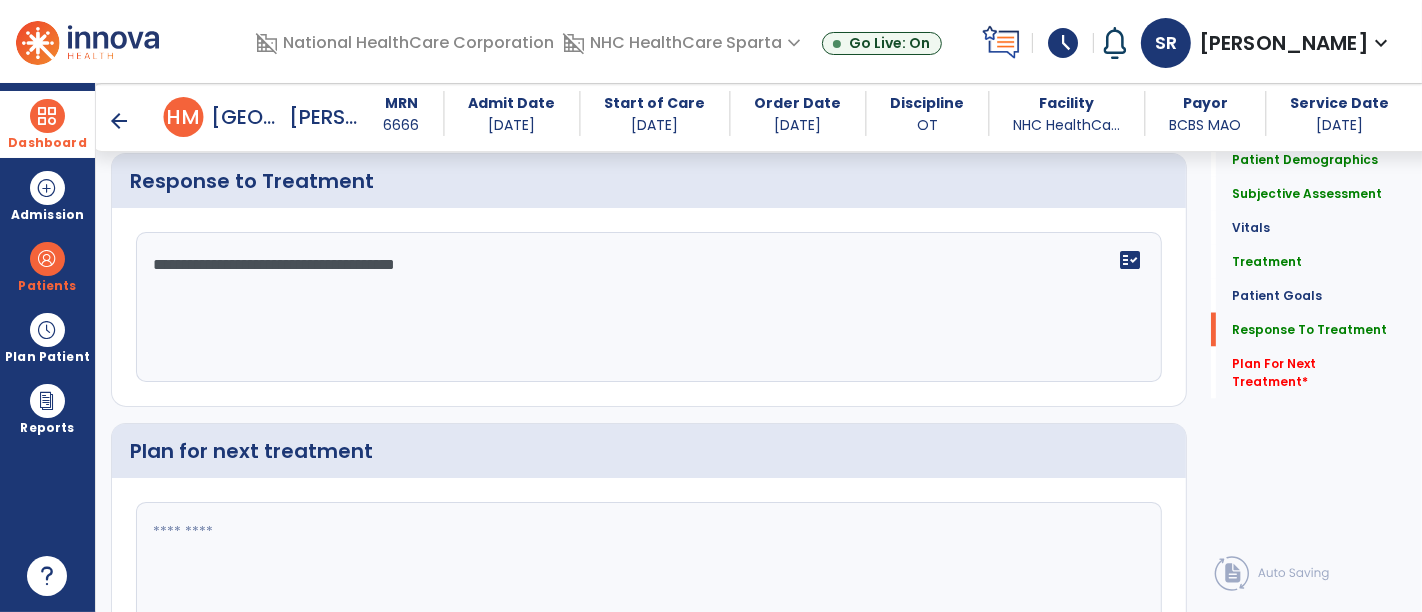 type on "**********" 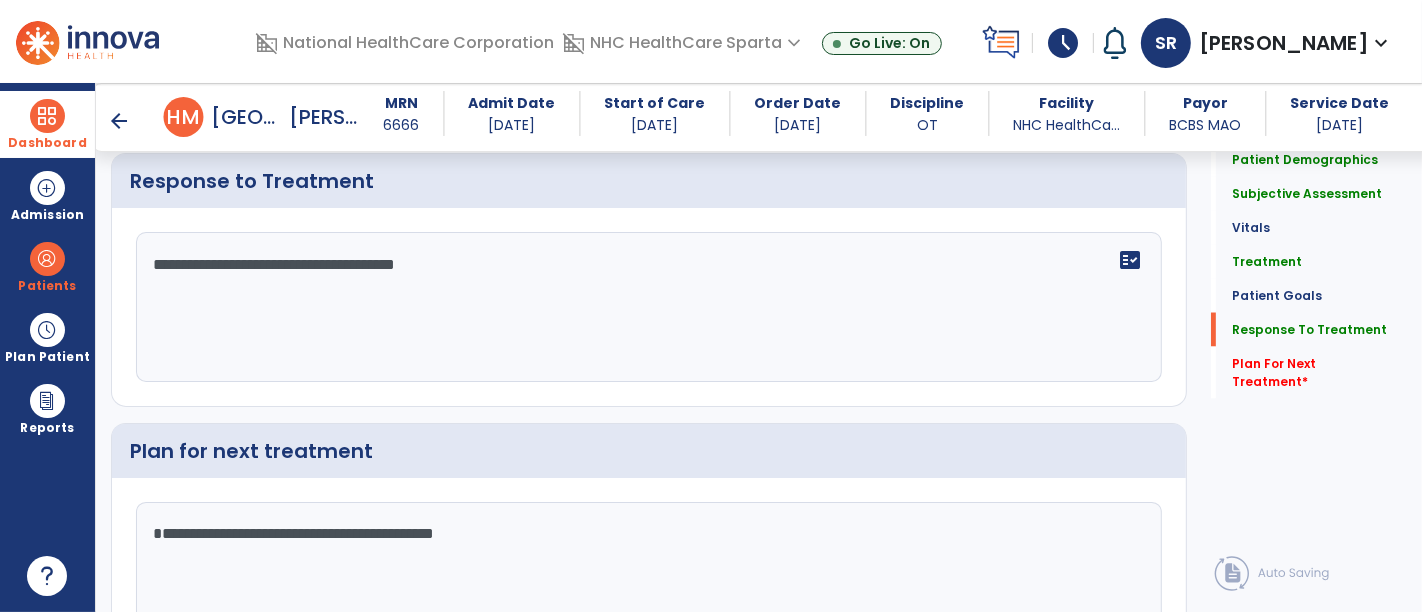 scroll, scrollTop: 2961, scrollLeft: 0, axis: vertical 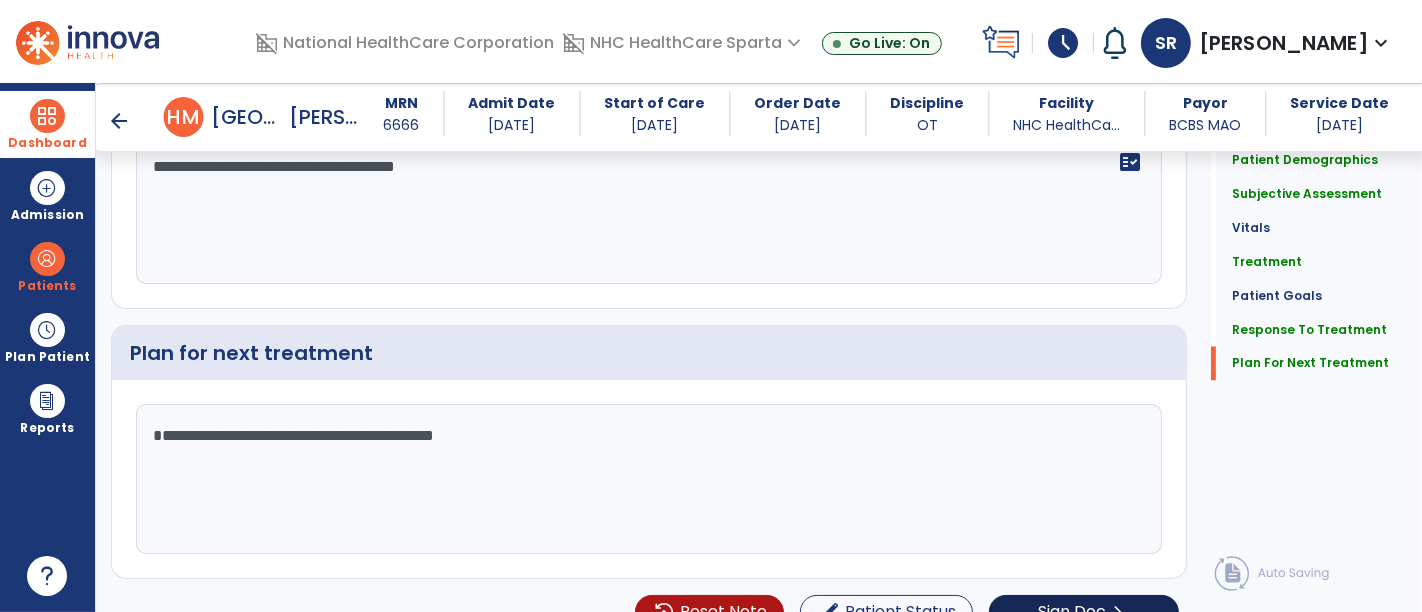 type on "**********" 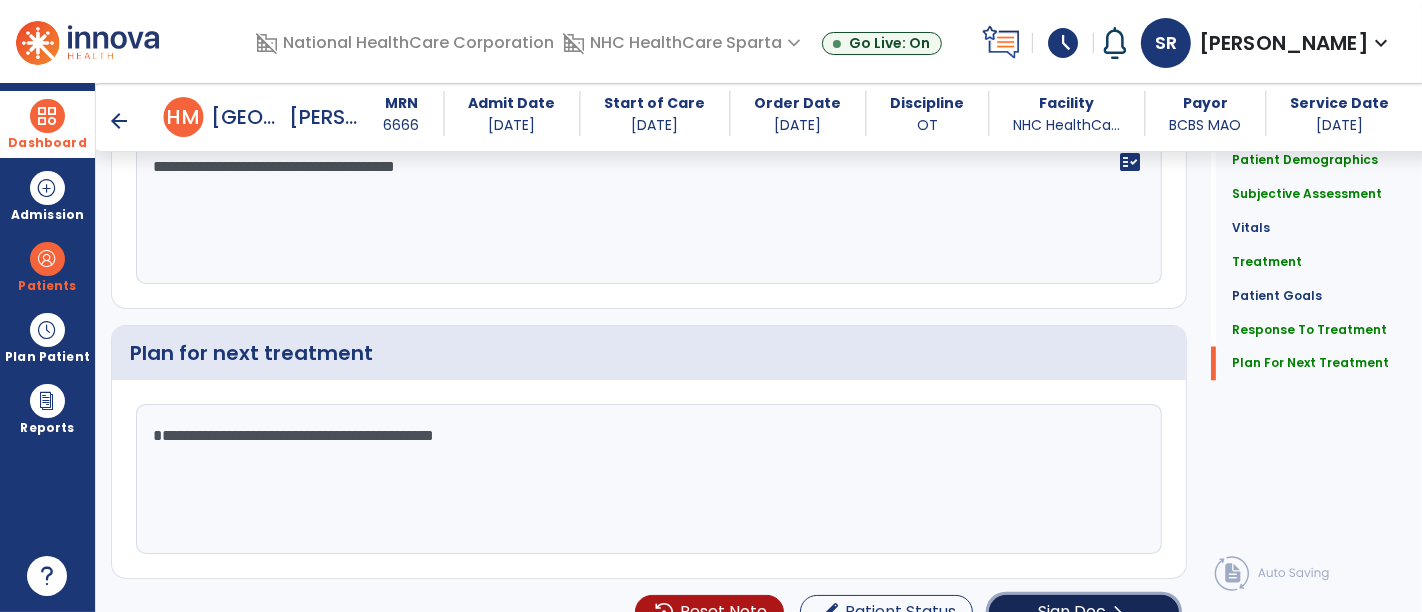 click on "Sign Doc" 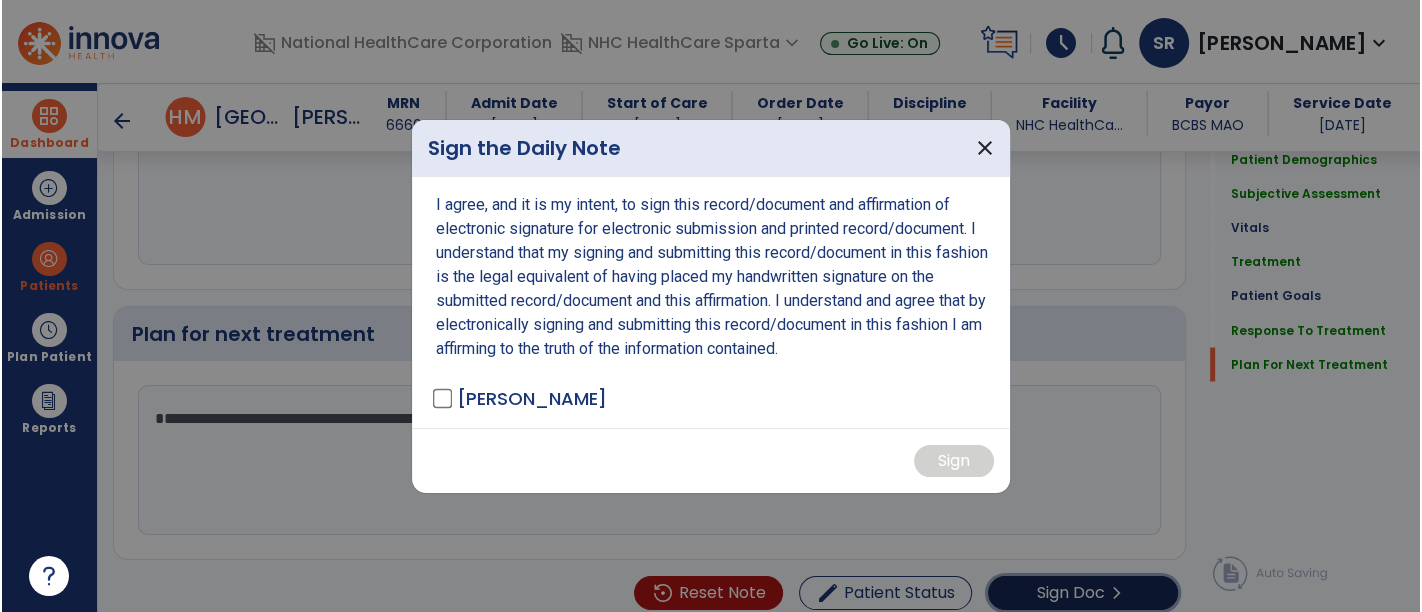 scroll, scrollTop: 2961, scrollLeft: 0, axis: vertical 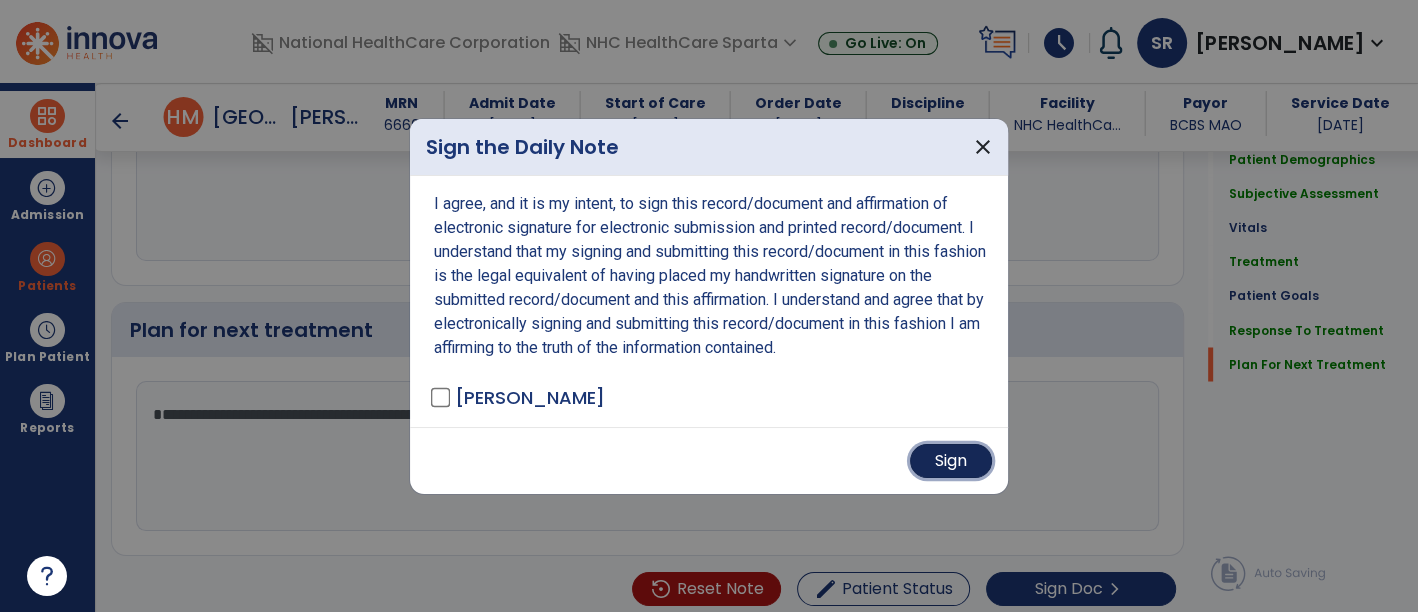 click on "Sign" at bounding box center [951, 461] 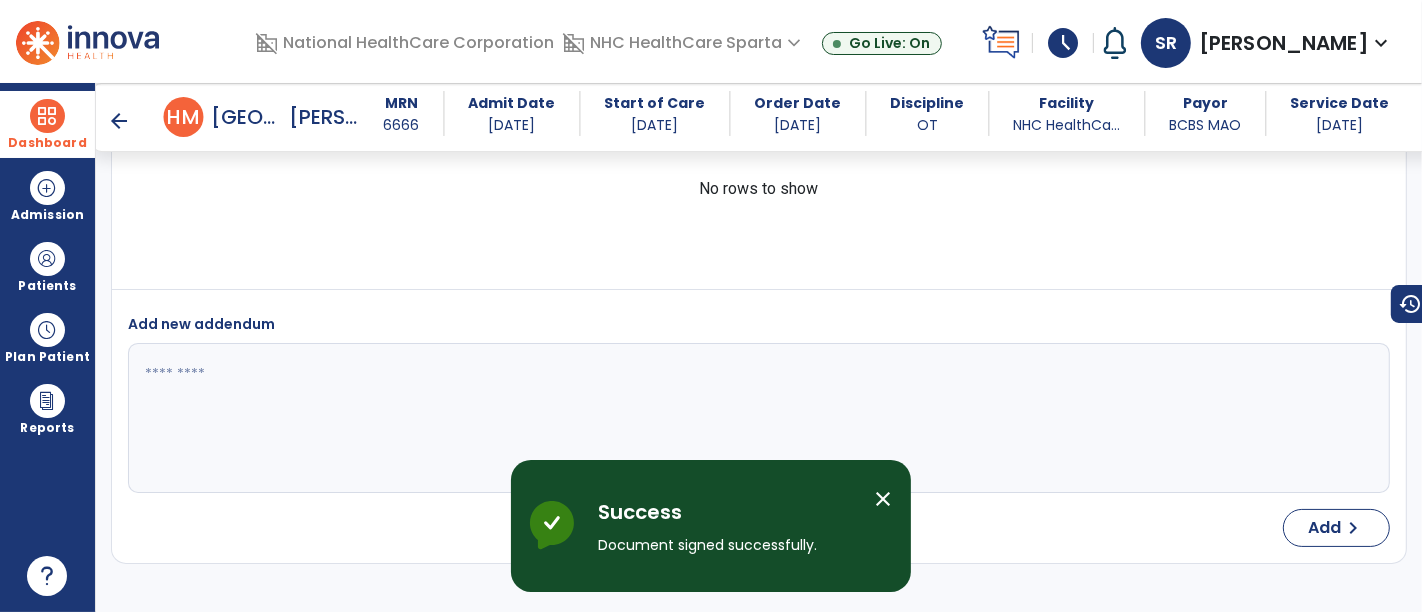 scroll, scrollTop: 4686, scrollLeft: 0, axis: vertical 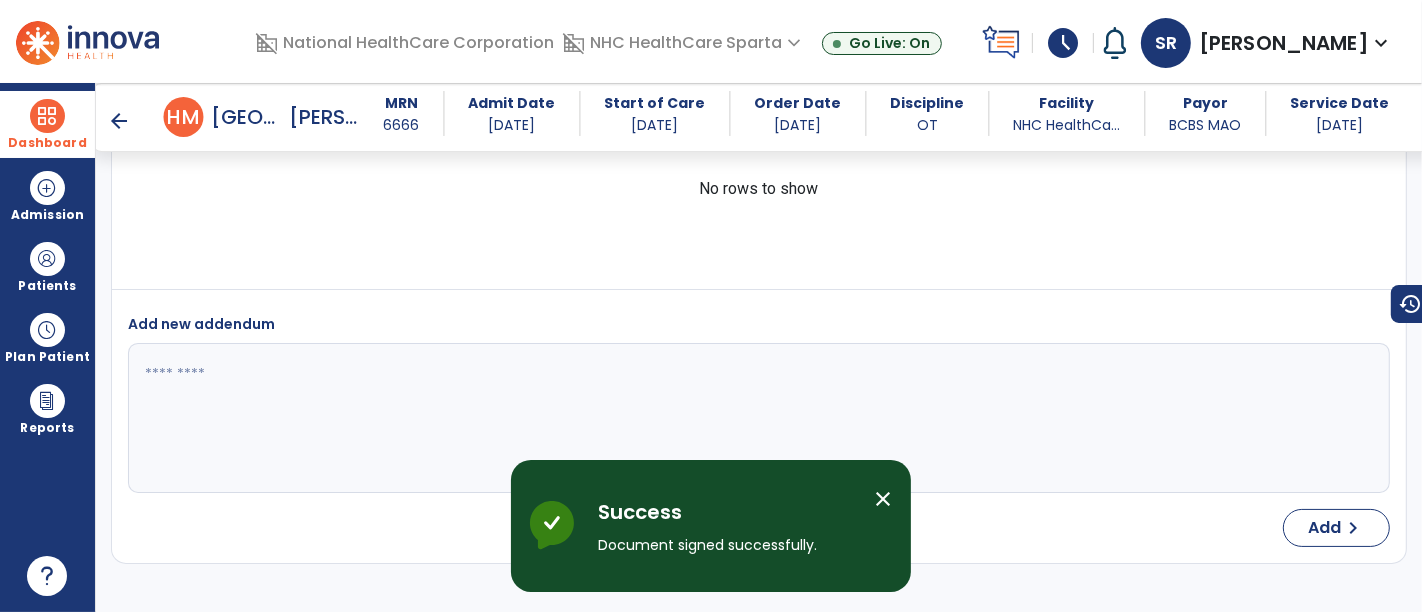 click on "Dashboard" at bounding box center [47, 143] 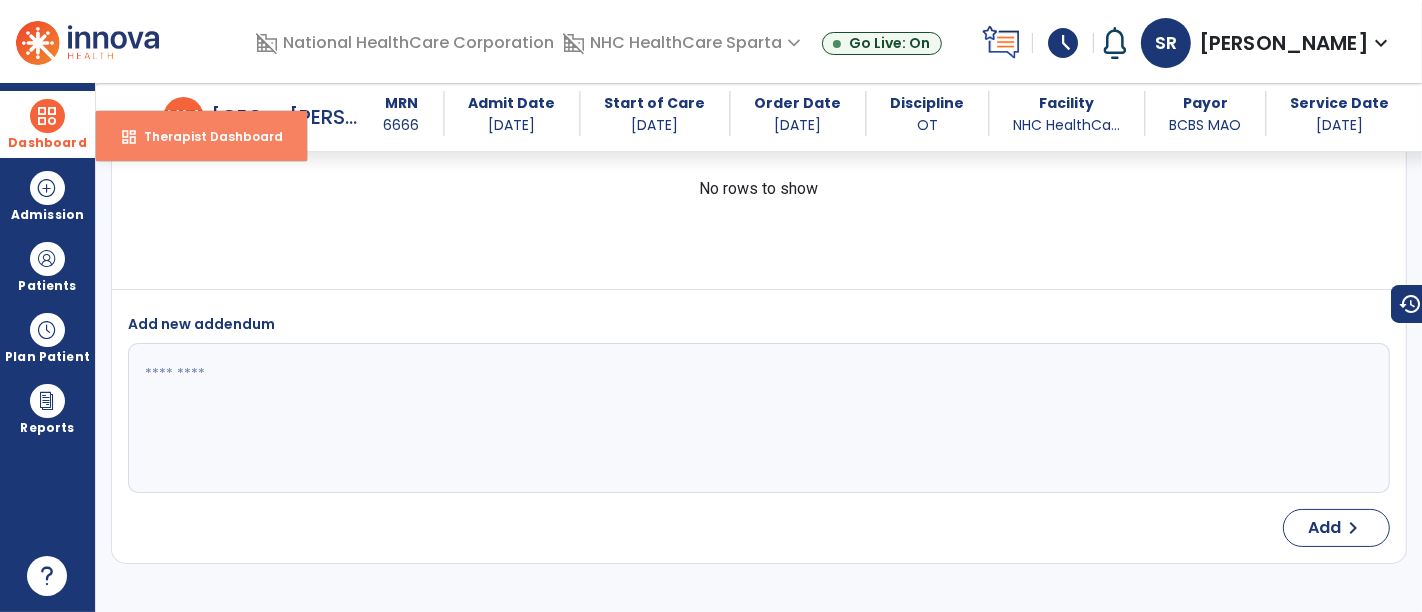 click on "Therapist Dashboard" at bounding box center [205, 136] 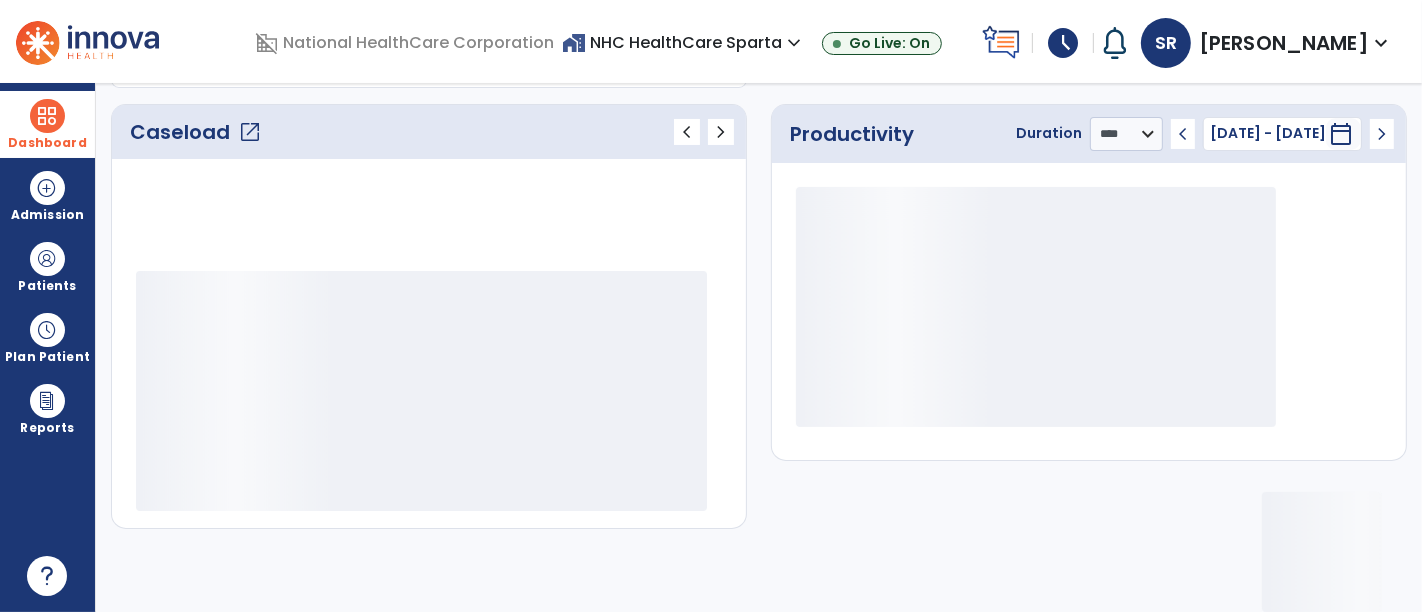 scroll, scrollTop: 259, scrollLeft: 0, axis: vertical 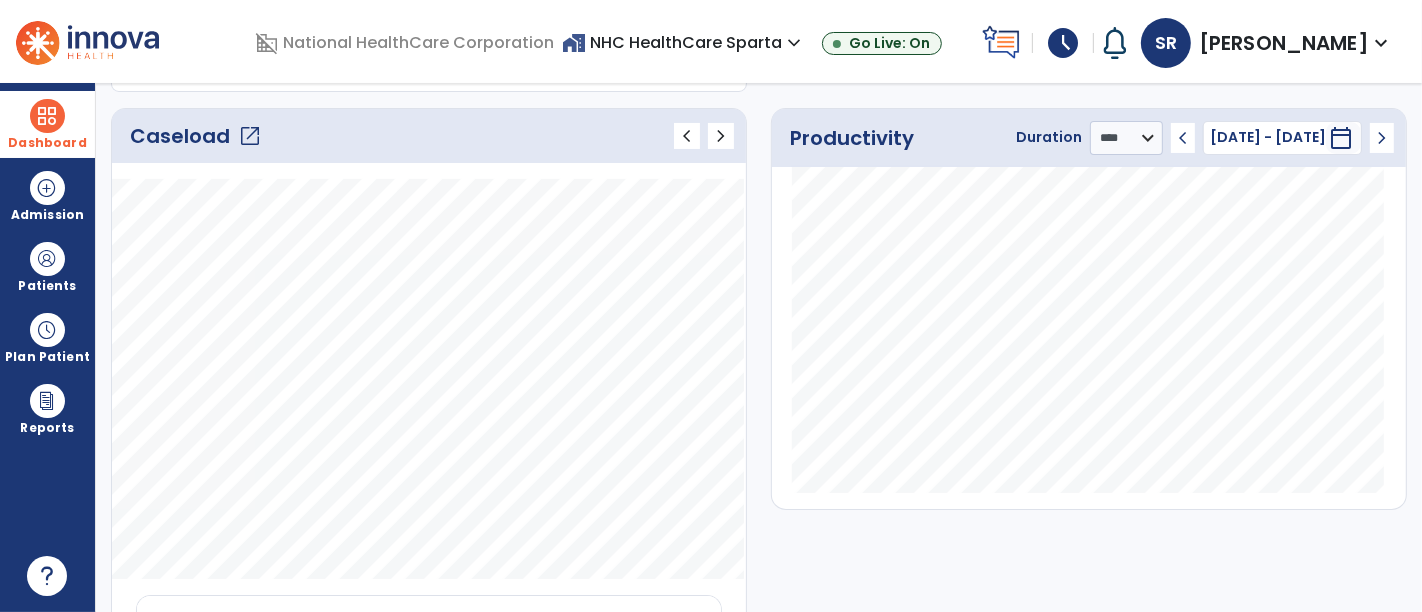 click on "Caseload   open_in_new" 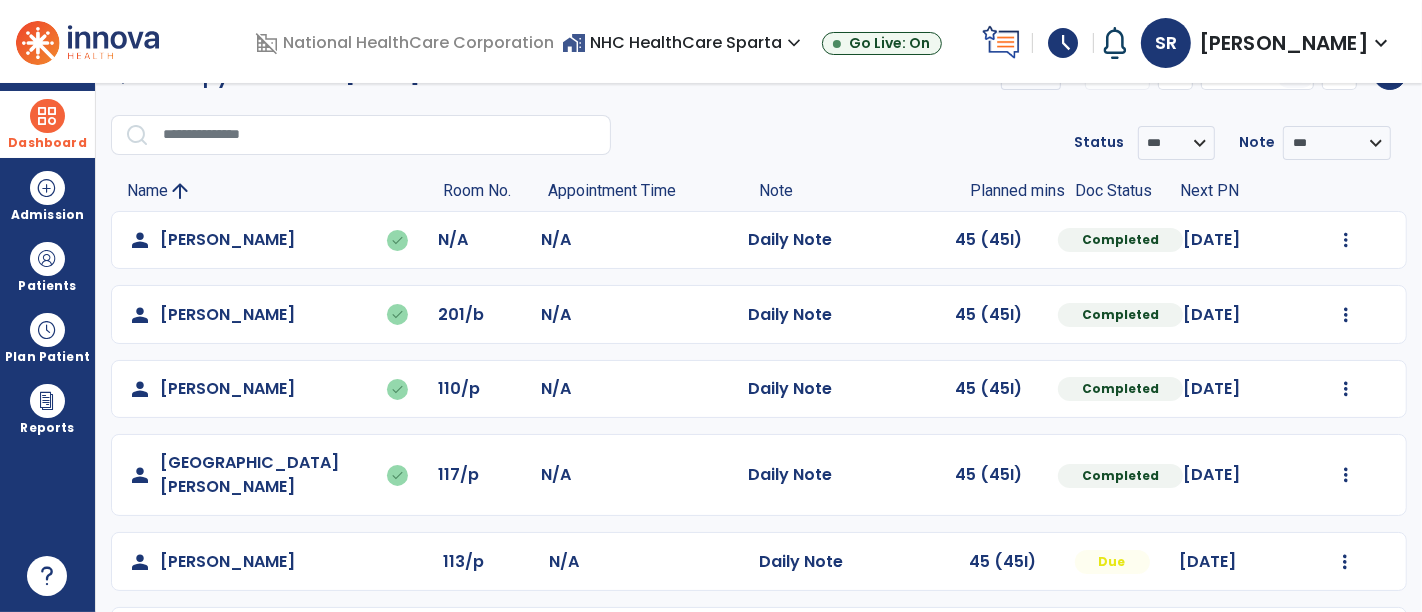 scroll, scrollTop: 98, scrollLeft: 0, axis: vertical 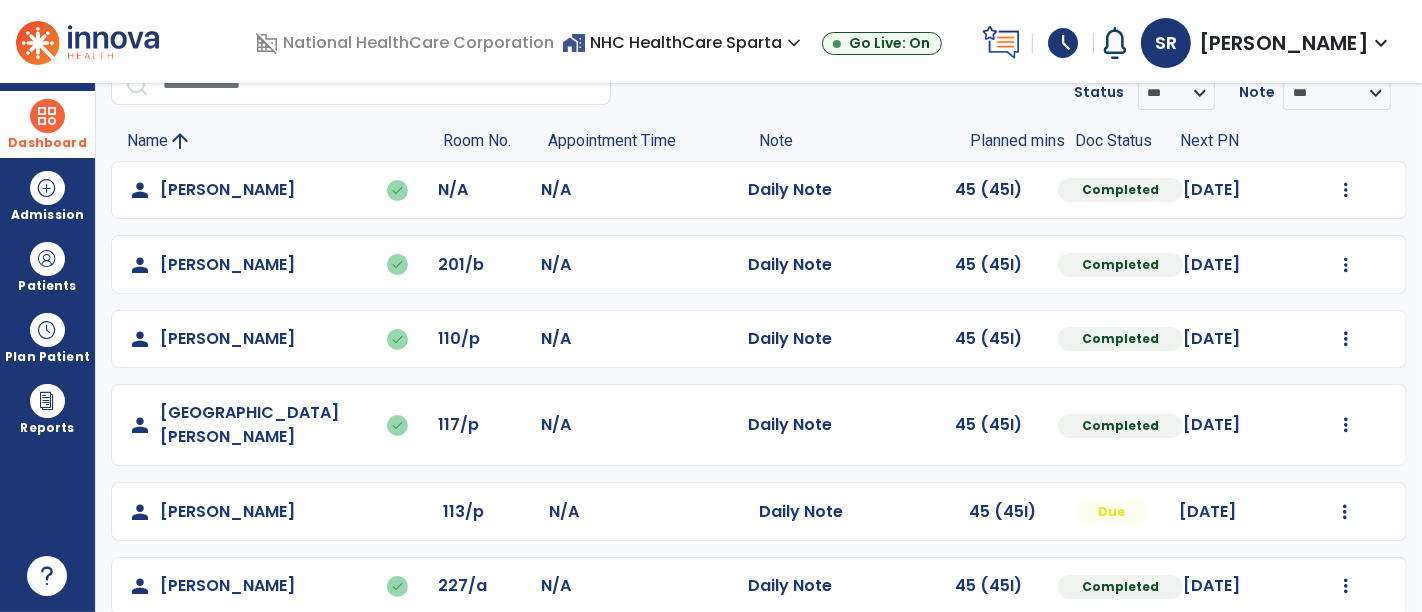 click on "Mark Visit As Complete   Reset Note   Open Document   G + C Mins" 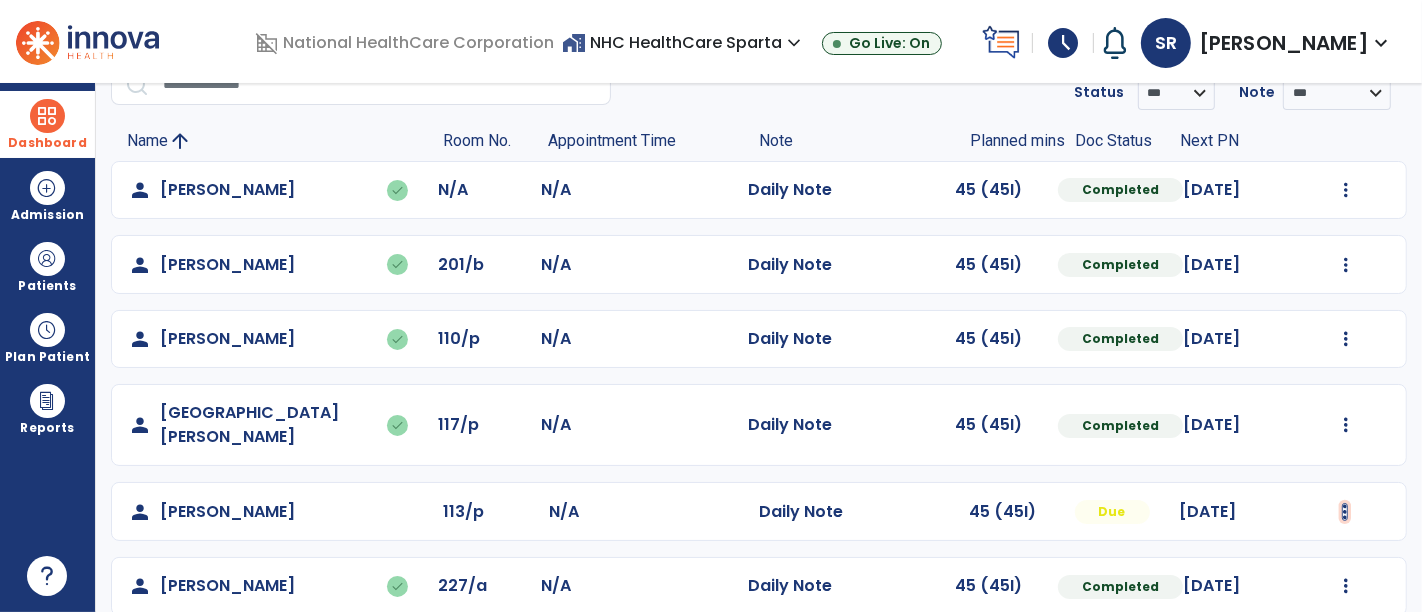 click at bounding box center (1346, 190) 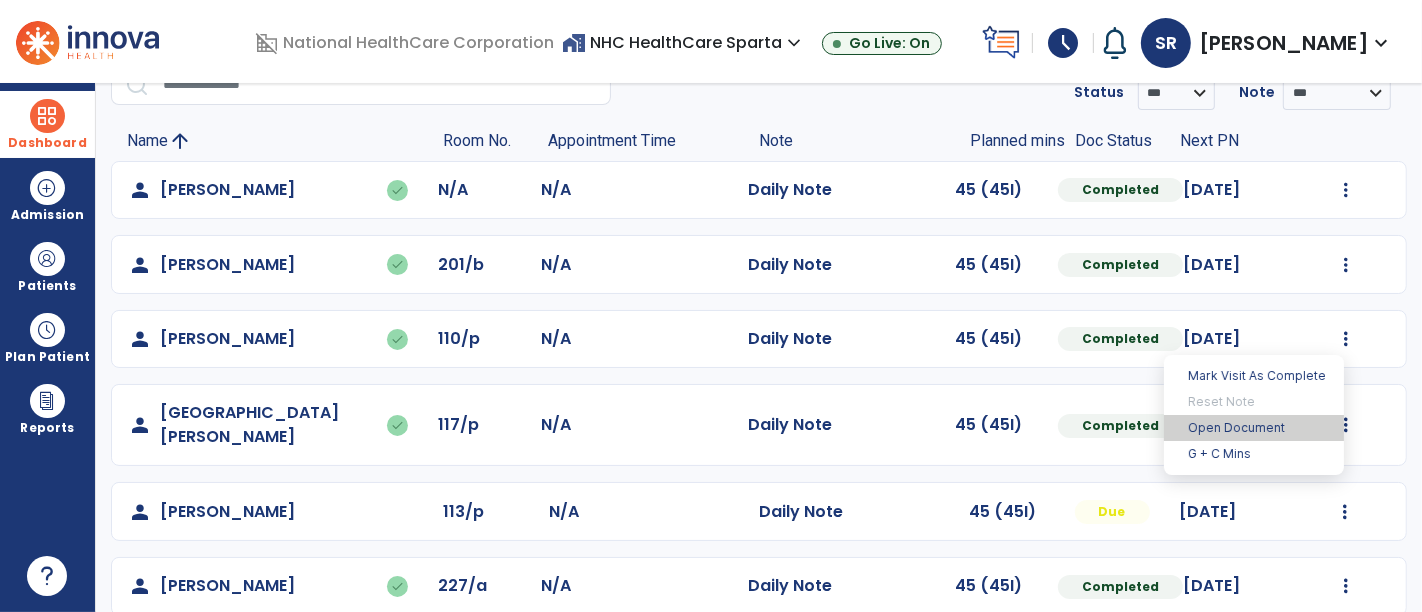 click on "Open Document" at bounding box center [1254, 428] 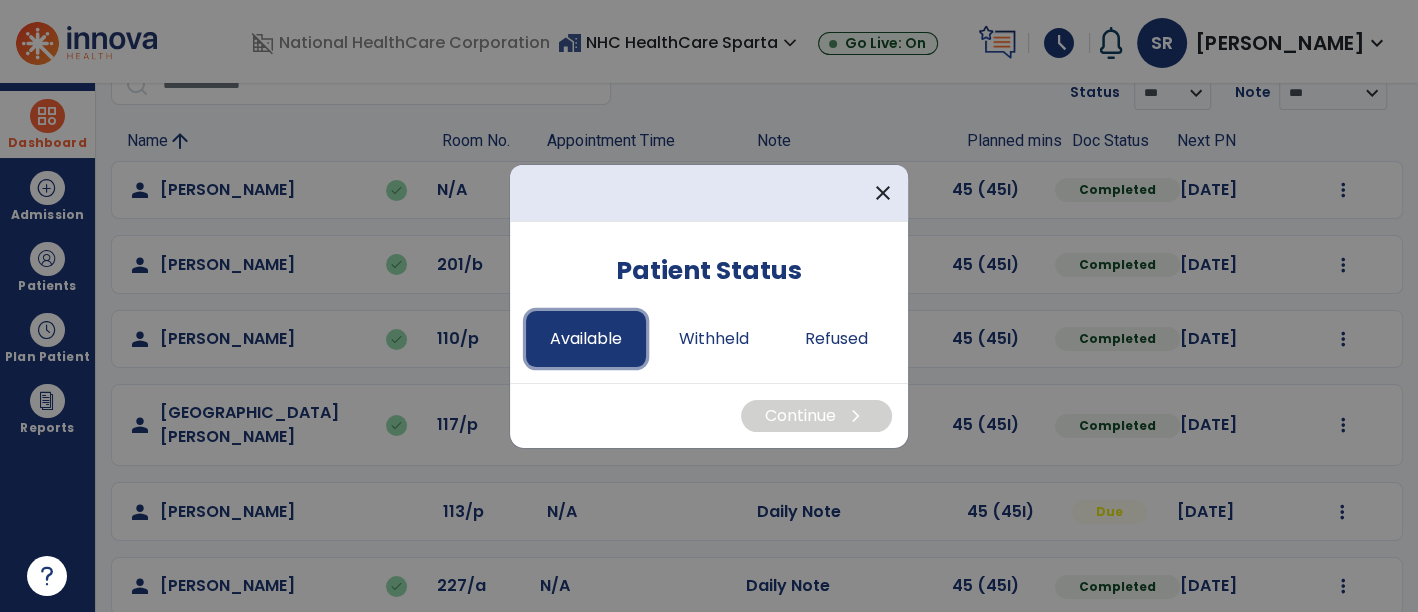 click on "Available" at bounding box center [586, 339] 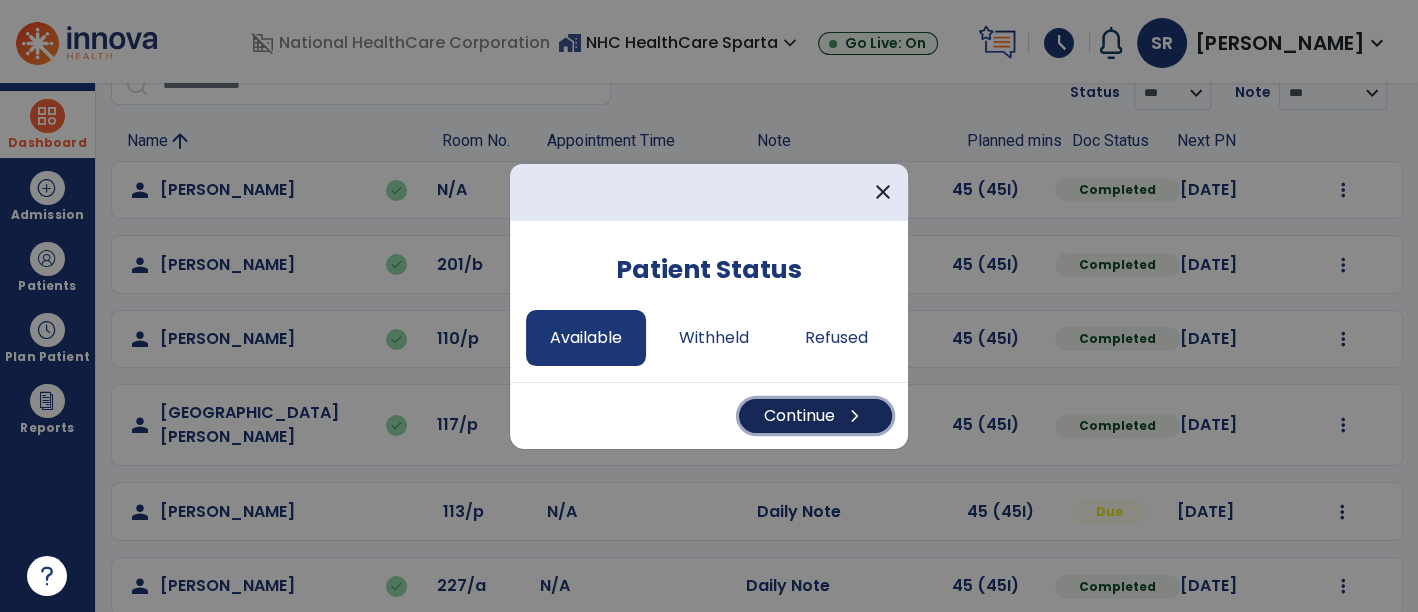 click on "Continue   chevron_right" at bounding box center [815, 416] 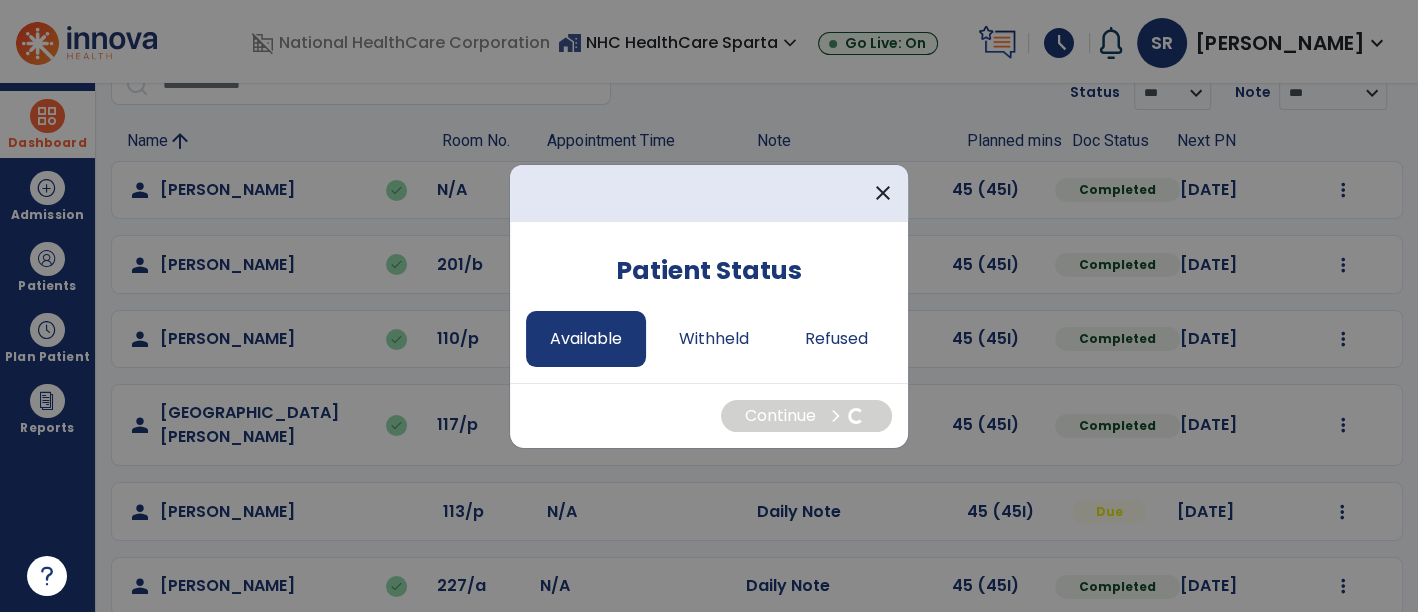 select on "*" 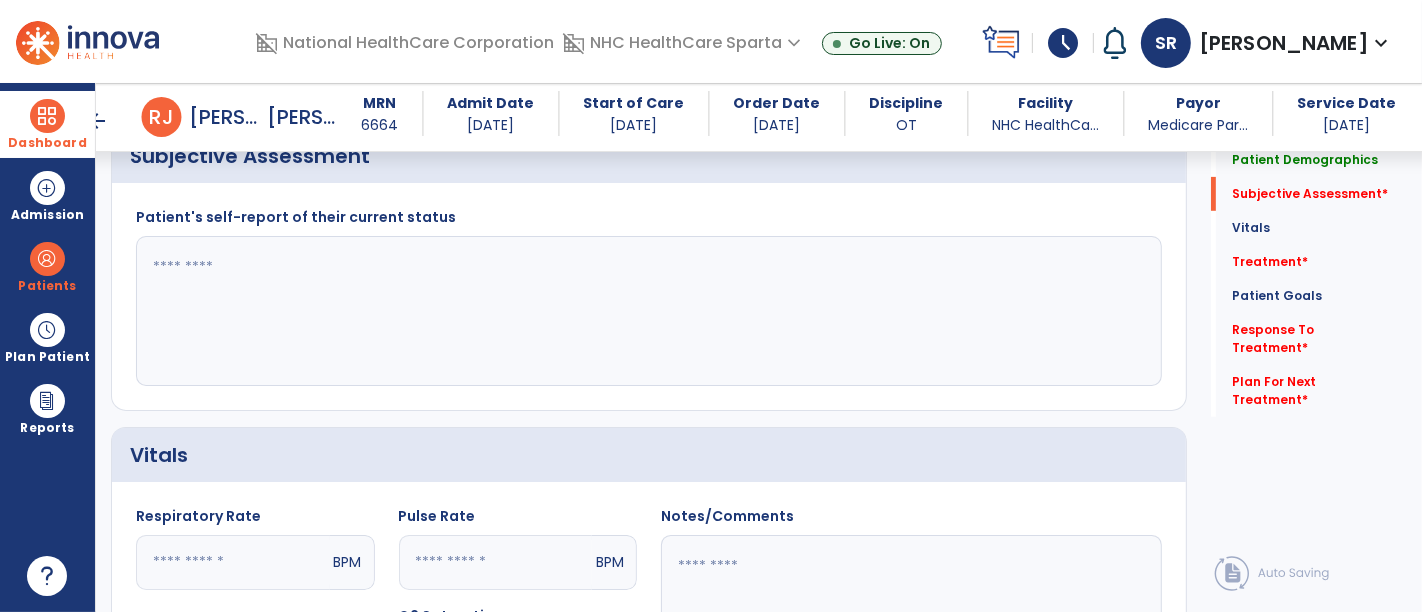 scroll, scrollTop: 602, scrollLeft: 0, axis: vertical 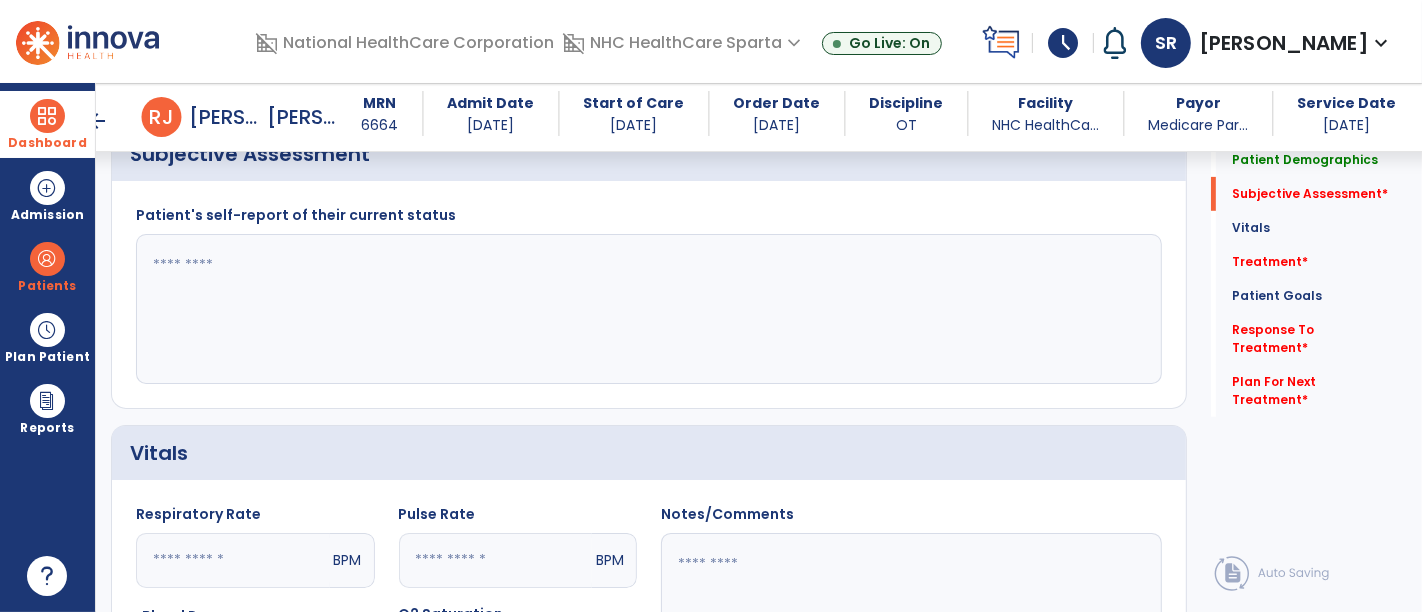 click 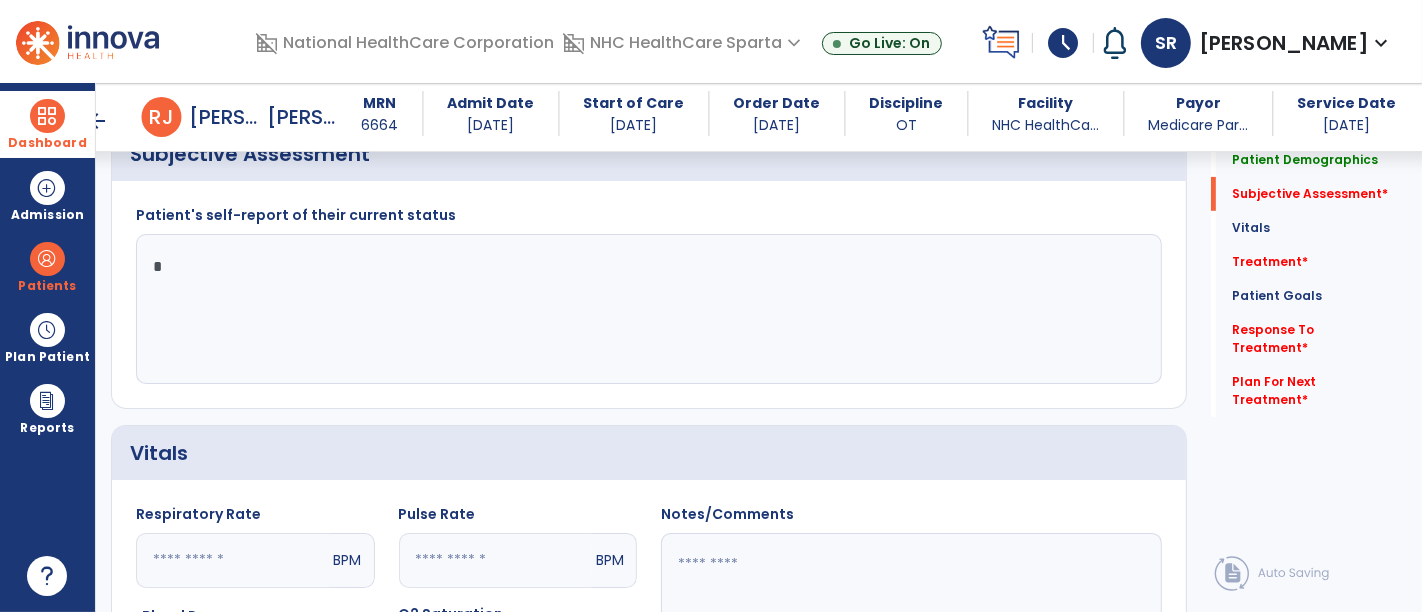 click on "Patient's self-report of their current status  T *" 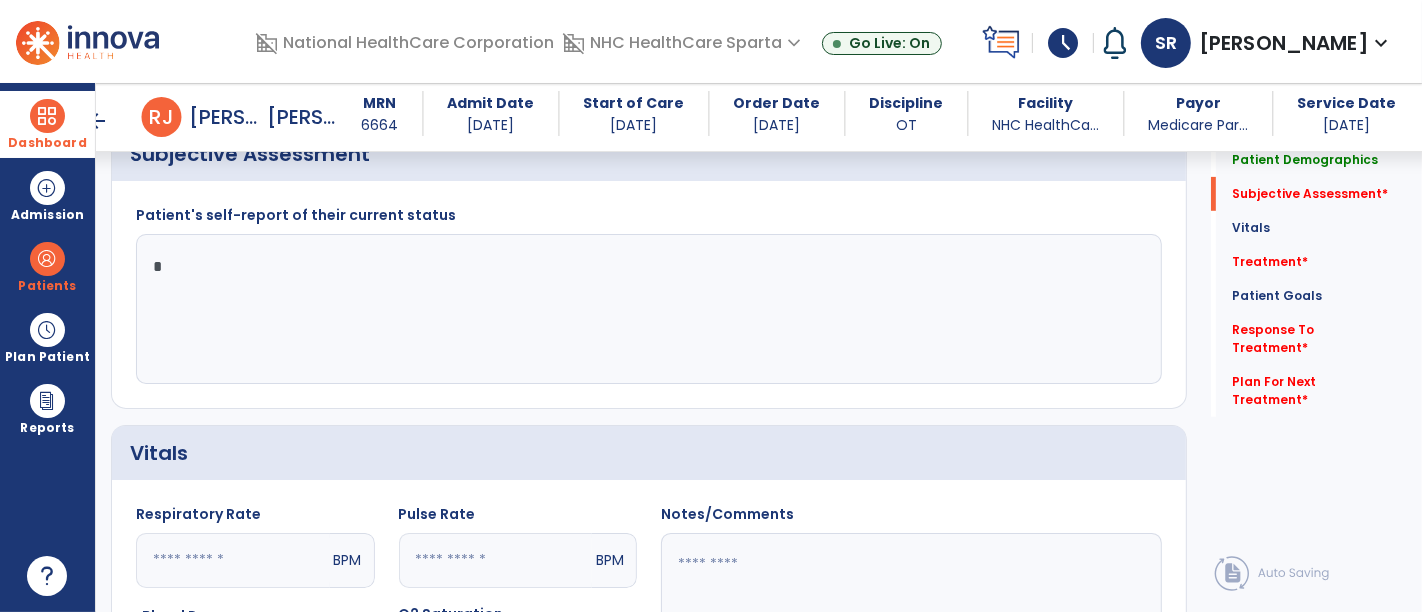 click on "*" 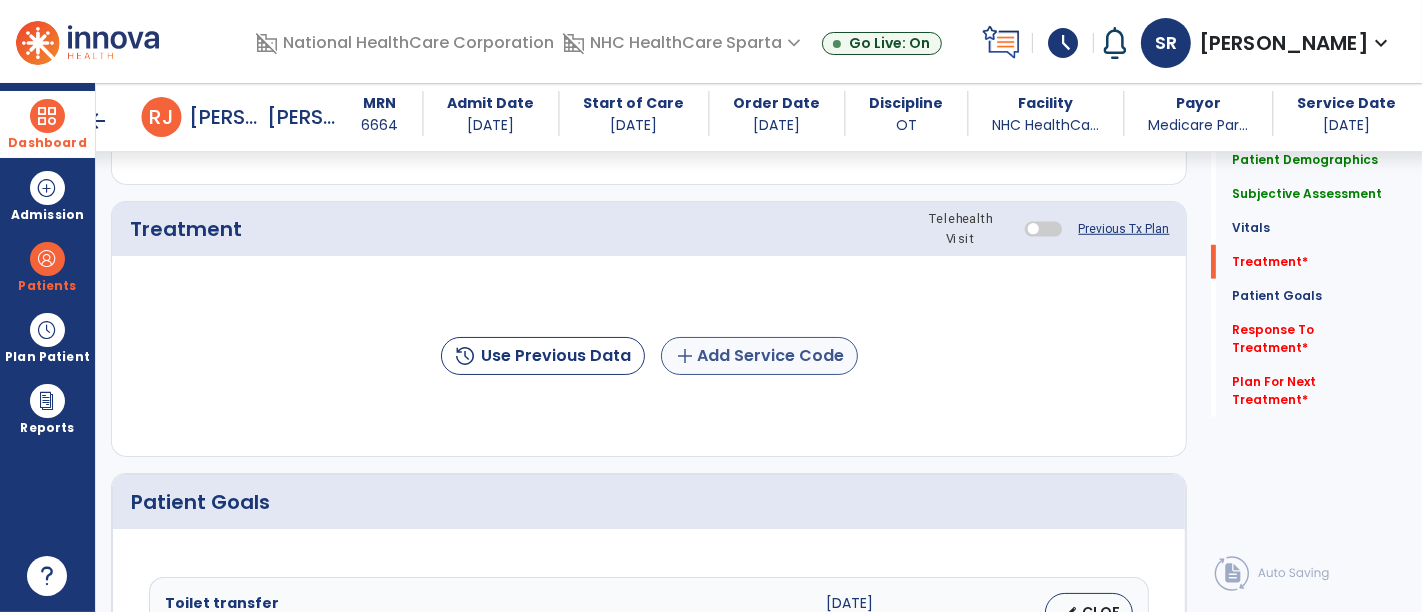 type on "**********" 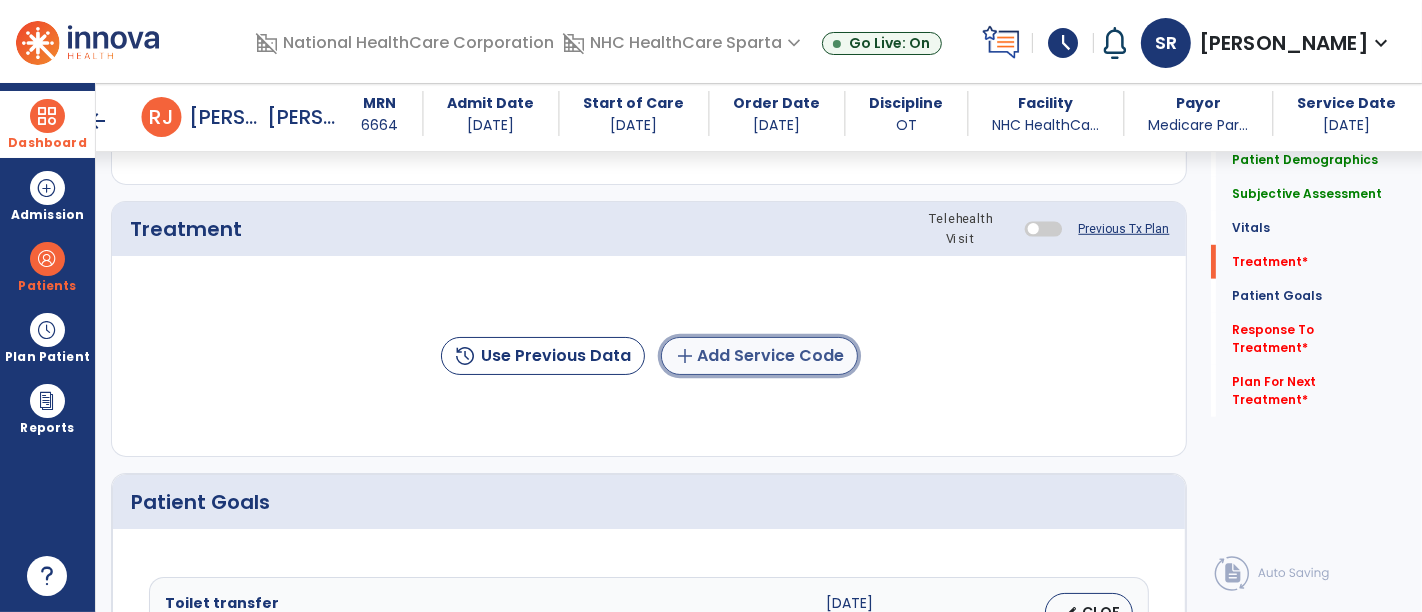 click on "add  Add Service Code" 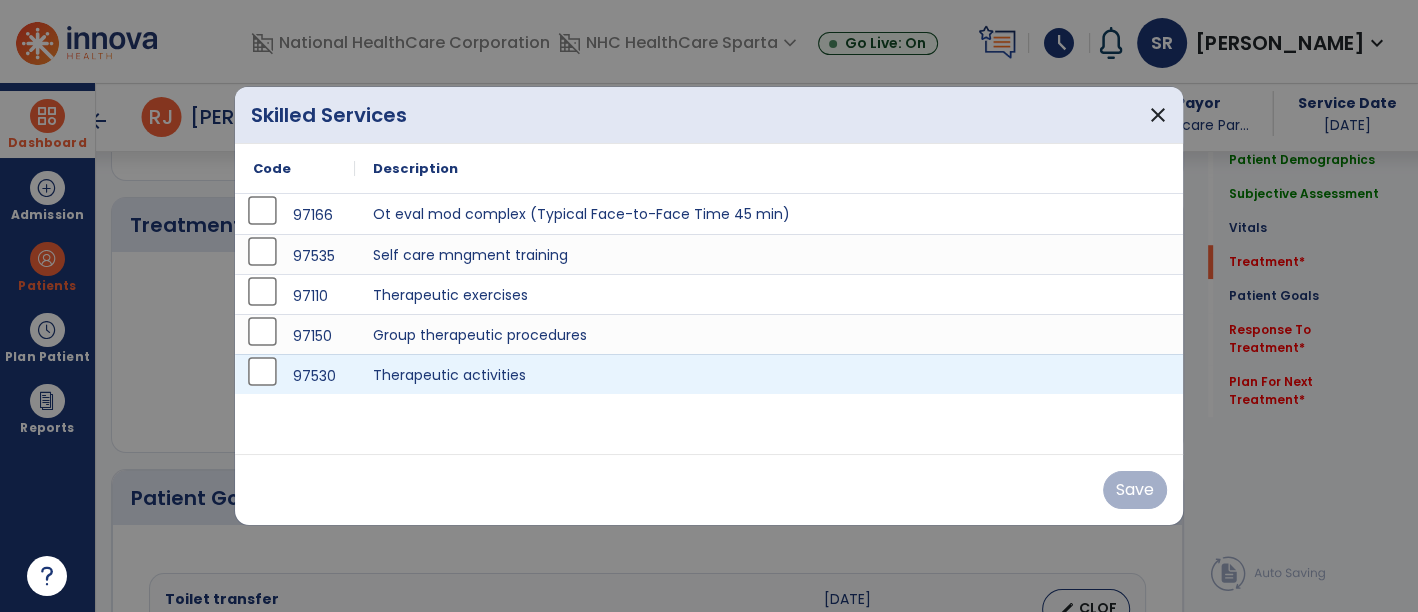 scroll, scrollTop: 1248, scrollLeft: 0, axis: vertical 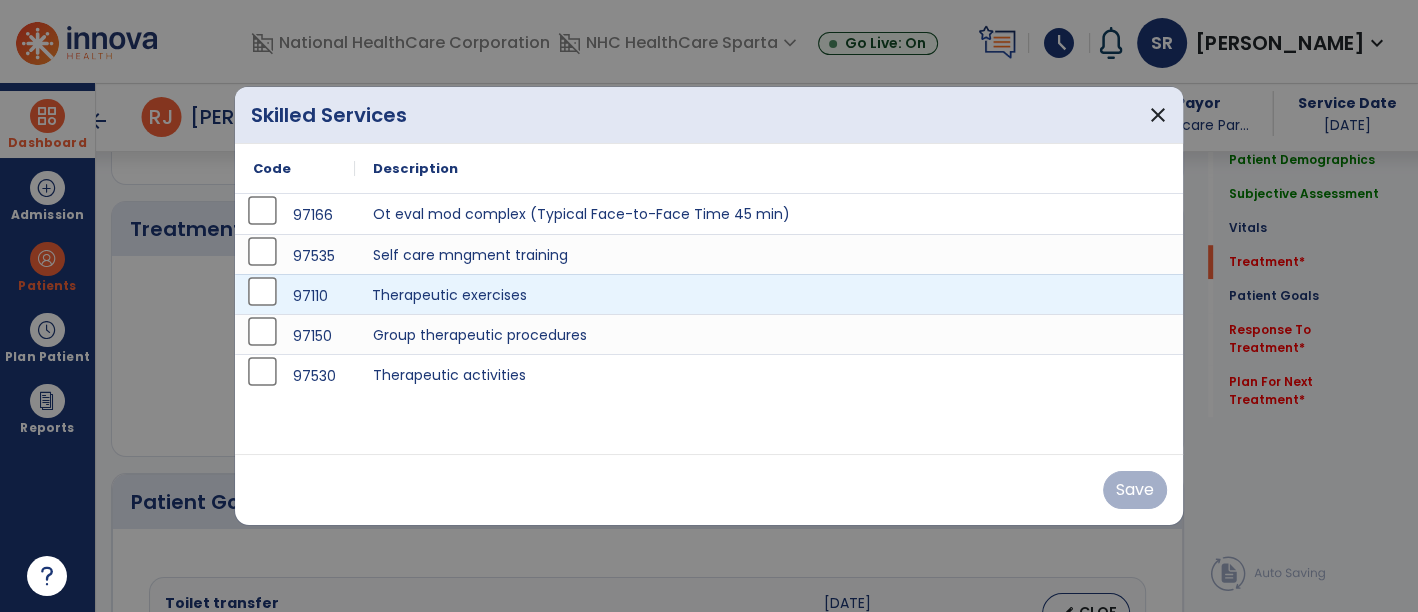 click on "Therapeutic exercises" at bounding box center (769, 294) 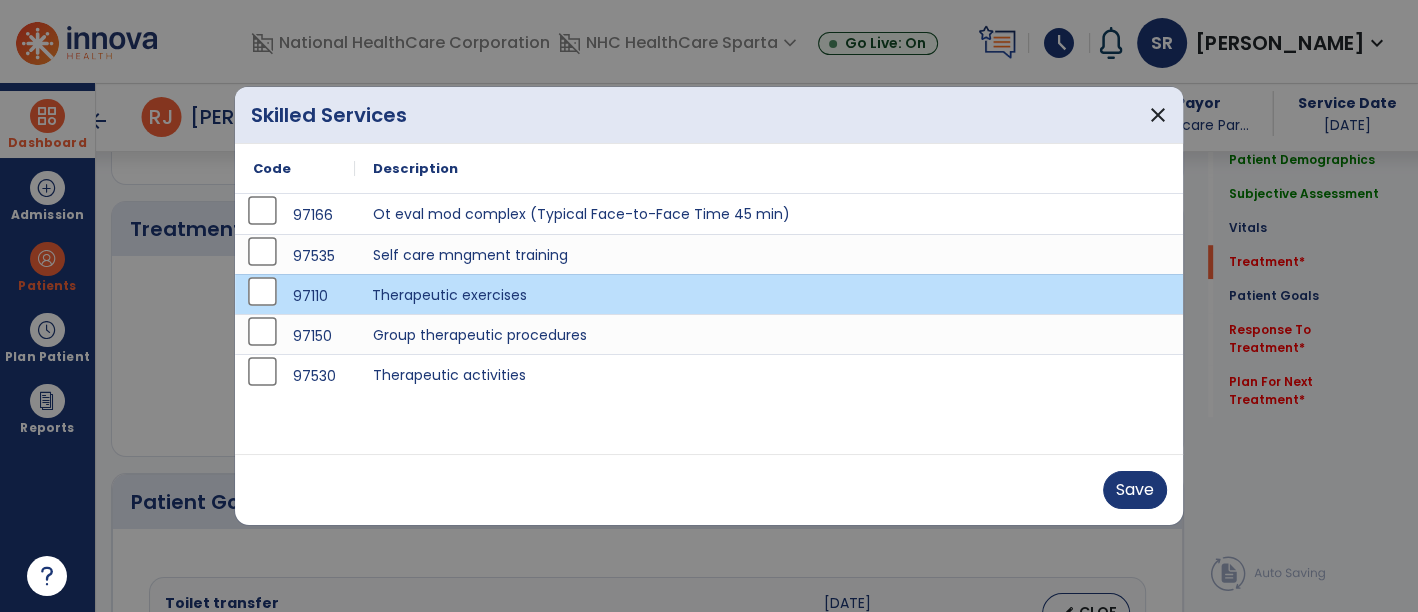 click on "Therapeutic exercises" at bounding box center [769, 294] 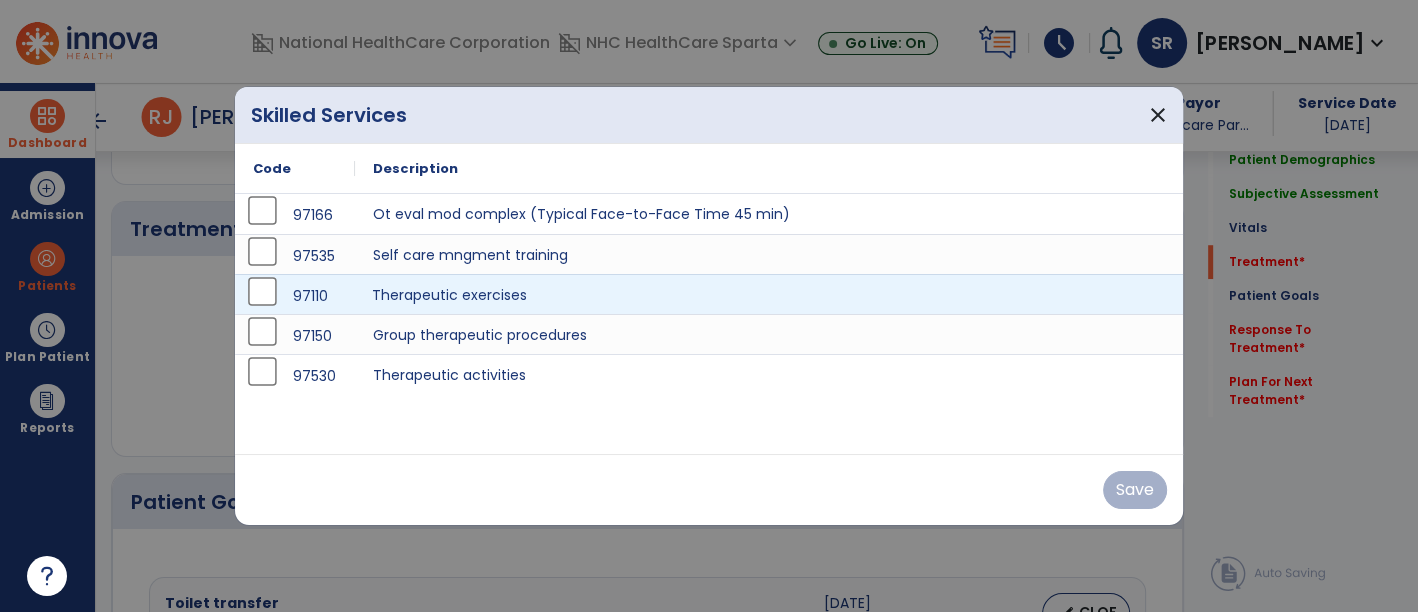 click on "Therapeutic exercises" at bounding box center (769, 294) 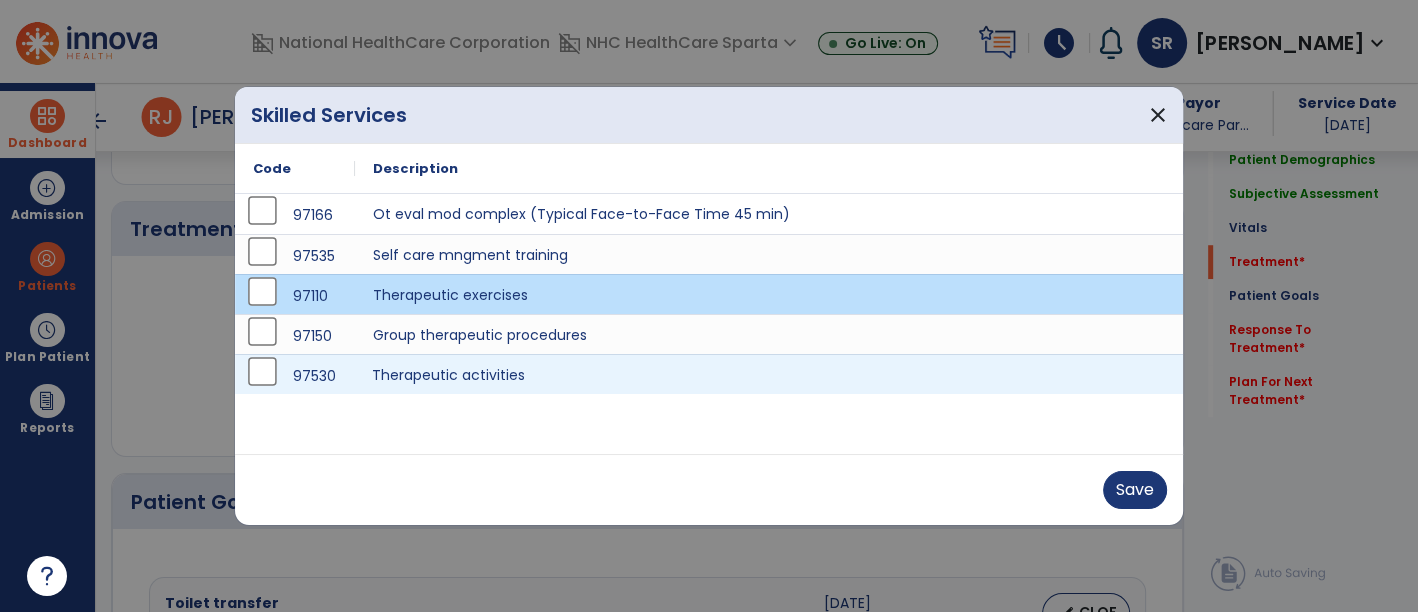click on "Therapeutic activities" at bounding box center (769, 374) 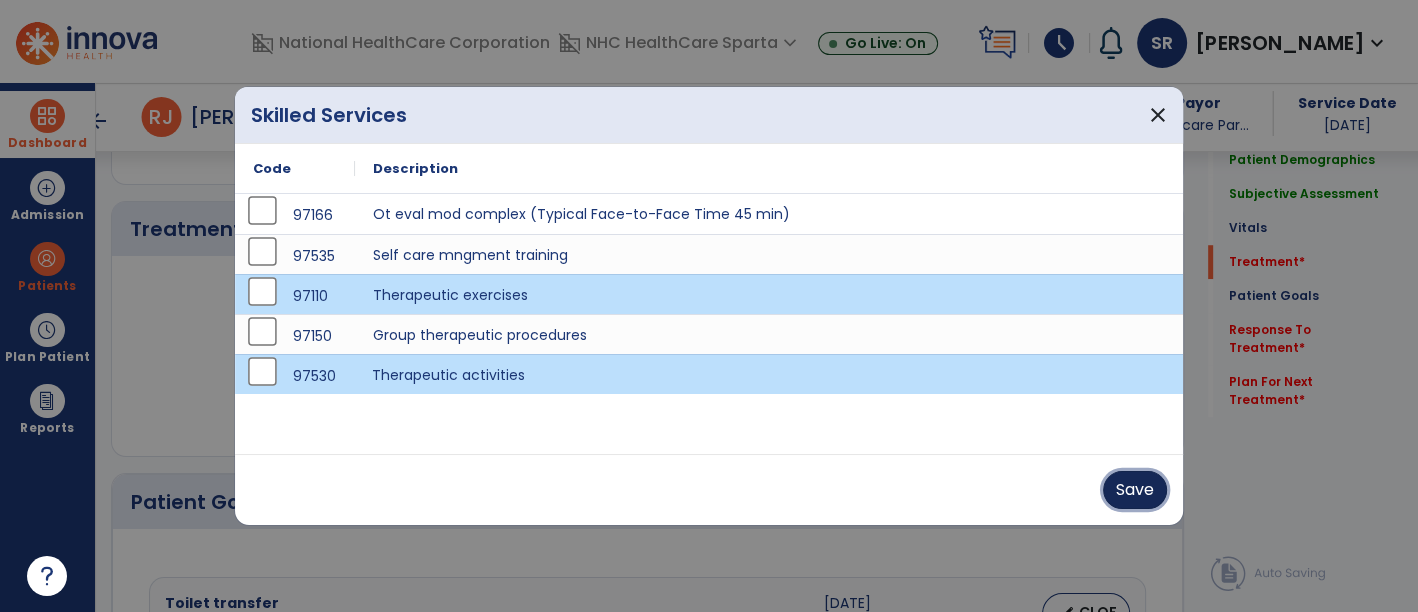 click on "Save" at bounding box center [1135, 490] 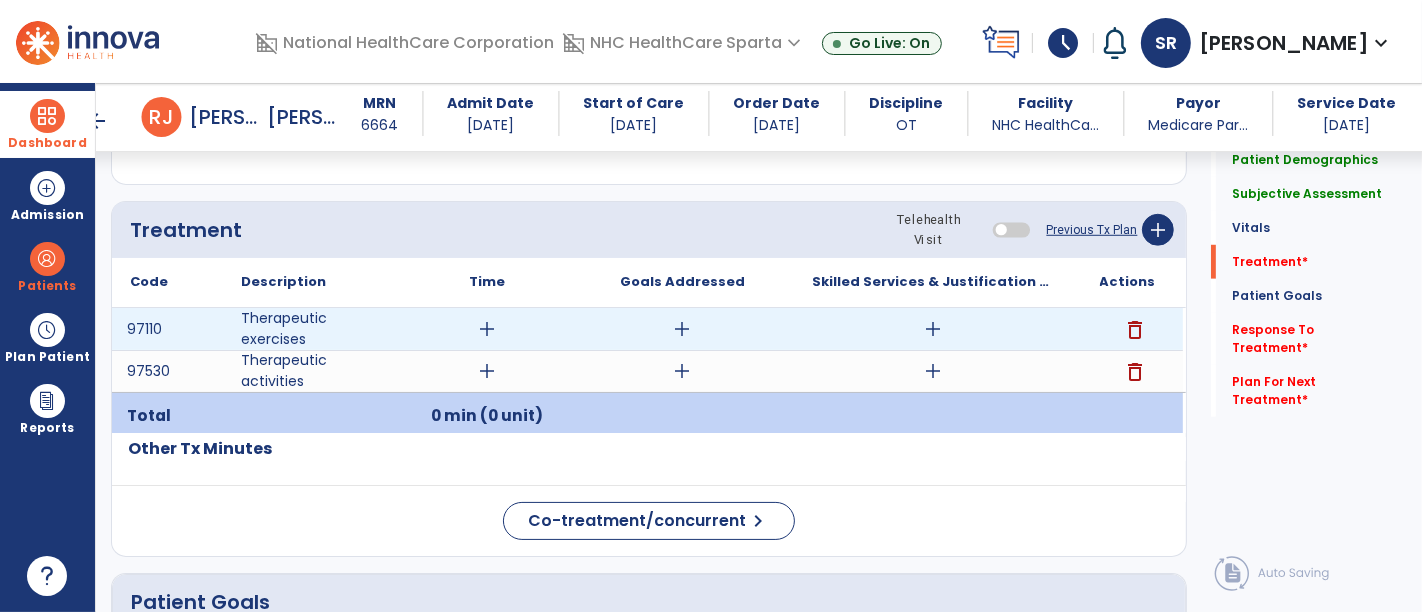 click on "add" at bounding box center (488, 329) 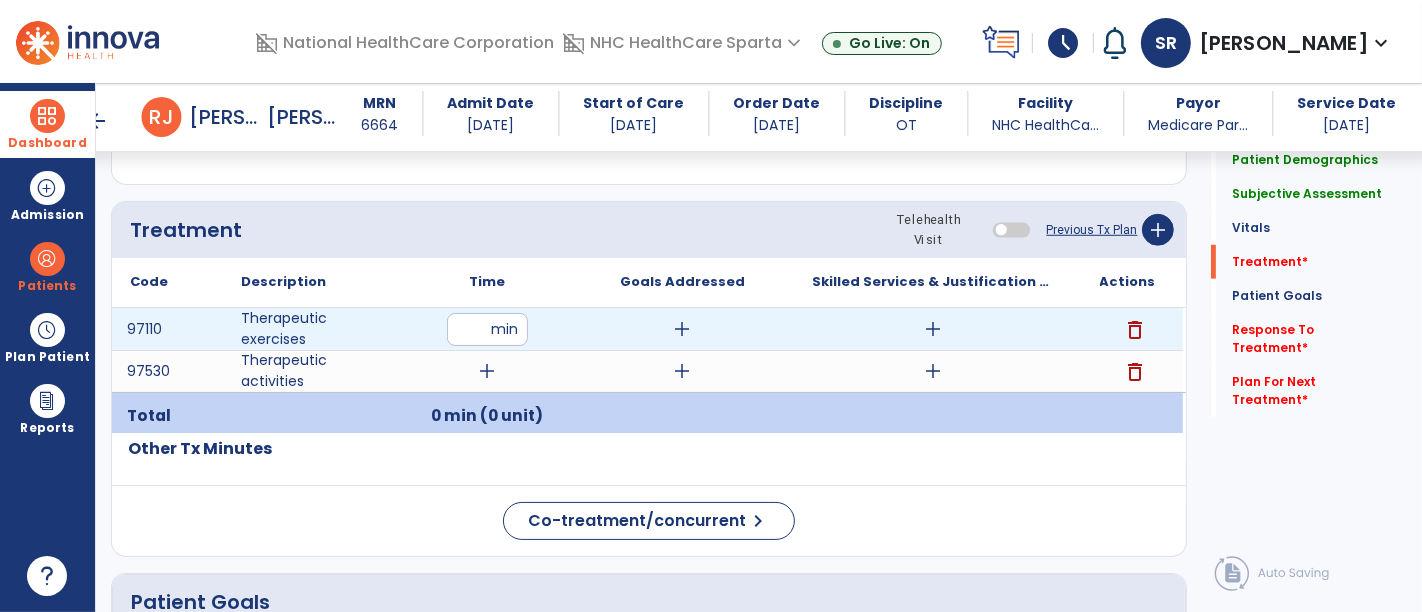 type on "**" 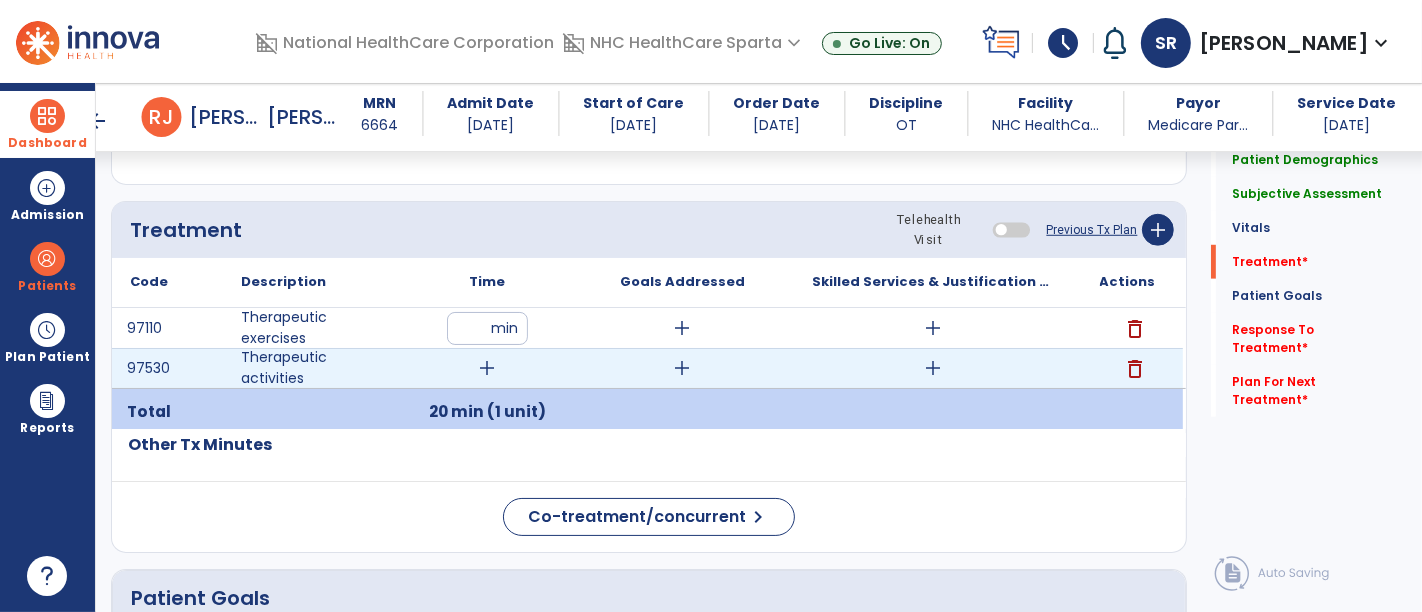 click on "add" at bounding box center (487, 368) 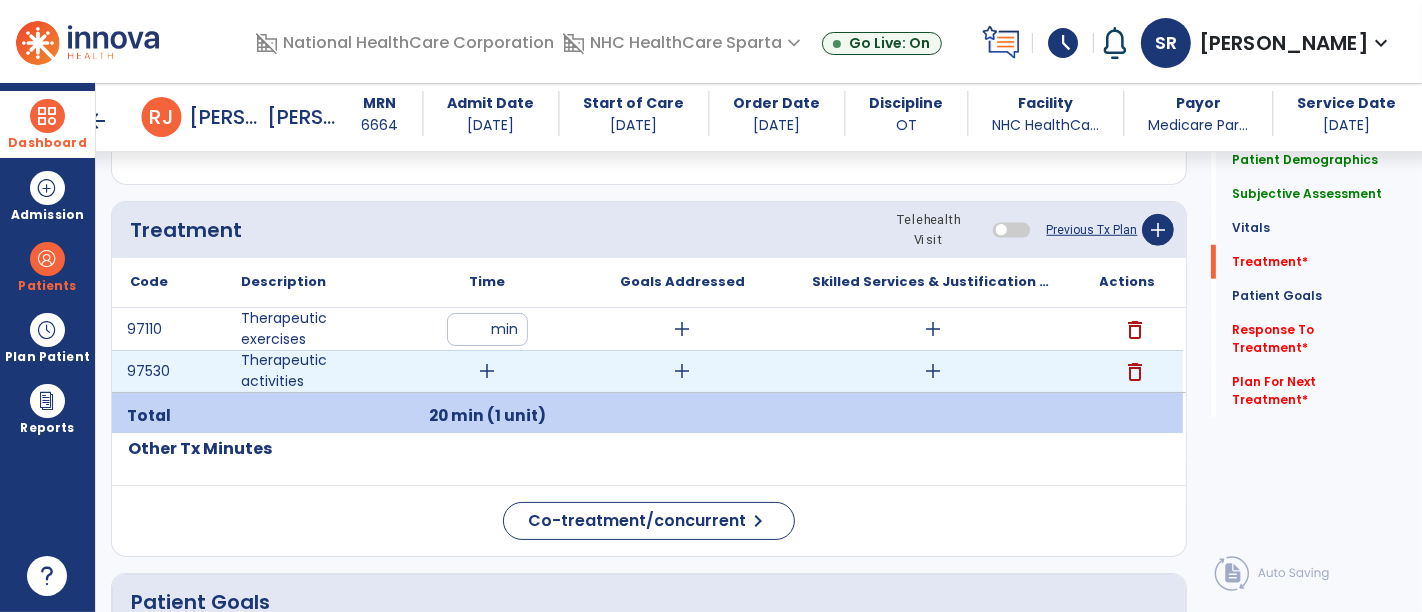 click on "add" at bounding box center (488, 371) 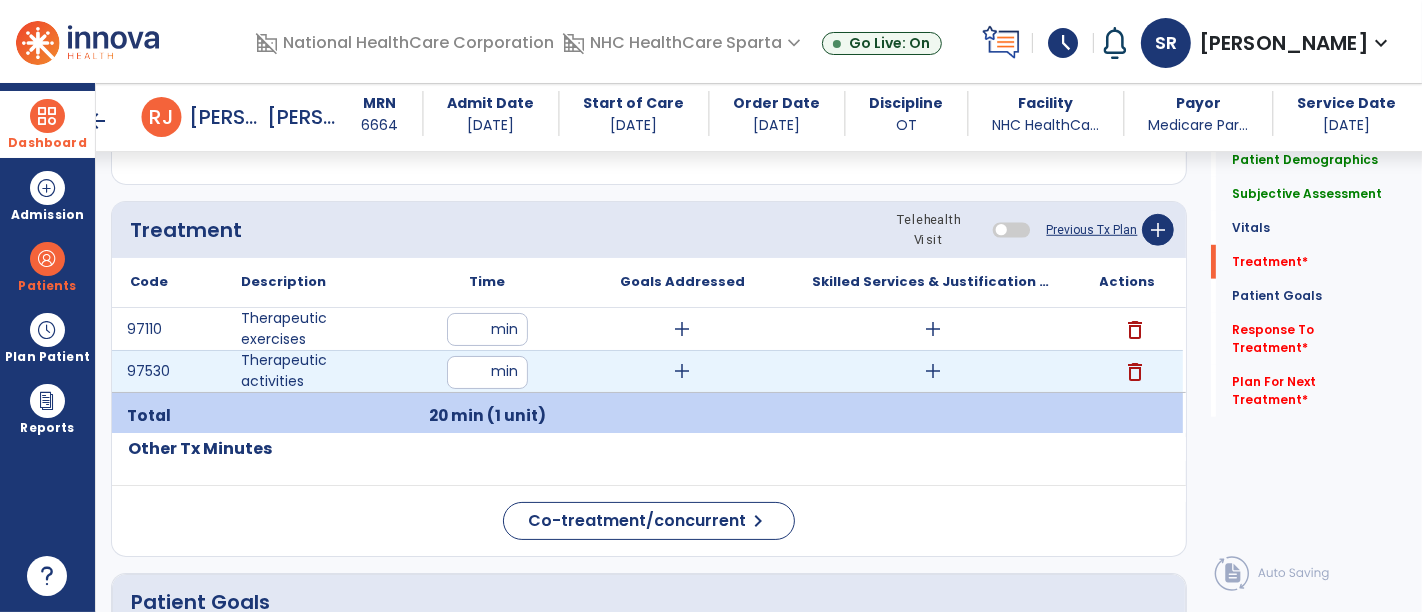 type on "**" 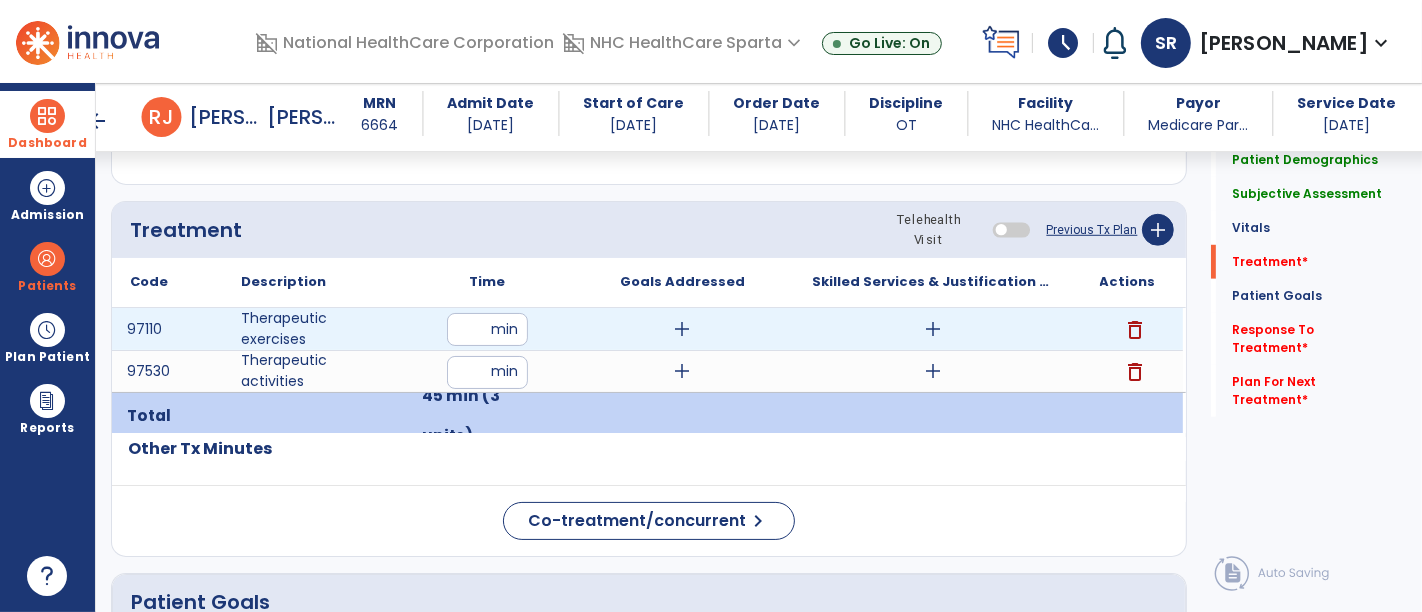 click on "add" at bounding box center (682, 329) 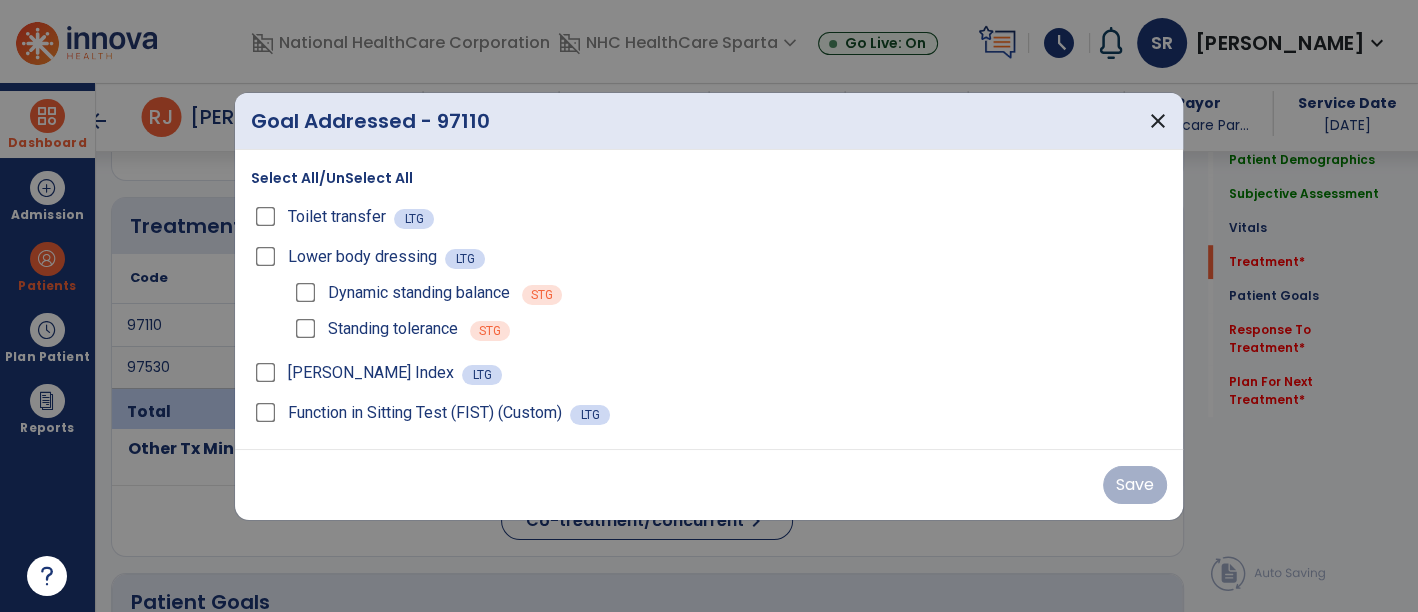 scroll, scrollTop: 1248, scrollLeft: 0, axis: vertical 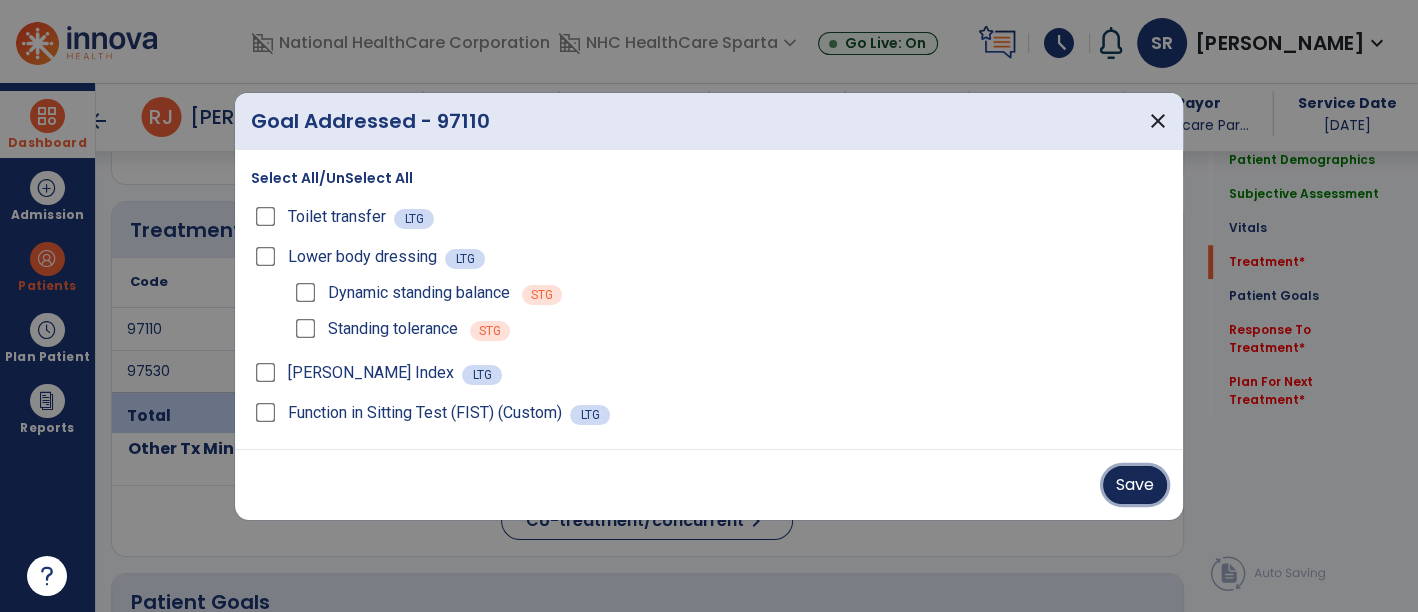 click on "Save" at bounding box center (1135, 485) 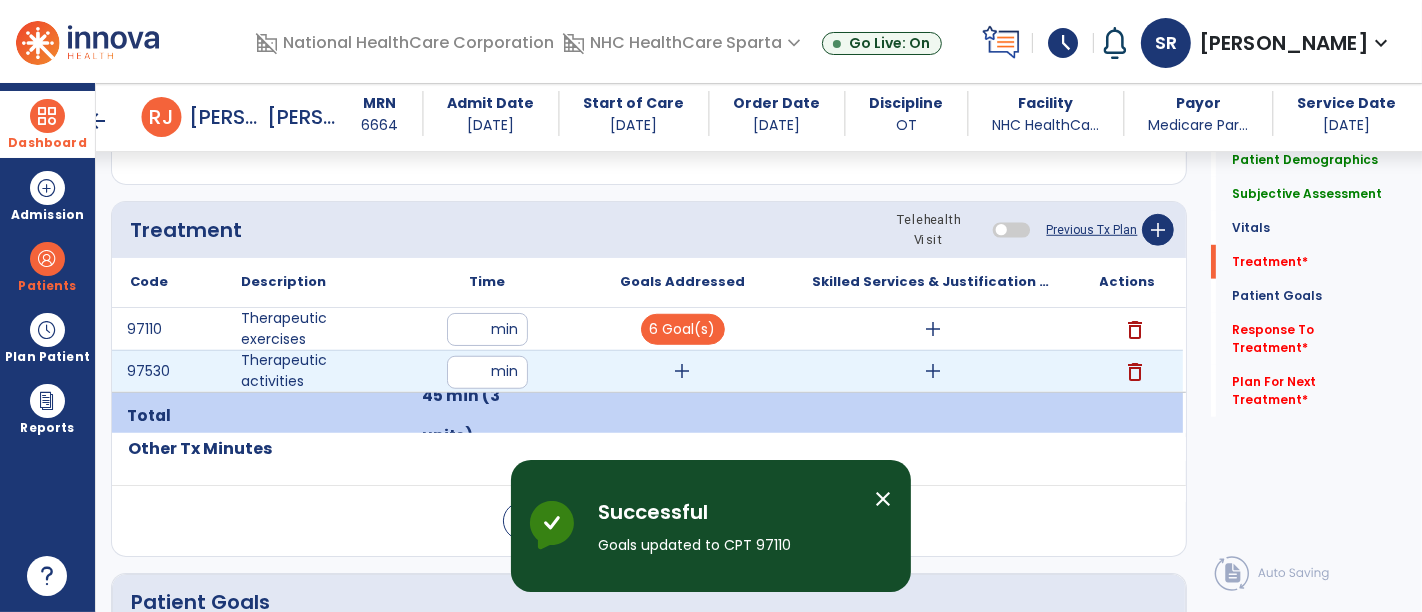 click on "add" at bounding box center (683, 371) 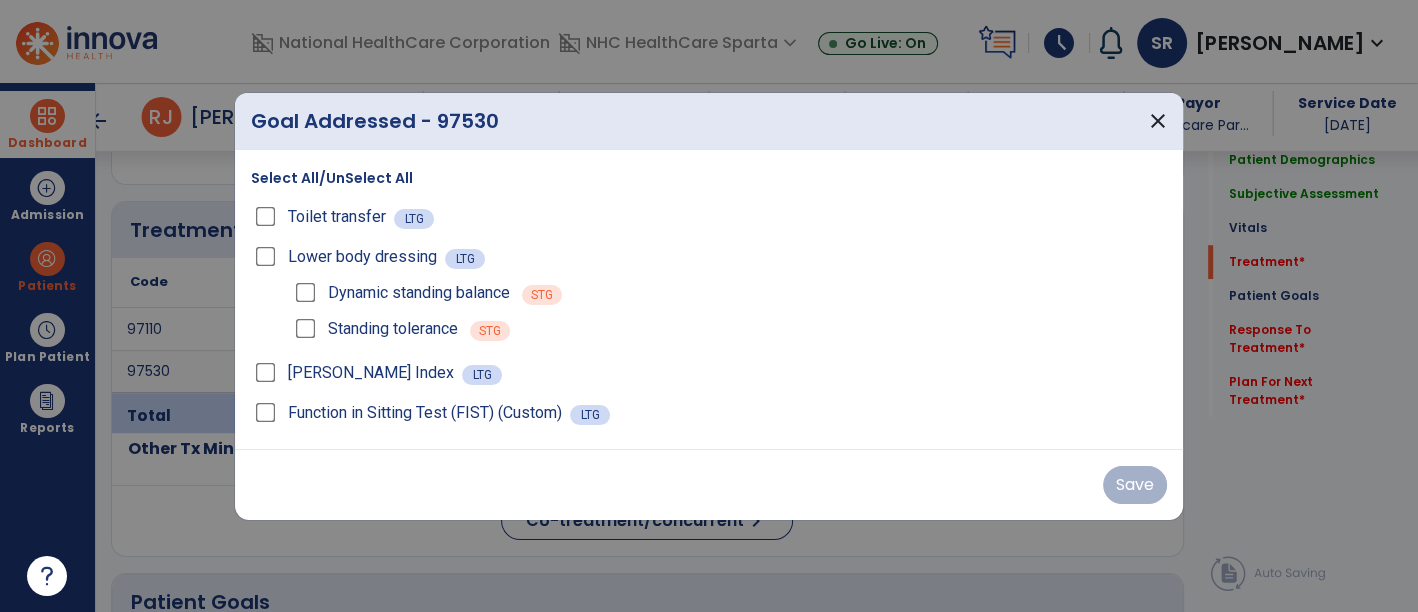 scroll, scrollTop: 1248, scrollLeft: 0, axis: vertical 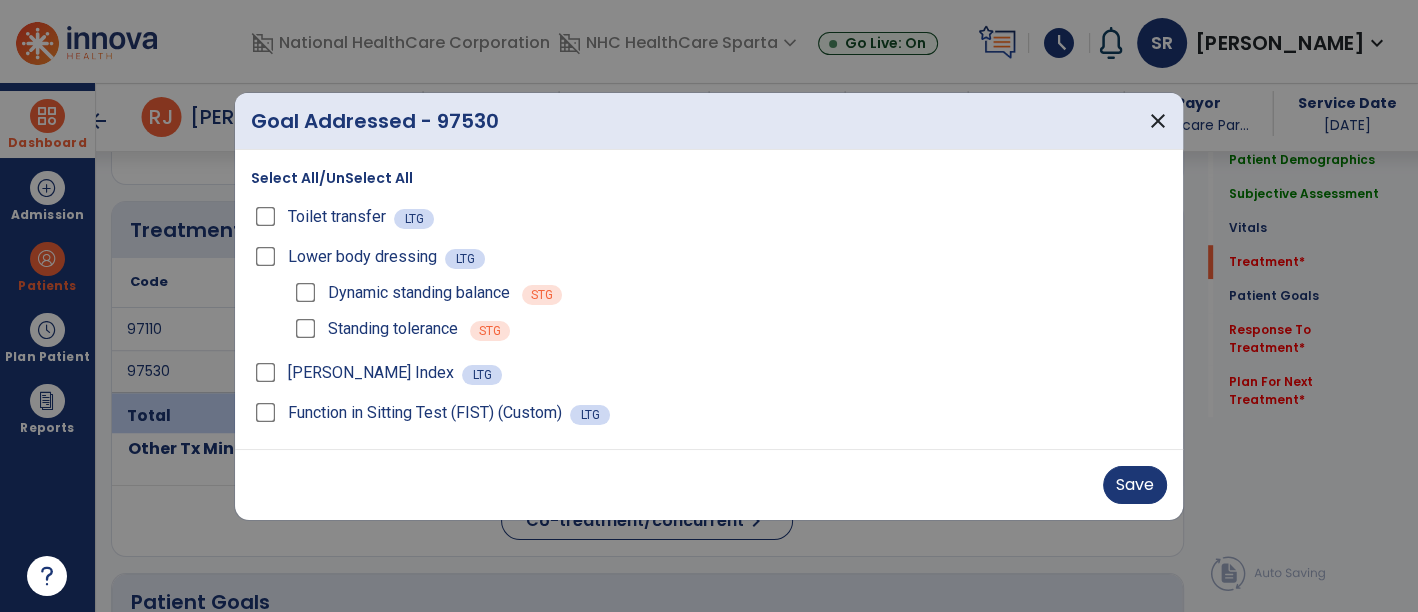 click on "Lower body dressing" at bounding box center (348, 257) 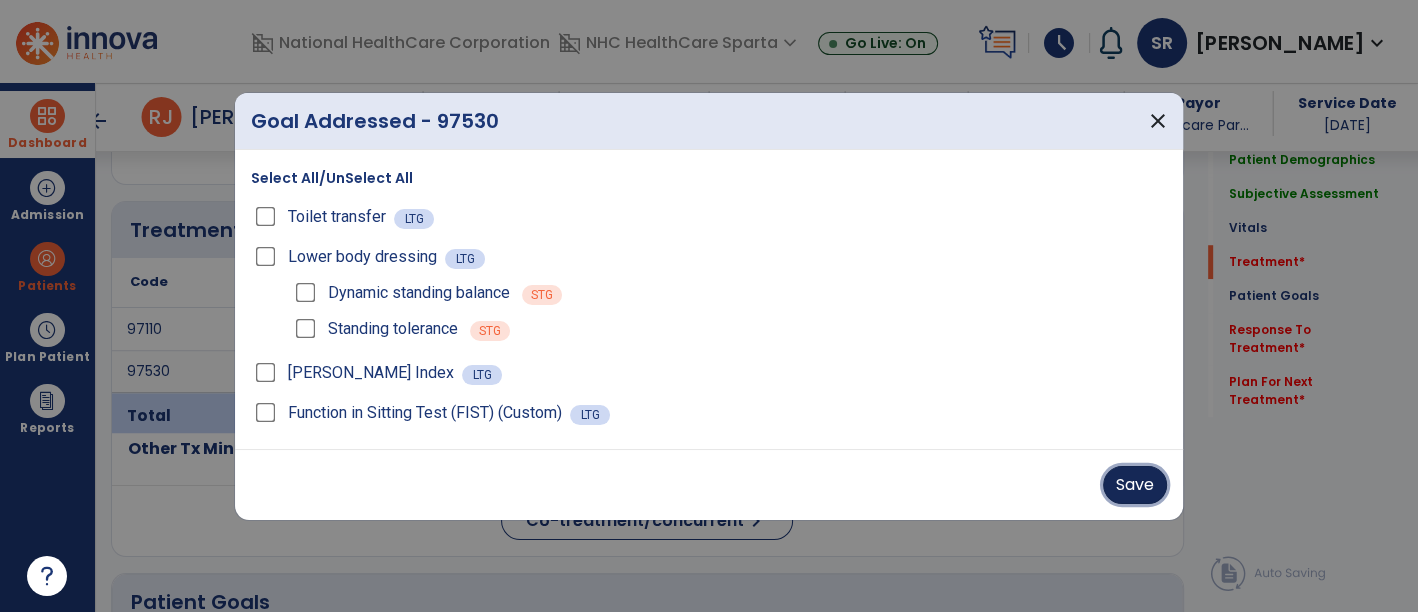 click on "Save" at bounding box center [1135, 485] 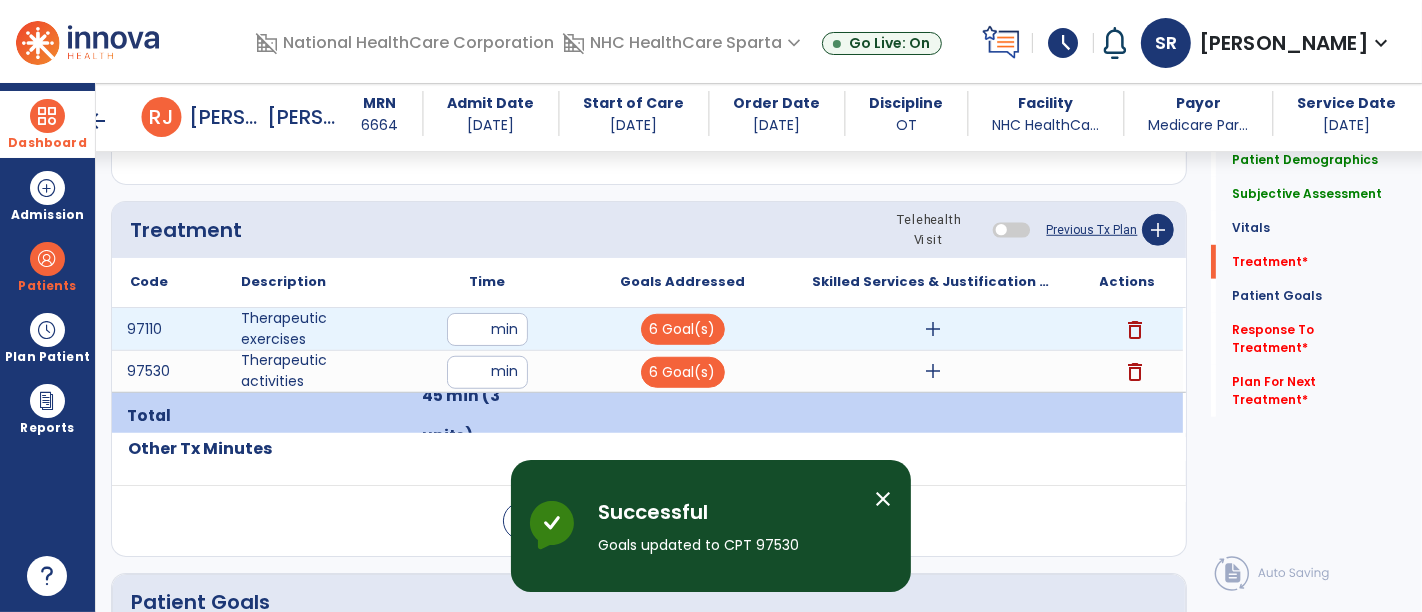 click on "add" at bounding box center (933, 329) 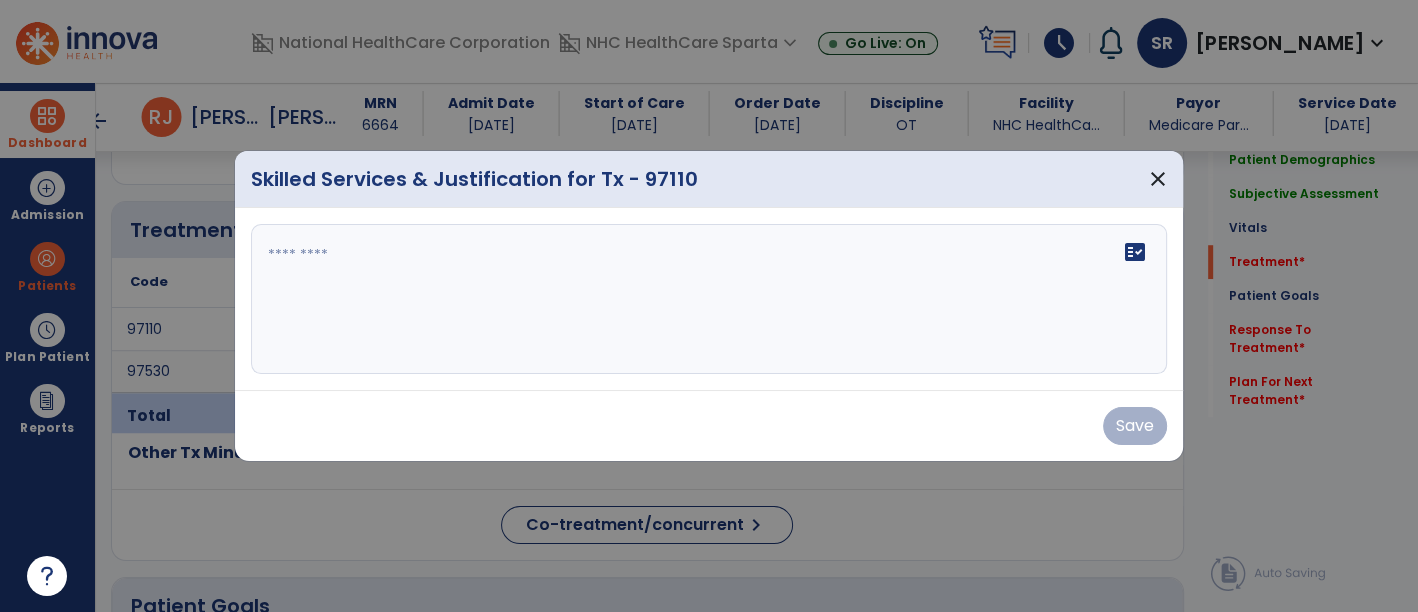 scroll, scrollTop: 1248, scrollLeft: 0, axis: vertical 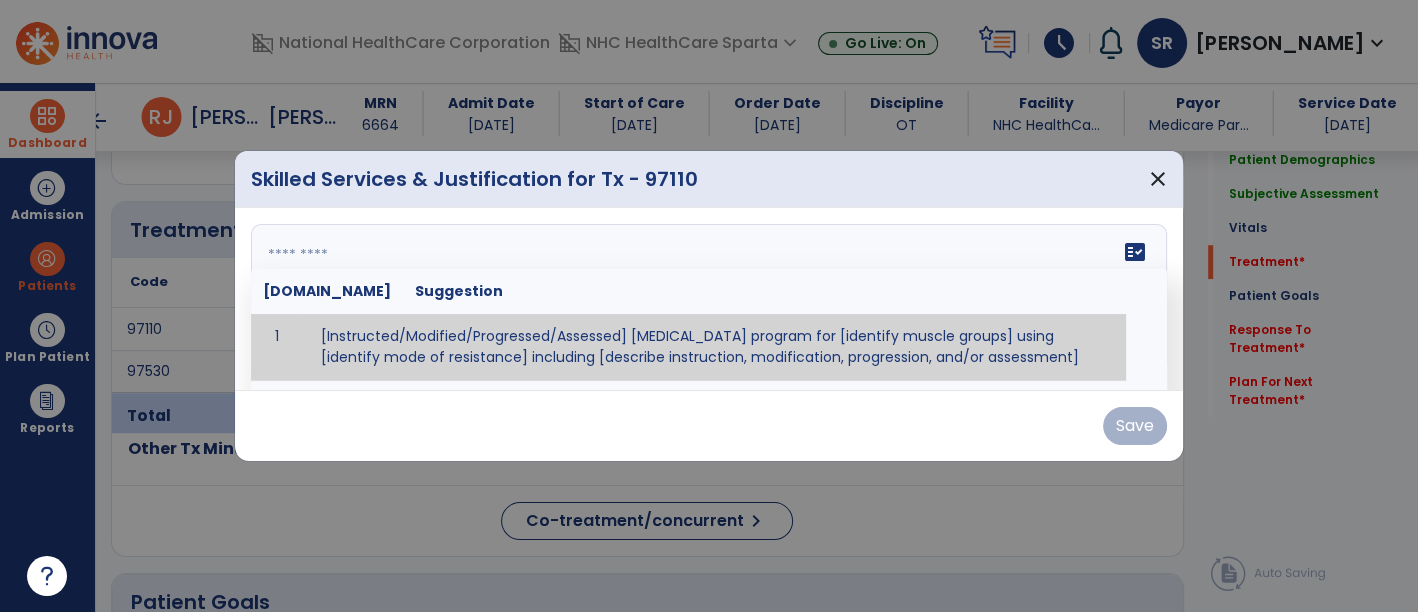 click at bounding box center [707, 299] 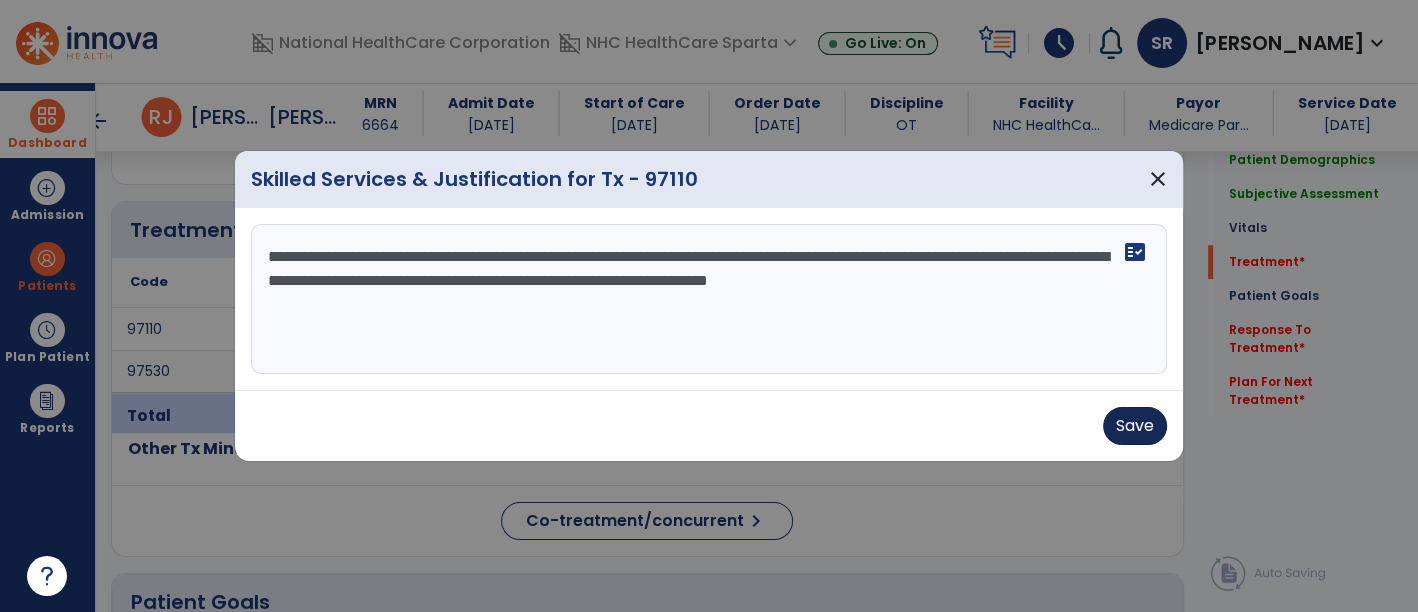 type on "**********" 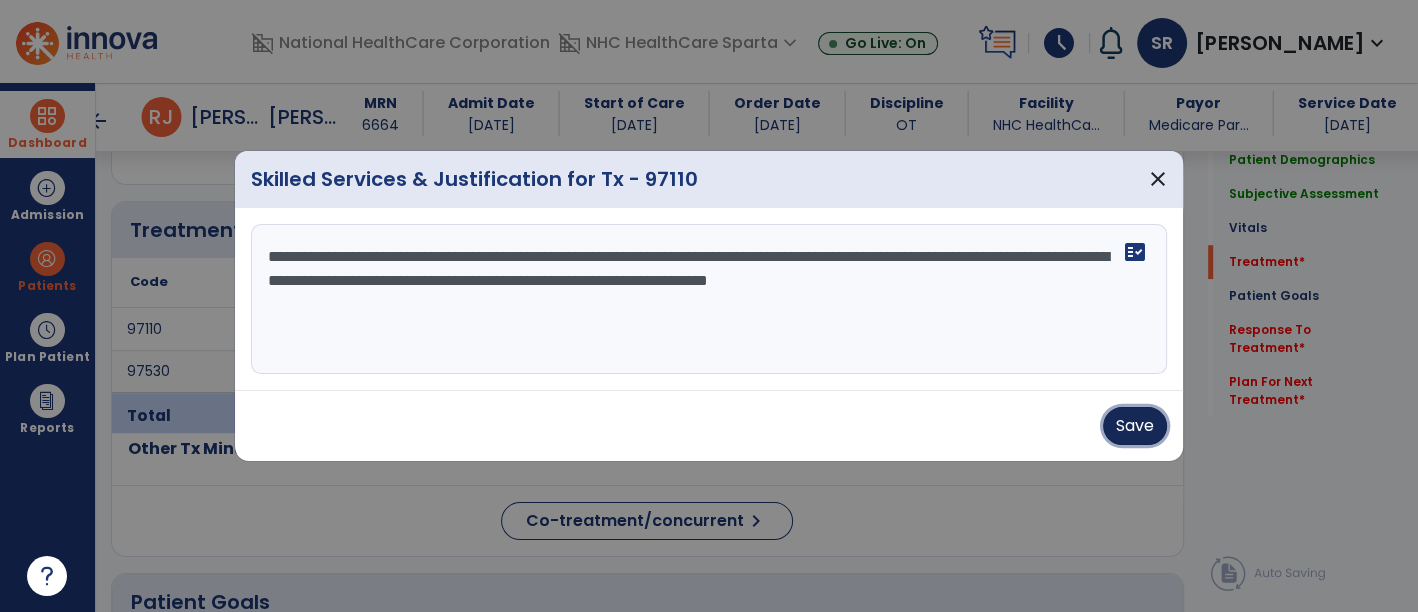 click on "Save" at bounding box center [1135, 426] 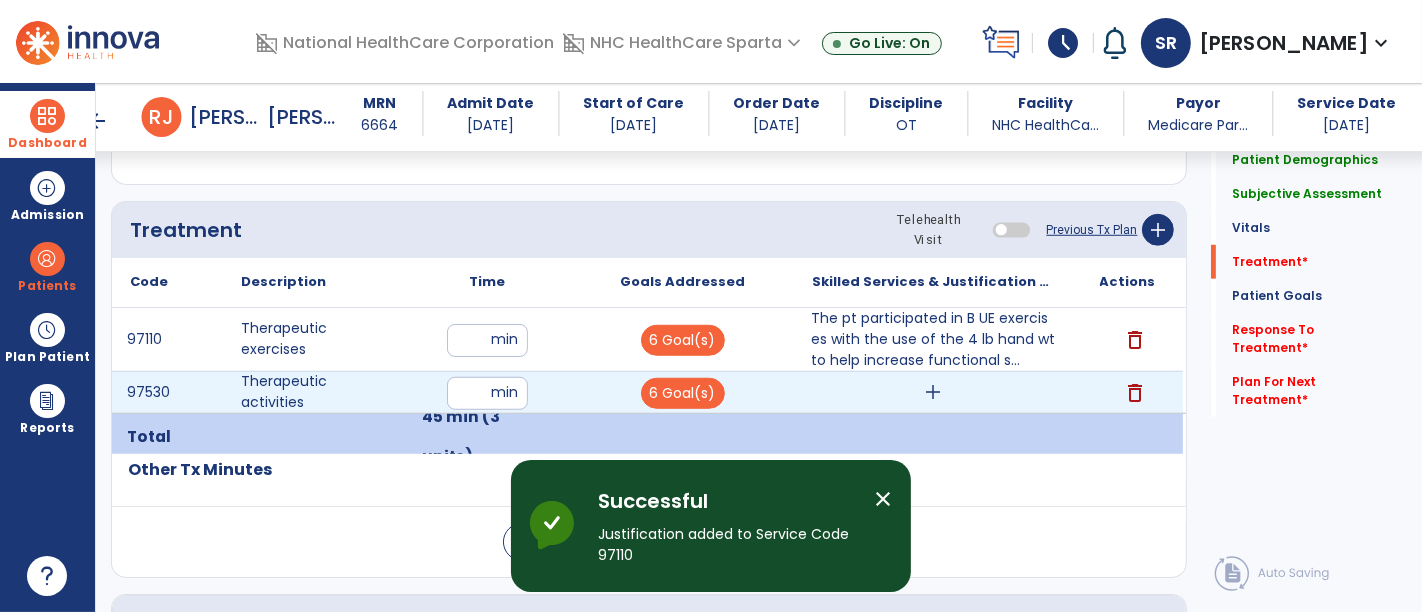 click on "add" at bounding box center (933, 392) 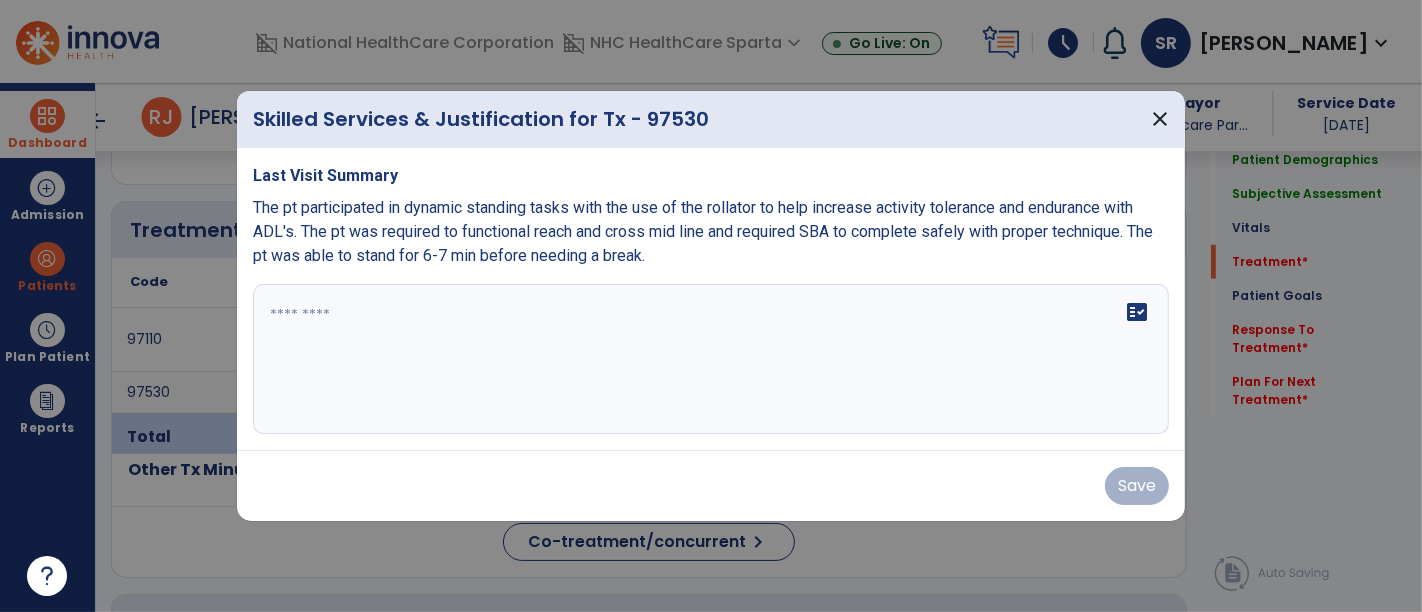 scroll, scrollTop: 1248, scrollLeft: 0, axis: vertical 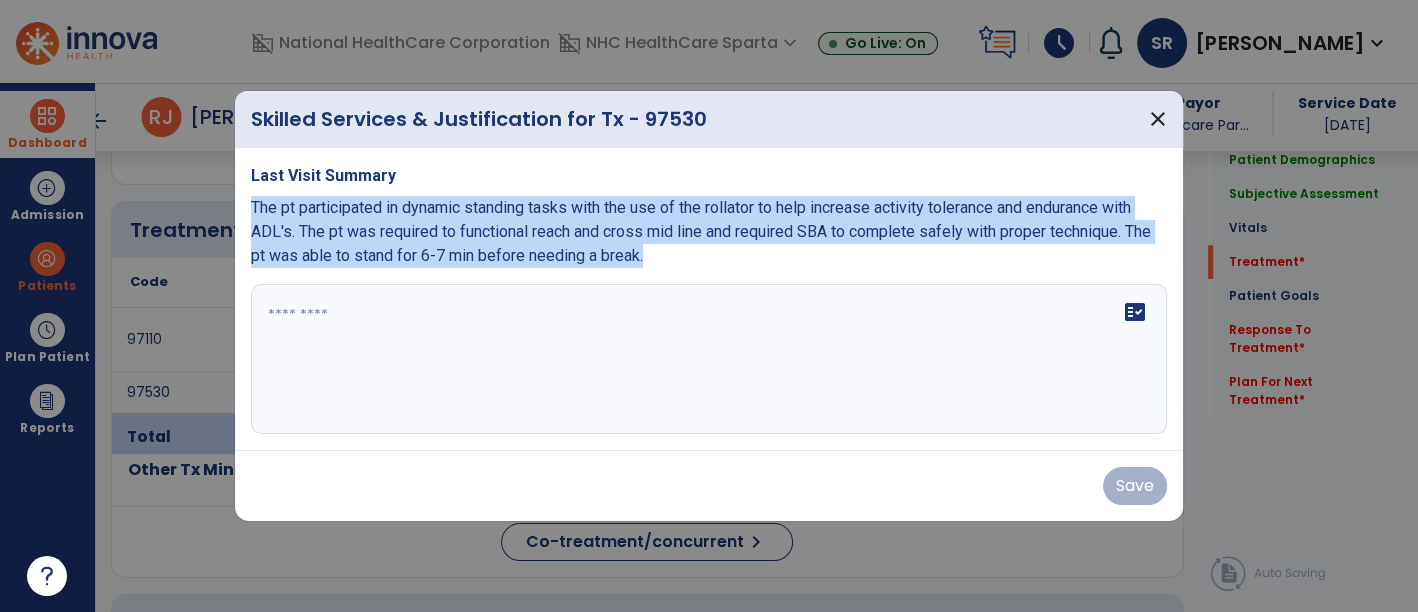 drag, startPoint x: 254, startPoint y: 208, endPoint x: 997, endPoint y: 254, distance: 744.4226 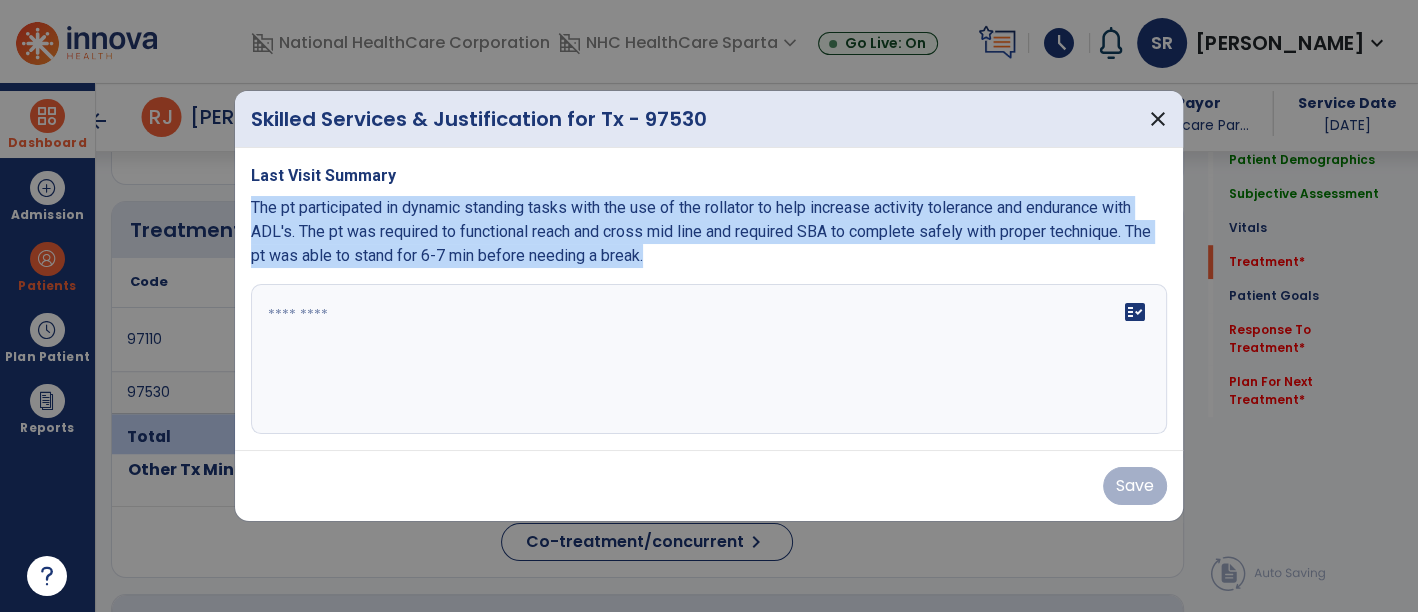 copy on "The pt participated in dynamic standing tasks with the use of the rollator to help increase activity tolerance and endurance with ADL's. The pt was required to functional reach and cross mid line and required SBA to complete safely with proper technique. The pt was able to stand for 6-7 min before needing a break." 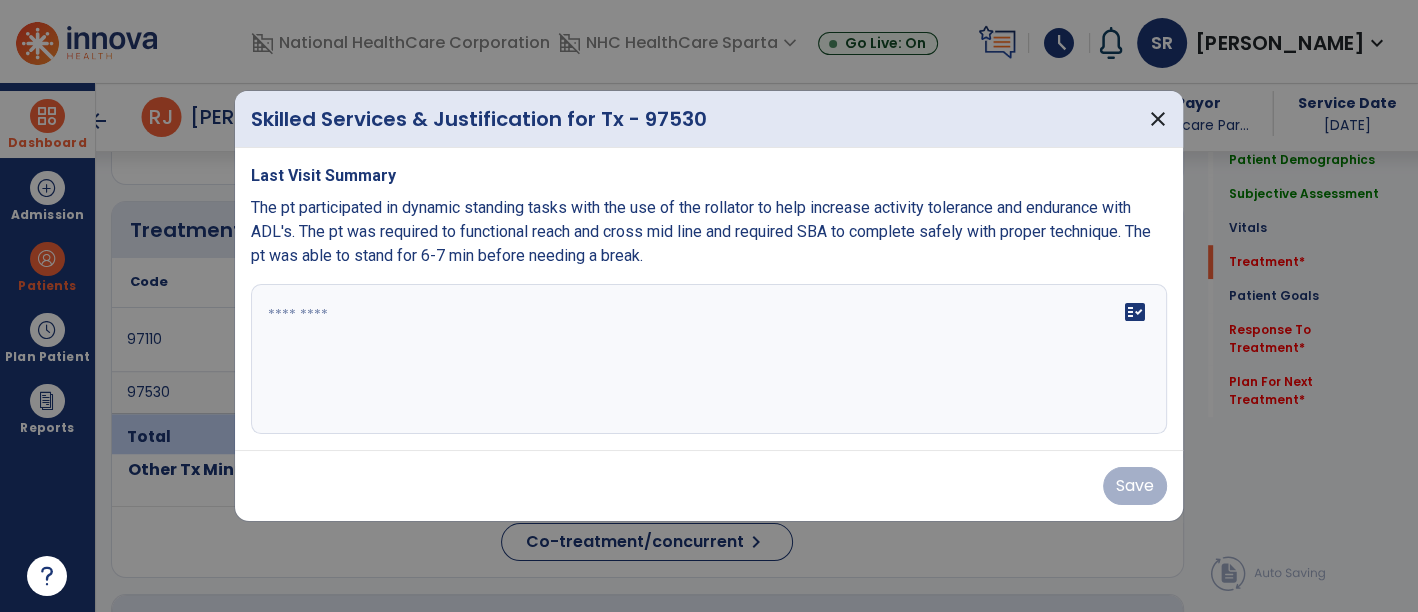 click at bounding box center [709, 359] 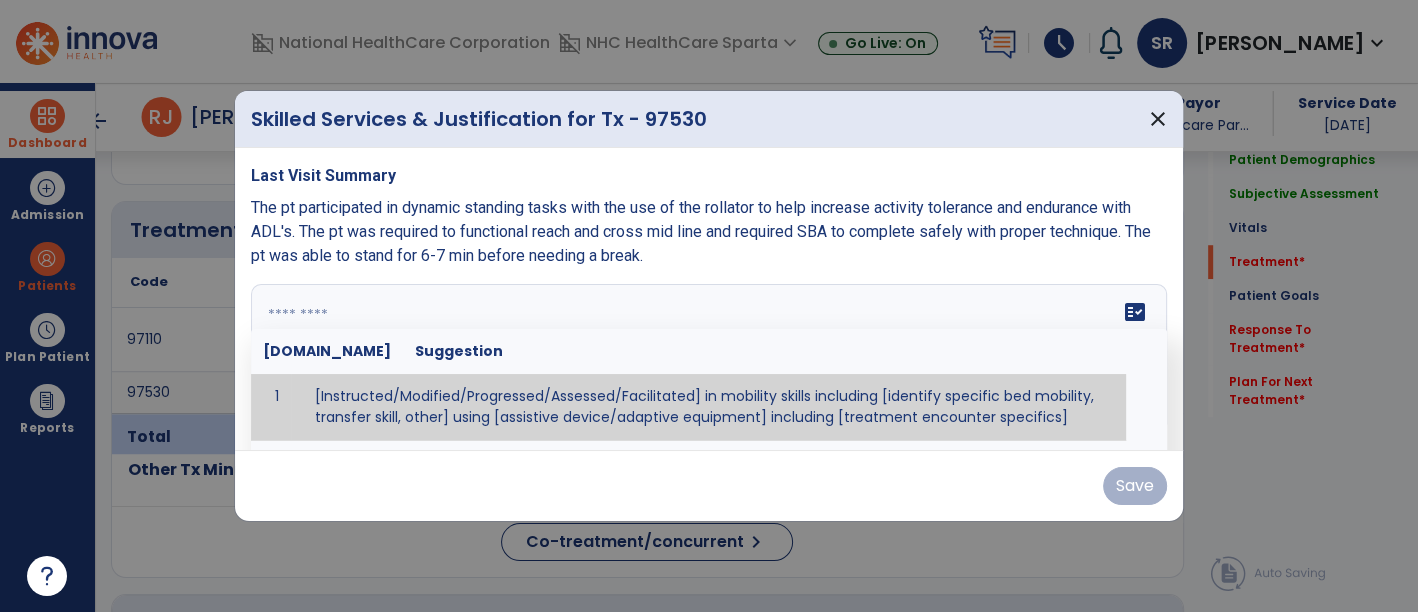 paste on "**********" 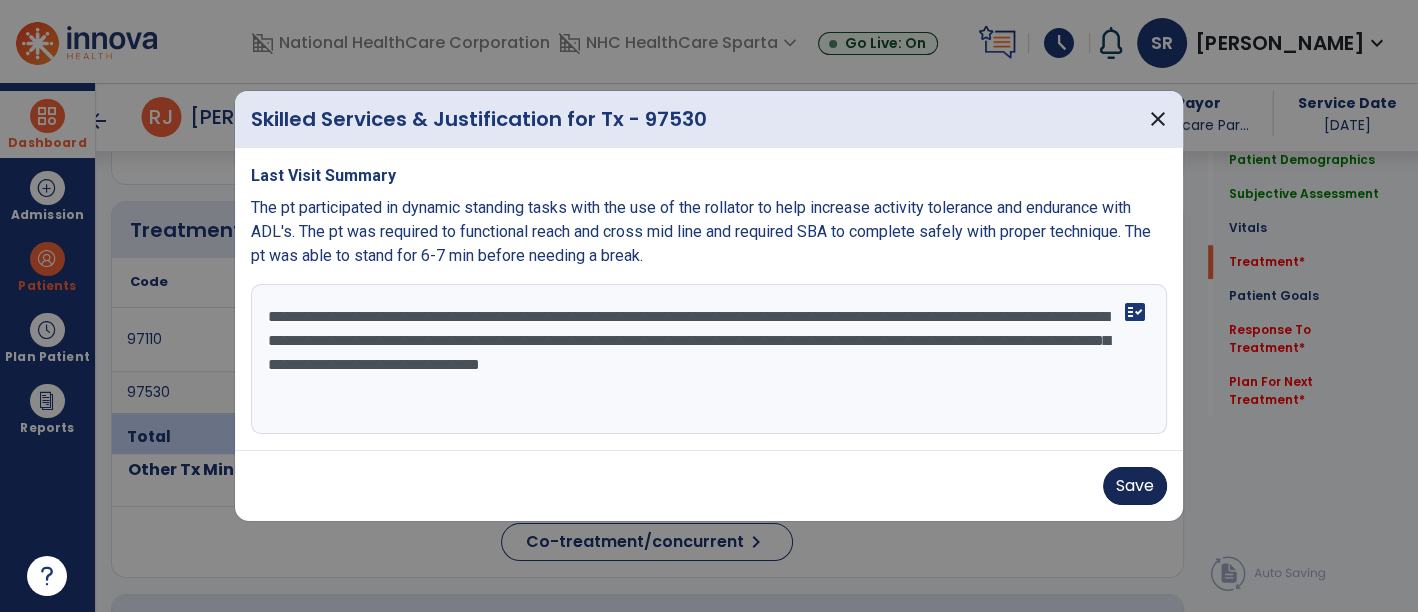 type on "**********" 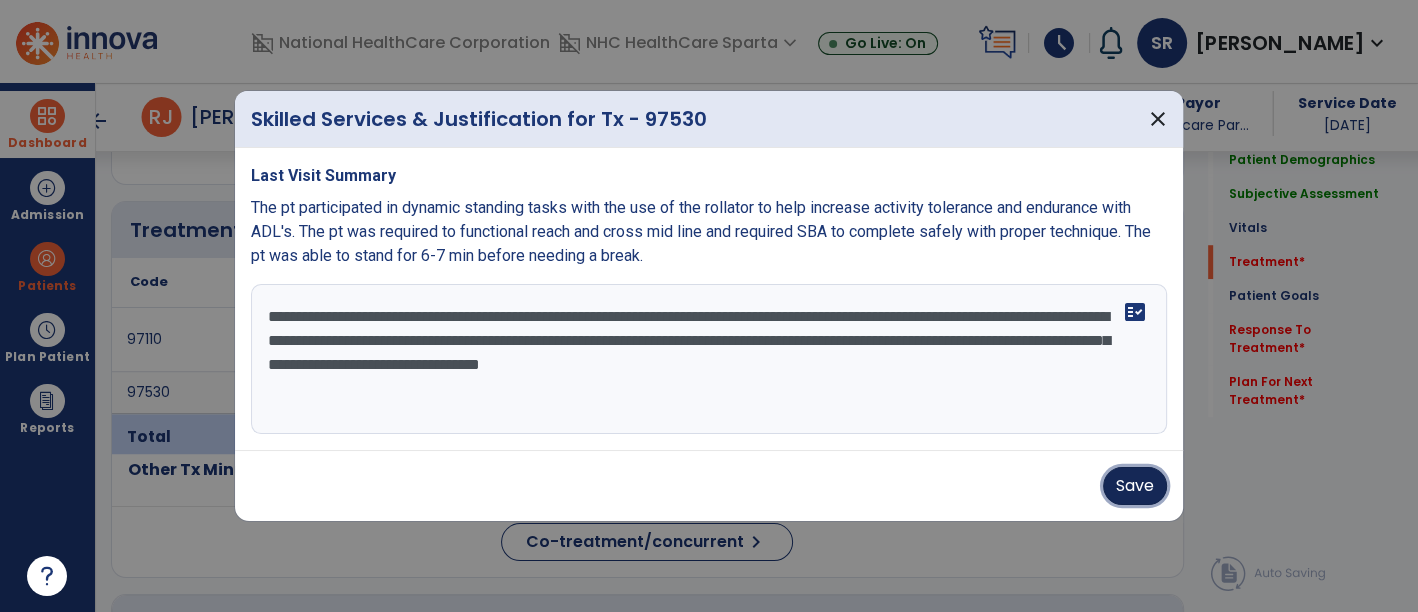 click on "Save" at bounding box center (1135, 486) 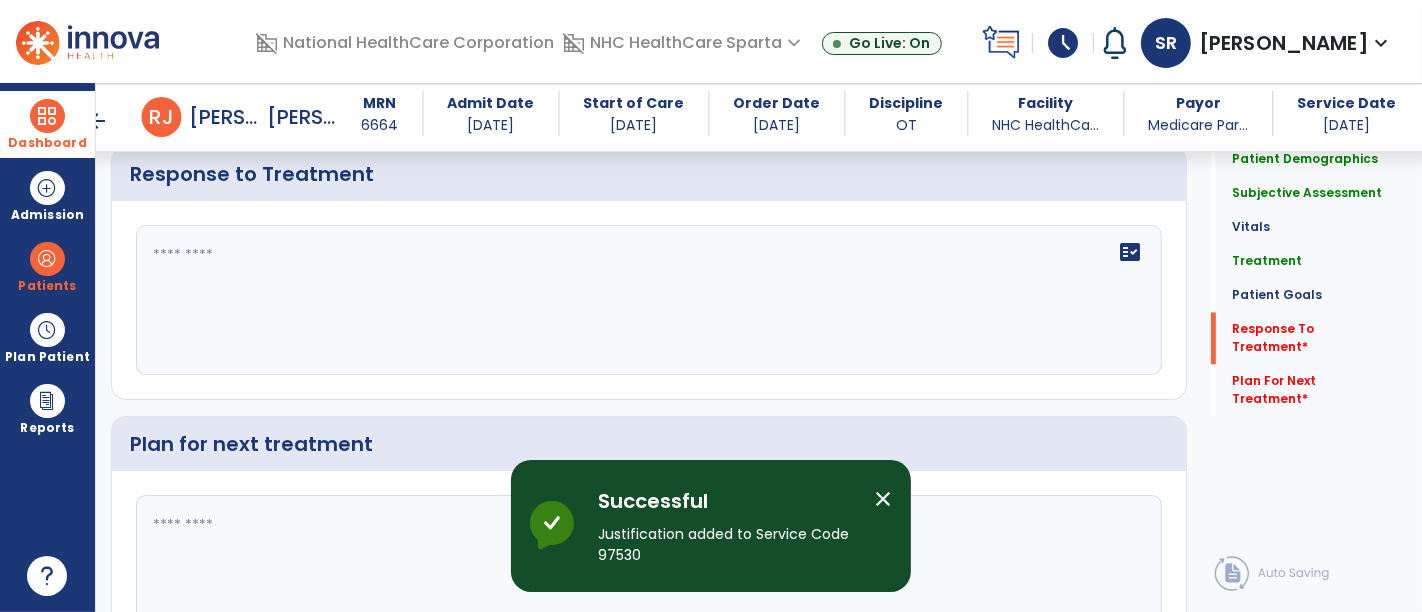 scroll, scrollTop: 3077, scrollLeft: 0, axis: vertical 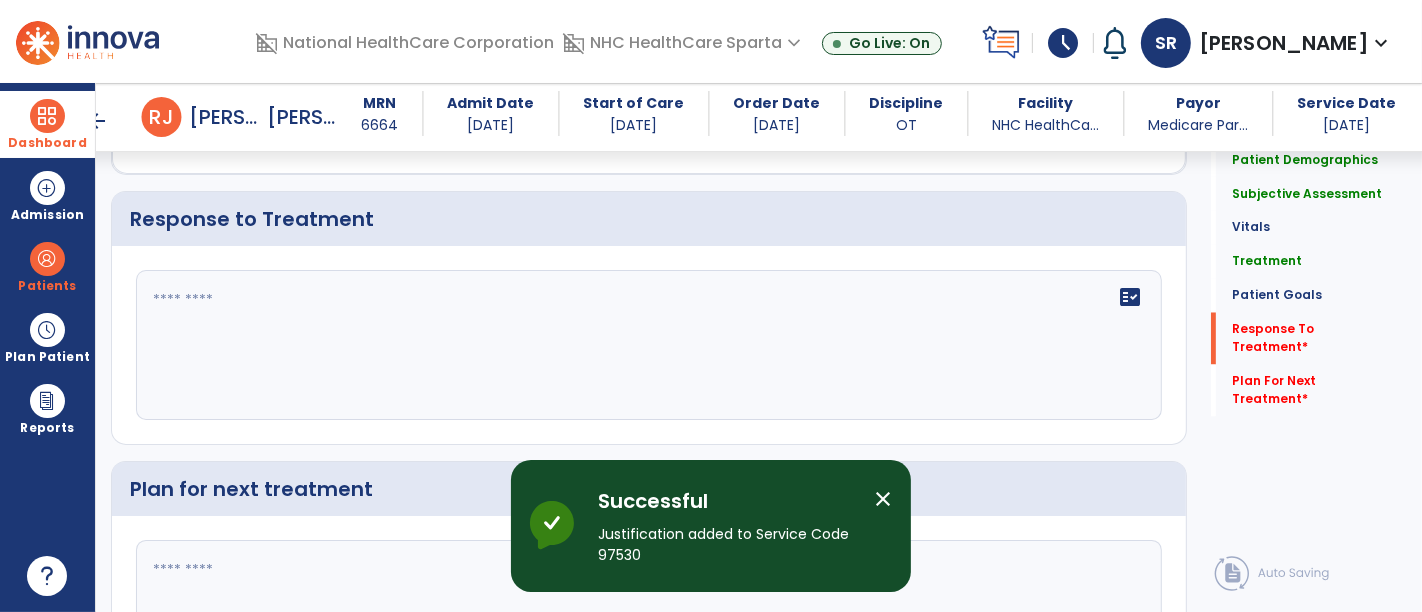 click on "fact_check" 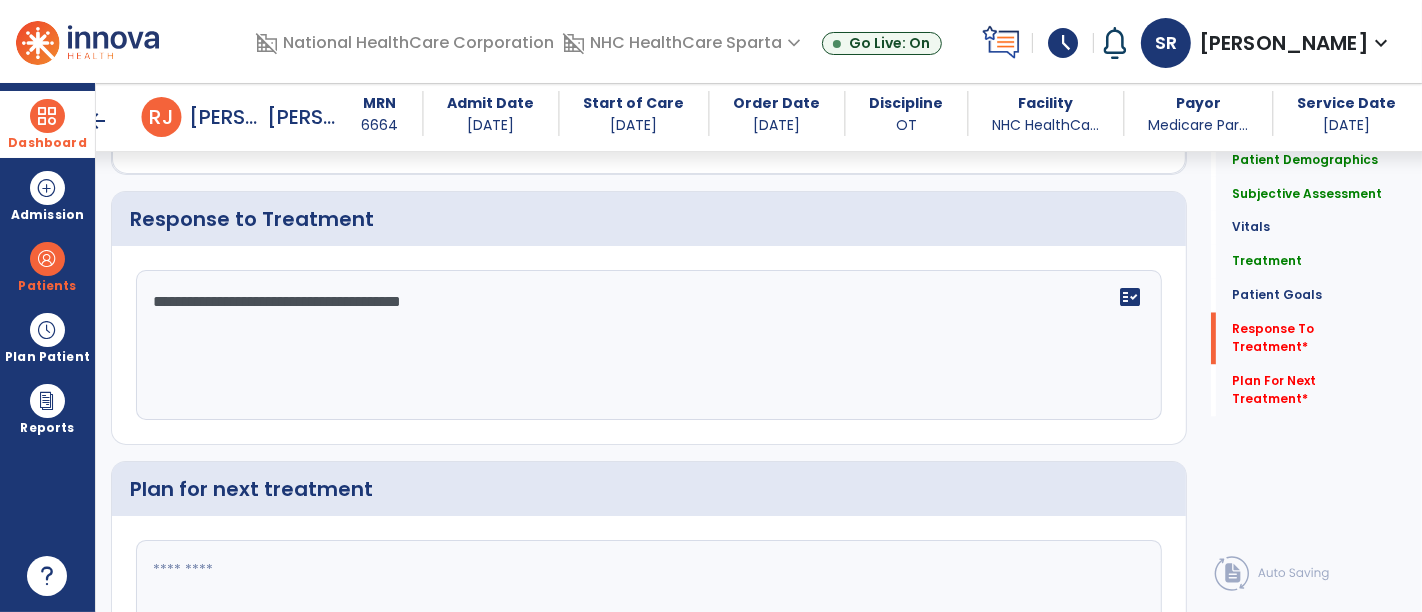 type on "**********" 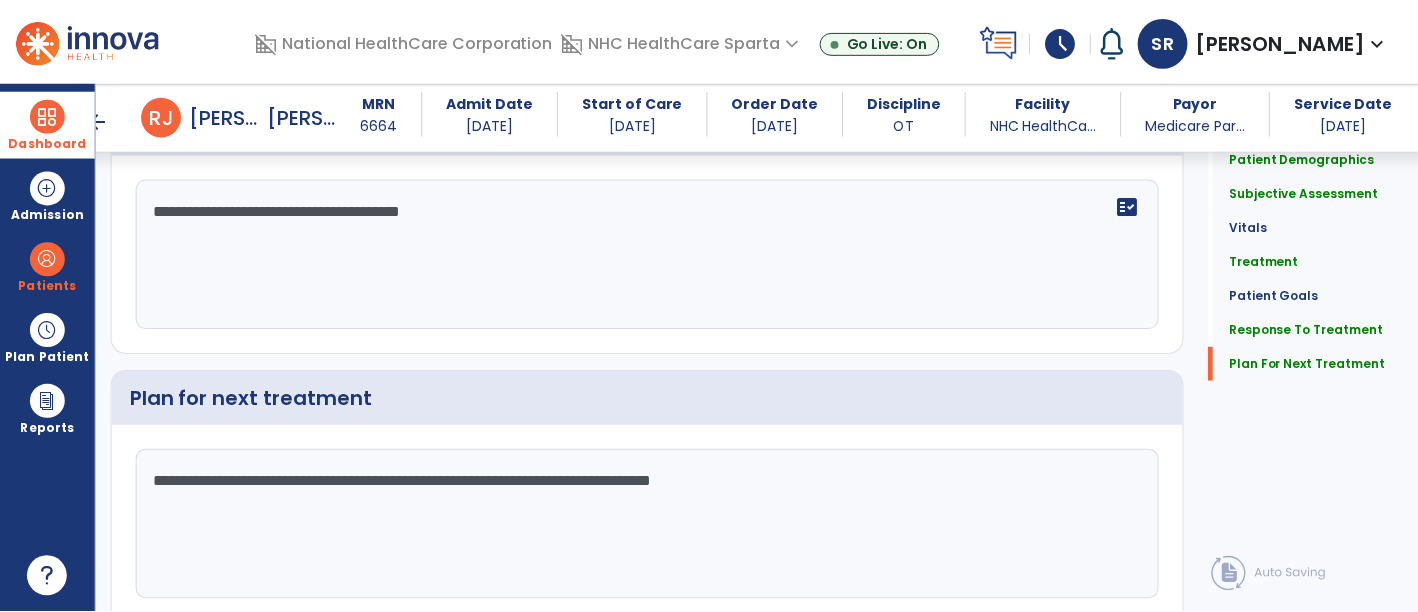 scroll, scrollTop: 3214, scrollLeft: 0, axis: vertical 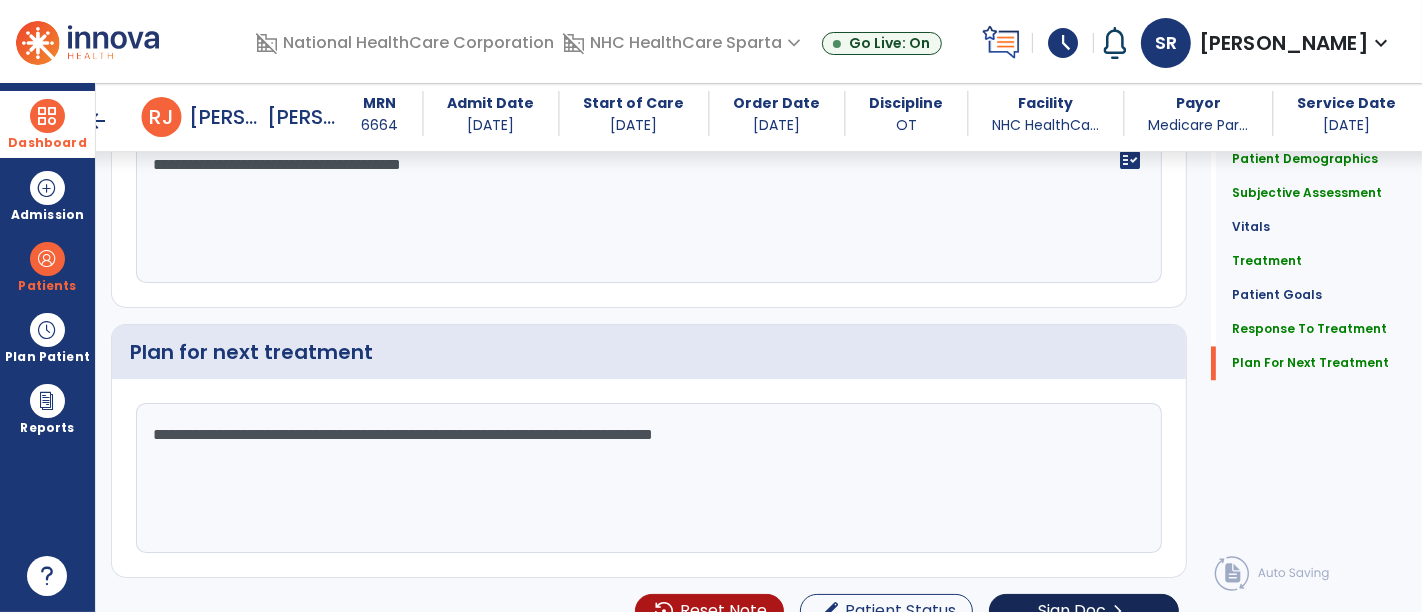 type on "**********" 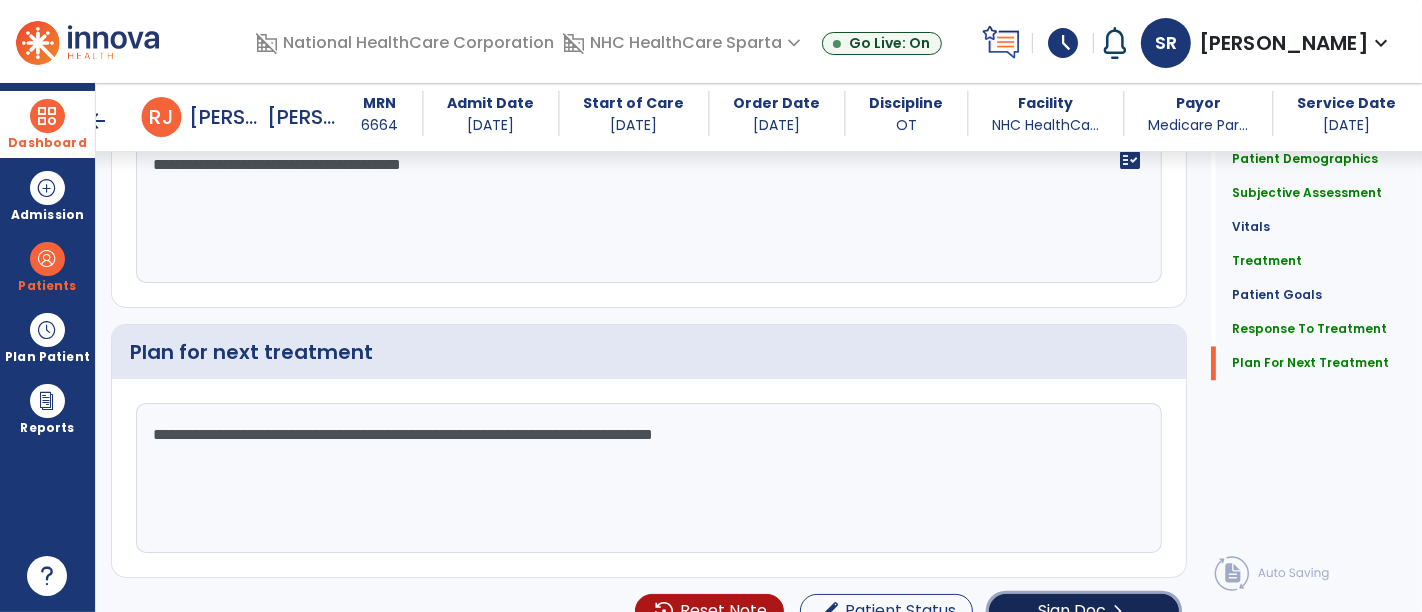 click on "Sign Doc" 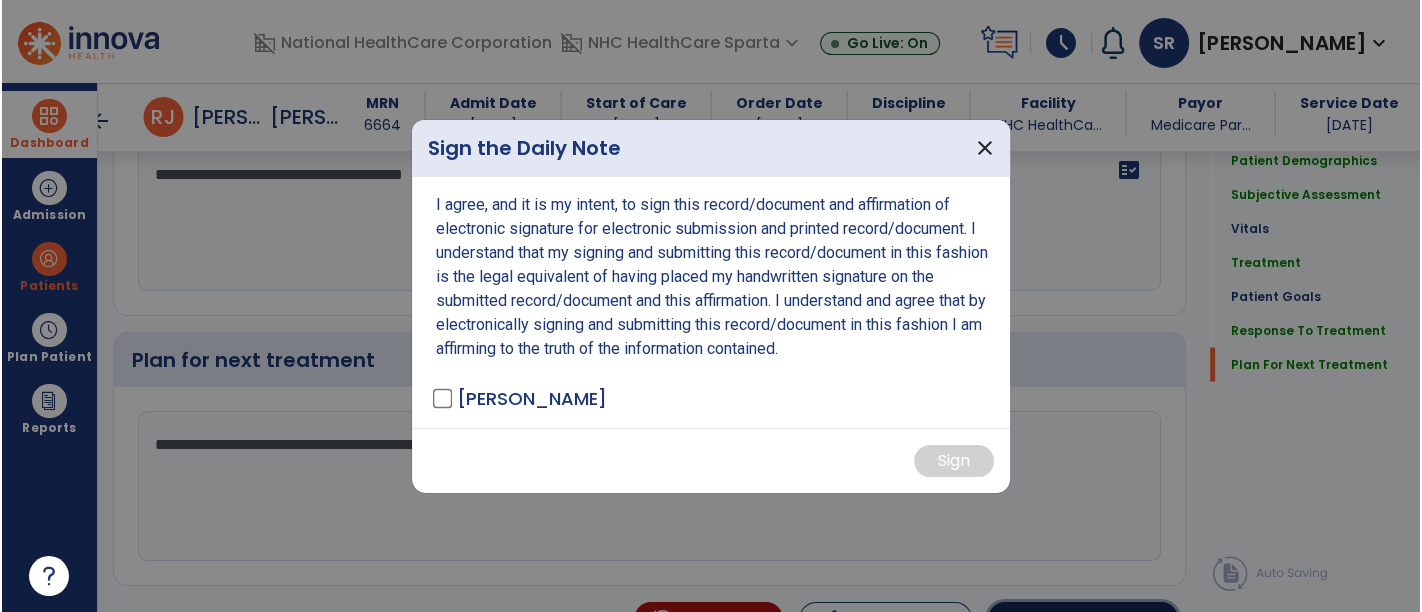 scroll, scrollTop: 3214, scrollLeft: 0, axis: vertical 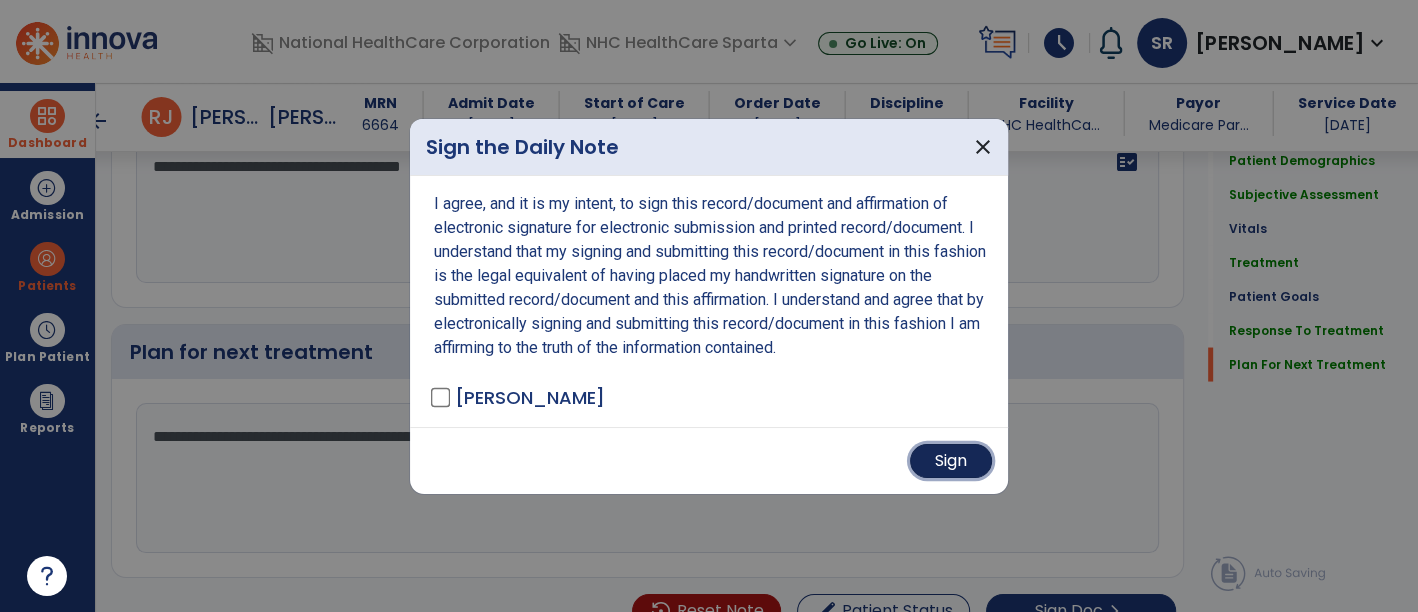 click on "Sign" at bounding box center (951, 461) 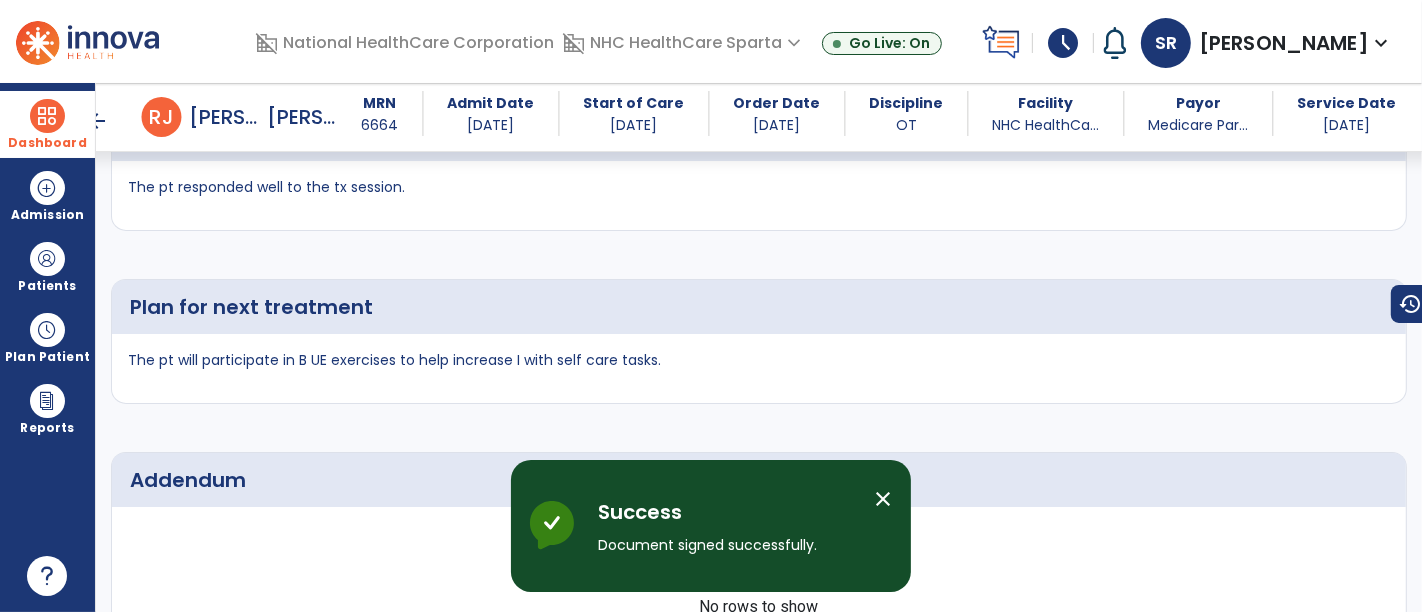 scroll, scrollTop: 4740, scrollLeft: 0, axis: vertical 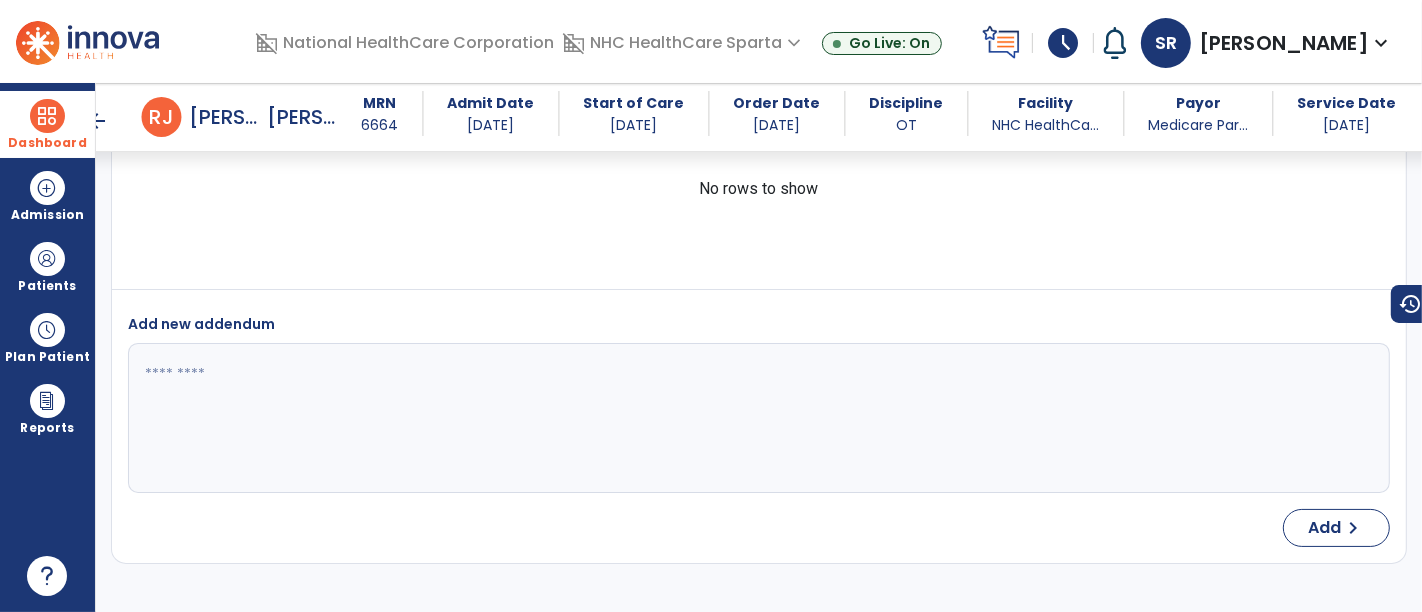 click on "schedule" at bounding box center [1063, 43] 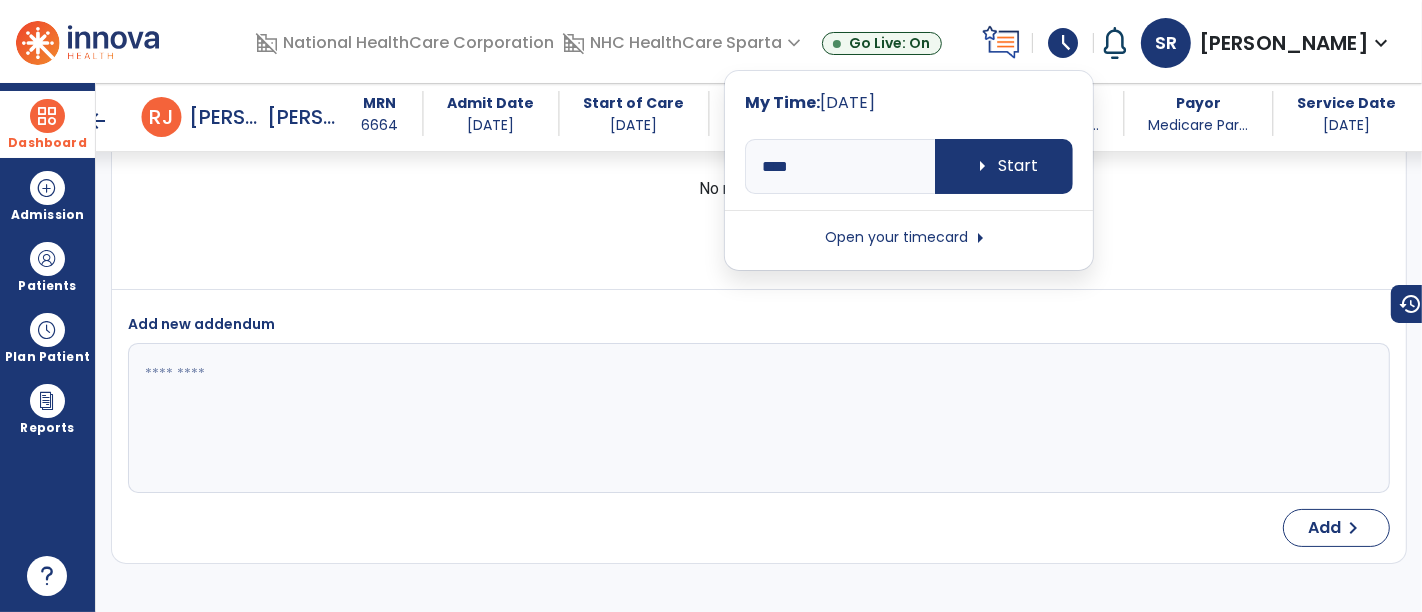 click on "Open your timecard  arrow_right" at bounding box center (909, 238) 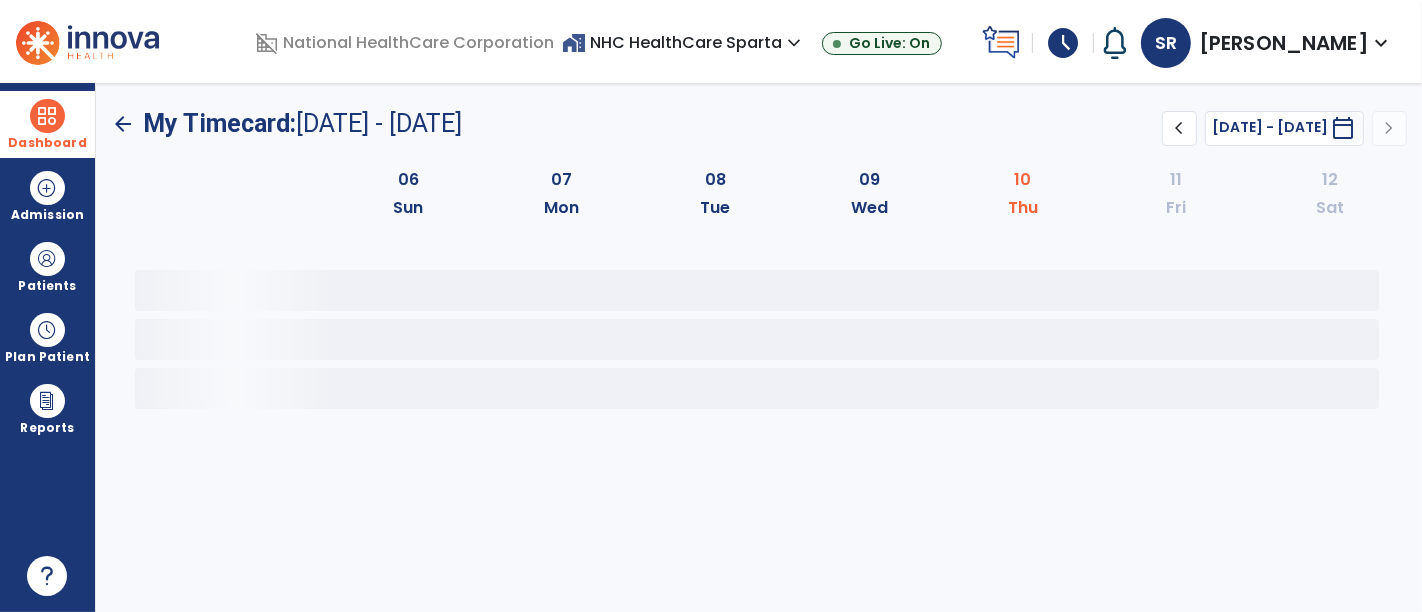 scroll, scrollTop: 0, scrollLeft: 0, axis: both 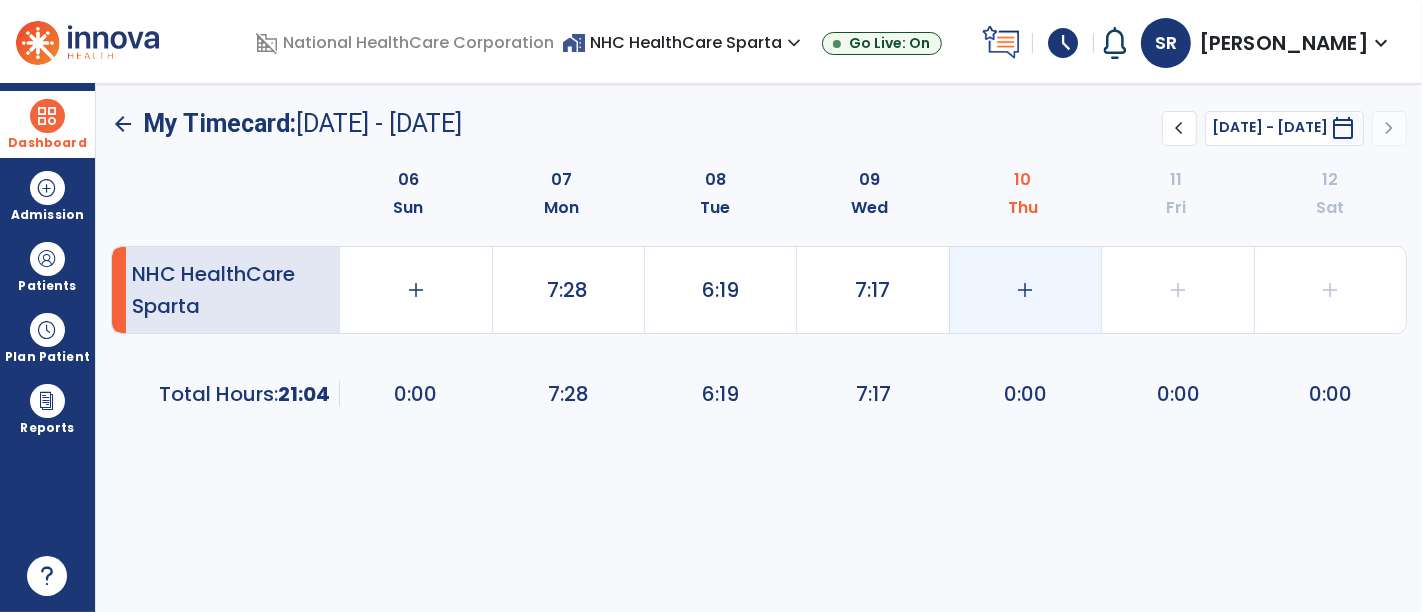 click on "add" 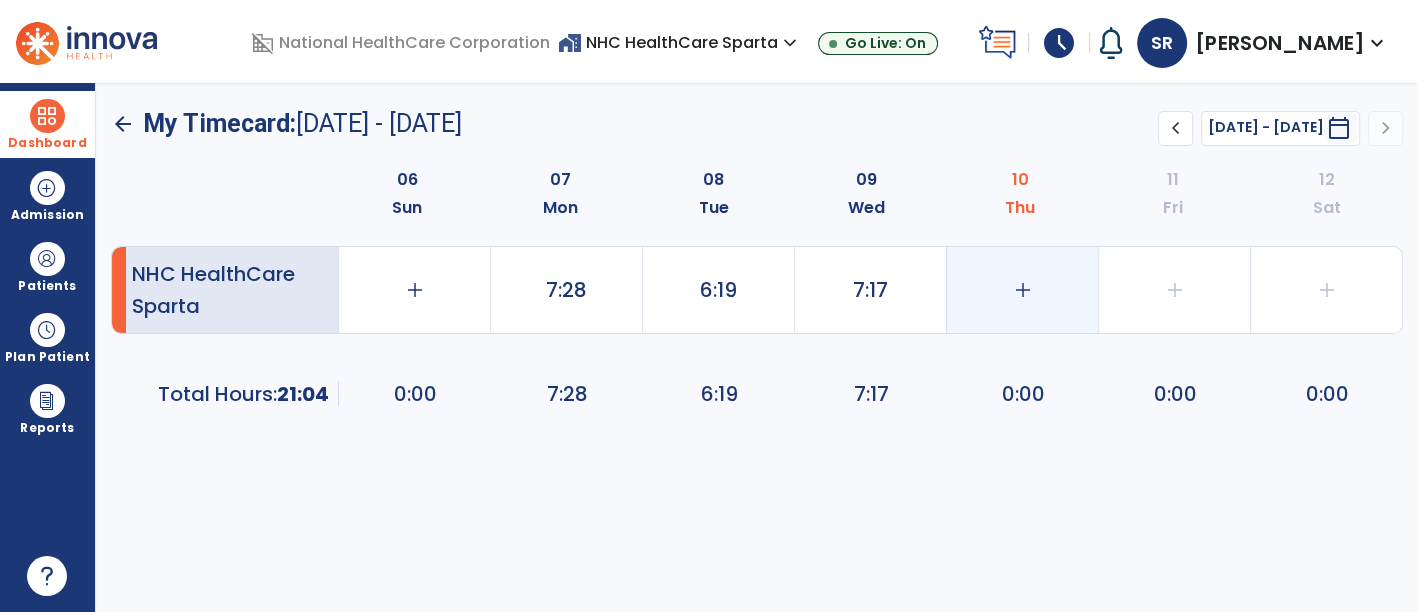 select on "**********" 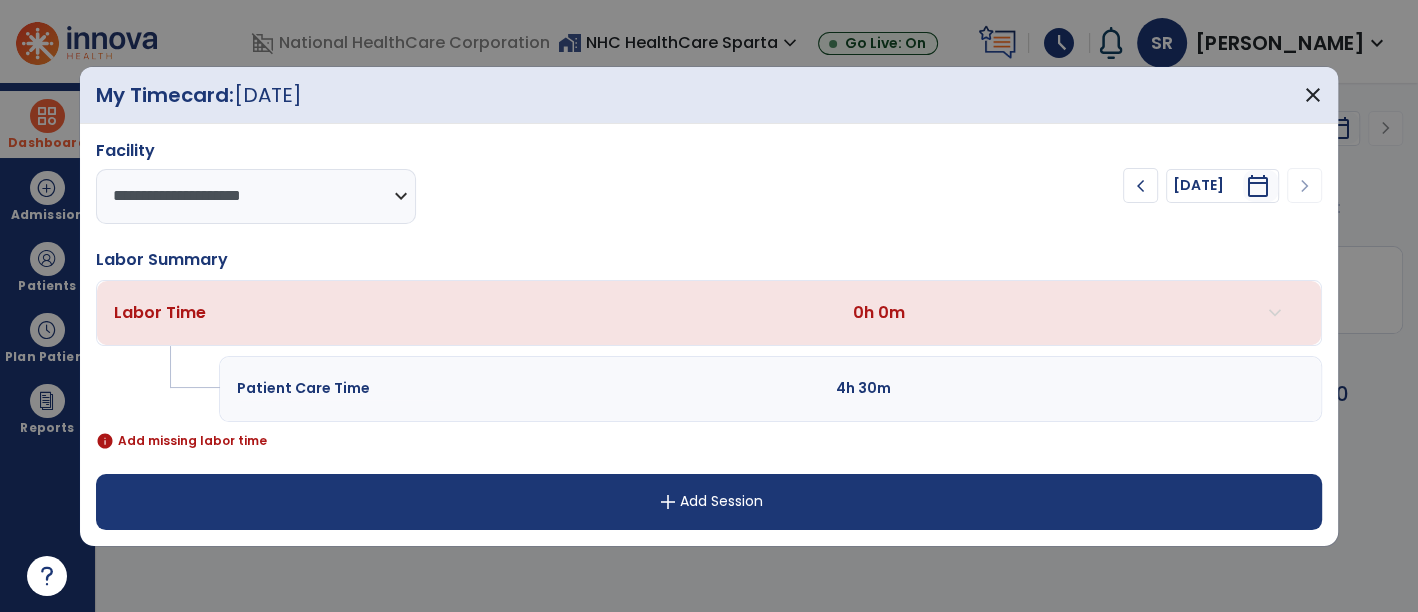 click on "add  Add Session" at bounding box center (709, 502) 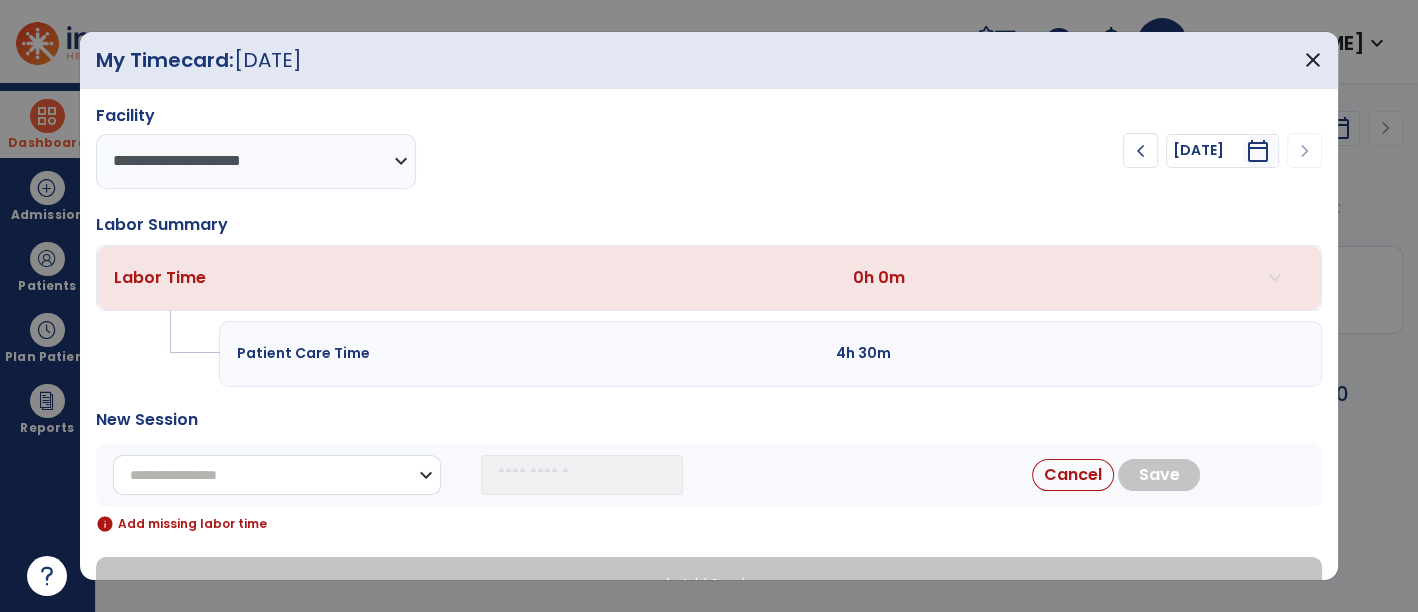 click on "**********" at bounding box center (277, 475) 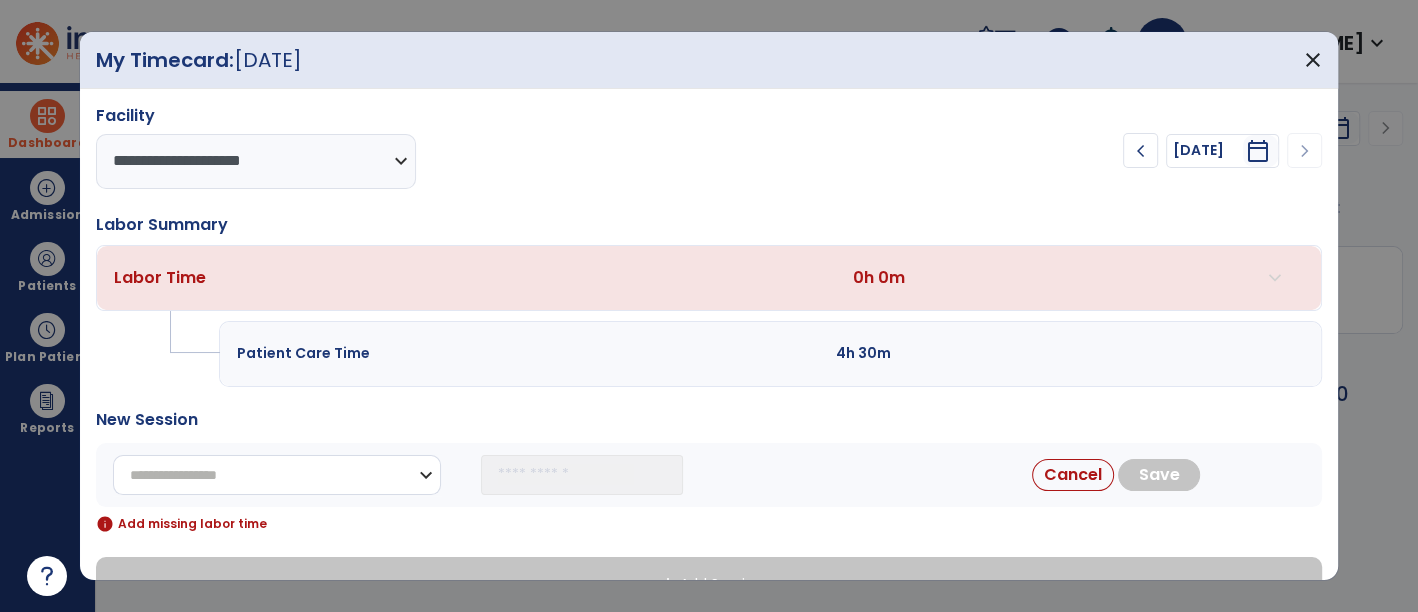 select on "**********" 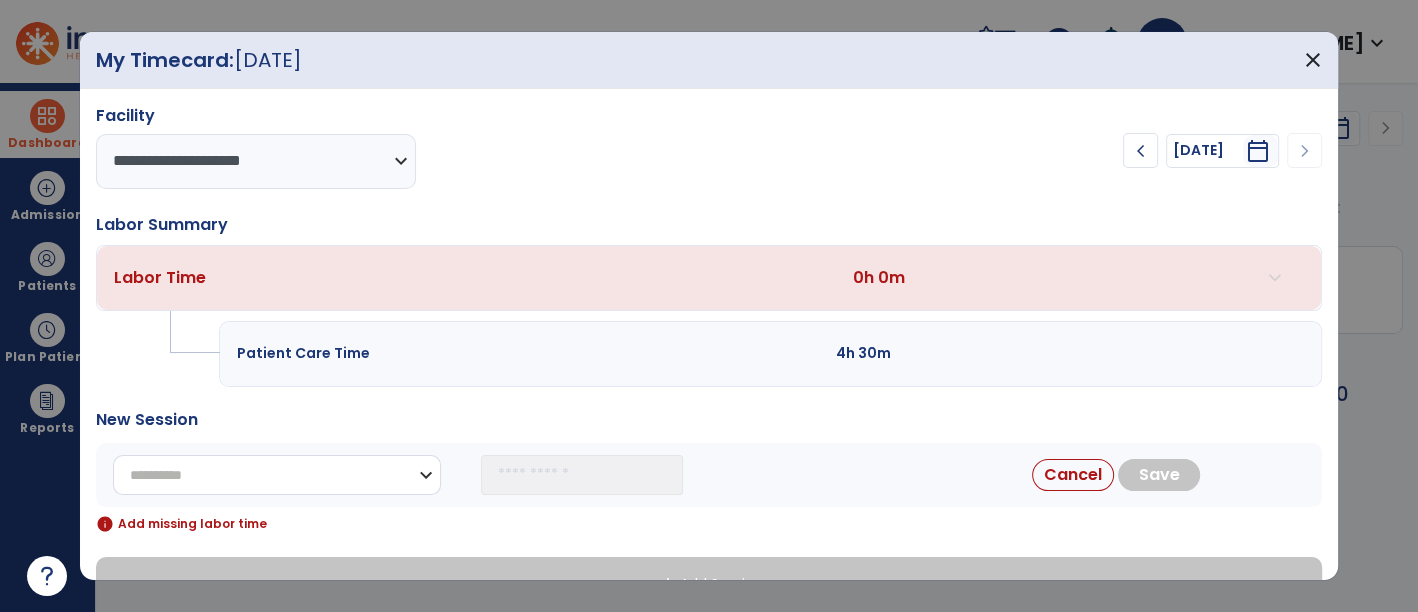 click on "**********" at bounding box center [277, 475] 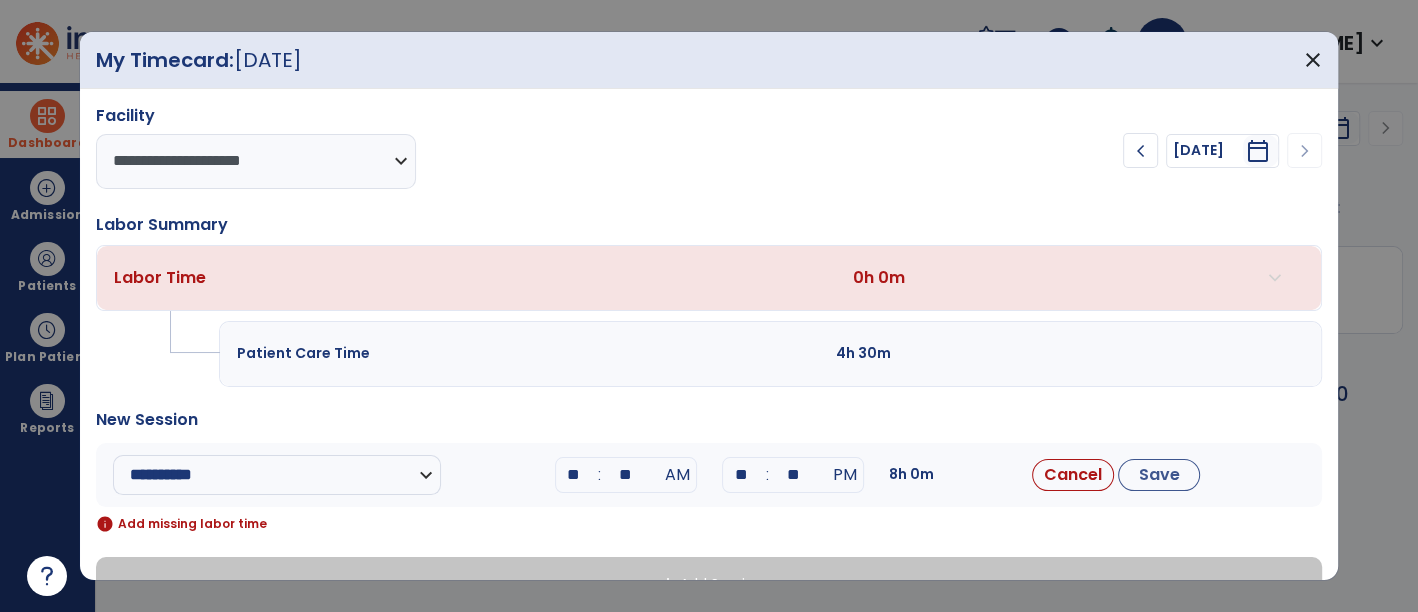 click on "**" at bounding box center (574, 475) 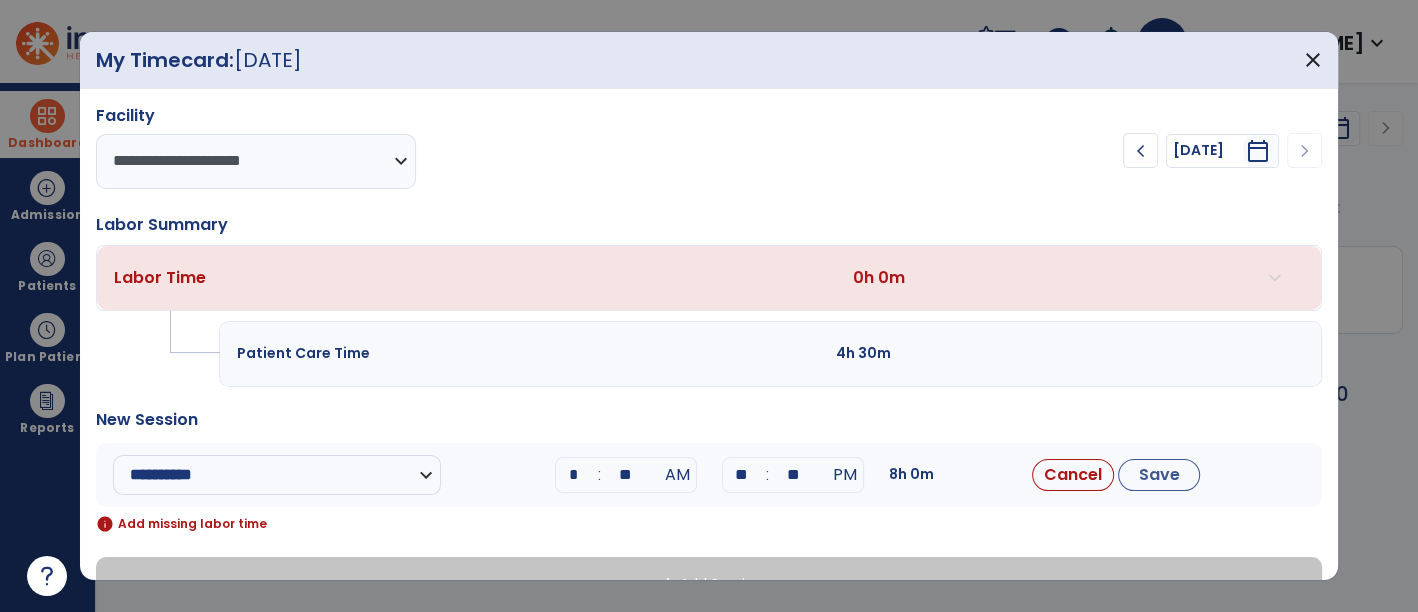 type on "**" 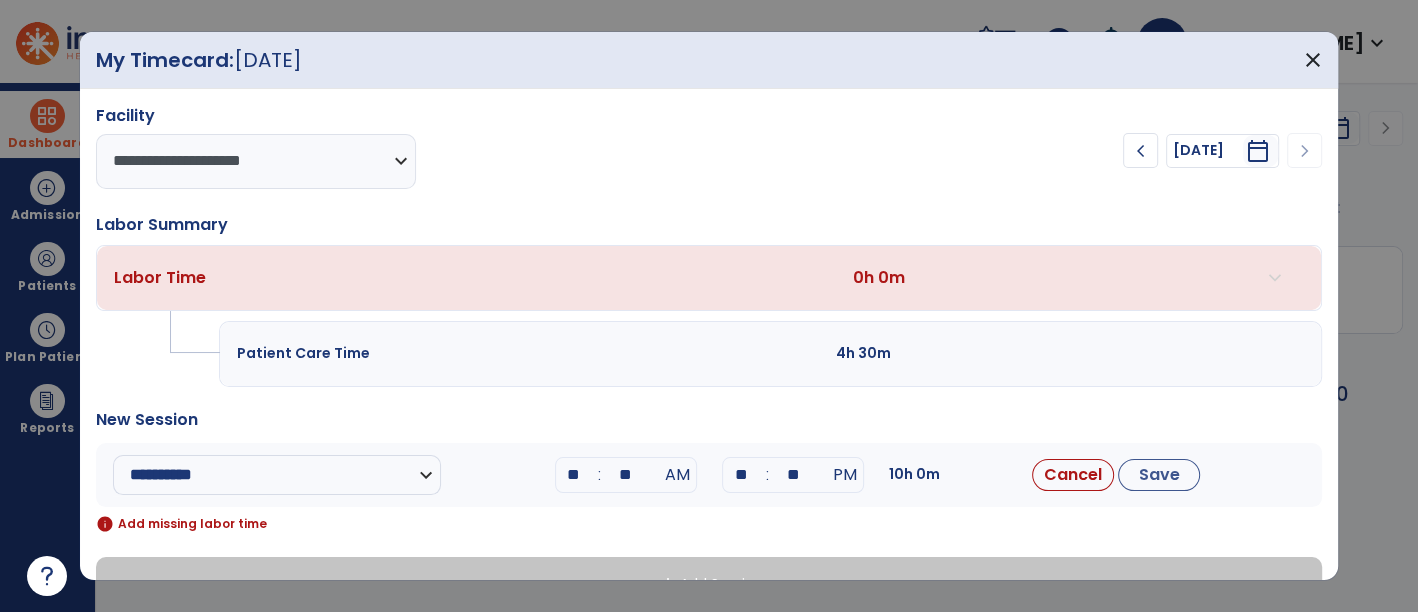 type on "**" 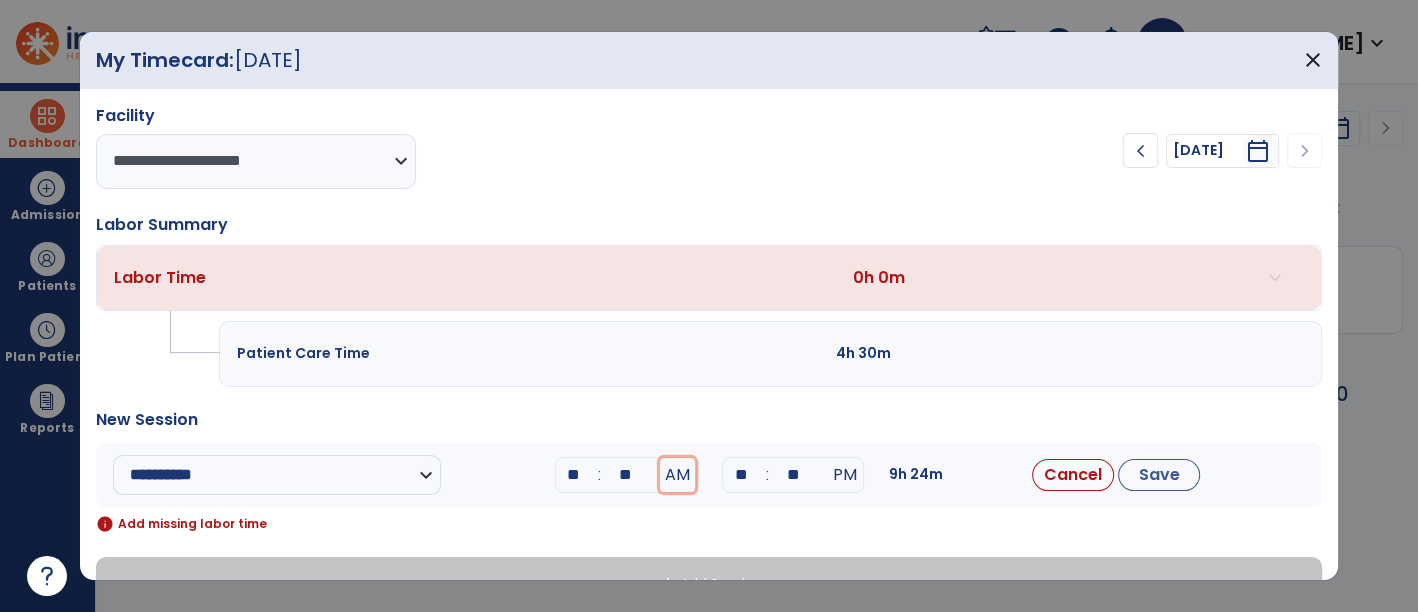 type 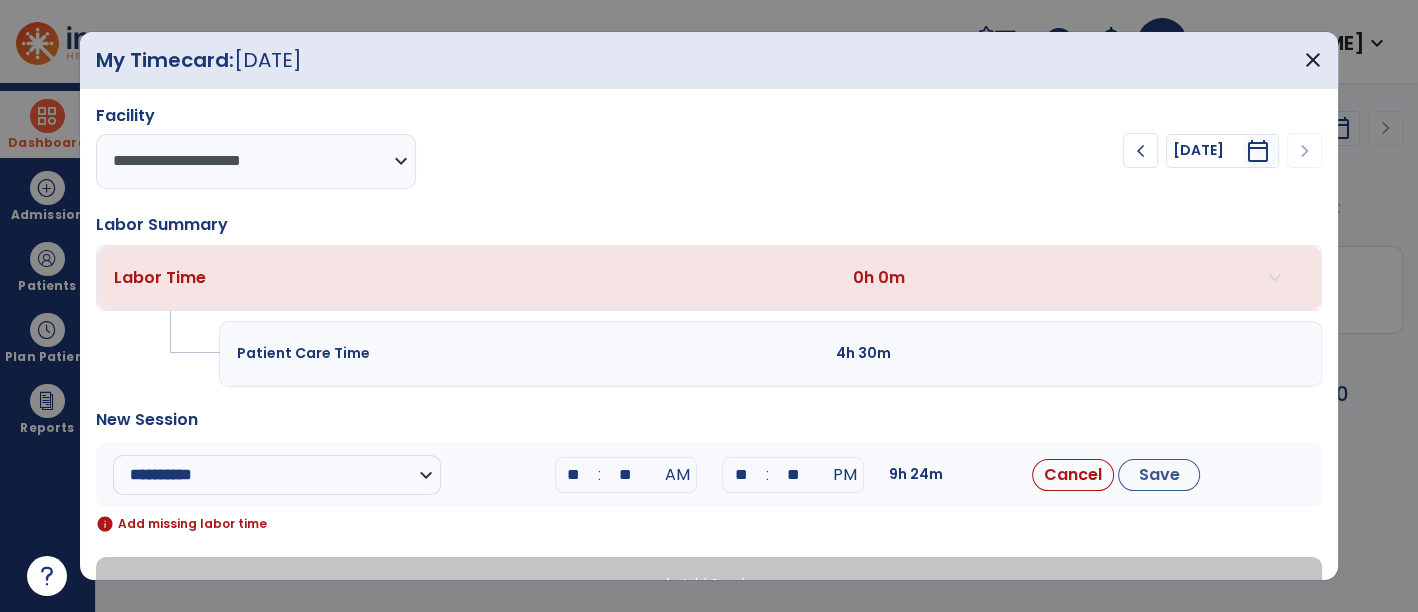 type on "**" 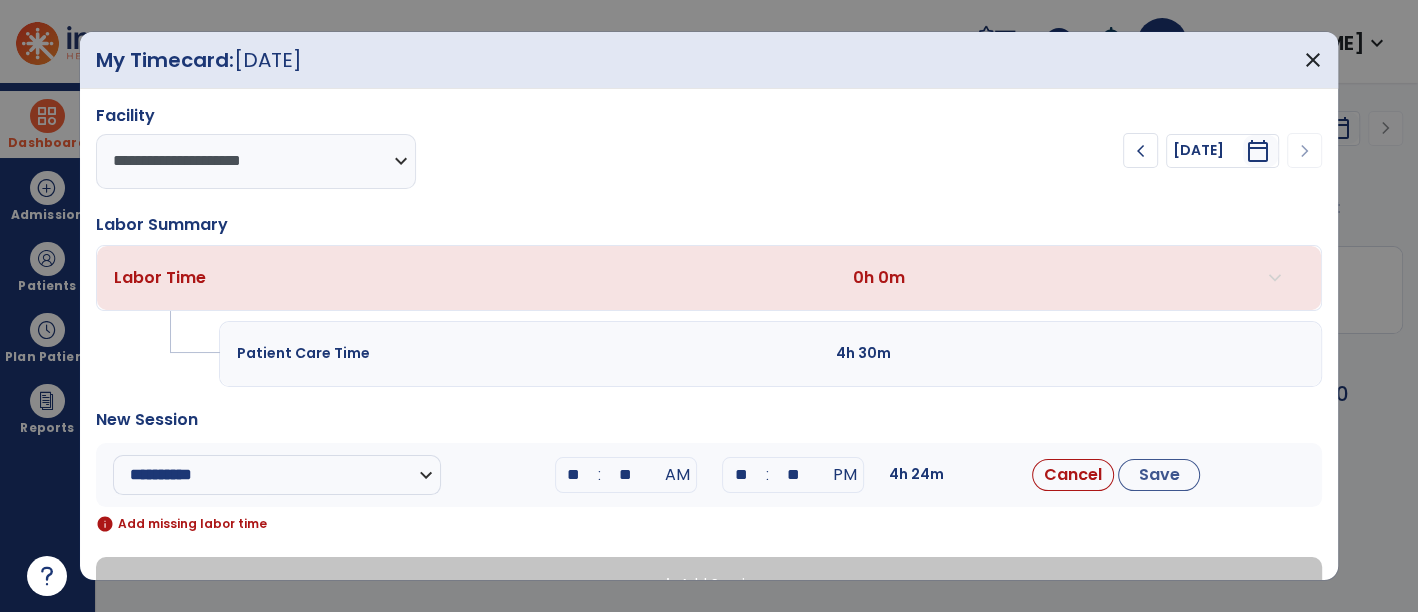 type on "**" 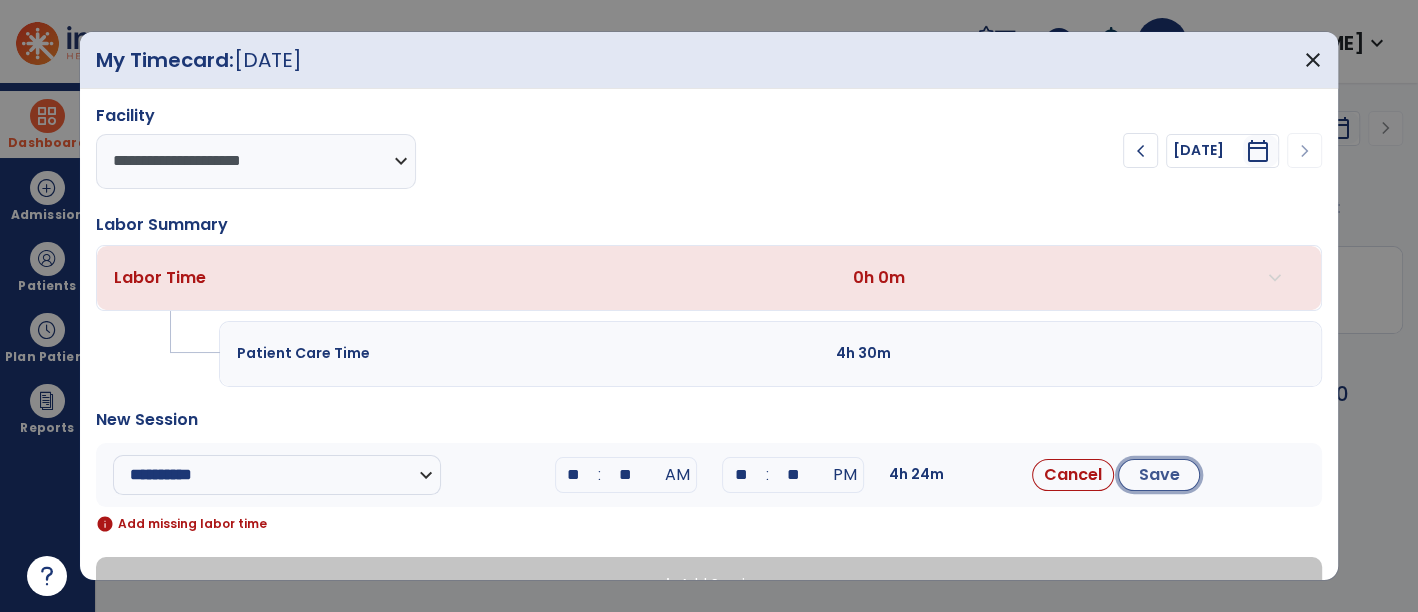 click on "Save" at bounding box center [1159, 475] 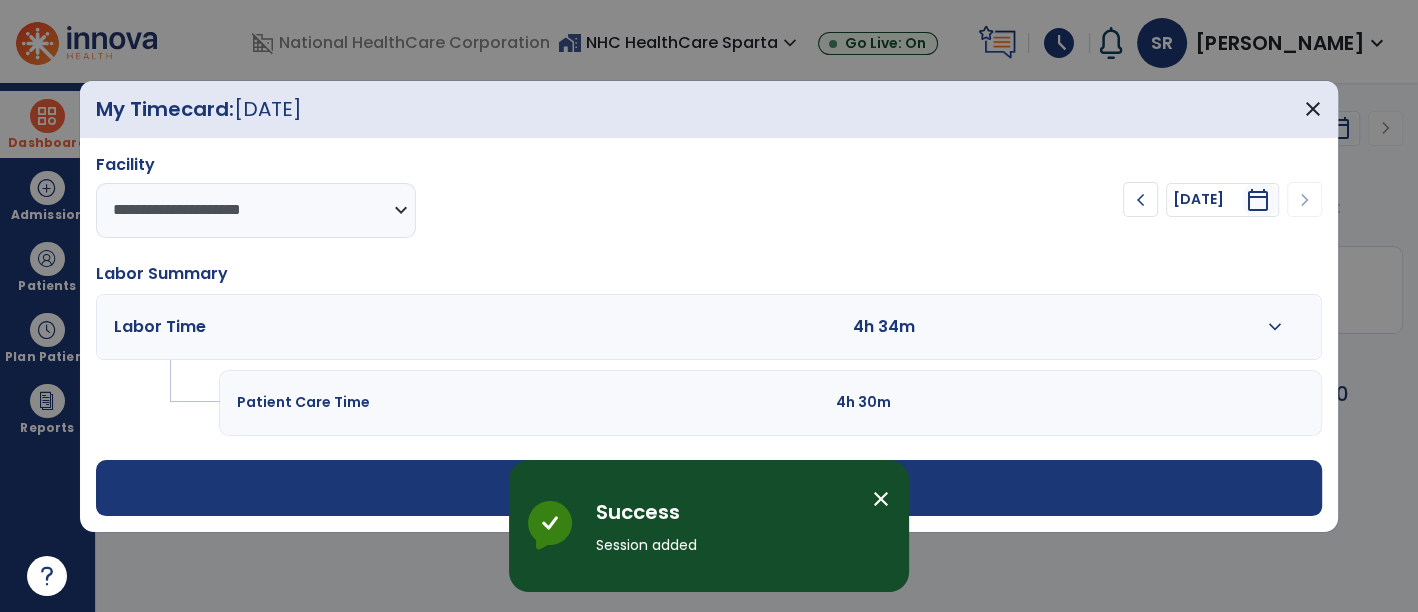 click on "add  Add Session" at bounding box center (709, 488) 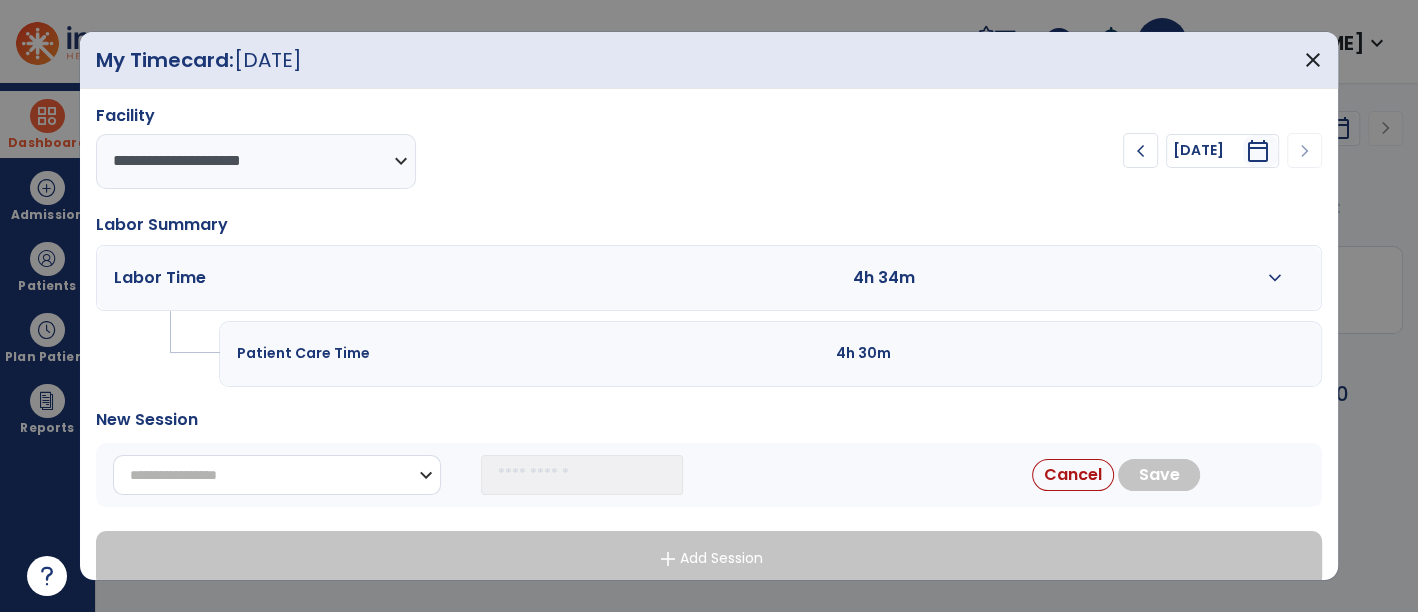 click on "**********" at bounding box center (277, 475) 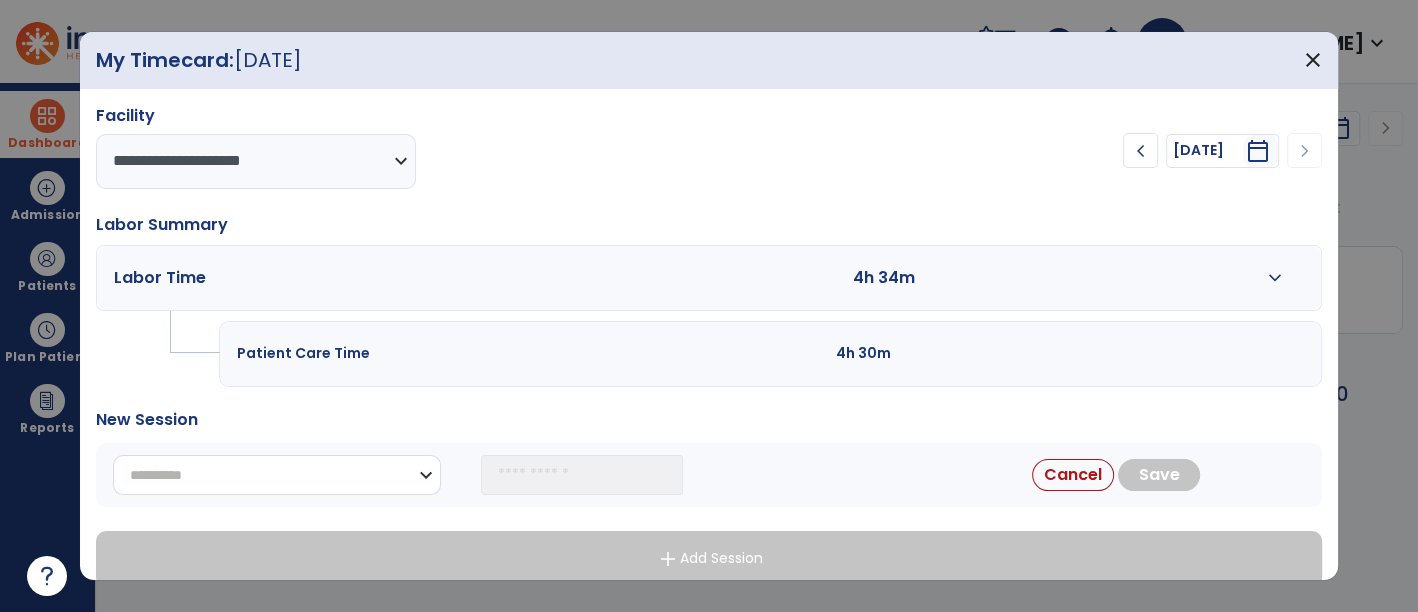click on "**********" at bounding box center (277, 475) 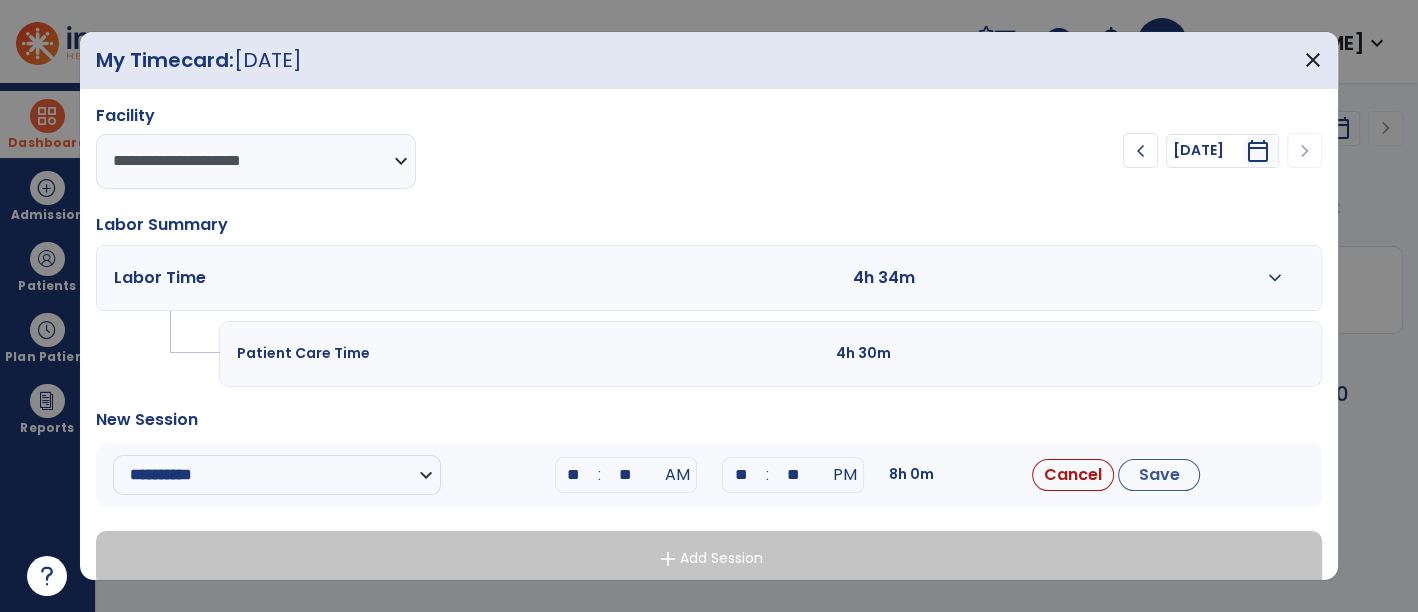 click on "**" at bounding box center (574, 475) 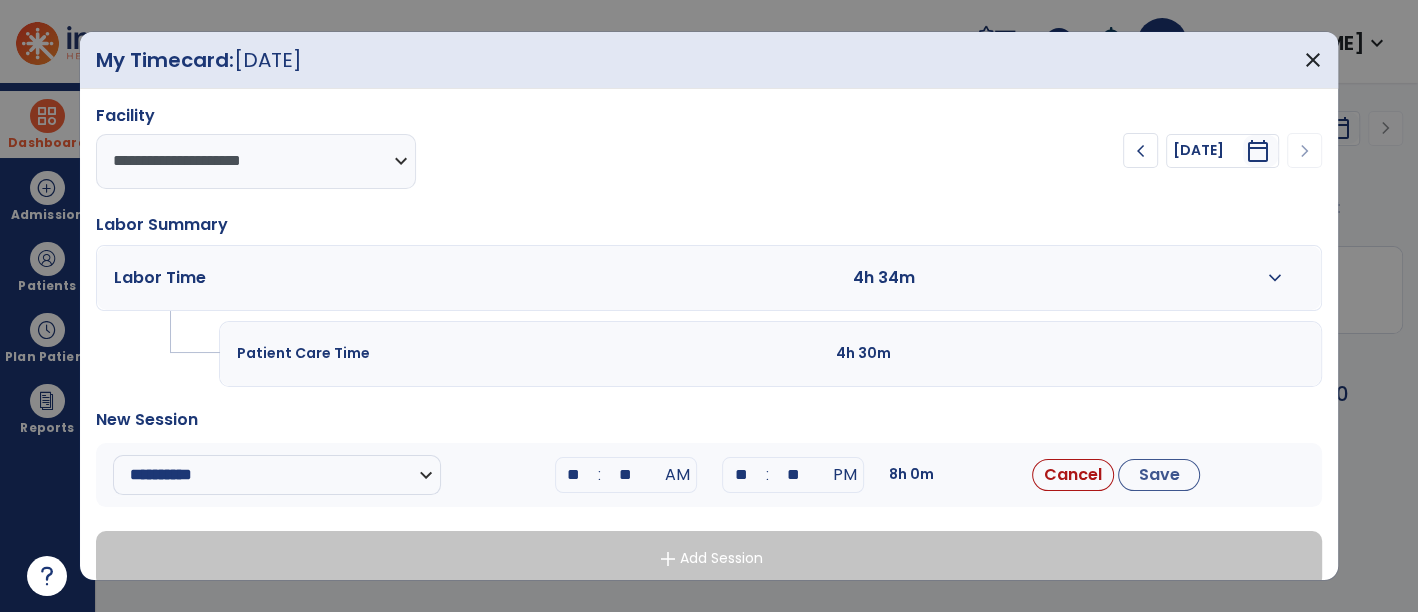 type on "**" 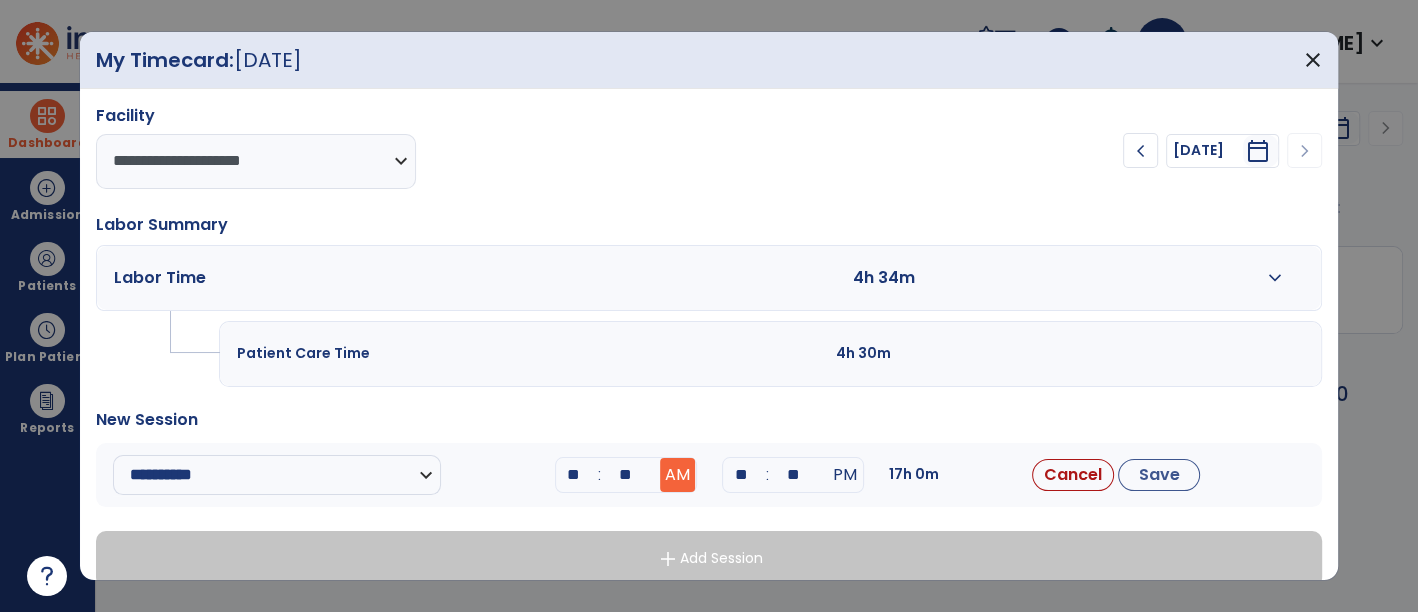 type on "**" 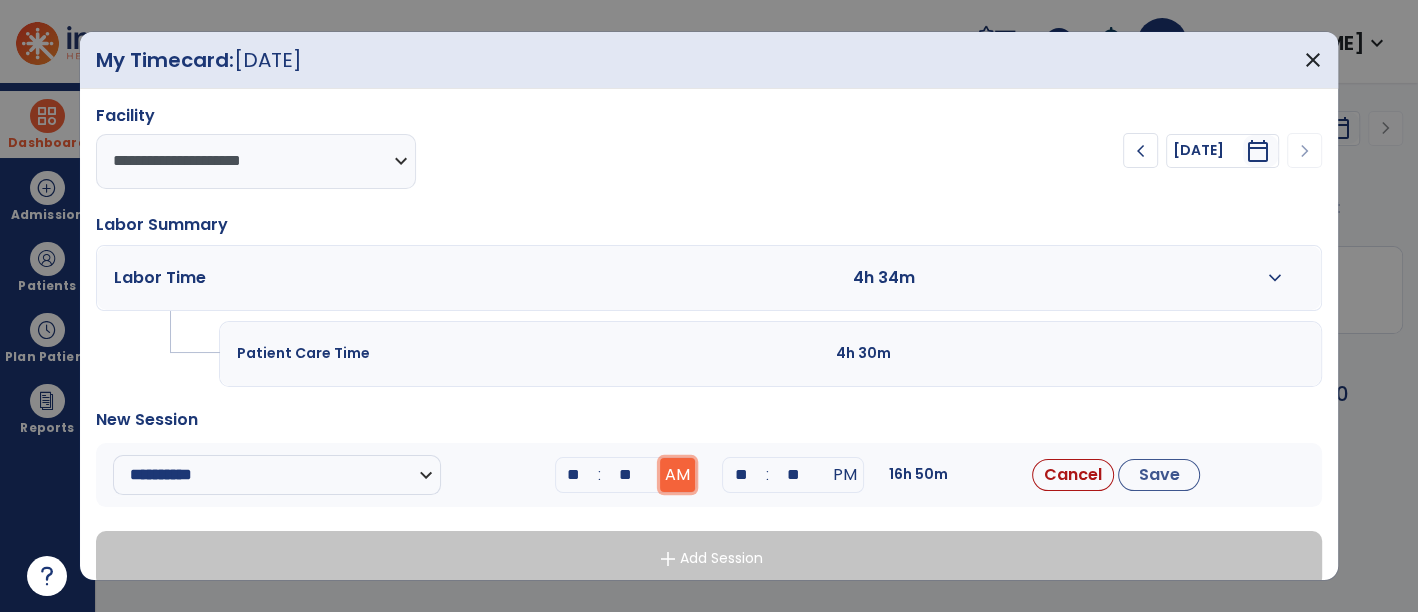 click on "AM" at bounding box center [677, 475] 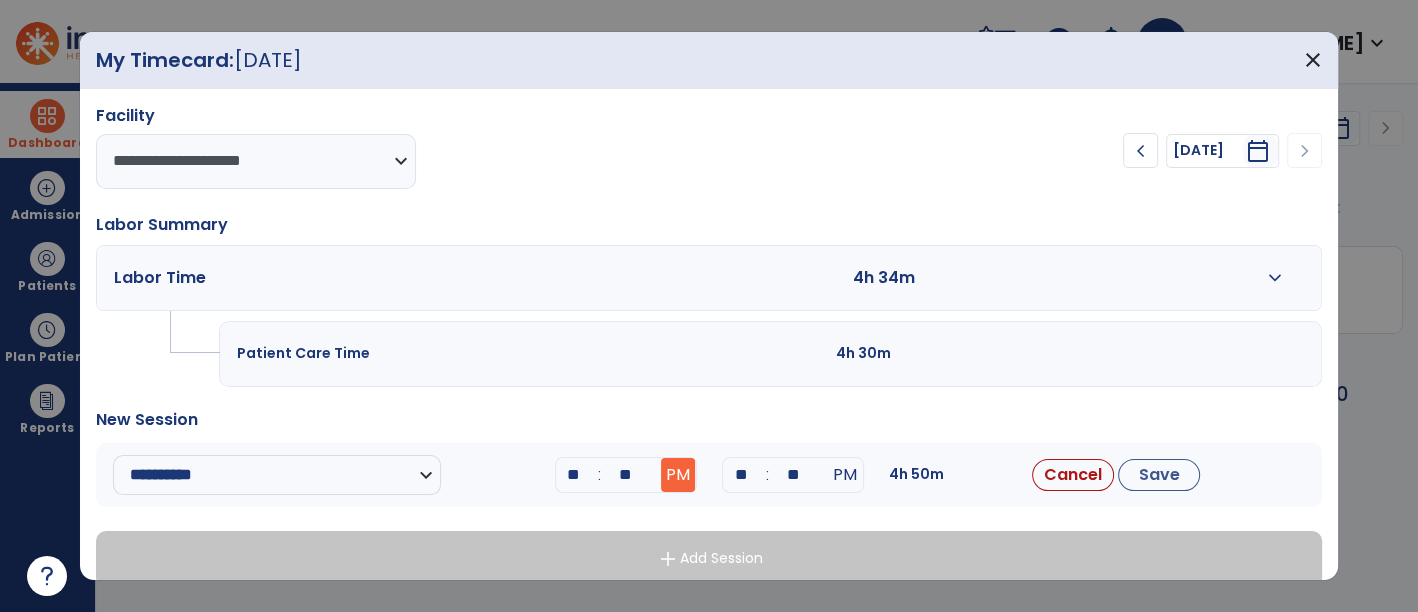 type on "**" 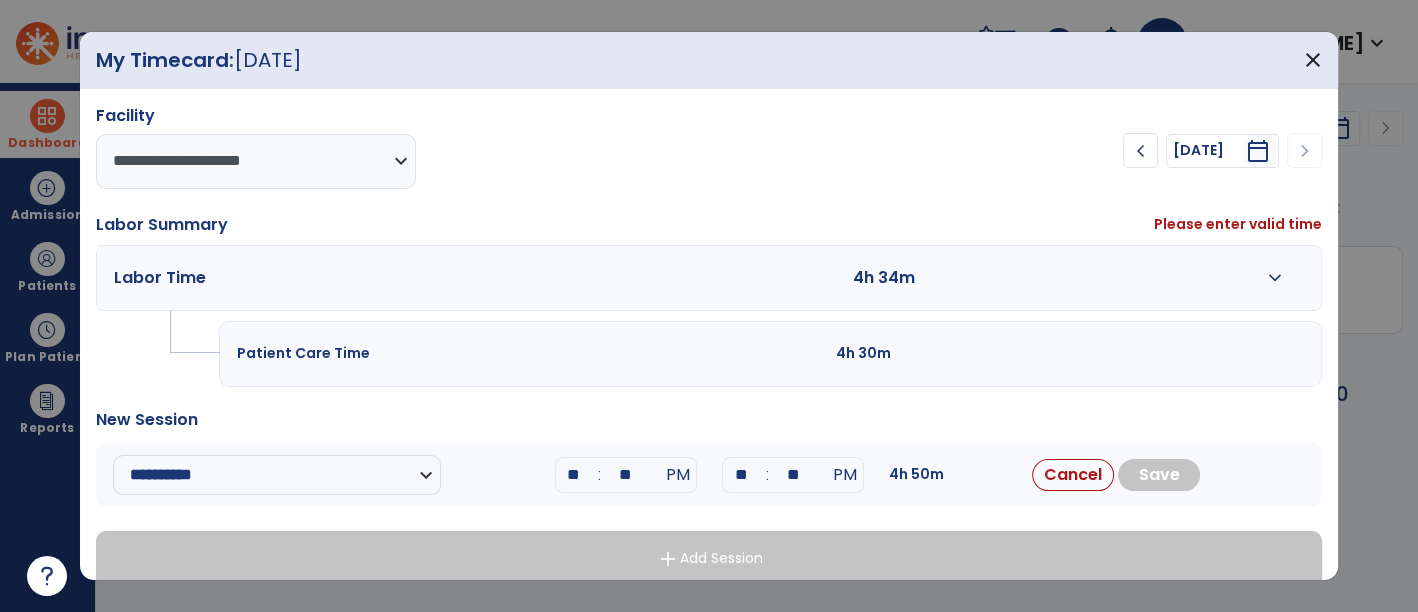 type on "**" 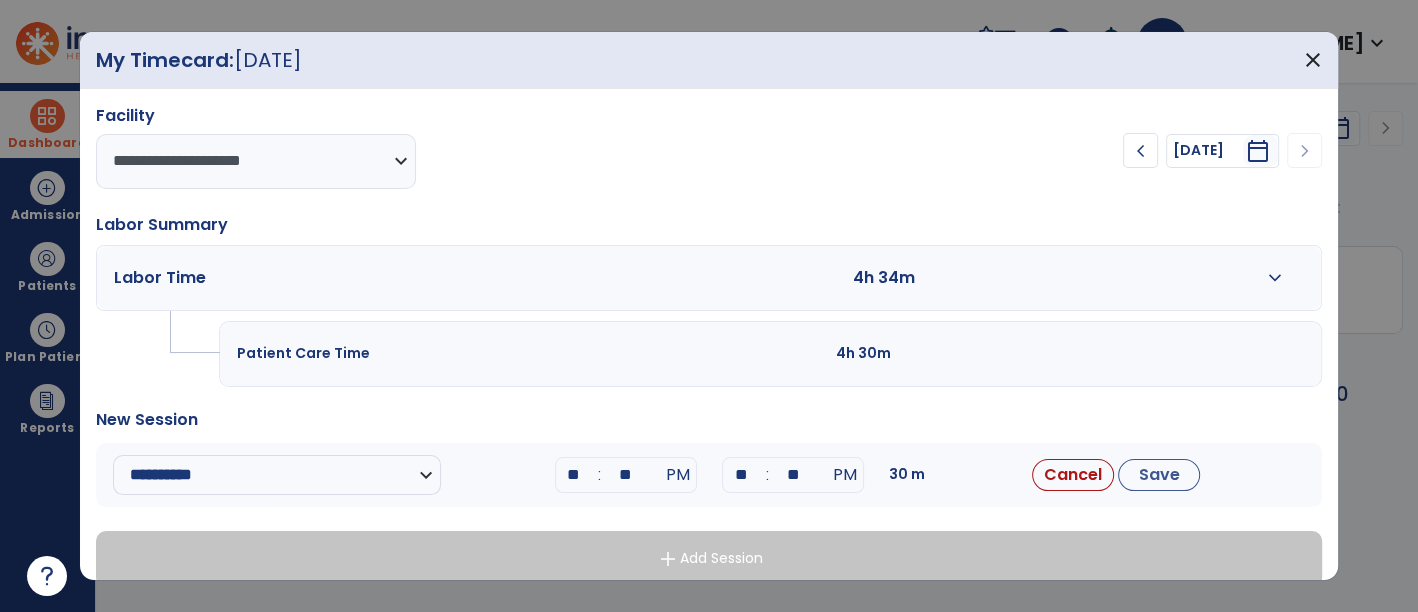 click on "**" at bounding box center (741, 475) 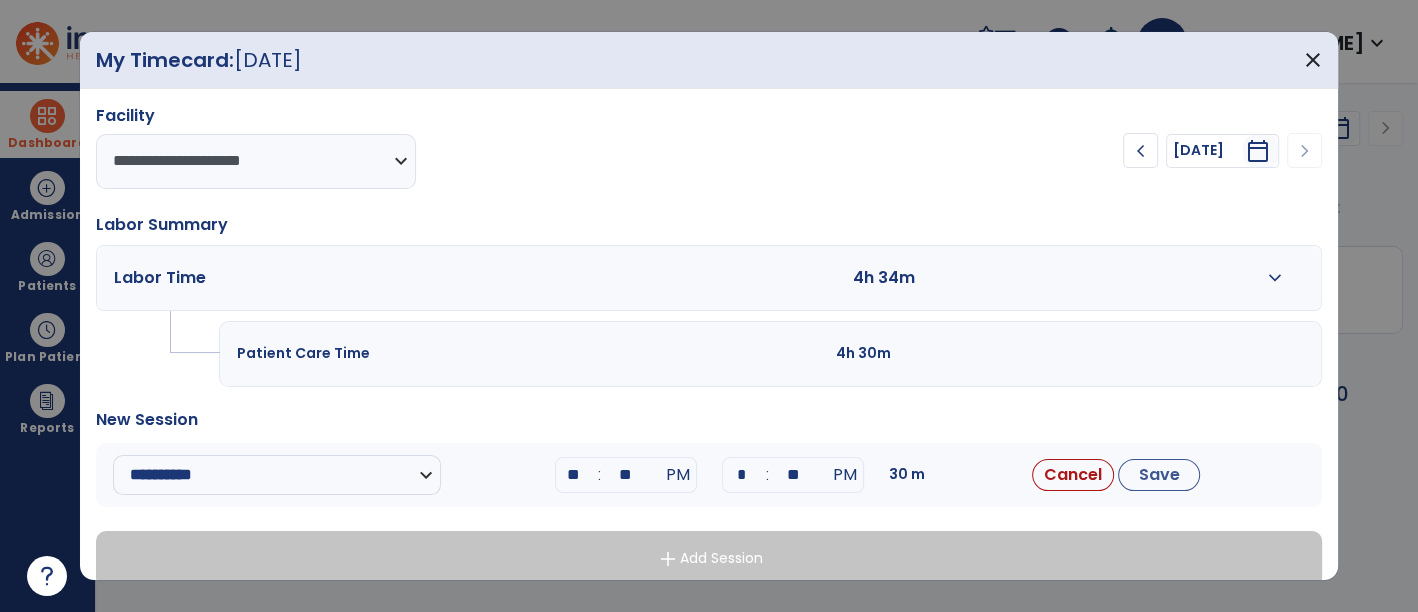 type on "**" 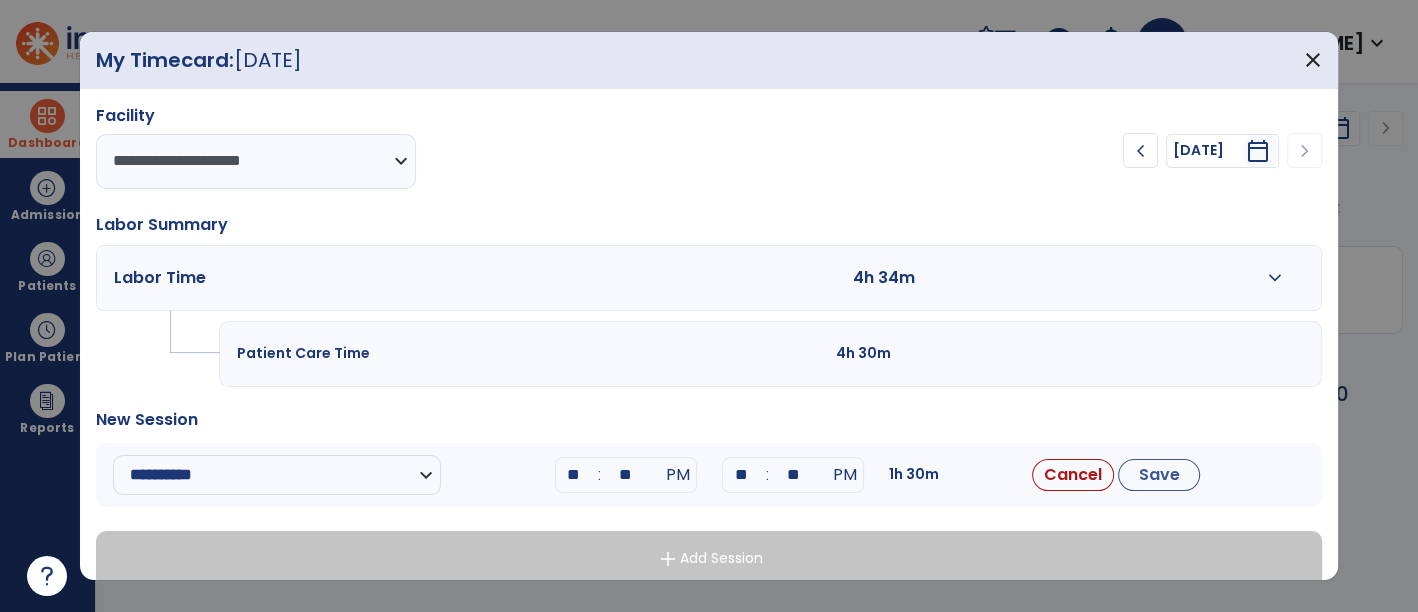 type on "**" 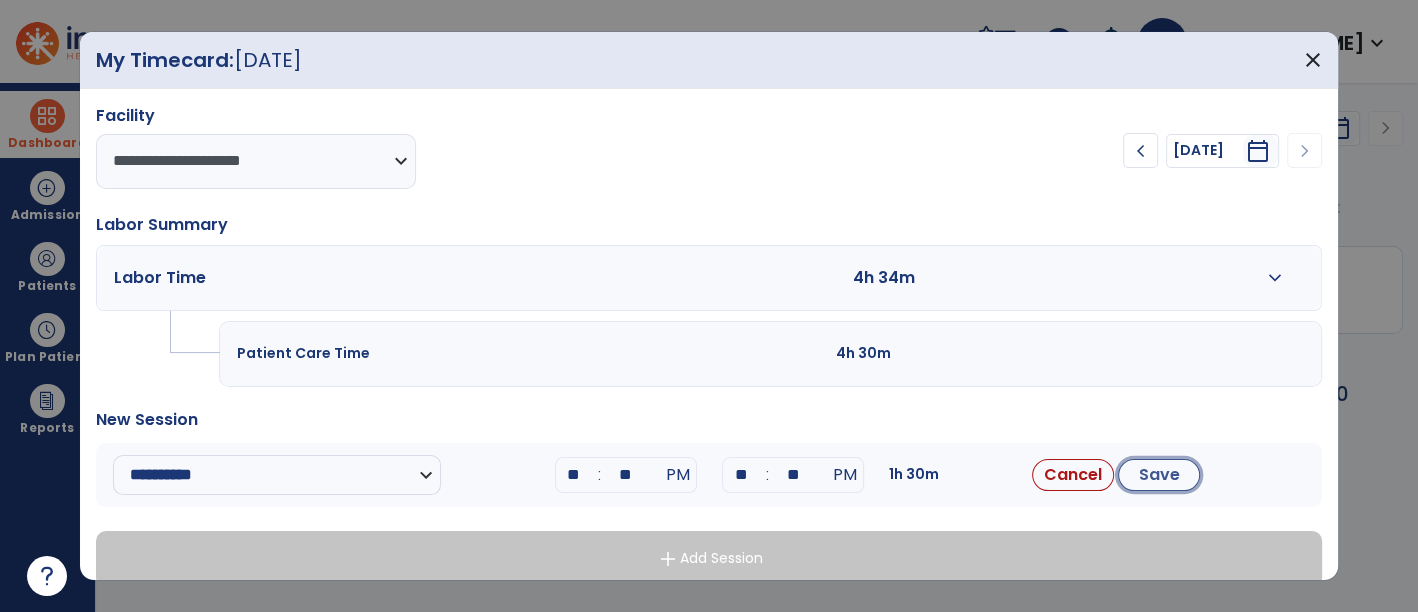 click on "Save" at bounding box center [1159, 475] 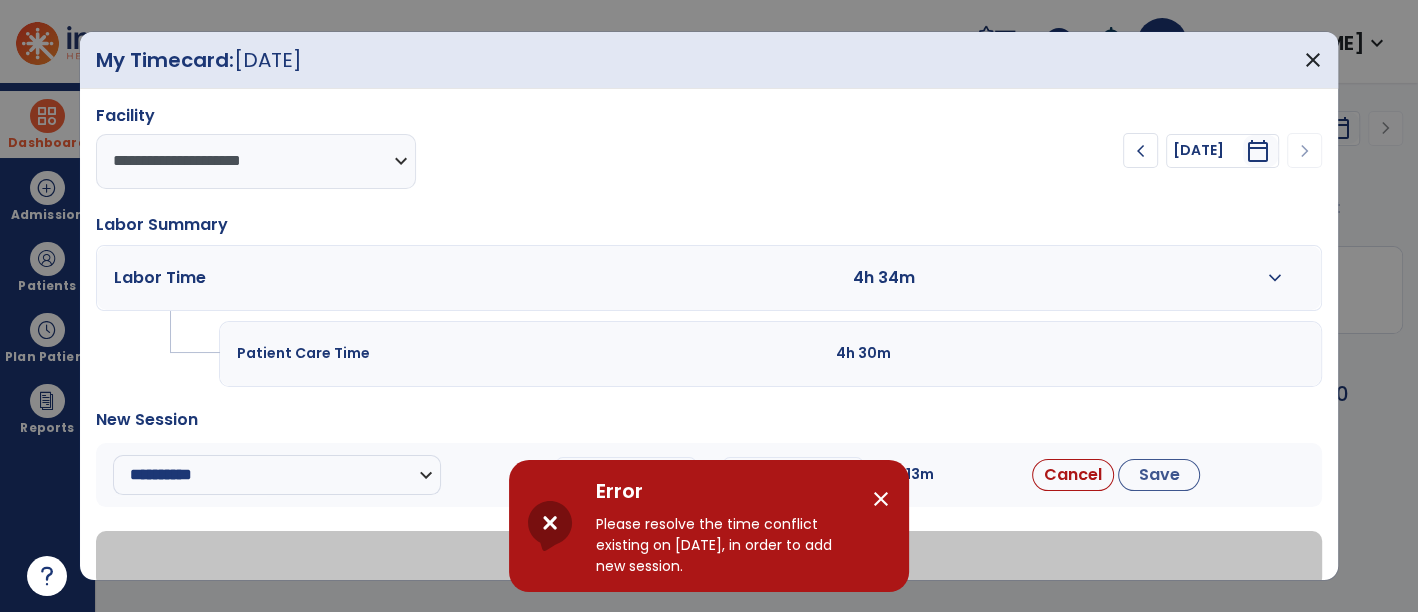 click on "close" at bounding box center (881, 499) 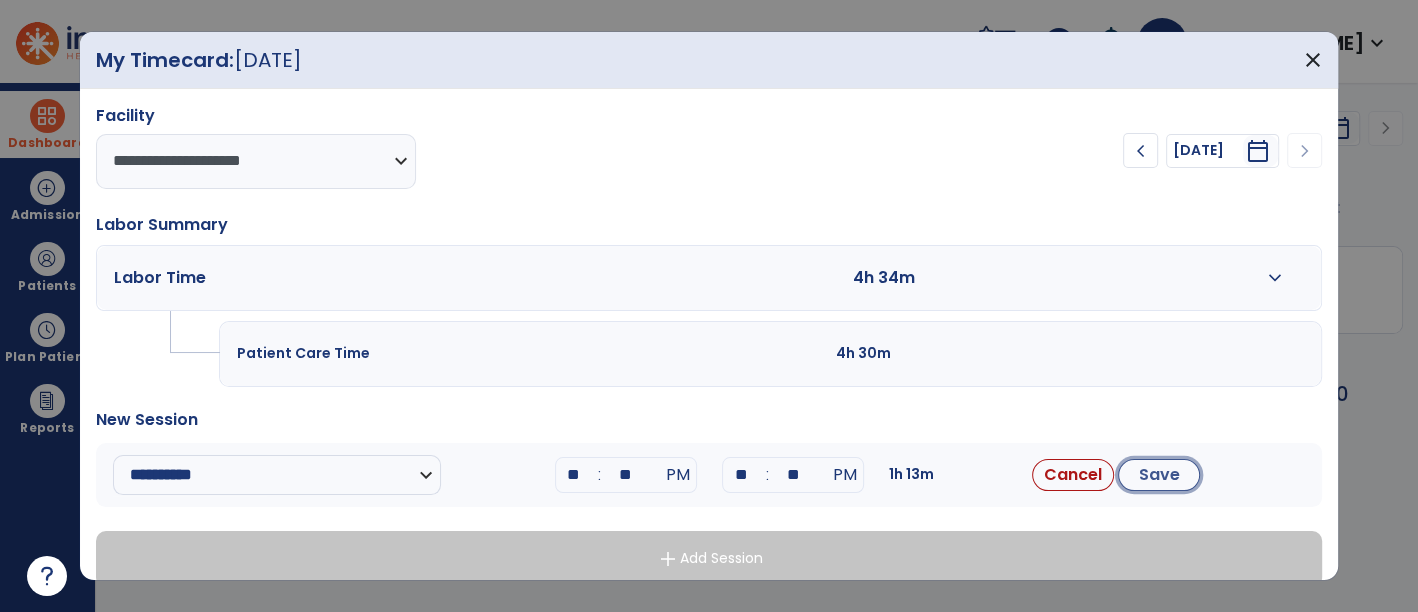 click on "Save" at bounding box center (1159, 475) 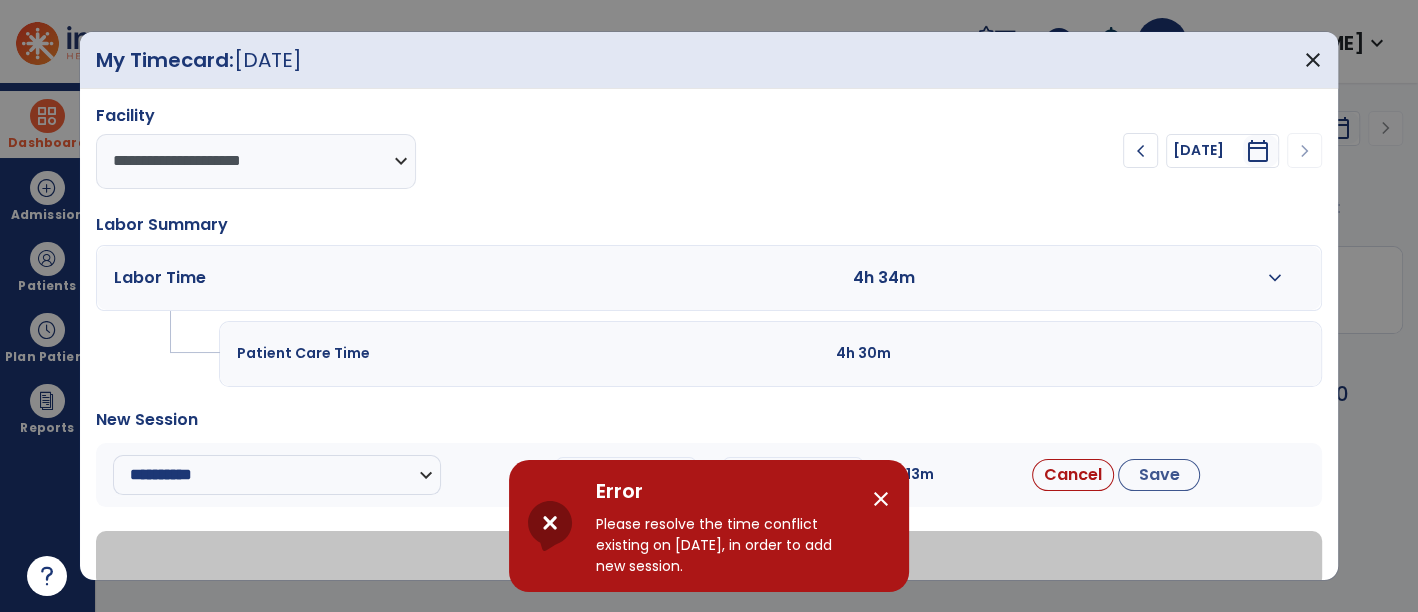 click on "Labor Time  4h 34m   expand_more" at bounding box center [709, 278] 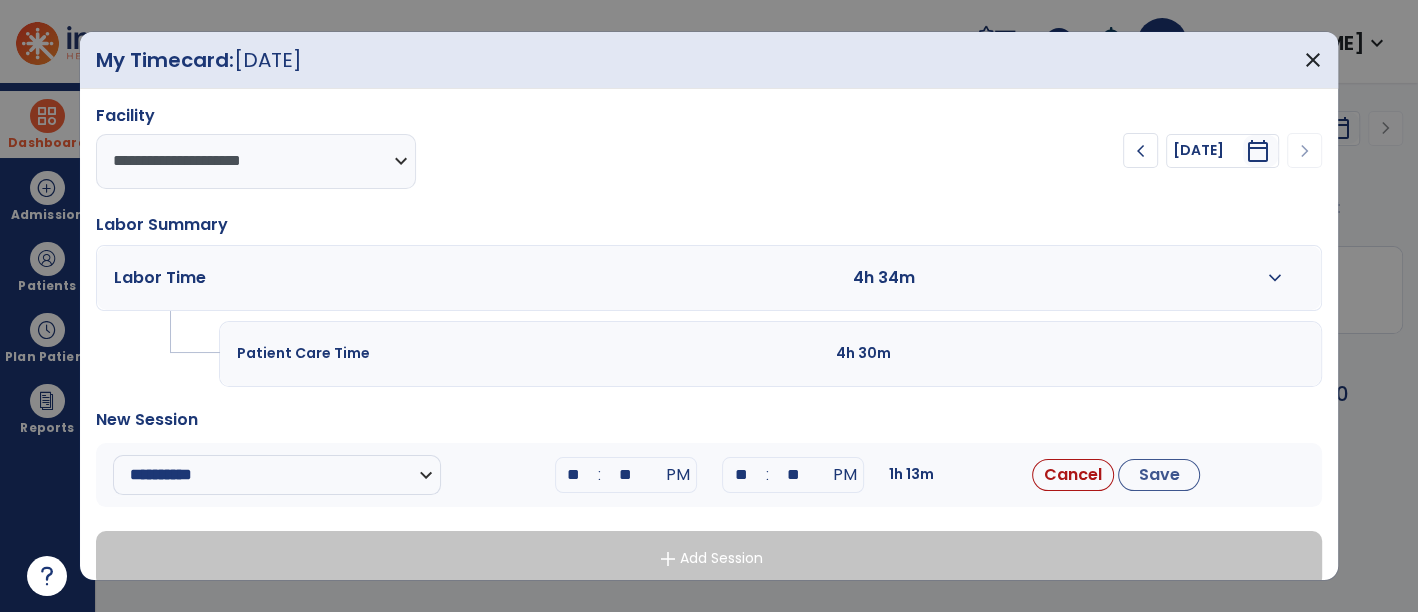 click on "expand_more" at bounding box center (1275, 278) 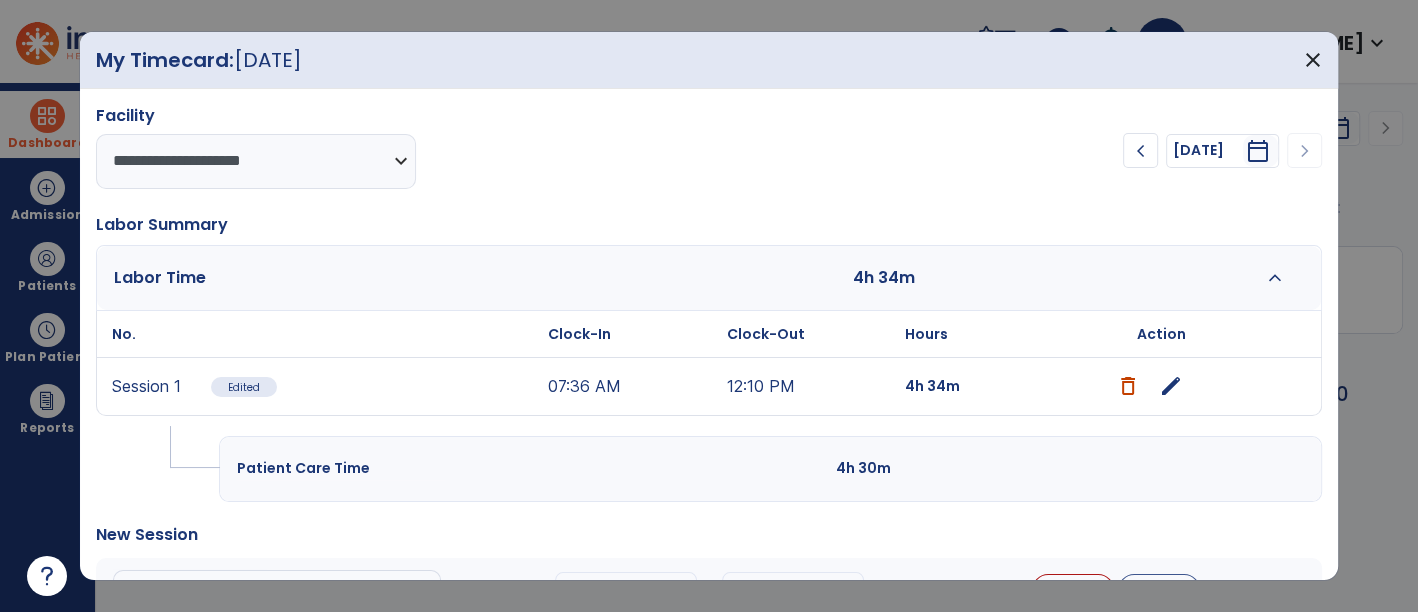 click on "expand_less" at bounding box center [1275, 278] 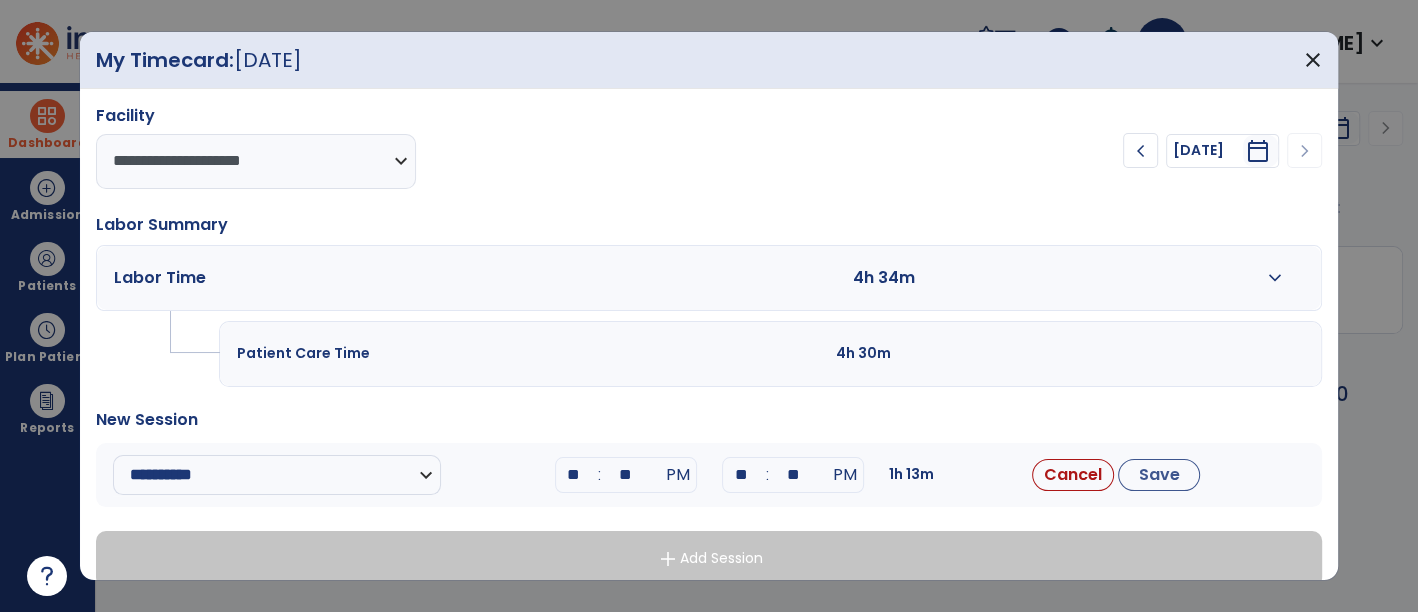 click on "expand_more" at bounding box center [1275, 278] 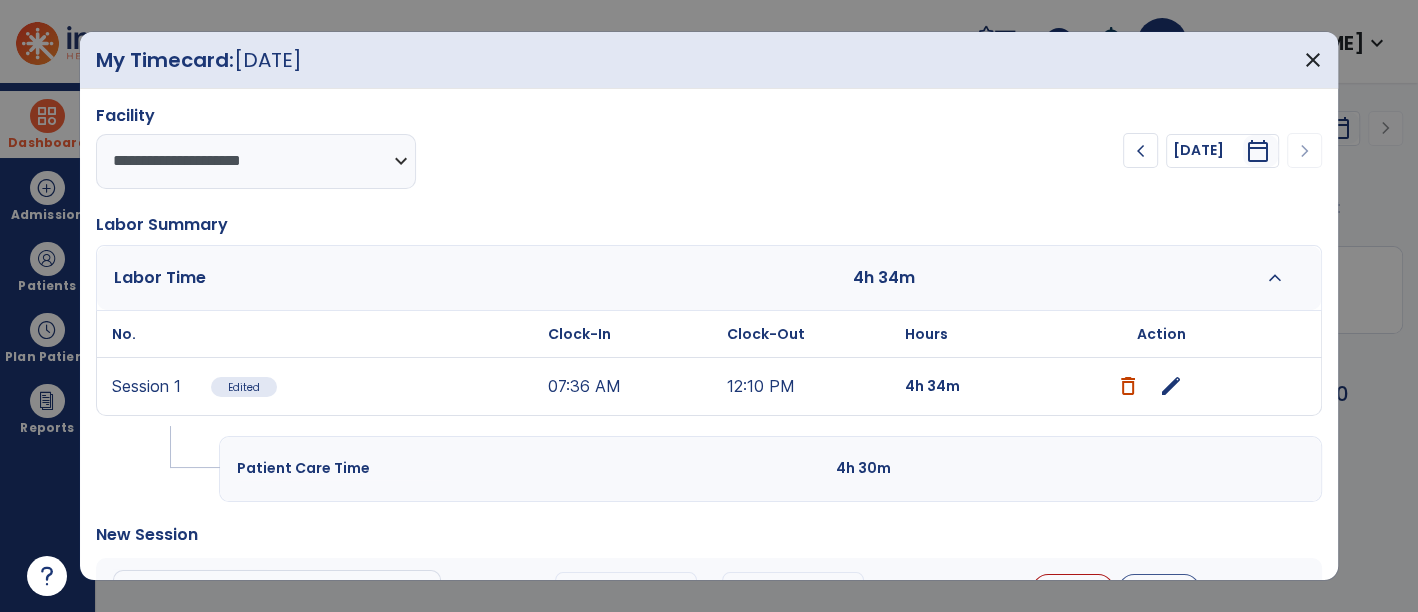 click on "expand_less" at bounding box center [1275, 278] 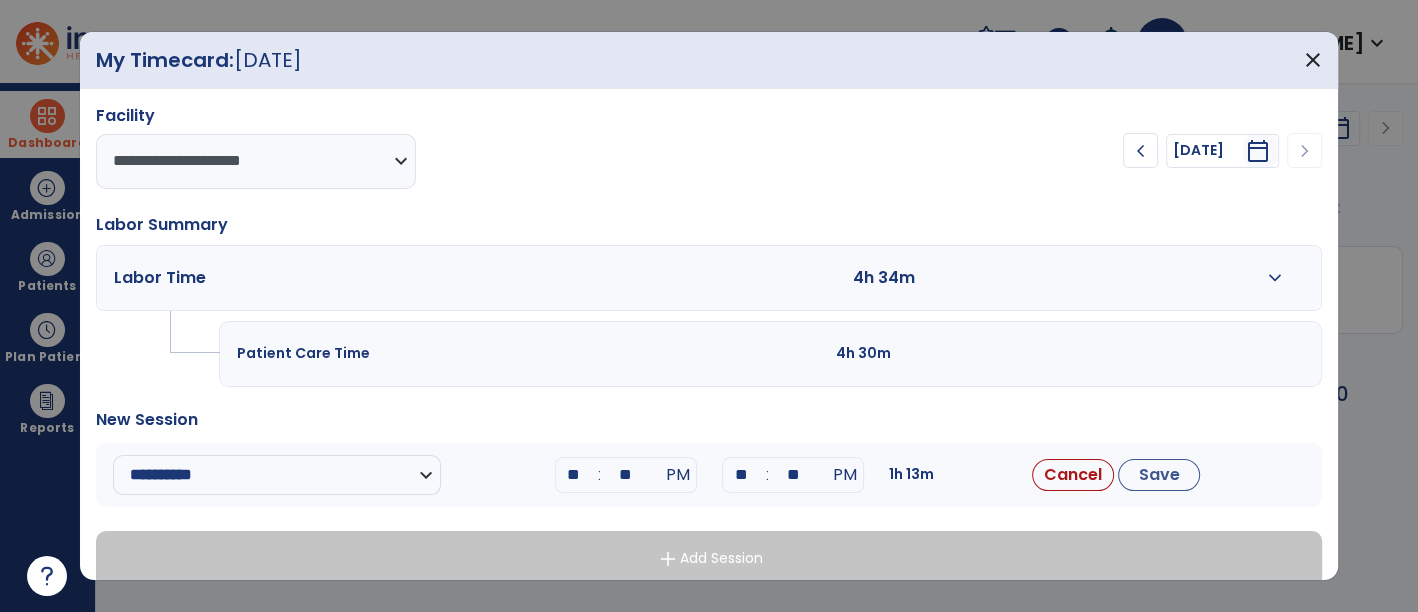 click on "**" at bounding box center [626, 475] 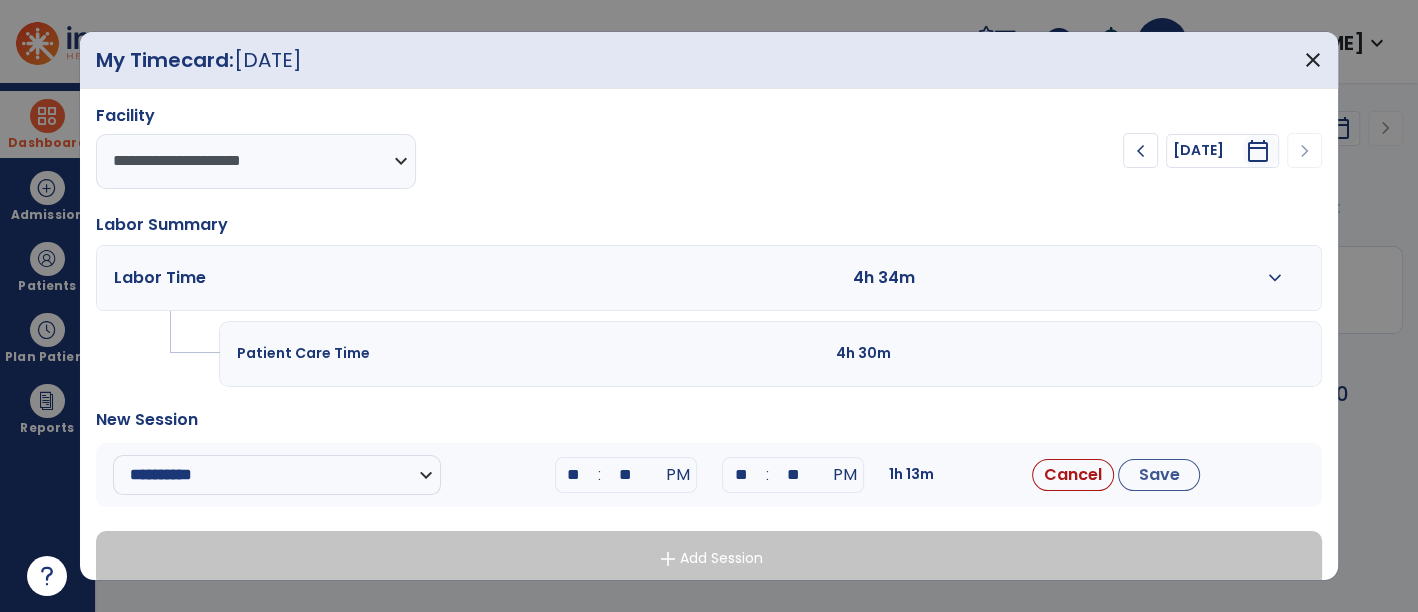 type on "**" 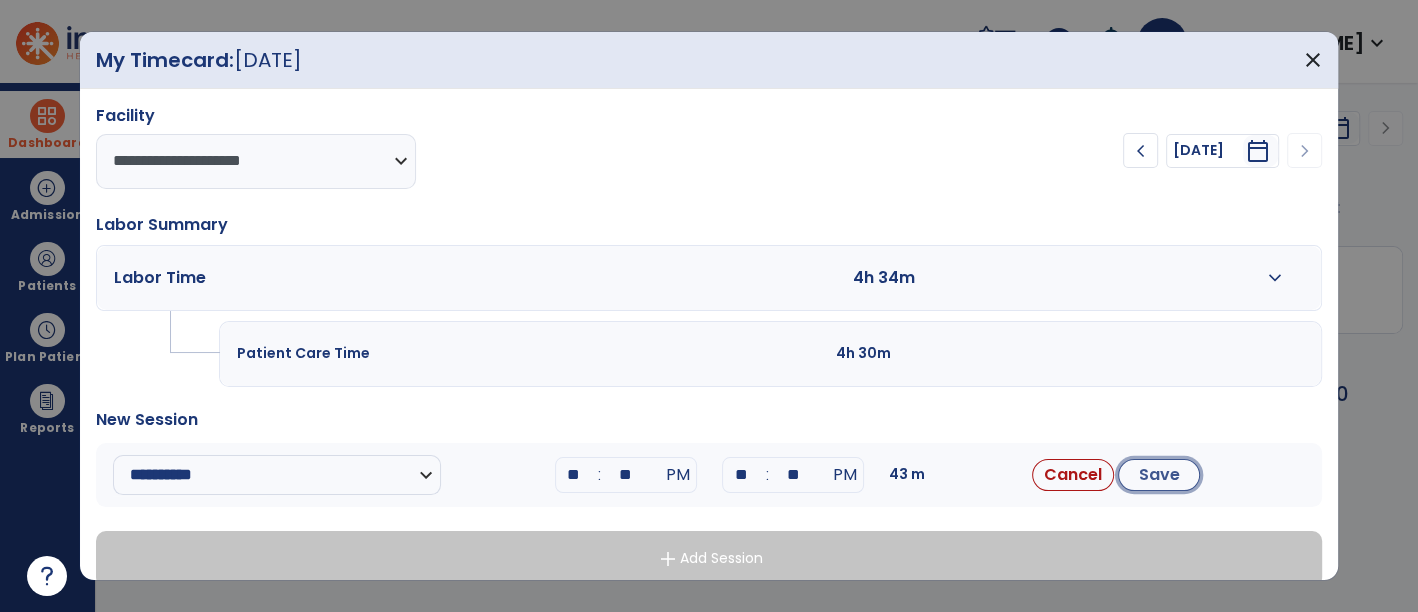 click on "Save" at bounding box center [1159, 475] 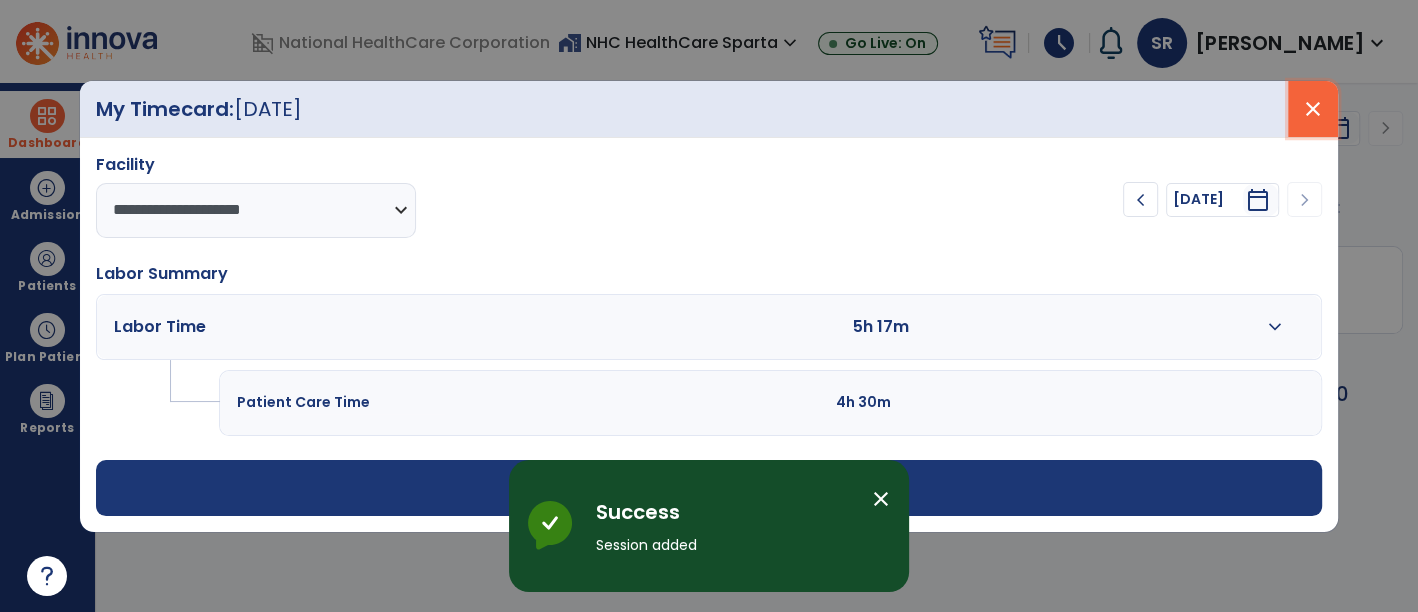 click on "close" at bounding box center (1313, 109) 